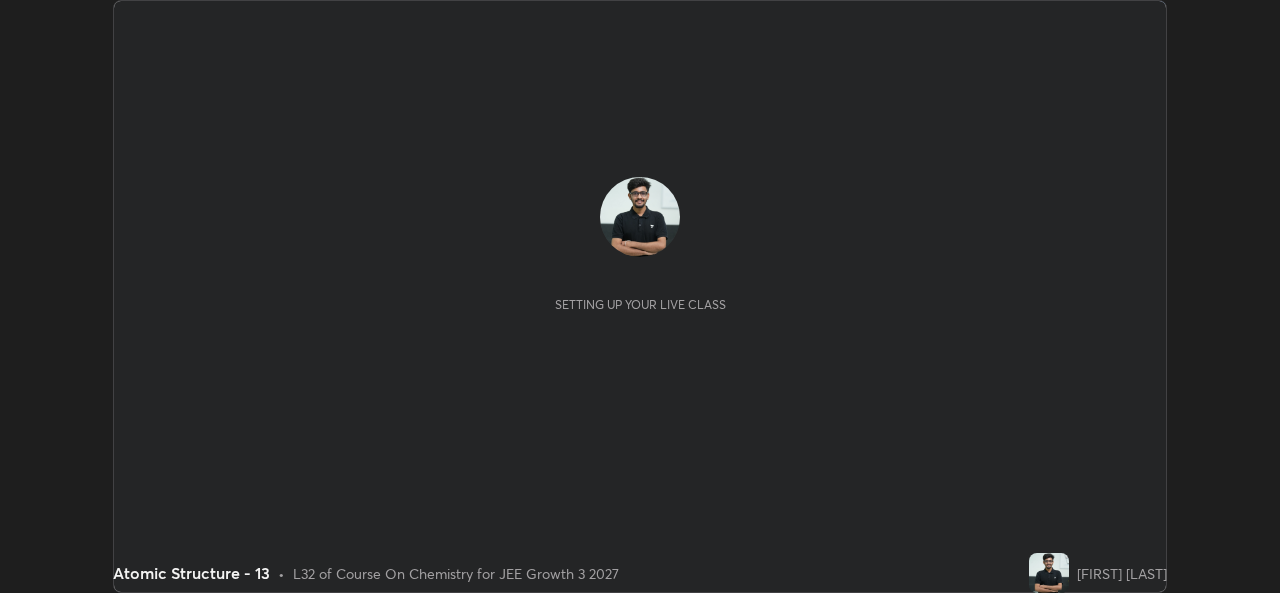 scroll, scrollTop: 0, scrollLeft: 0, axis: both 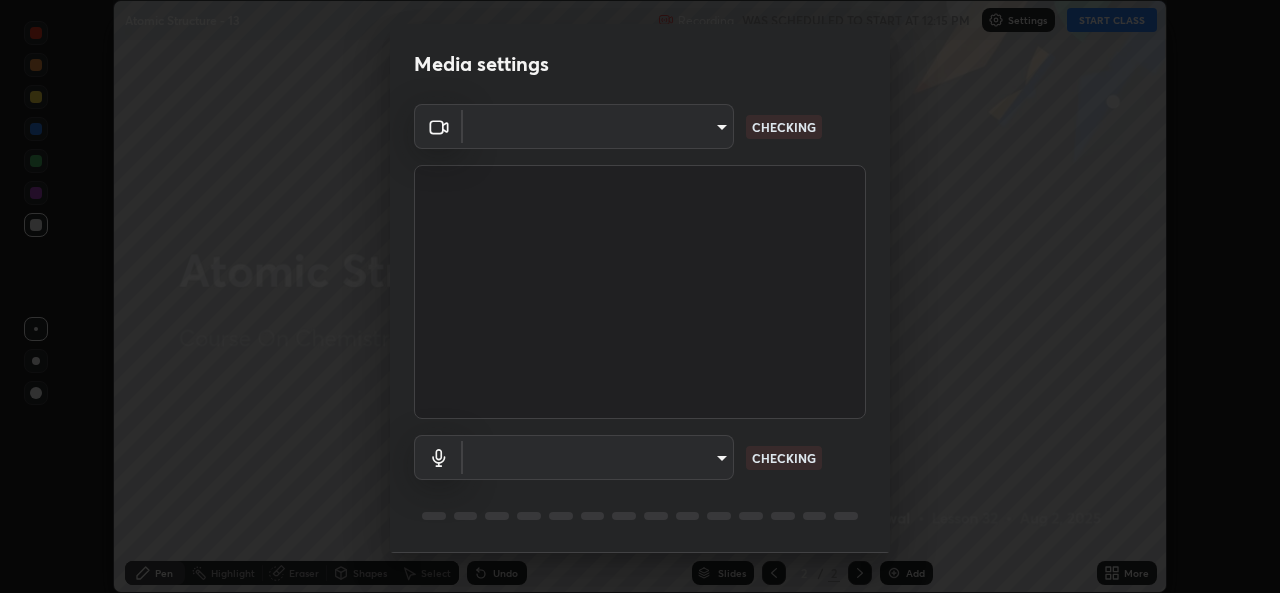 type on "b83fcbaa5aa05f3d9abd7ba45b5566f5f8b9b0dc3c34ab685f1834583bd00222" 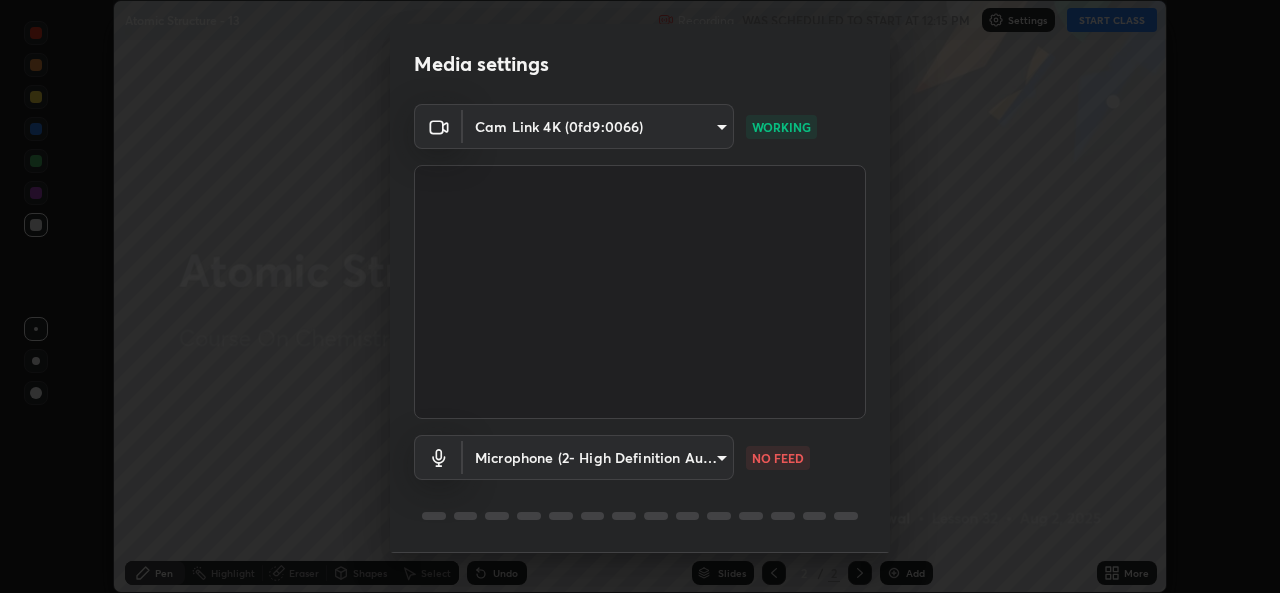 click on "Erase all Atomic Structure - 13 Recording WAS SCHEDULED TO START AT  12:15 PM Settings START CLASS Setting up your live class Atomic Structure - 13 • L32 of Course On Chemistry for JEE Growth 3 2027 [FIRST] [LAST] Pen Highlight Eraser Shapes Select Undo Slides 2 / 2 Add More No doubts shared Encourage your learners to ask a doubt for better clarity Report an issue Reason for reporting Buffering Chat not working Audio - Video sync issue Educator video quality low ​ Attach an image Report Media settings Cam Link 4K (0fd9:0066) b83fcbaa5aa05f3d9abd7ba45b5566f5f8b9b0dc3c34ab685f1834583bd00222 WORKING Microphone (2- High Definition Audio Device) 539d881b07cb98dc2f05a920cbd93df779e06b7cf5a3913fca54a35cce67d67e NO FEED 1 / 5 Next" at bounding box center [640, 296] 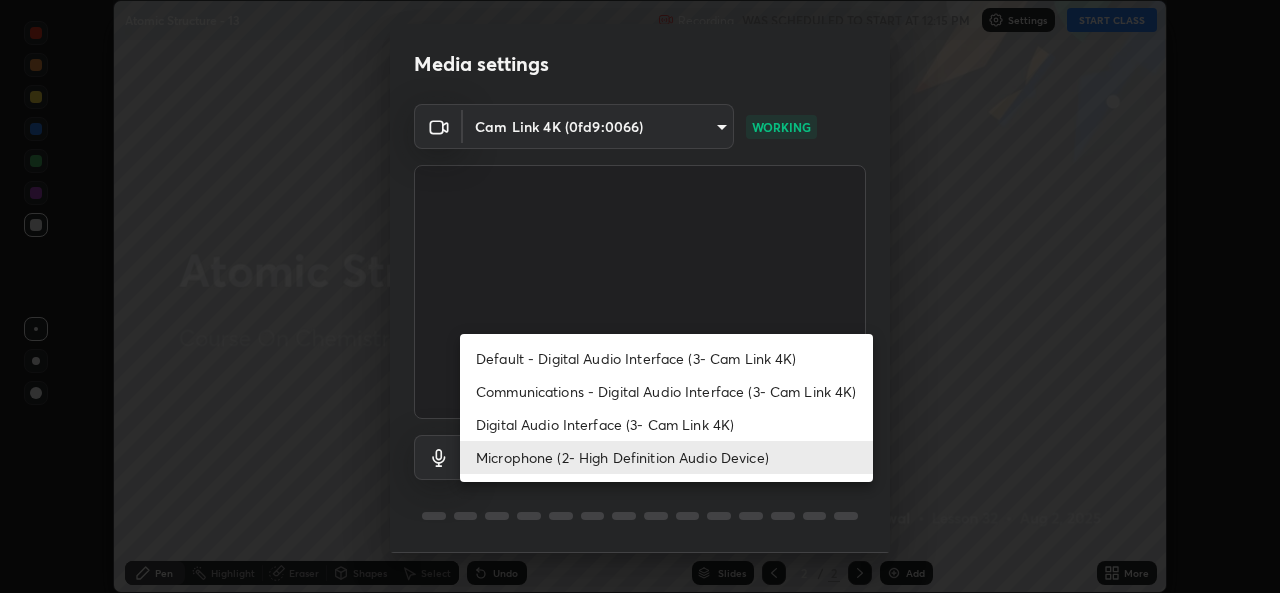 click on "Default - Digital Audio Interface (3- Cam Link 4K)" at bounding box center (666, 358) 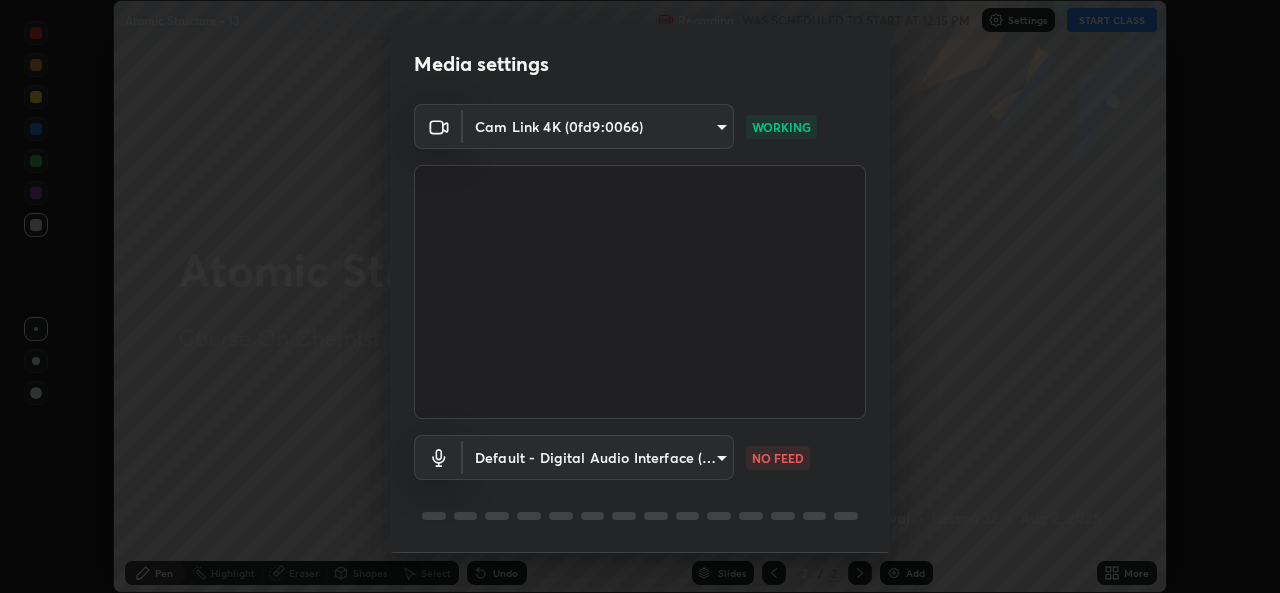 click on "Erase all Atomic Structure - 13 Recording WAS SCHEDULED TO START AT  12:15 PM Settings START CLASS Setting up your live class Atomic Structure - 13 • L32 of Course On Chemistry for JEE Growth 3 2027 [FIRST] [LAST] Pen Highlight Eraser Shapes Select Undo Slides 2 / 2 Add More No doubts shared Encourage your learners to ask a doubt for better clarity Report an issue Reason for reporting Buffering Chat not working Audio - Video sync issue Educator video quality low ​ Attach an image Report Media settings Cam Link 4K (0fd9:0066) b83fcbaa5aa05f3d9abd7ba45b5566f5f8b9b0dc3c34ab685f1834583bd00222 WORKING Default - Digital Audio Interface (3- Cam Link 4K) default NO FEED 1 / 5 Next" at bounding box center [640, 296] 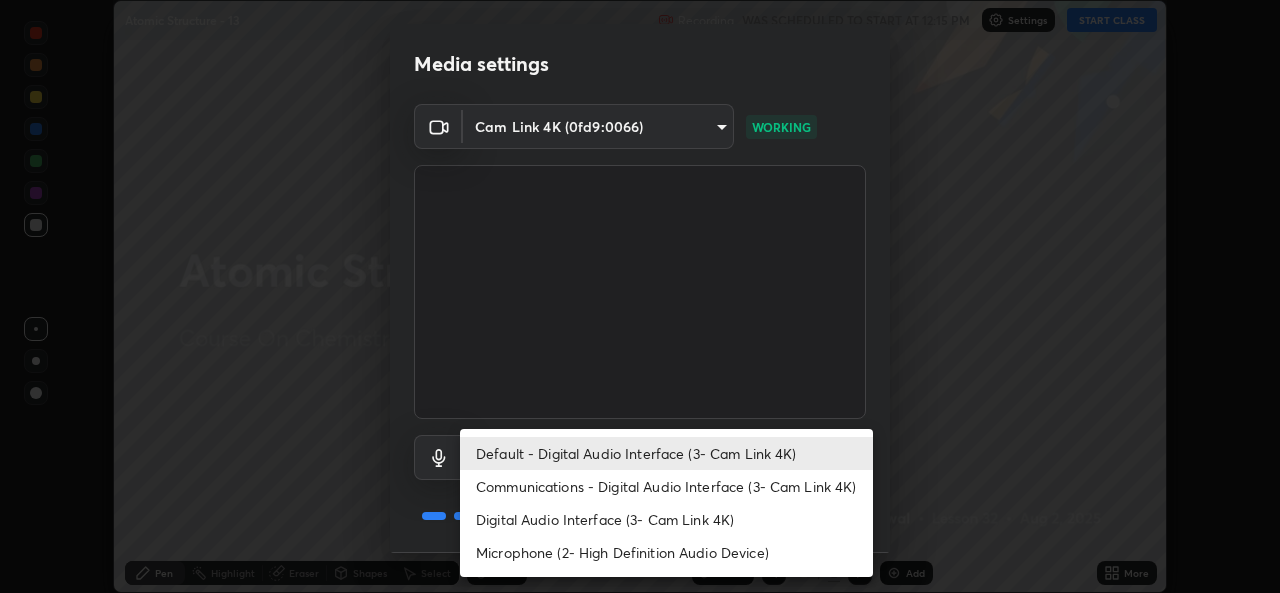 click on "Digital Audio Interface (3- Cam Link 4K)" at bounding box center [666, 519] 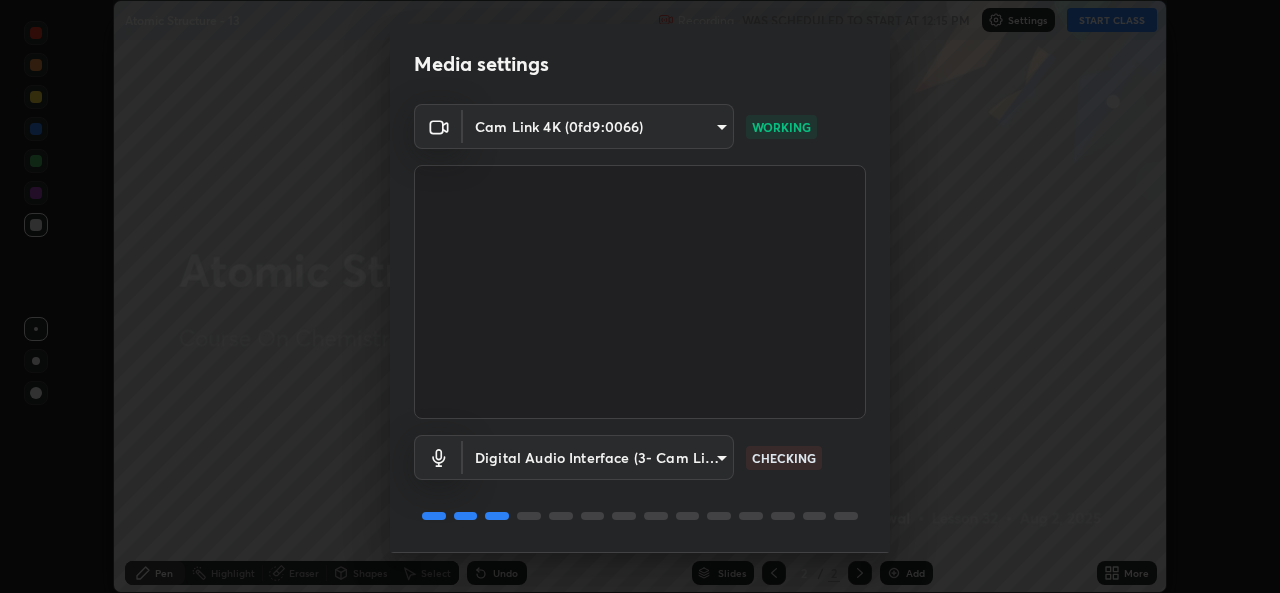click on "Erase all Atomic Structure - 13 Recording WAS SCHEDULED TO START AT  12:15 PM Settings START CLASS Setting up your live class Atomic Structure - 13 • L32 of Course On Chemistry for JEE Growth 3 2027 [FIRST] [LAST] Pen Highlight Eraser Shapes Select Undo Slides 2 / 2 Add More No doubts shared Encourage your learners to ask a doubt for better clarity Report an issue Reason for reporting Buffering Chat not working Audio - Video sync issue Educator video quality low ​ Attach an image Report Media settings Cam Link 4K (0fd9:0066) b83fcbaa5aa05f3d9abd7ba45b5566f5f8b9b0dc3c34ab685f1834583bd00222 WORKING Digital Audio Interface (3- Cam Link 4K) d3f6e225b37ee3c410b6530150e1641e54c14114b250c4e5feff27cad26f60fd CHECKING 1 / 5 Next" at bounding box center (640, 296) 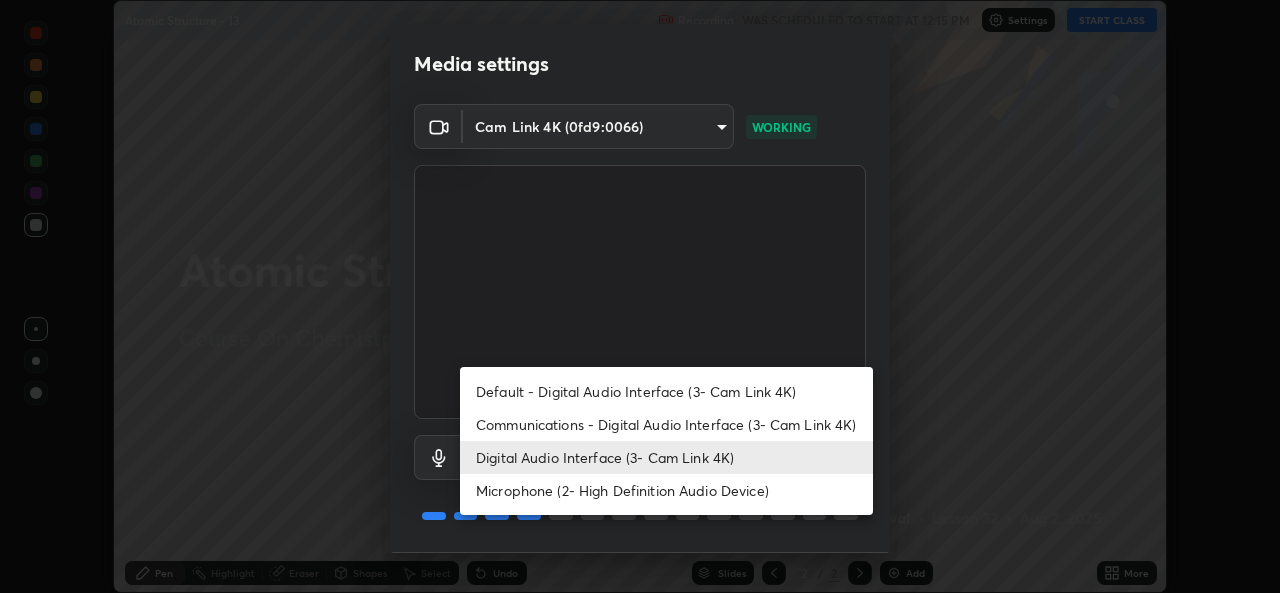 click on "Digital Audio Interface (3- Cam Link 4K)" at bounding box center [666, 457] 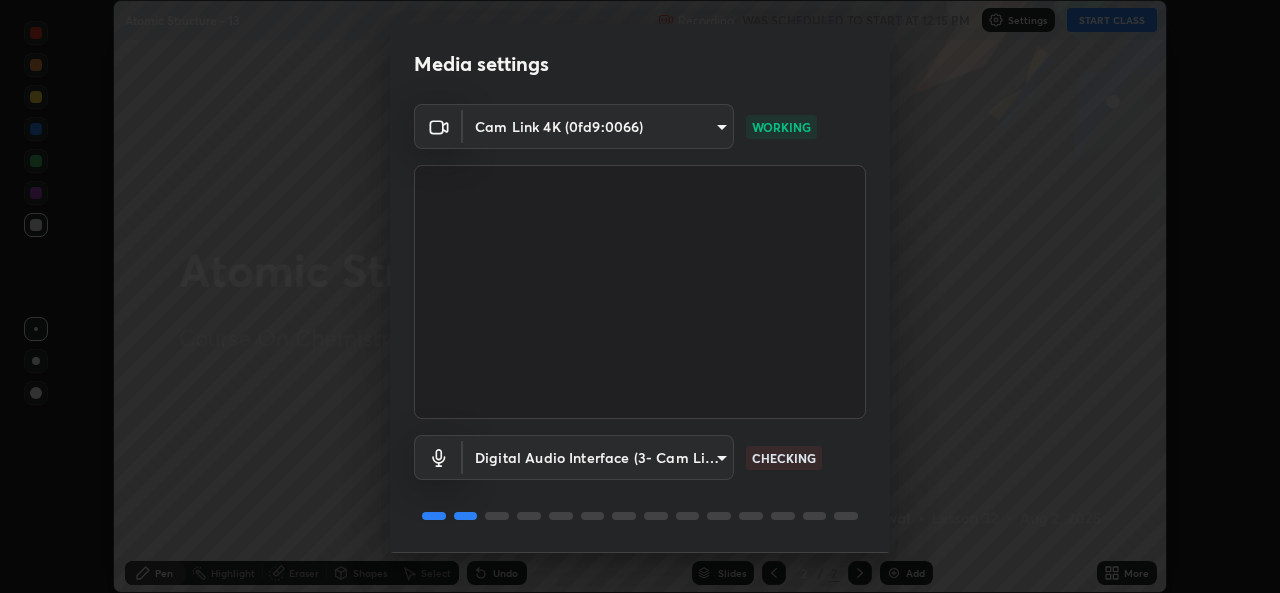 click on "Erase all Atomic Structure - 13 Recording WAS SCHEDULED TO START AT  12:15 PM Settings START CLASS Setting up your live class Atomic Structure - 13 • L32 of Course On Chemistry for JEE Growth 3 2027 [FIRST] [LAST] Pen Highlight Eraser Shapes Select Undo Slides 2 / 2 Add More No doubts shared Encourage your learners to ask a doubt for better clarity Report an issue Reason for reporting Buffering Chat not working Audio - Video sync issue Educator video quality low ​ Attach an image Report Media settings Cam Link 4K (0fd9:0066) b83fcbaa5aa05f3d9abd7ba45b5566f5f8b9b0dc3c34ab685f1834583bd00222 WORKING Digital Audio Interface (3- Cam Link 4K) d3f6e225b37ee3c410b6530150e1641e54c14114b250c4e5feff27cad26f60fd CHECKING 1 / 5 Next" at bounding box center [640, 296] 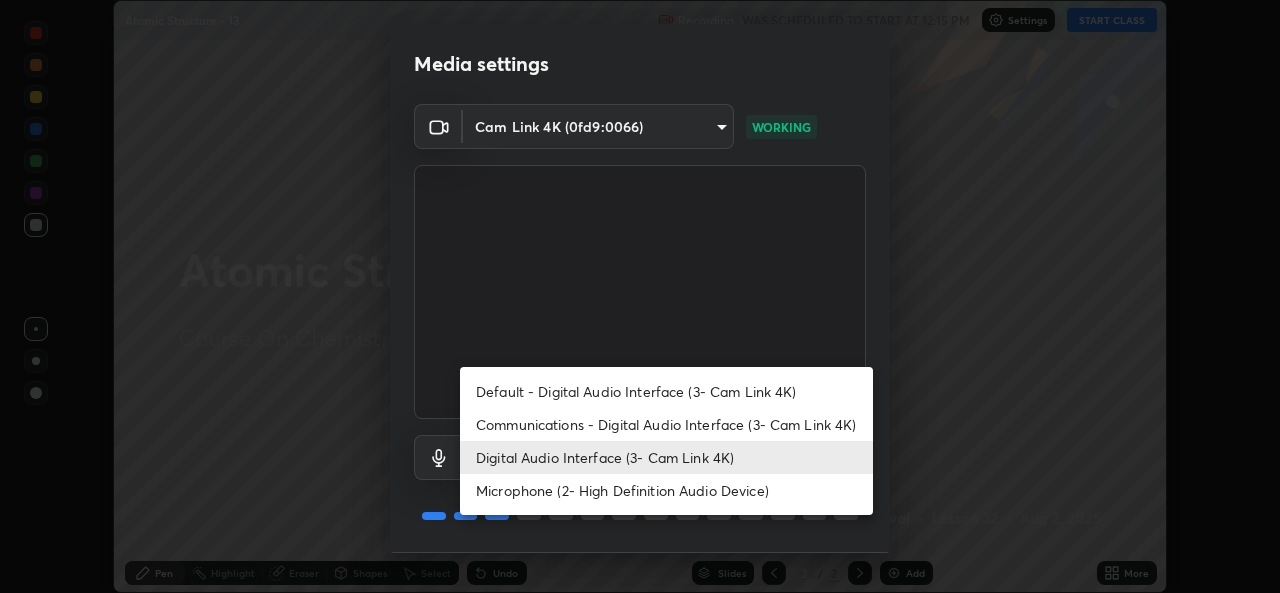 click on "Microphone (2- High Definition Audio Device)" at bounding box center (666, 490) 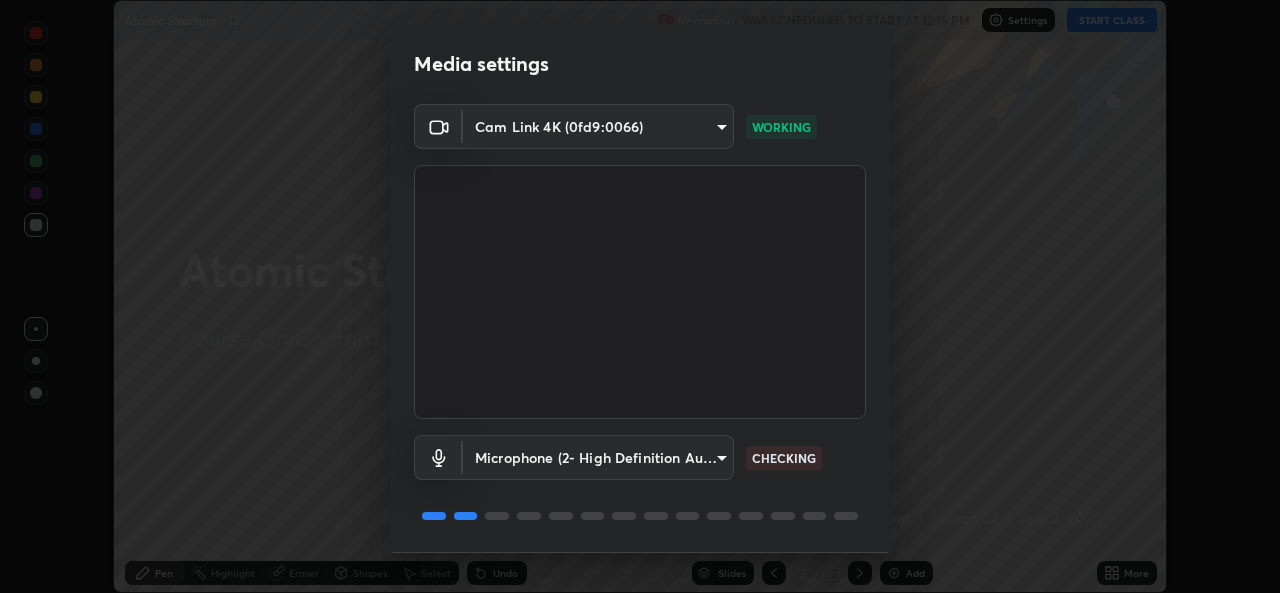 click on "Erase all Atomic Structure - 13 Recording WAS SCHEDULED TO START AT  12:15 PM Settings START CLASS Setting up your live class Atomic Structure - 13 • L32 of Course On Chemistry for JEE Growth 3 2027 [FIRST] [LAST] Pen Highlight Eraser Shapes Select Undo Slides 2 / 2 Add More No doubts shared Encourage your learners to ask a doubt for better clarity Report an issue Reason for reporting Buffering Chat not working Audio - Video sync issue Educator video quality low ​ Attach an image Report Media settings Cam Link 4K (0fd9:0066) b83fcbaa5aa05f3d9abd7ba45b5566f5f8b9b0dc3c34ab685f1834583bd00222 WORKING Microphone (2- High Definition Audio Device) 539d881b07cb98dc2f05a920cbd93df779e06b7cf5a3913fca54a35cce67d67e CHECKING 1 / 5 Next" at bounding box center [640, 296] 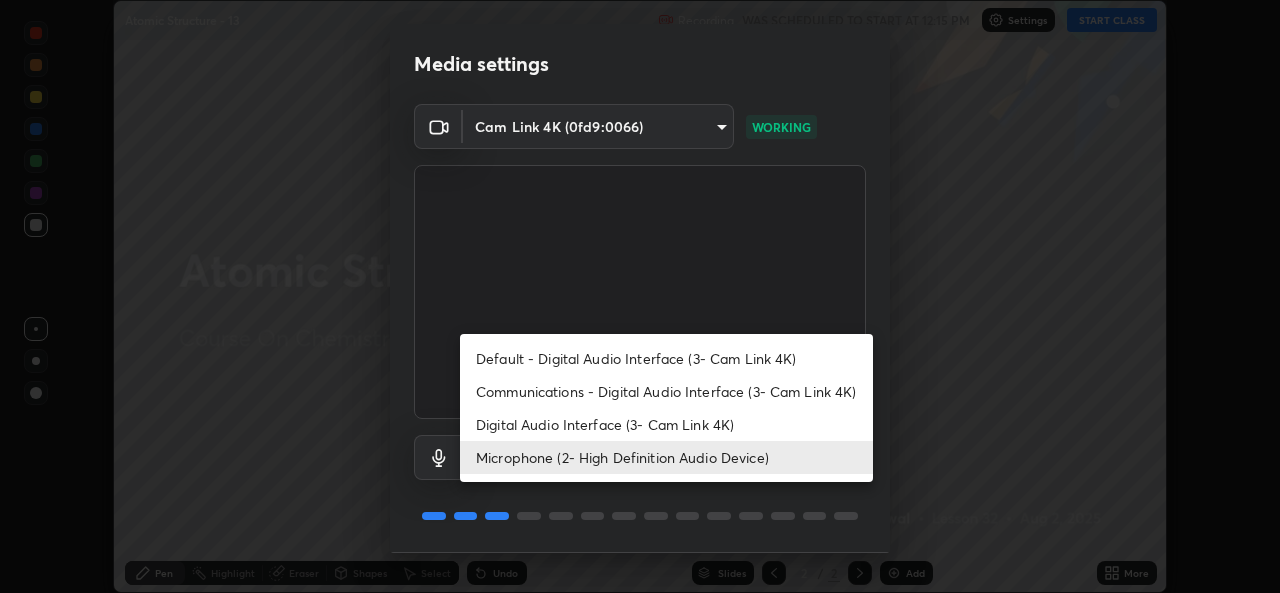 click at bounding box center [640, 296] 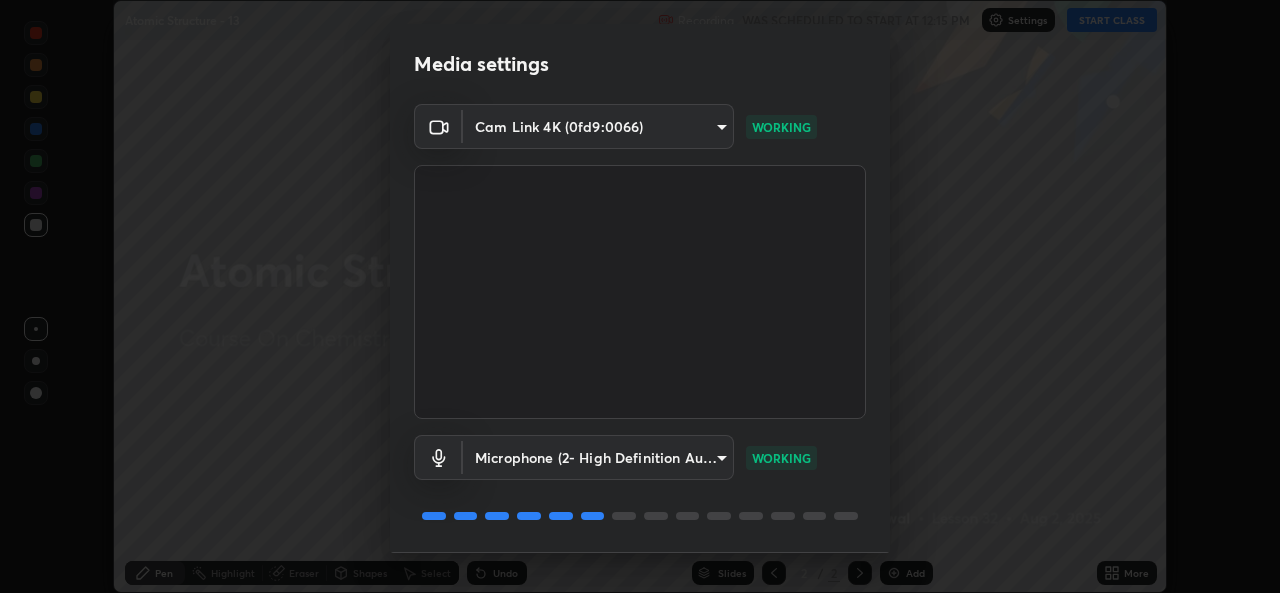 scroll, scrollTop: 63, scrollLeft: 0, axis: vertical 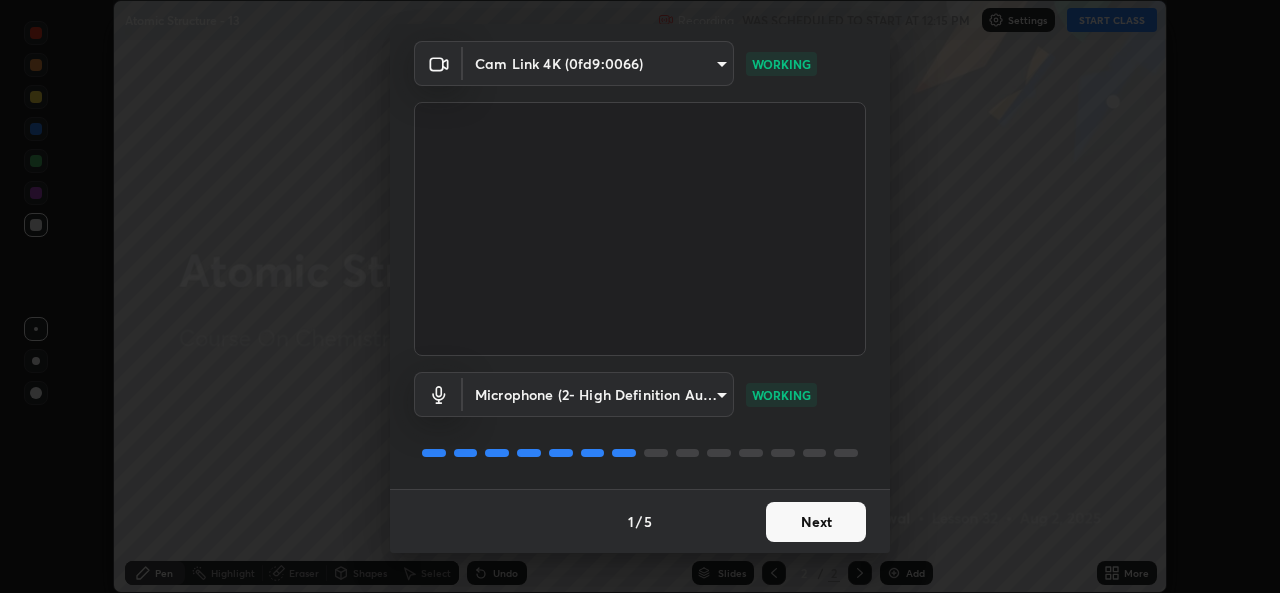 click on "Next" at bounding box center (816, 522) 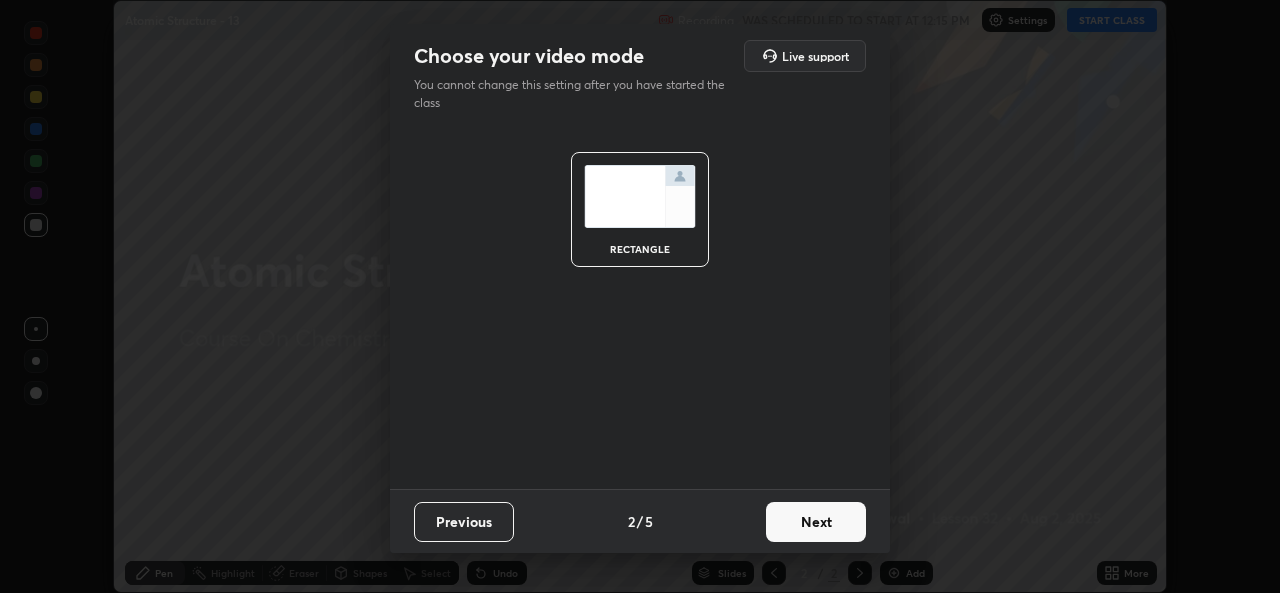 scroll, scrollTop: 0, scrollLeft: 0, axis: both 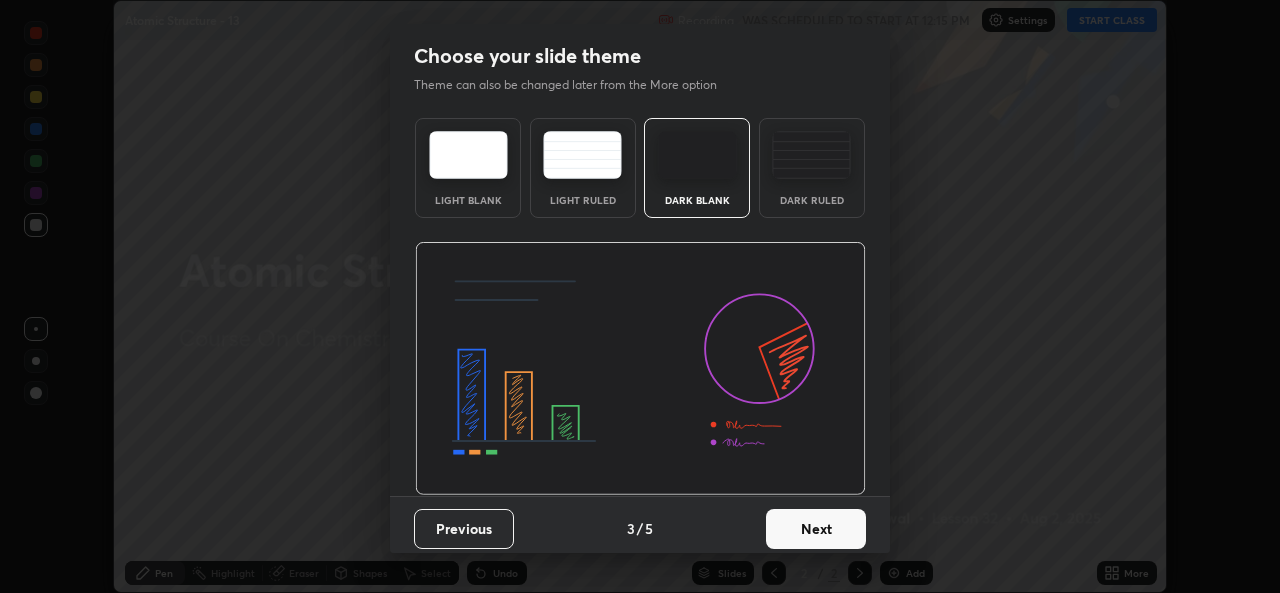 click on "Next" at bounding box center (816, 529) 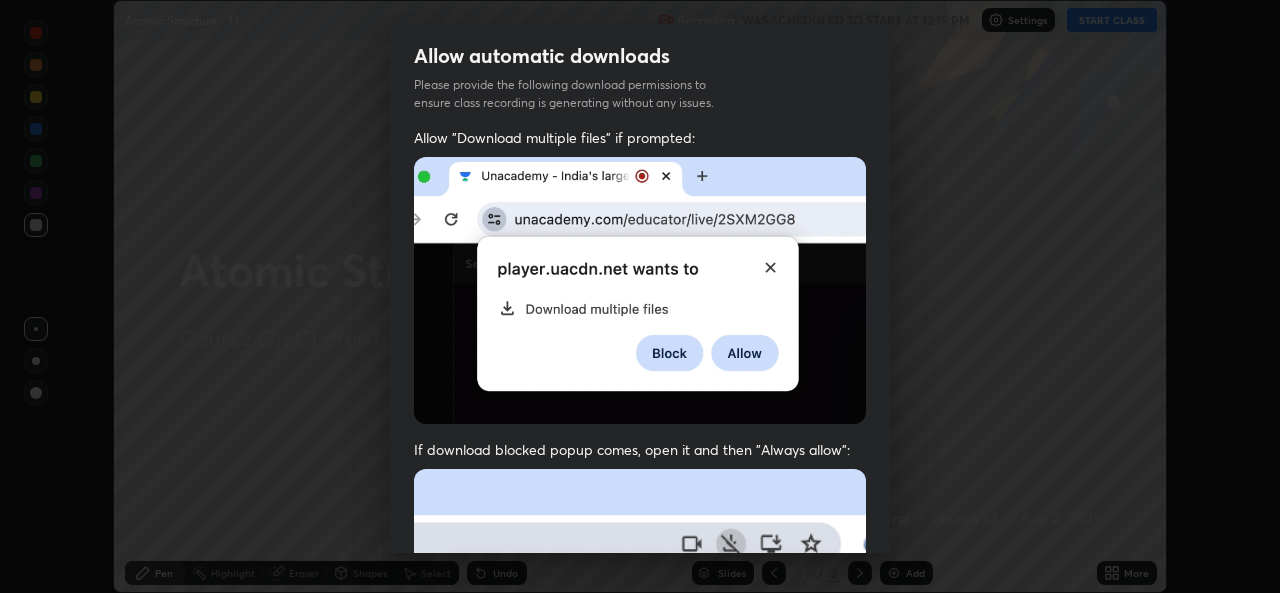 click at bounding box center [640, 687] 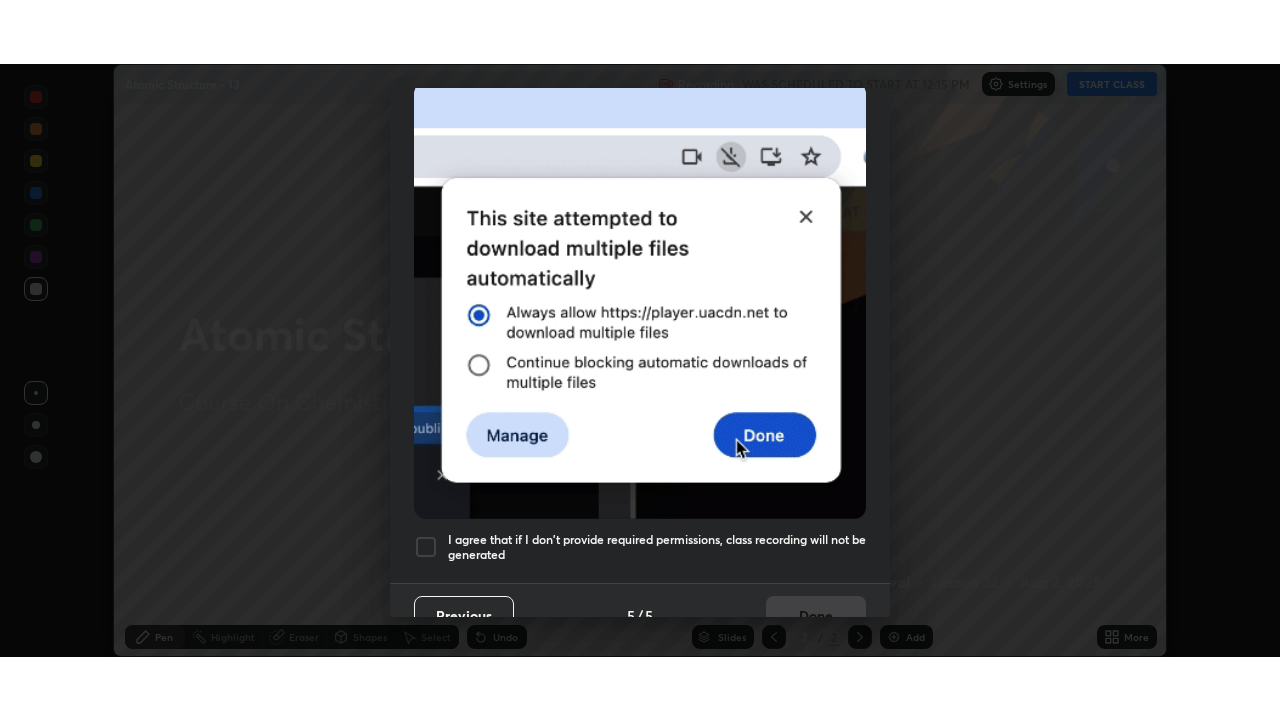 scroll, scrollTop: 471, scrollLeft: 0, axis: vertical 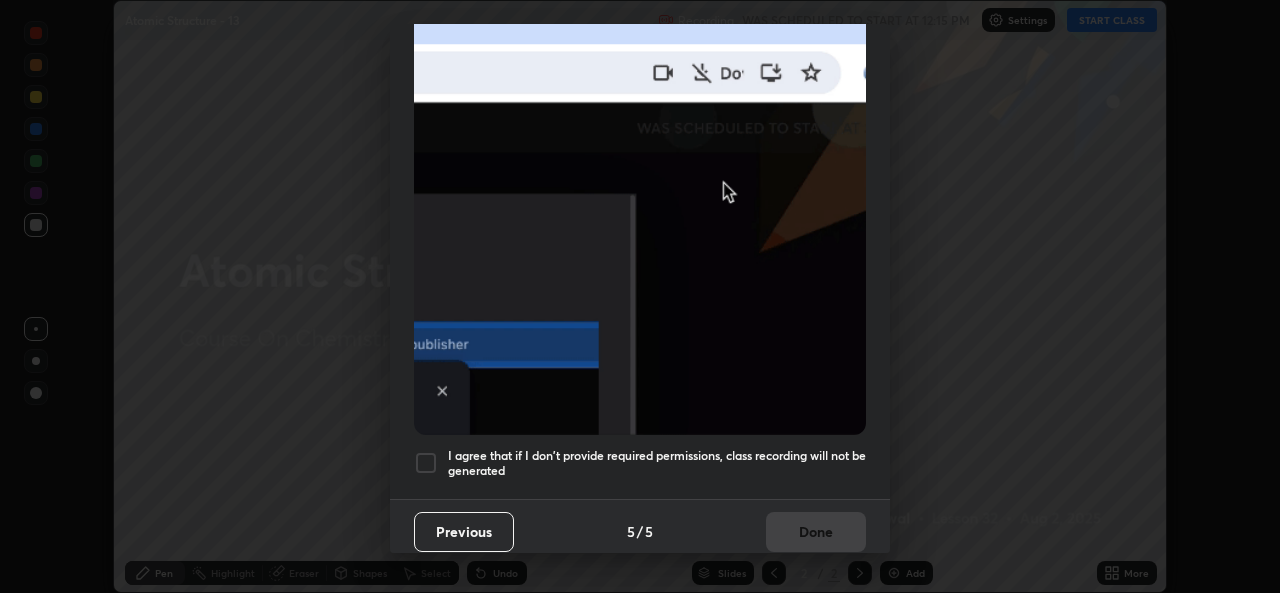 click at bounding box center [426, 463] 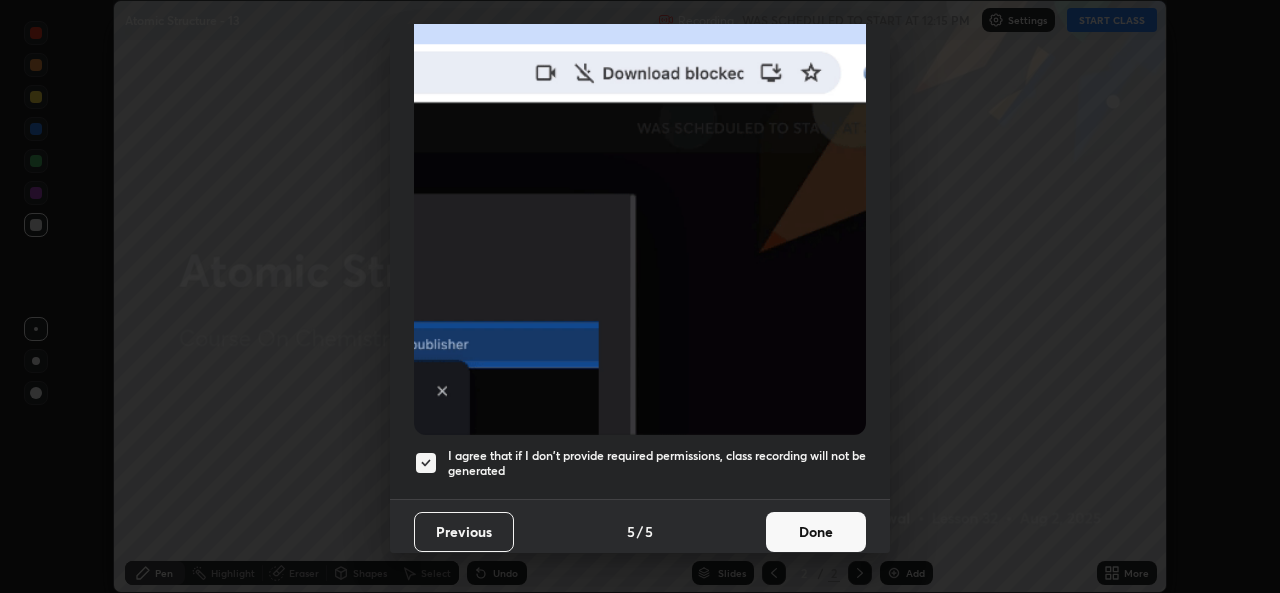 click on "Done" at bounding box center (816, 532) 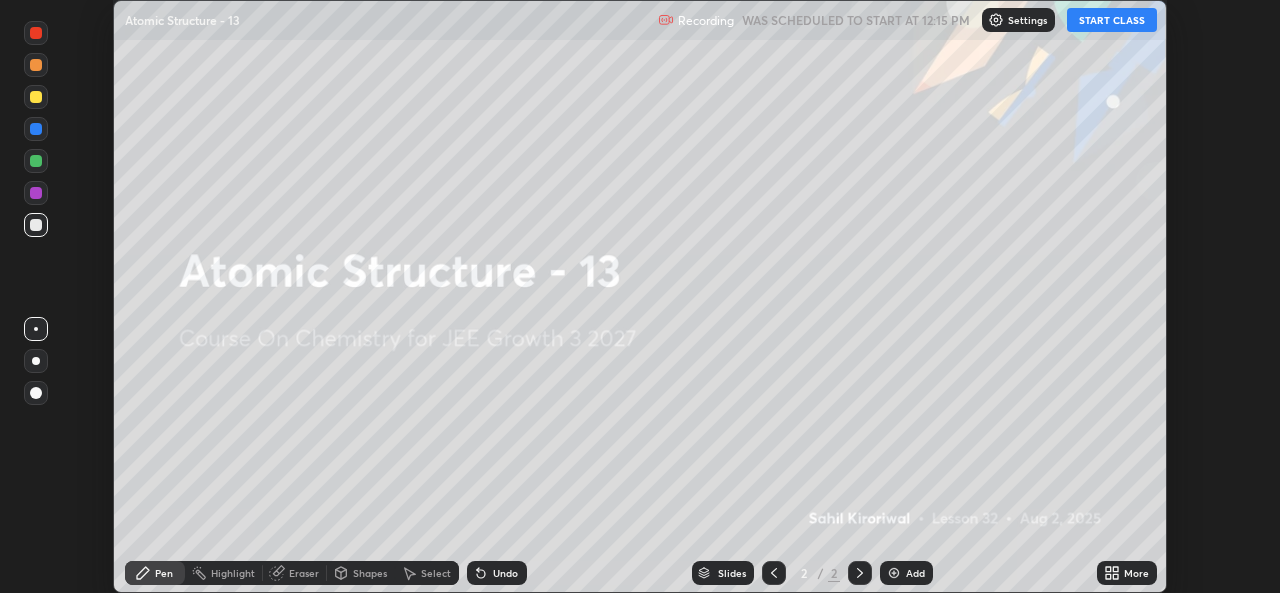 click on "More" at bounding box center [1136, 573] 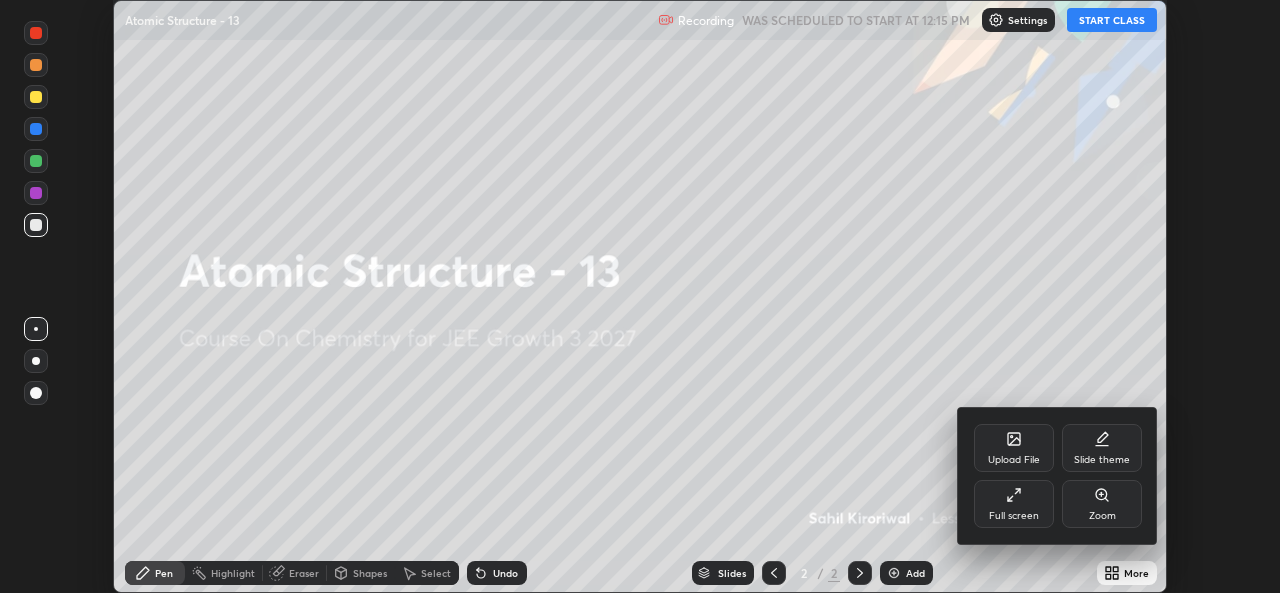 click on "Full screen" at bounding box center [1014, 504] 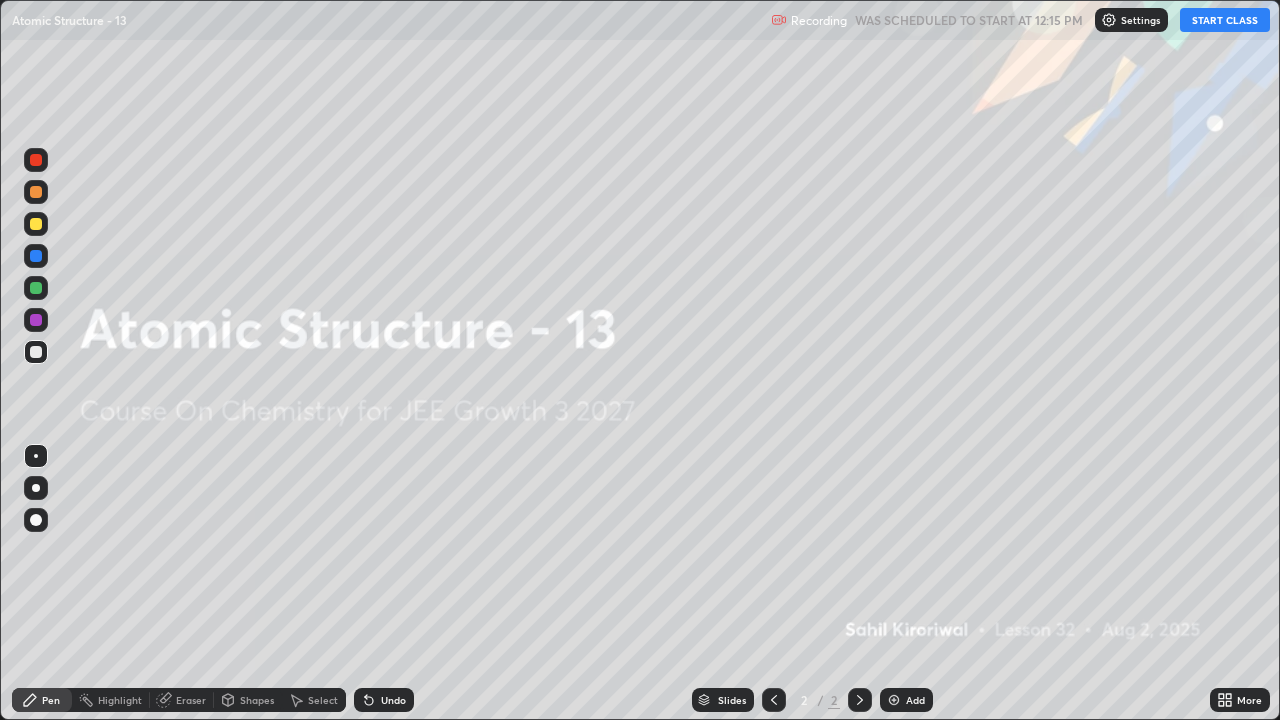scroll, scrollTop: 99280, scrollLeft: 98720, axis: both 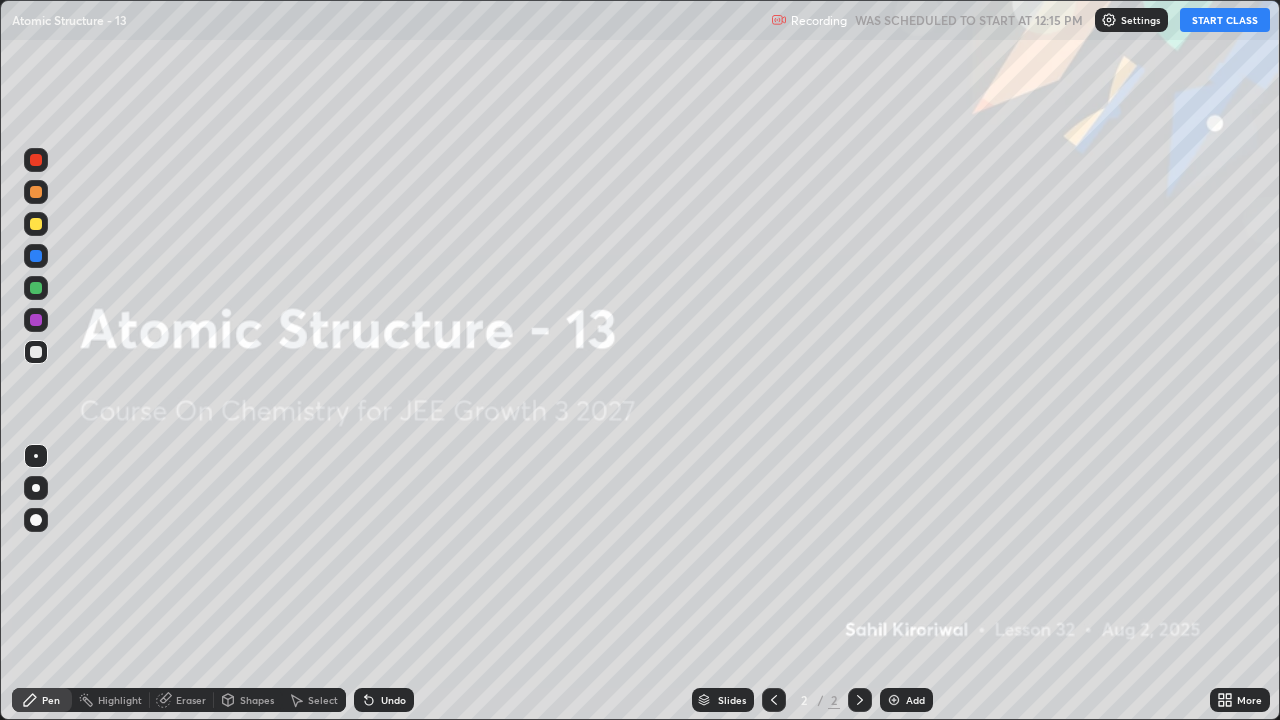 click on "START CLASS" at bounding box center (1225, 20) 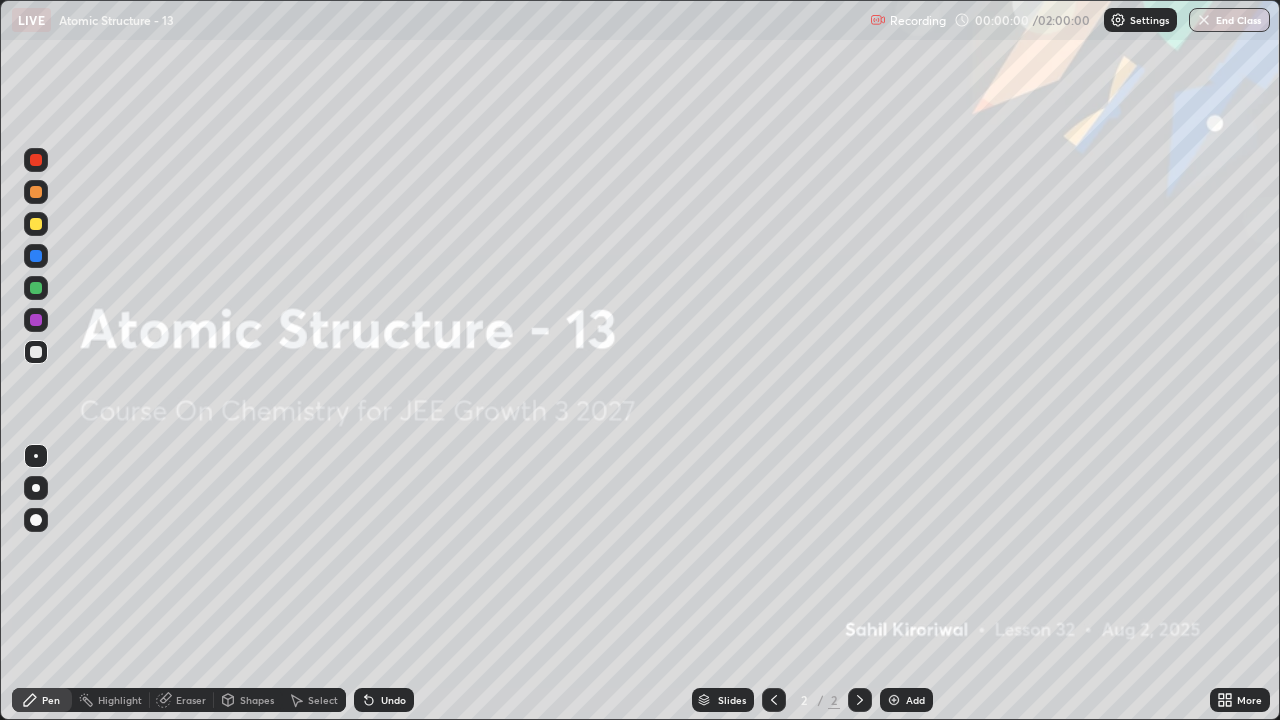 click at bounding box center (894, 700) 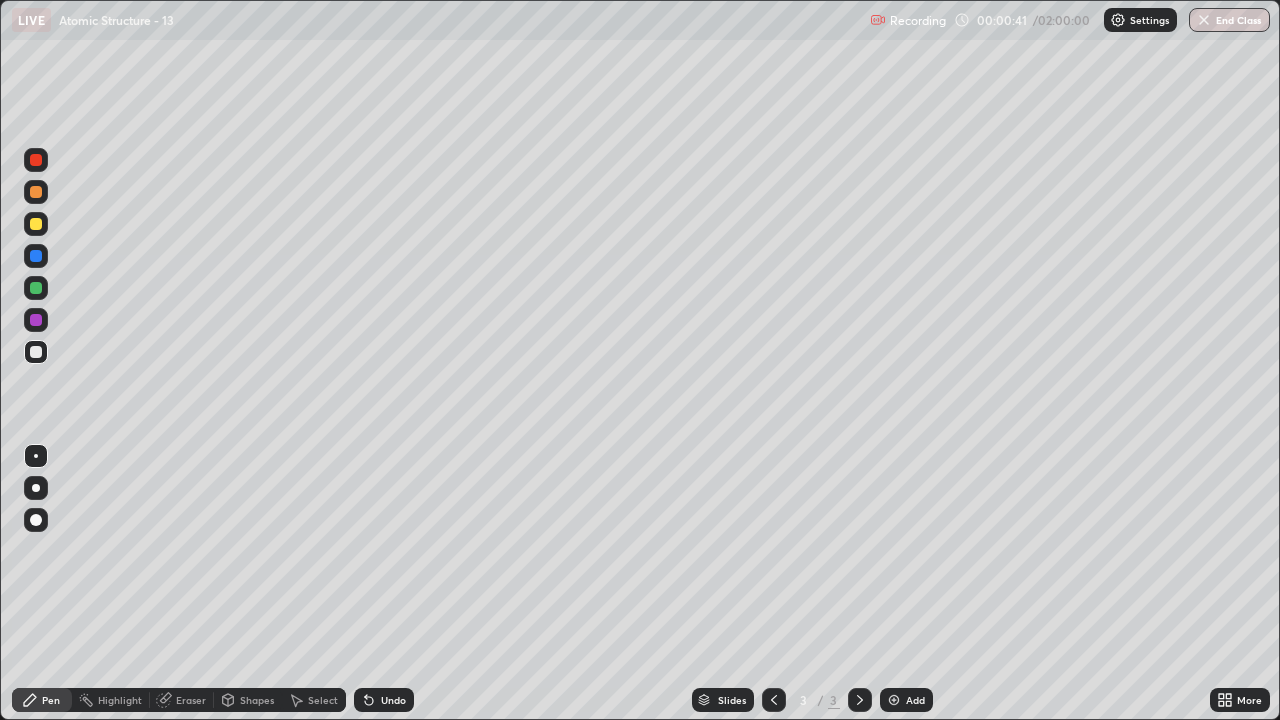click on "Undo" at bounding box center (393, 700) 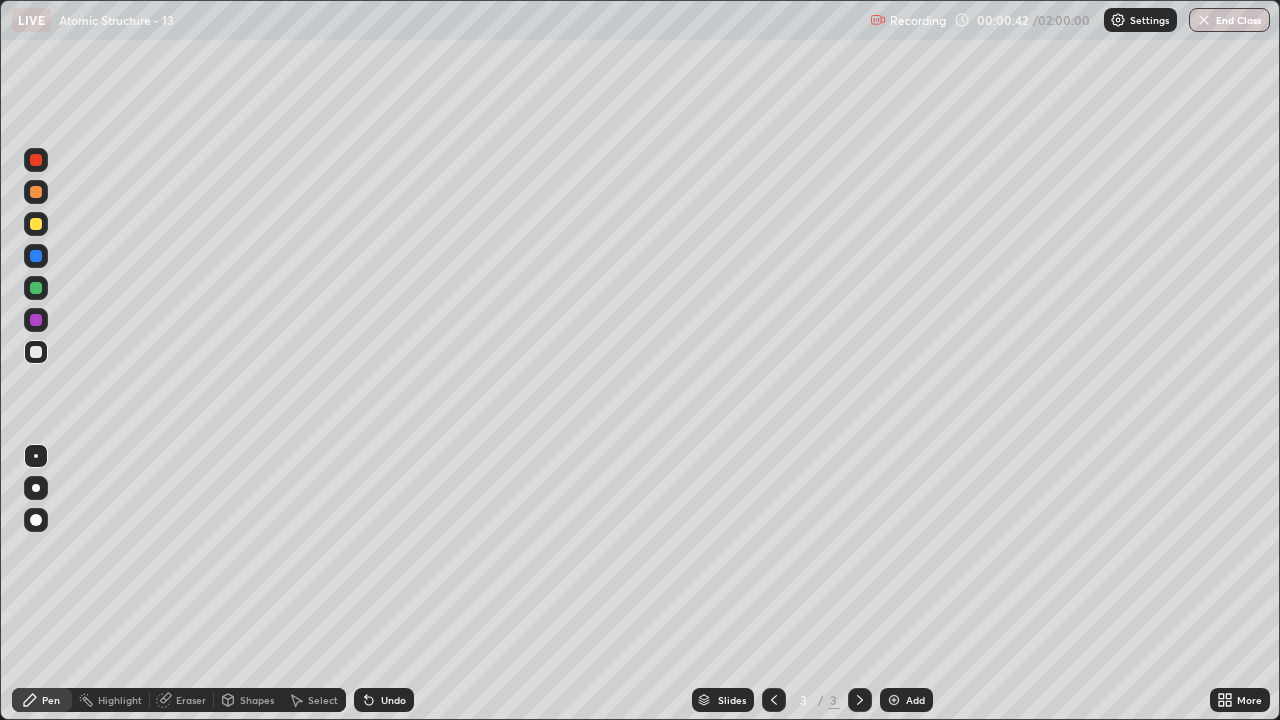 click on "Undo" at bounding box center [393, 700] 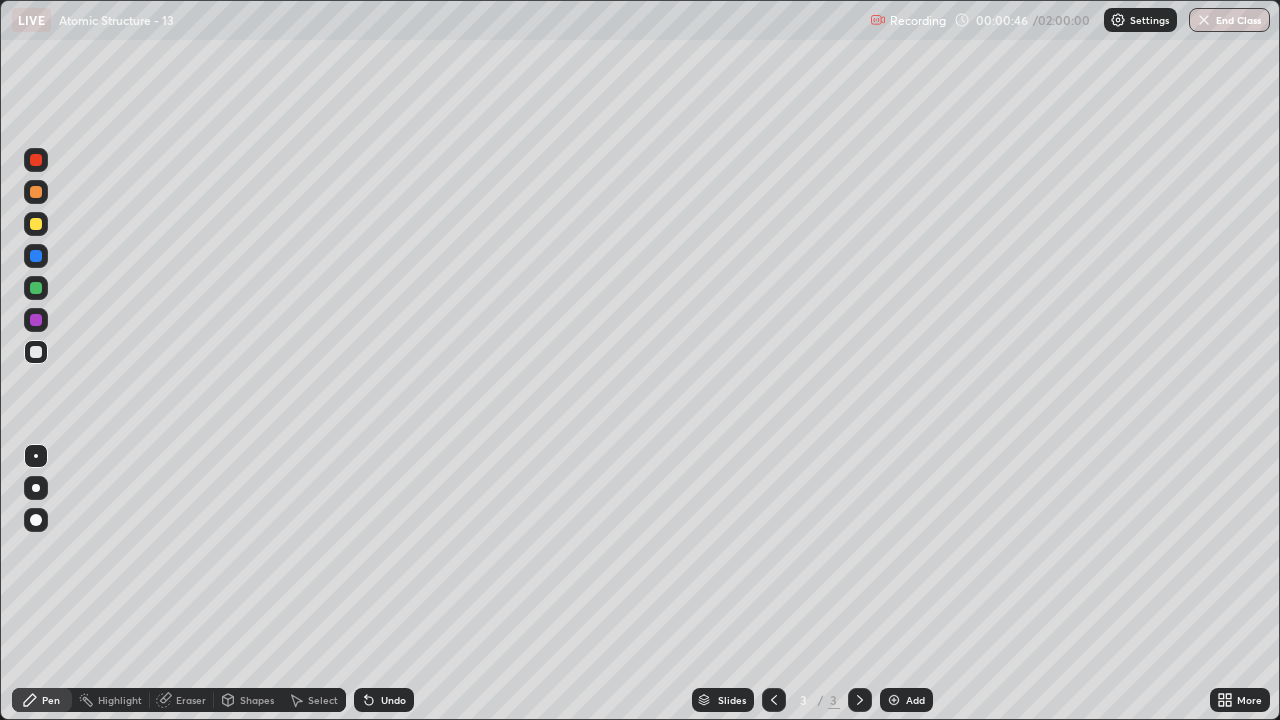 click on "Undo" at bounding box center (393, 700) 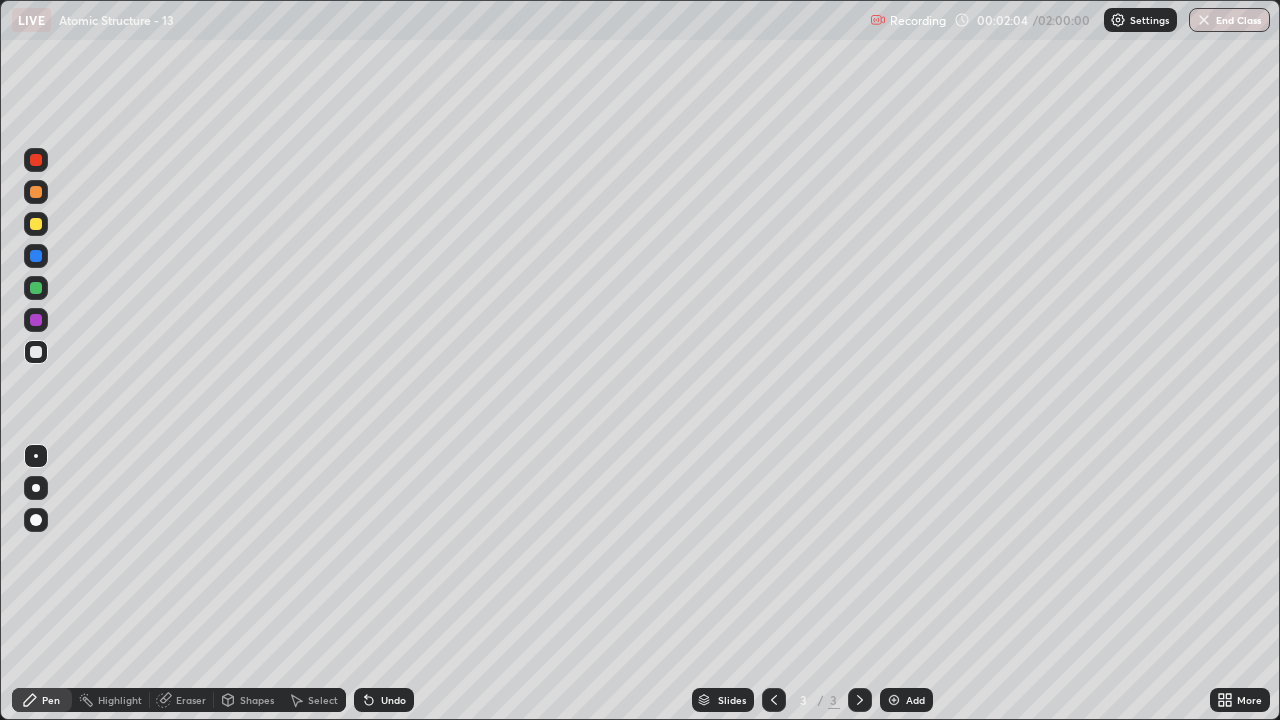 click on "Undo" at bounding box center (384, 700) 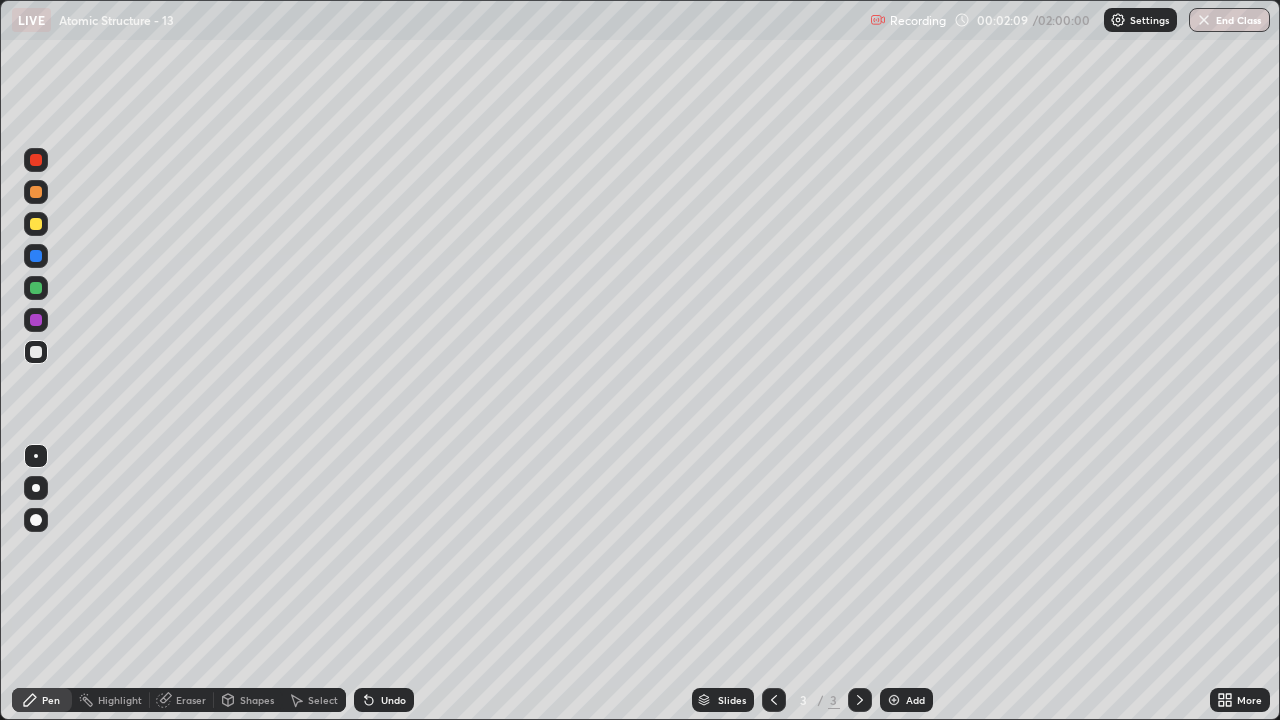 click on "Undo" at bounding box center [384, 700] 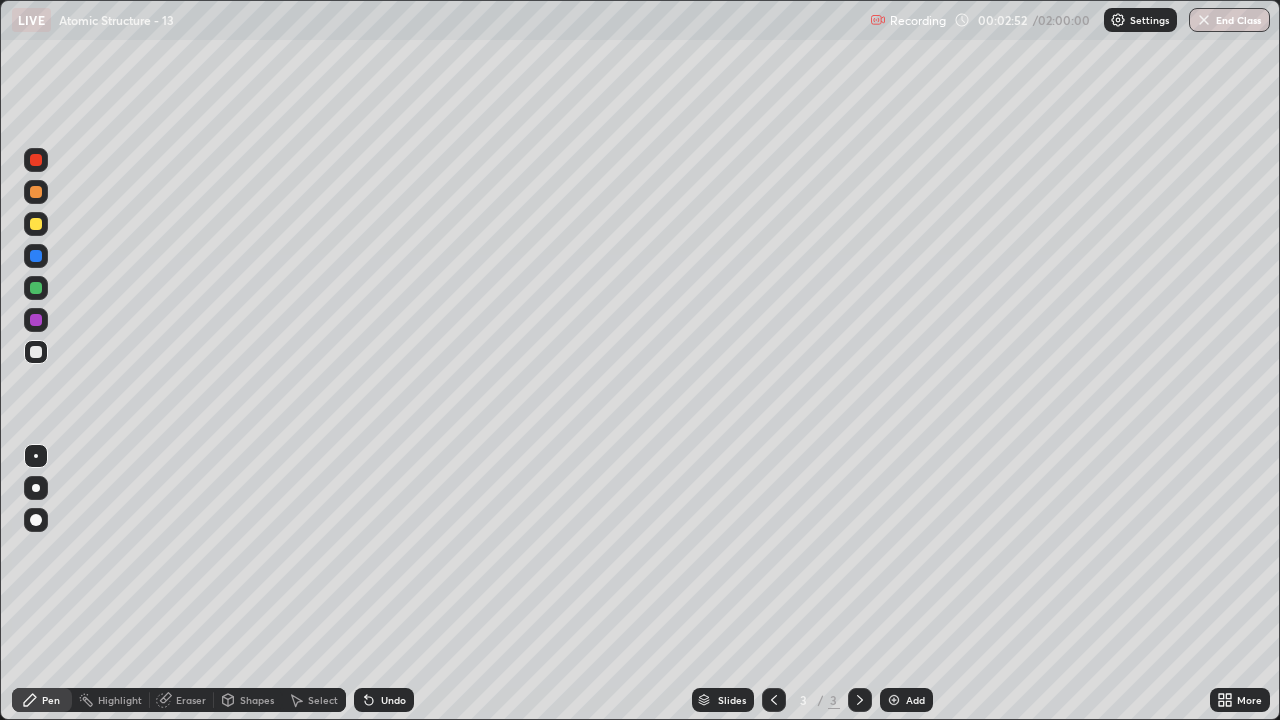 click 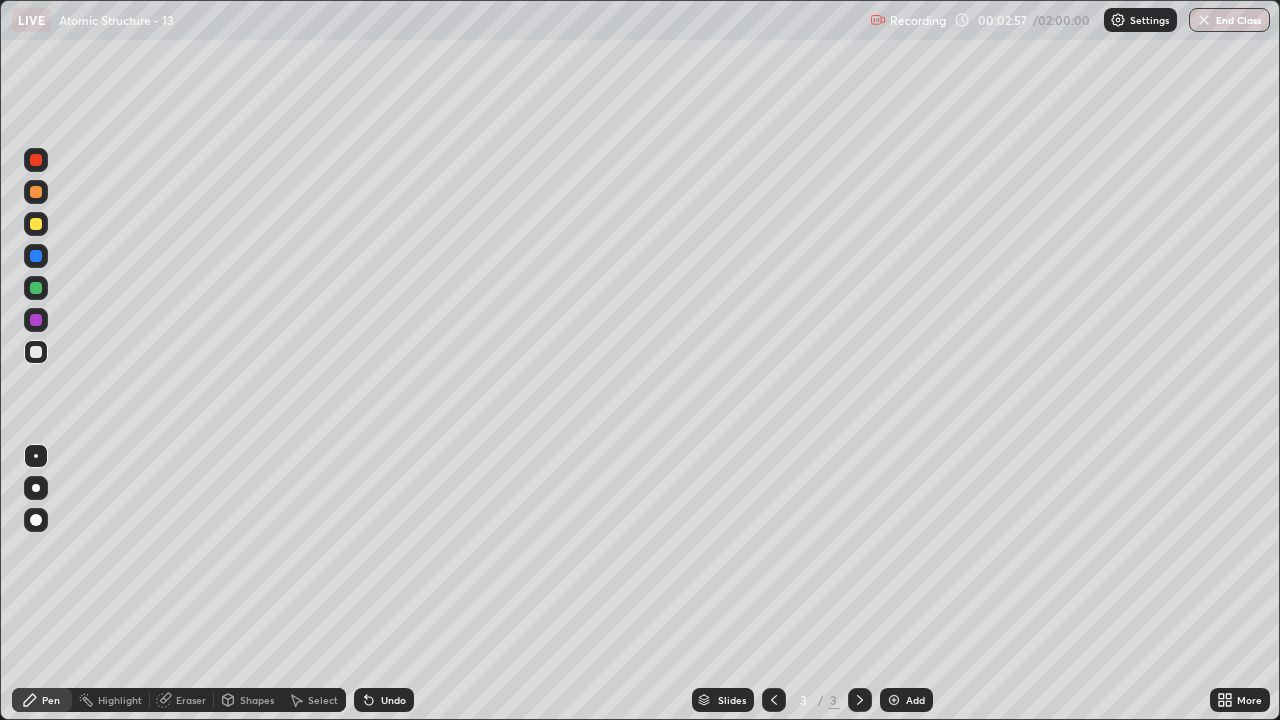 click on "Undo" at bounding box center (393, 700) 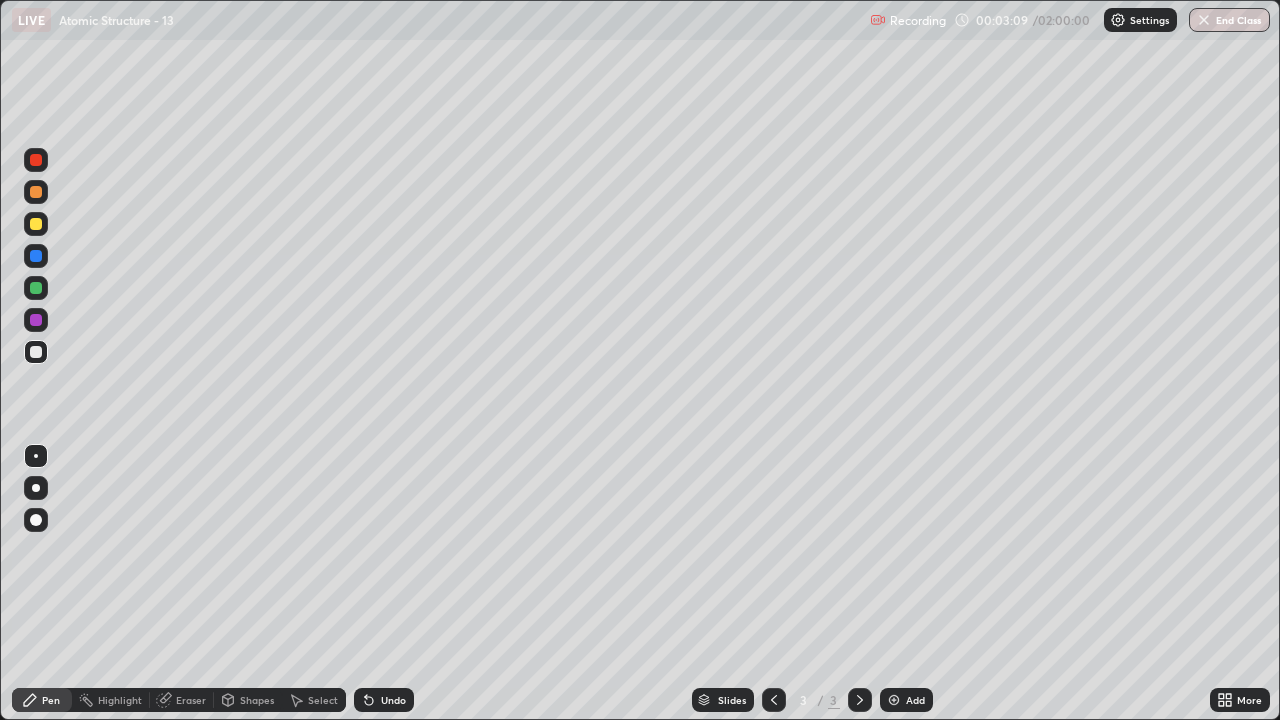 click at bounding box center [36, 224] 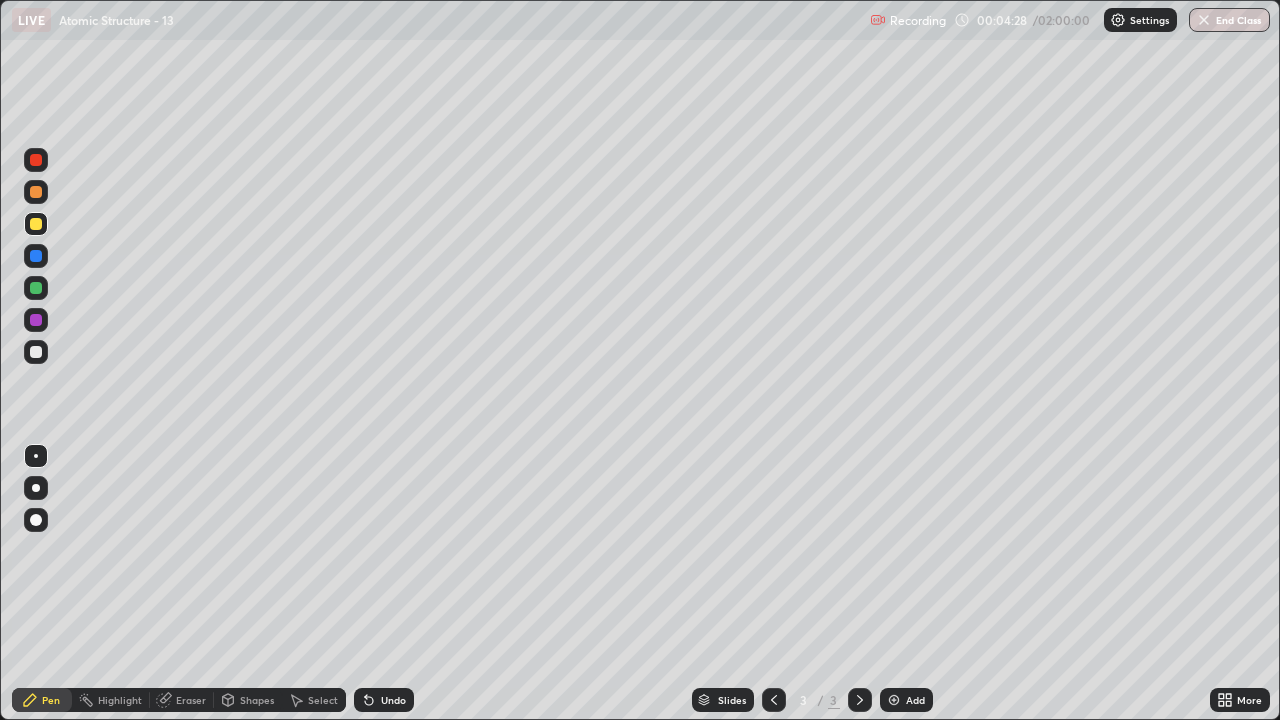 click on "Add" at bounding box center (915, 700) 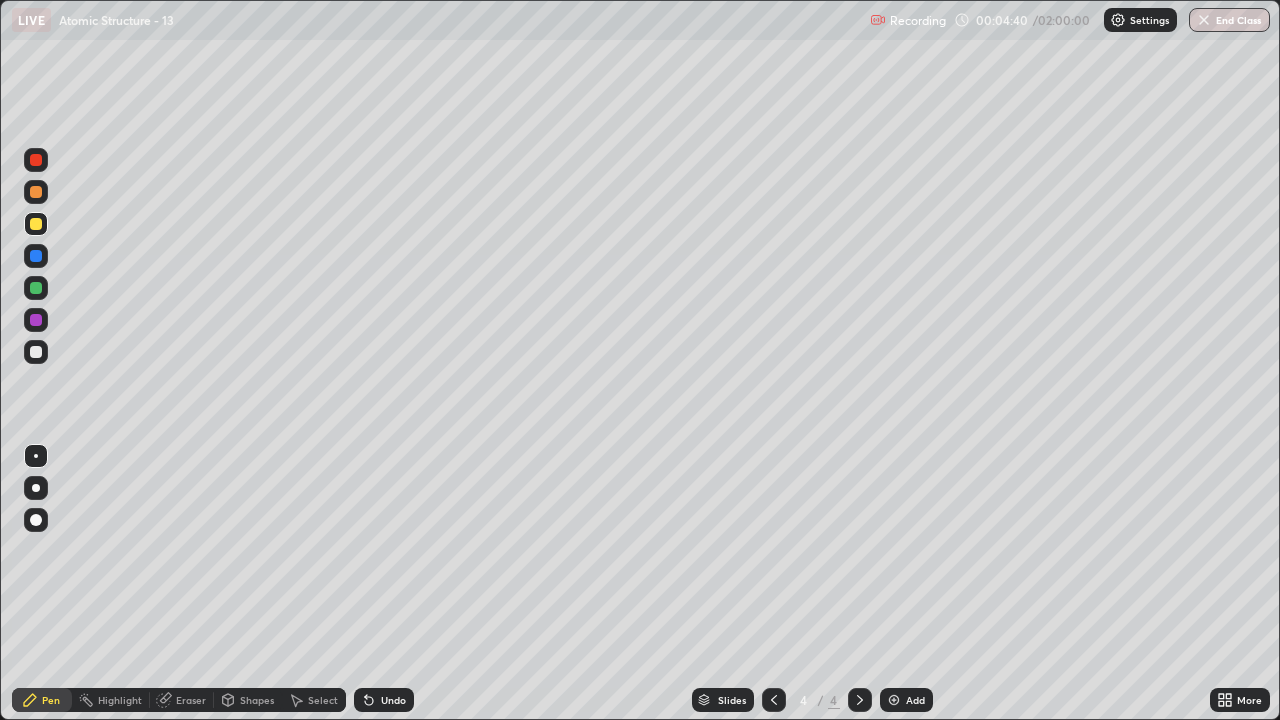 click 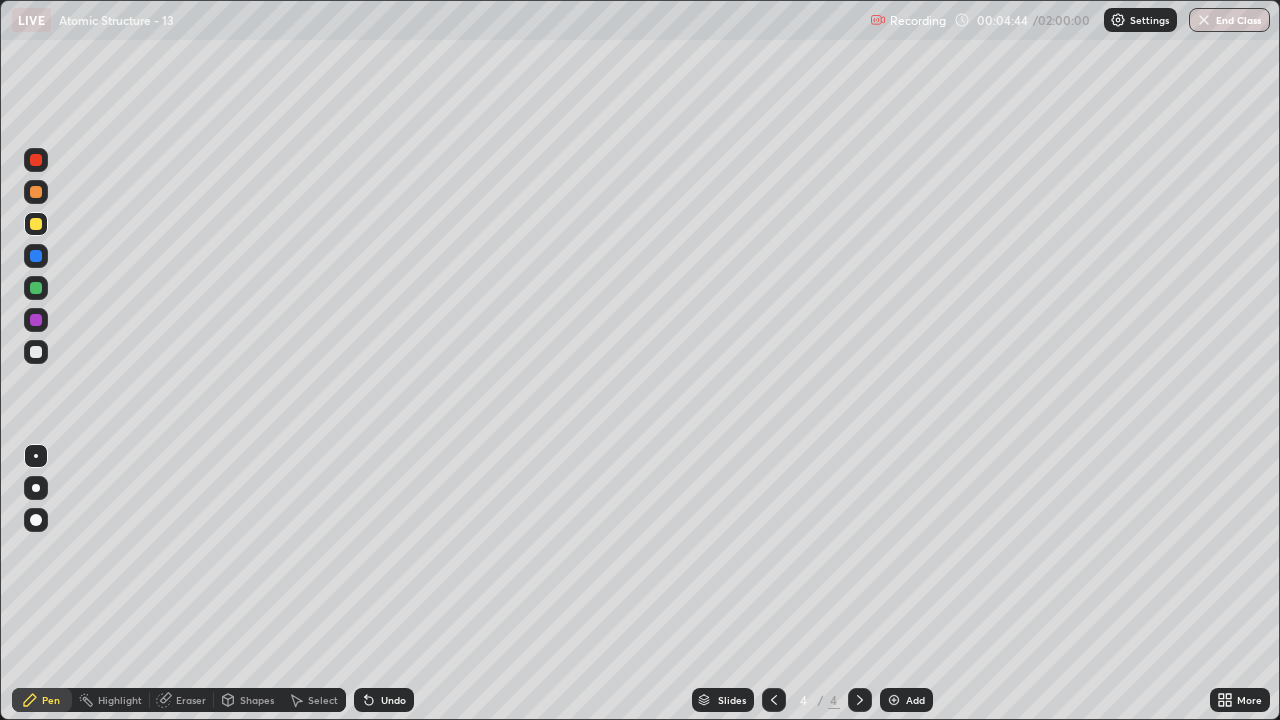 click on "Undo" at bounding box center [384, 700] 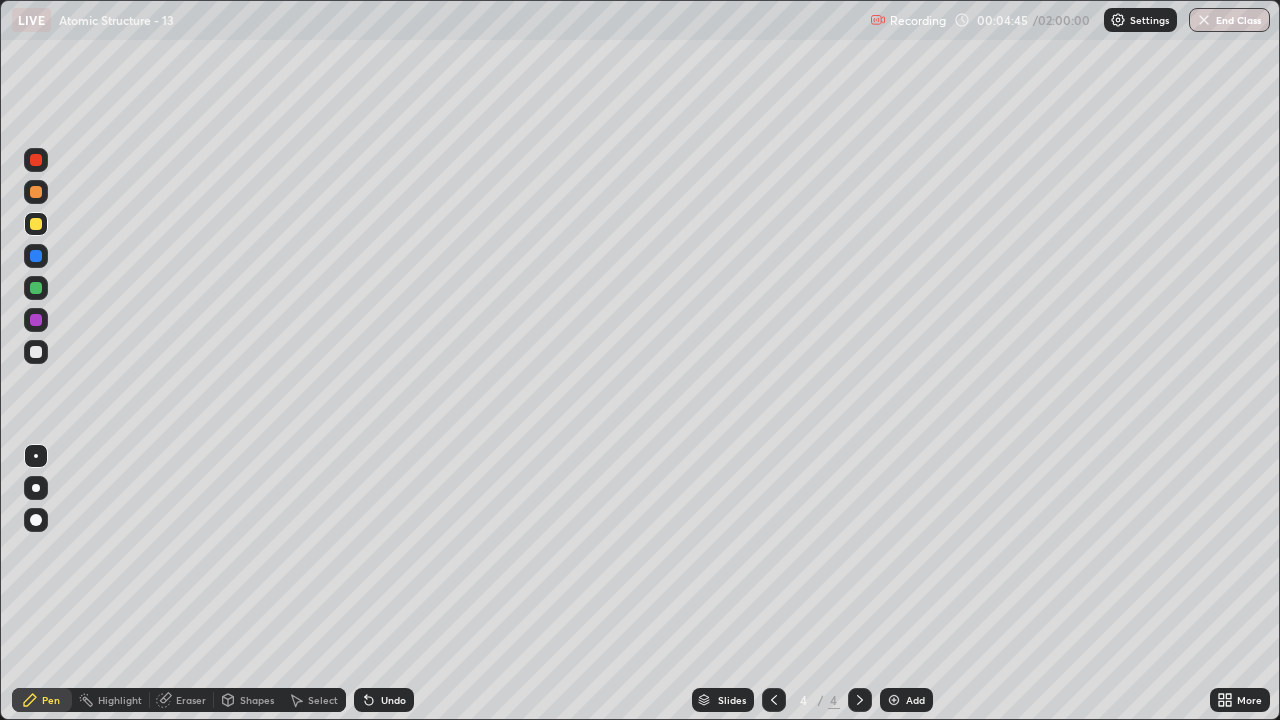 click on "Undo" at bounding box center [384, 700] 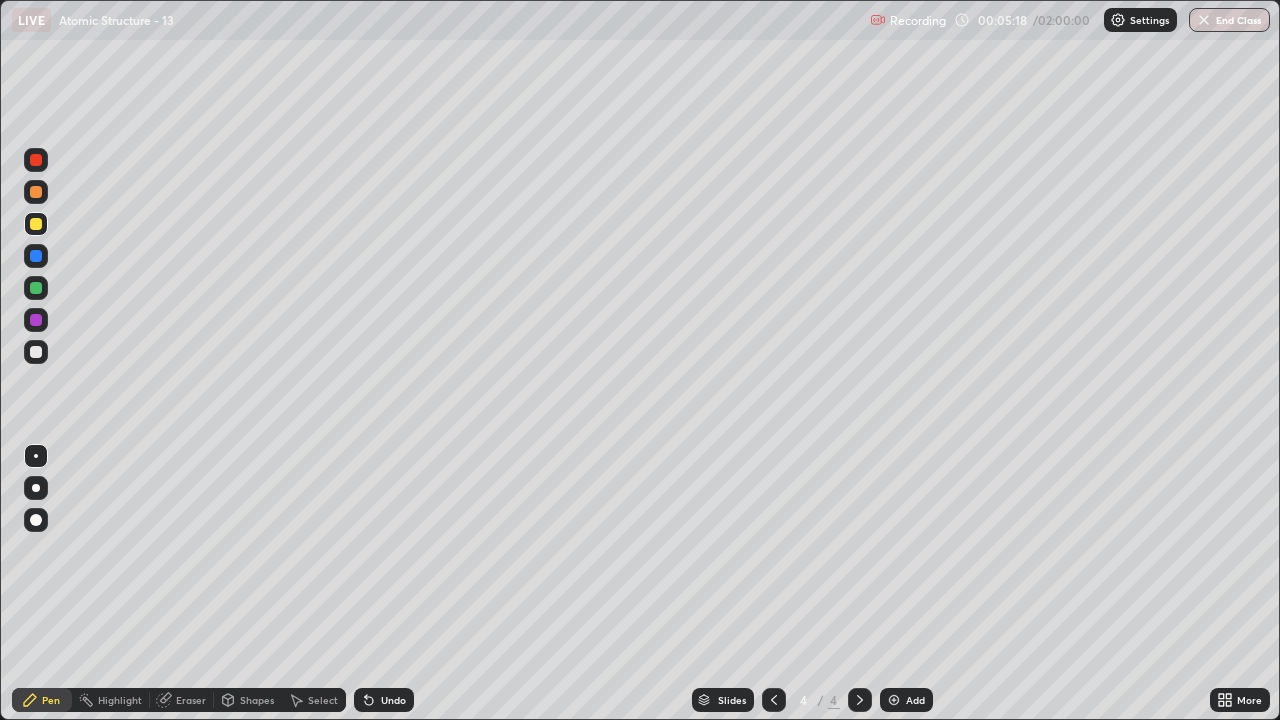 click on "Undo" at bounding box center [384, 700] 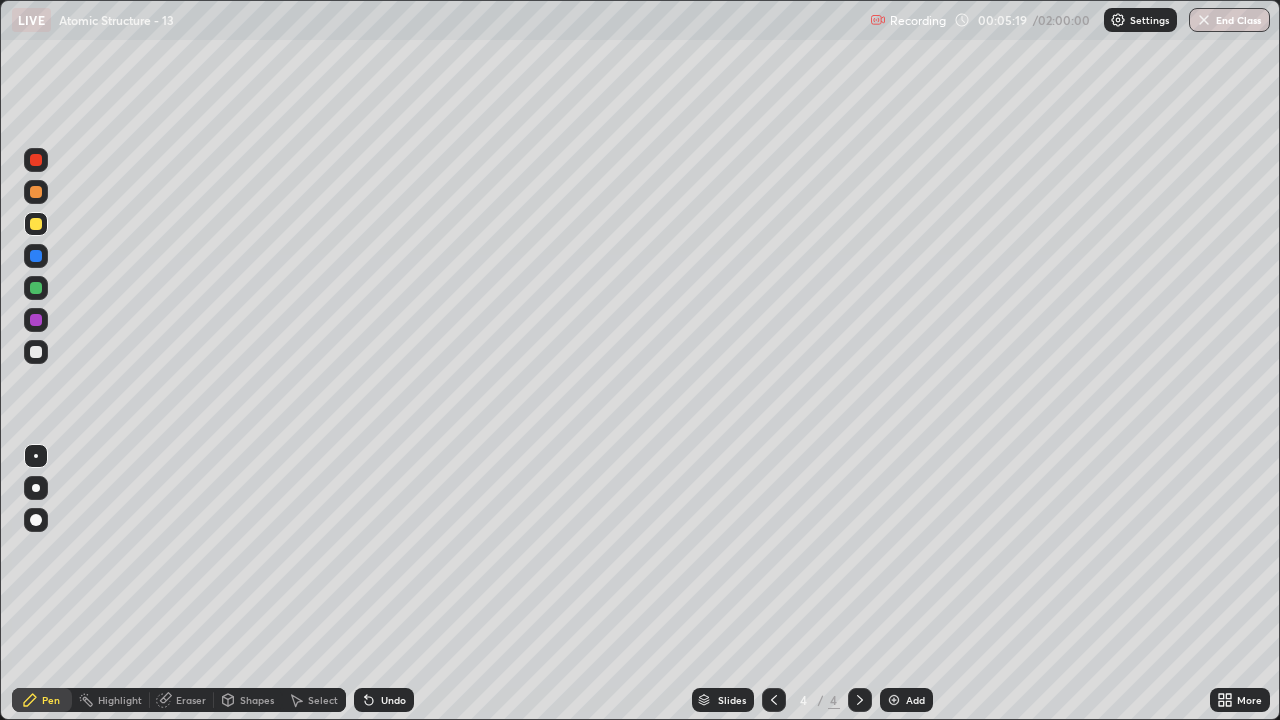 click 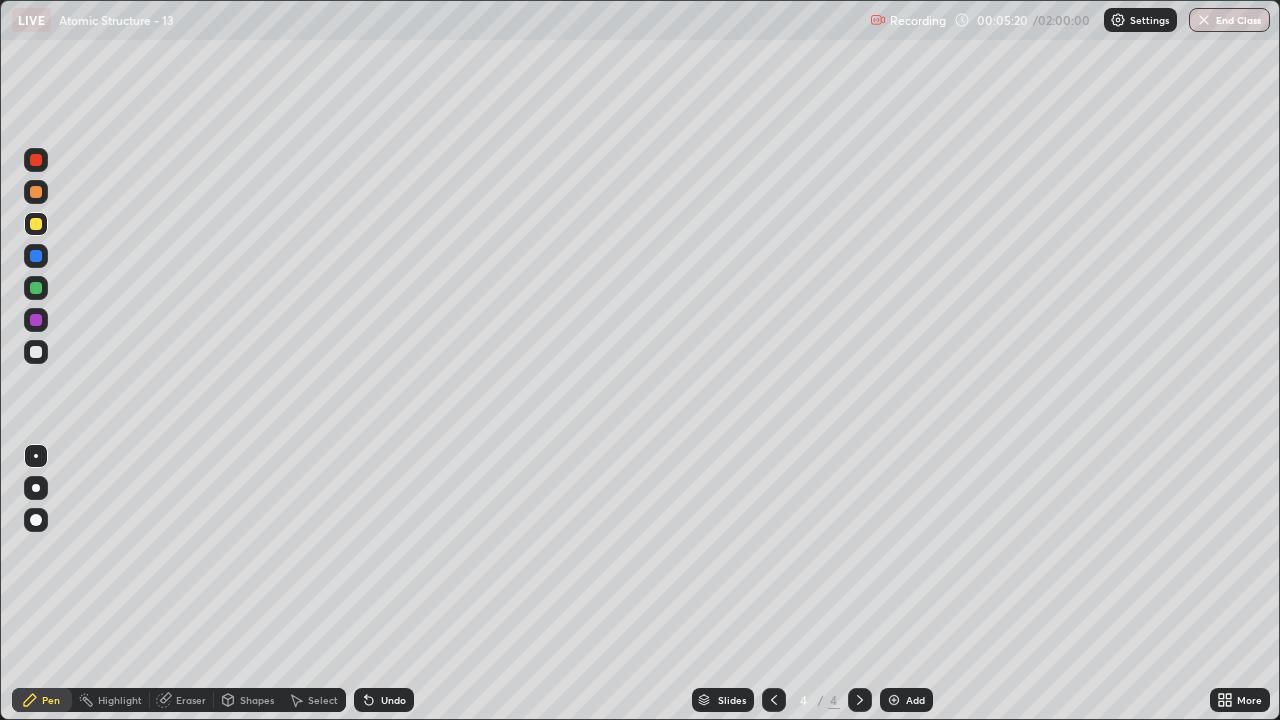 click 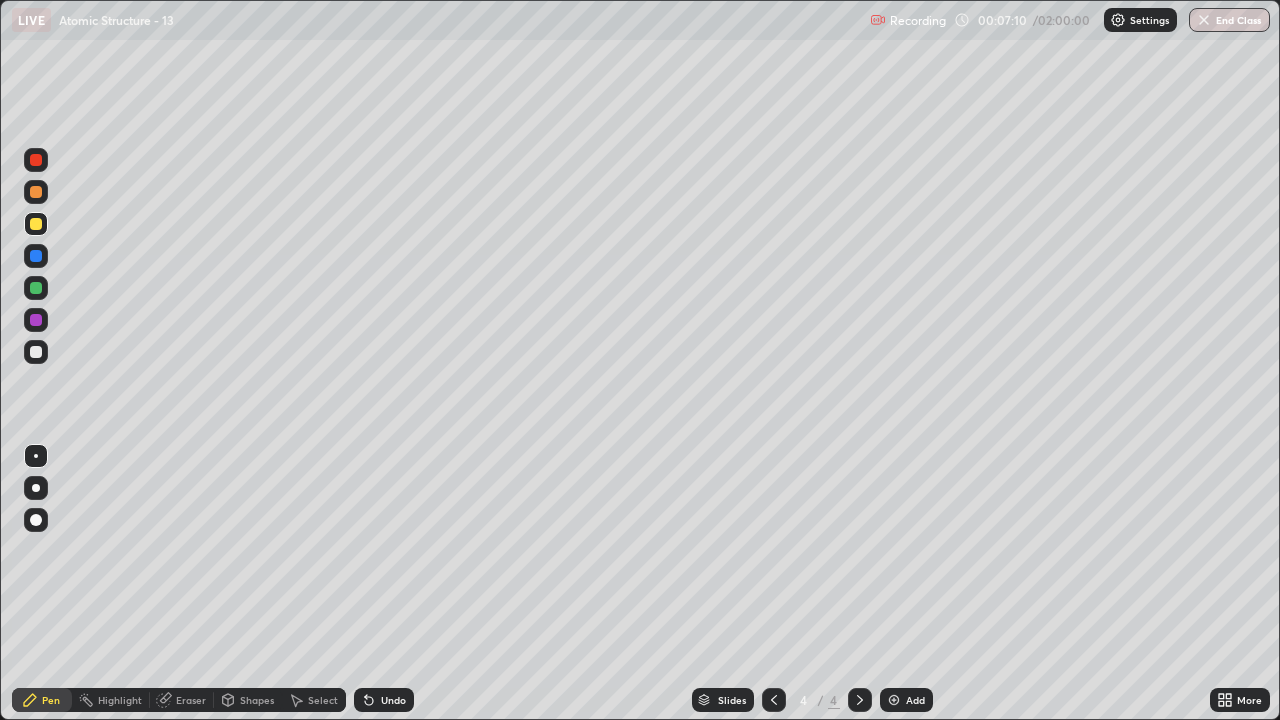 click on "Undo" at bounding box center [393, 700] 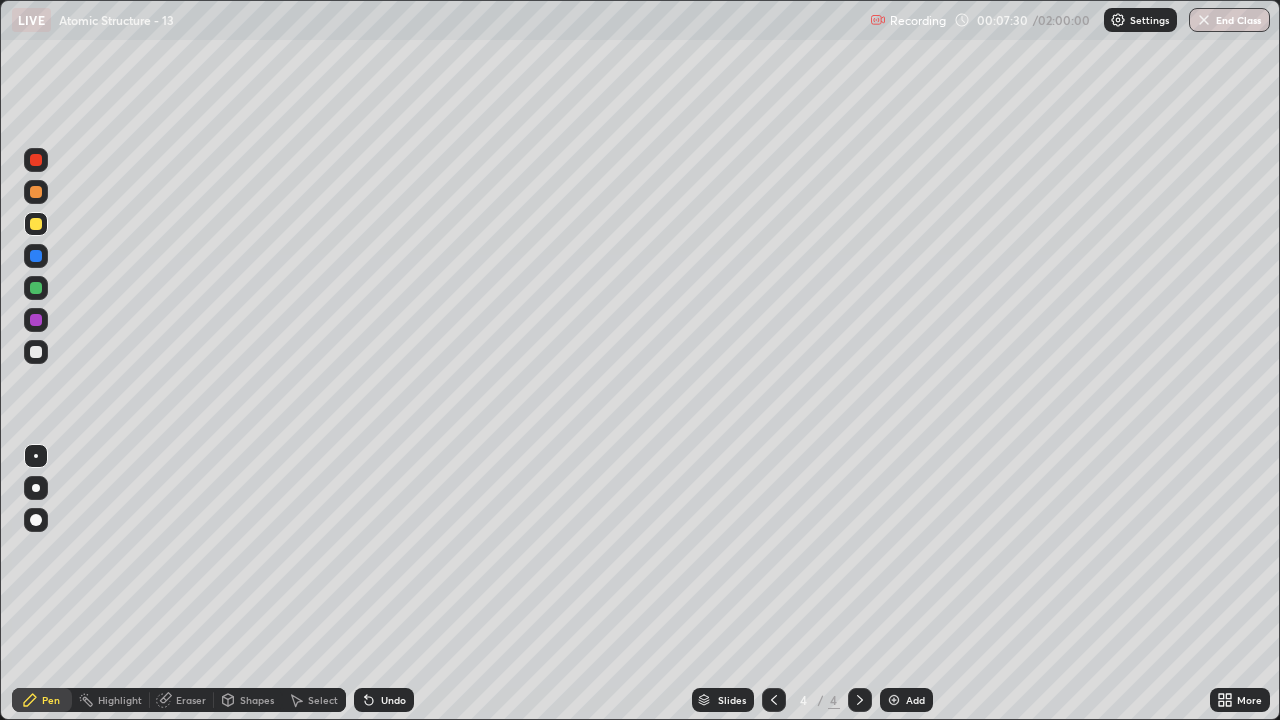 click on "Undo" at bounding box center (384, 700) 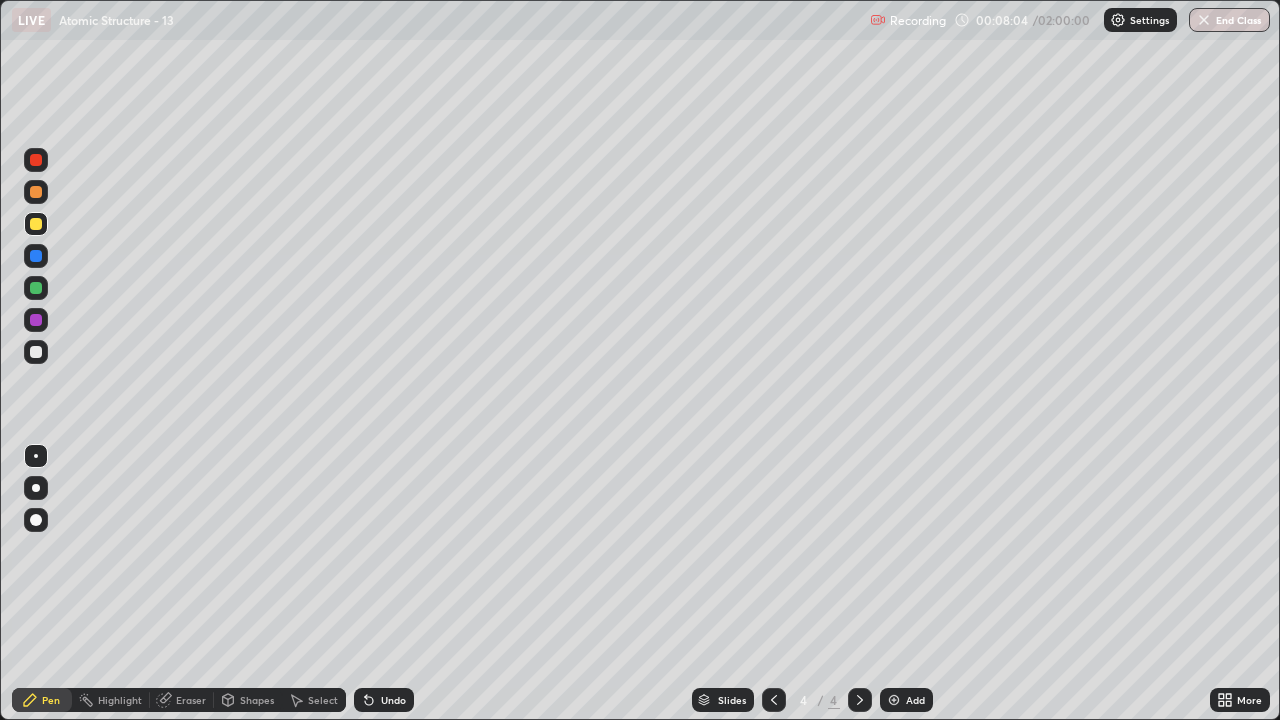 click 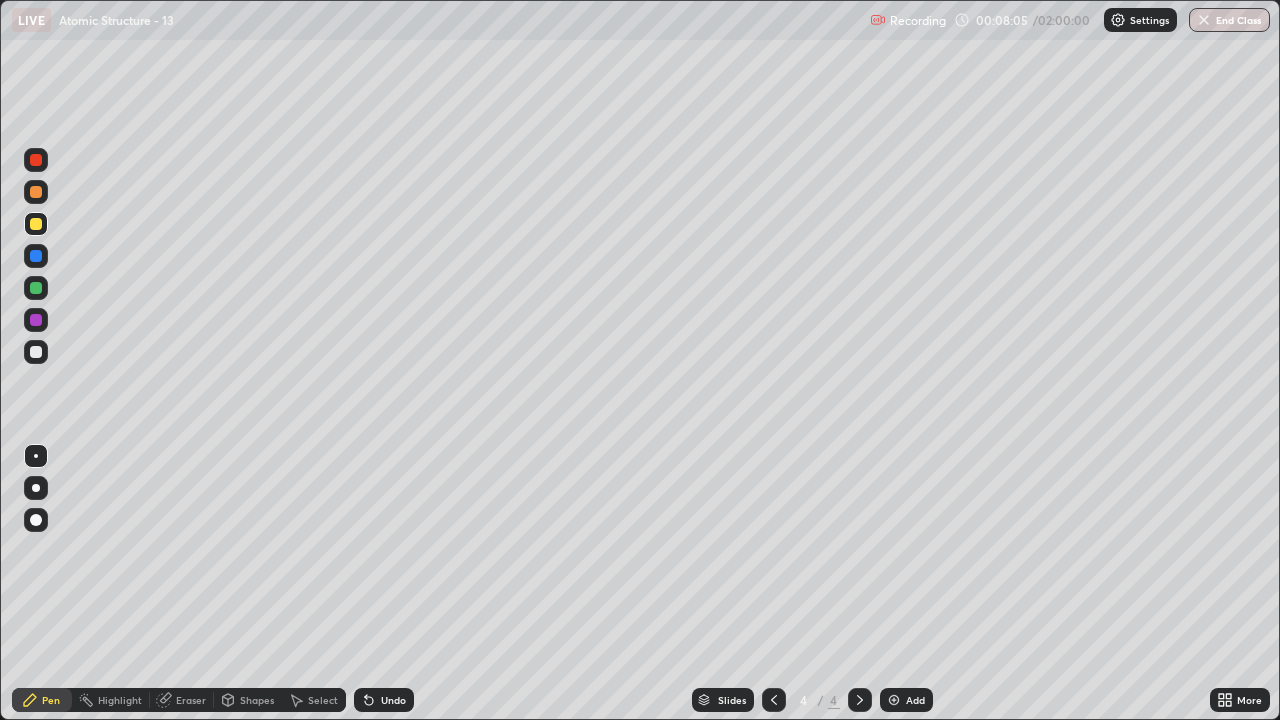 click on "Undo" at bounding box center (384, 700) 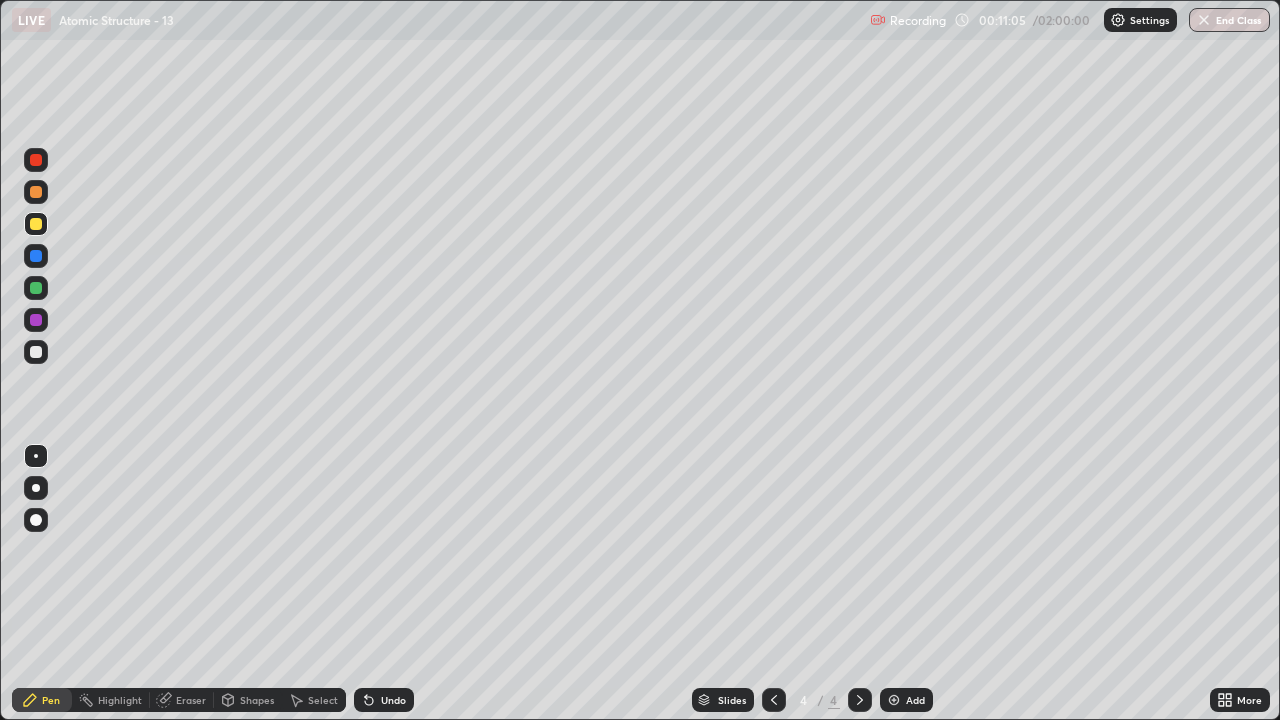 click on "Eraser" at bounding box center [191, 700] 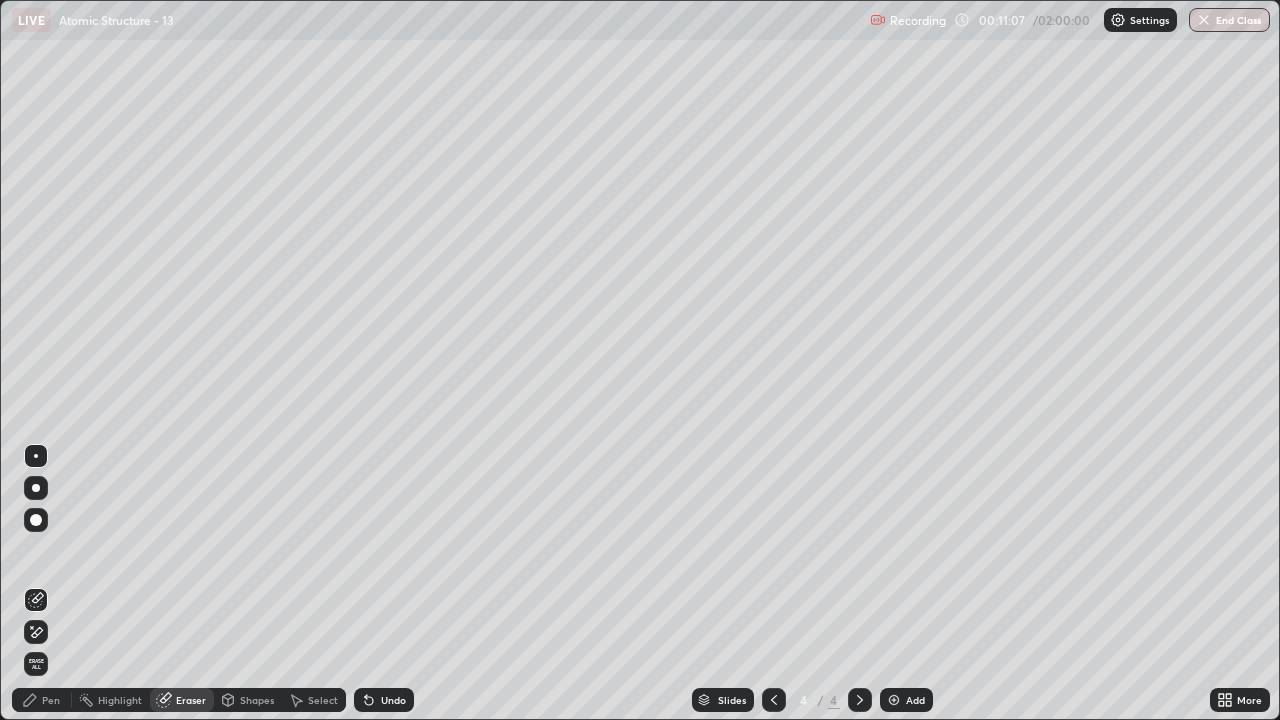 click on "Select" at bounding box center [323, 700] 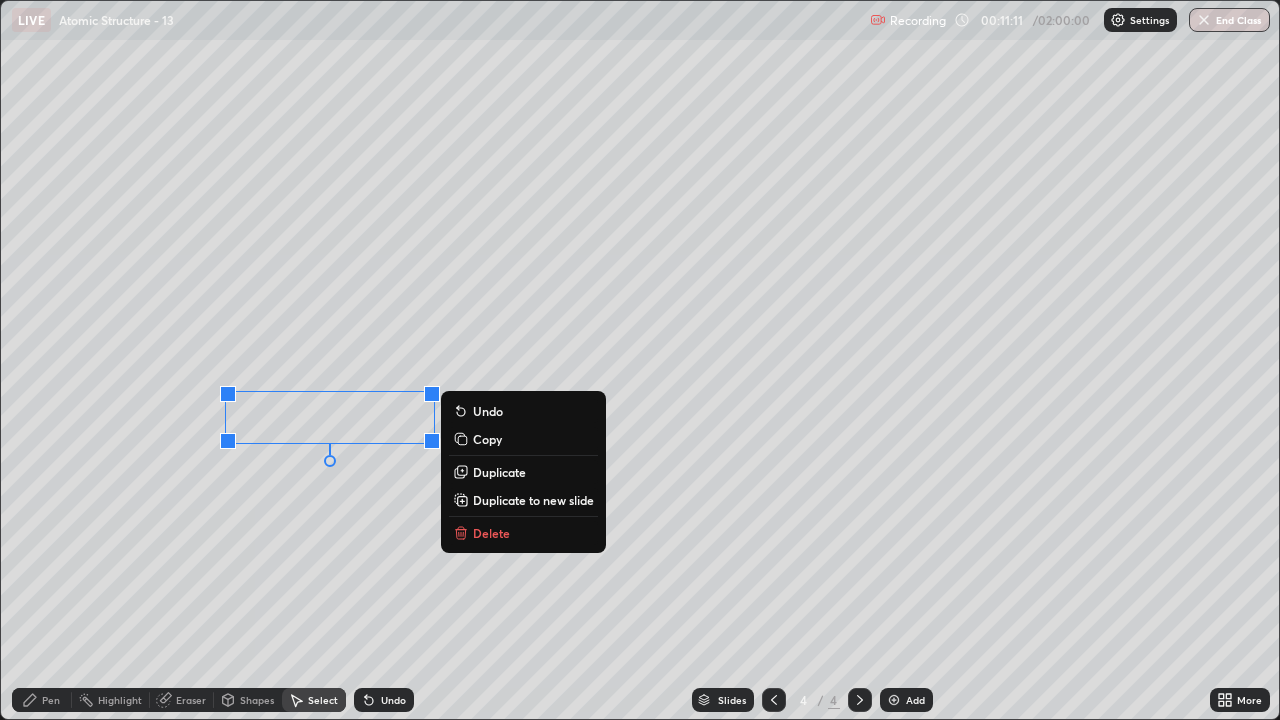 click on "0 ° Undo Copy Duplicate Duplicate to new slide Delete" at bounding box center [640, 360] 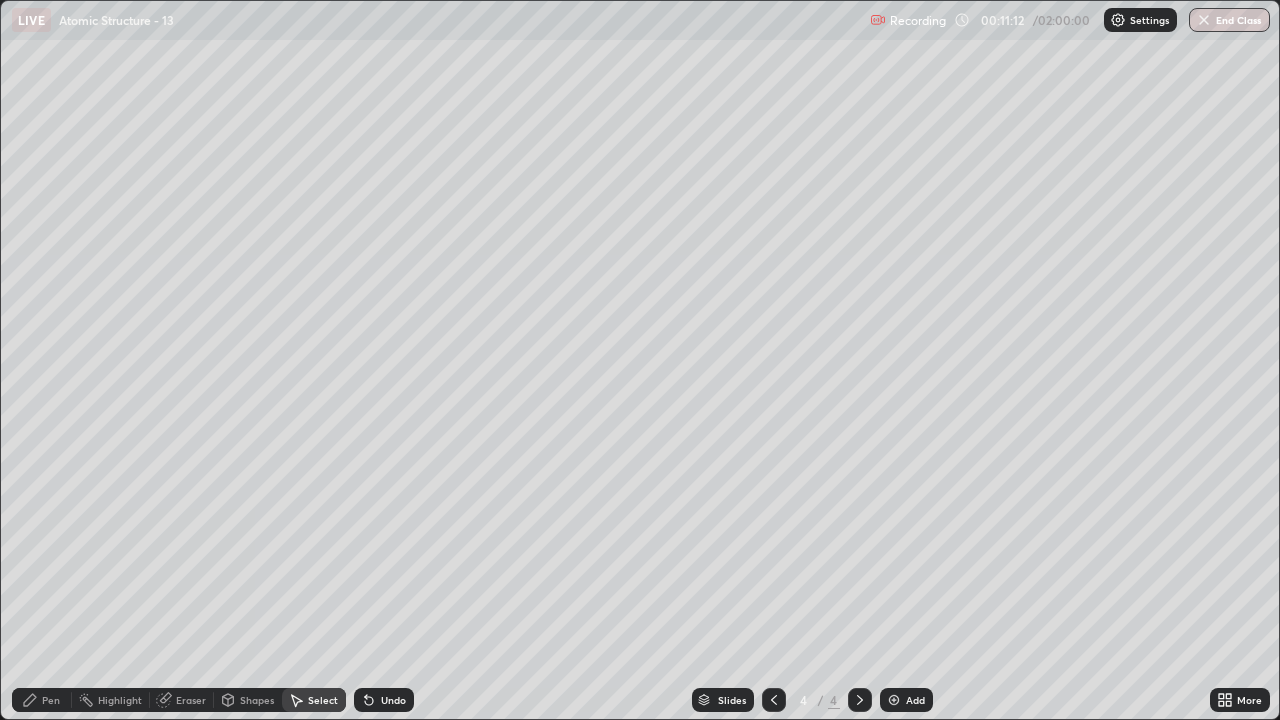 click on "Pen" at bounding box center [51, 700] 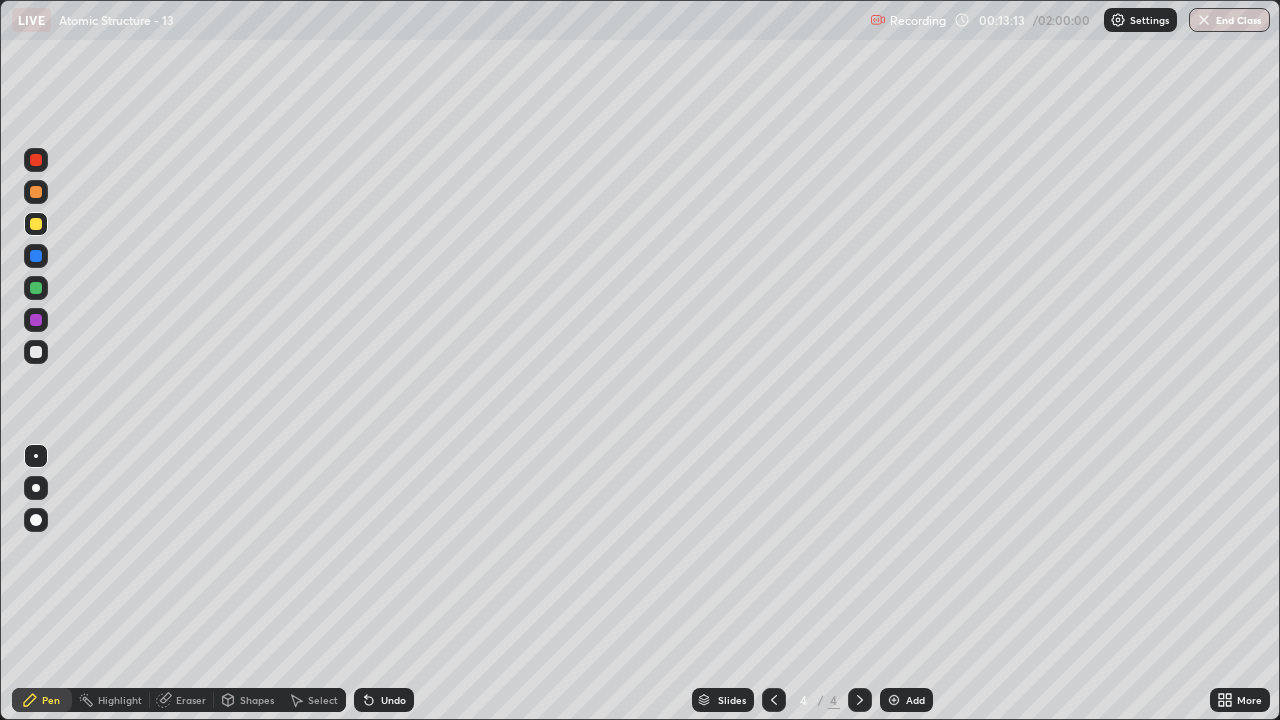 click on "Add" at bounding box center (915, 700) 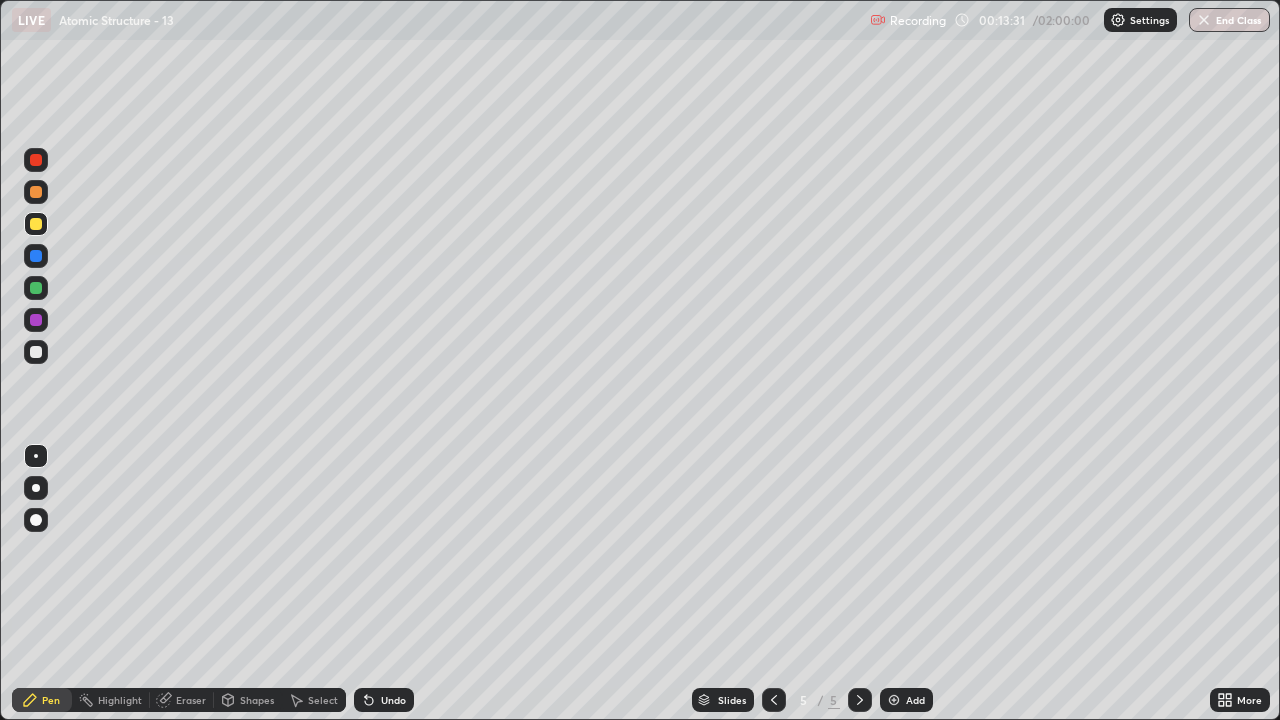 click 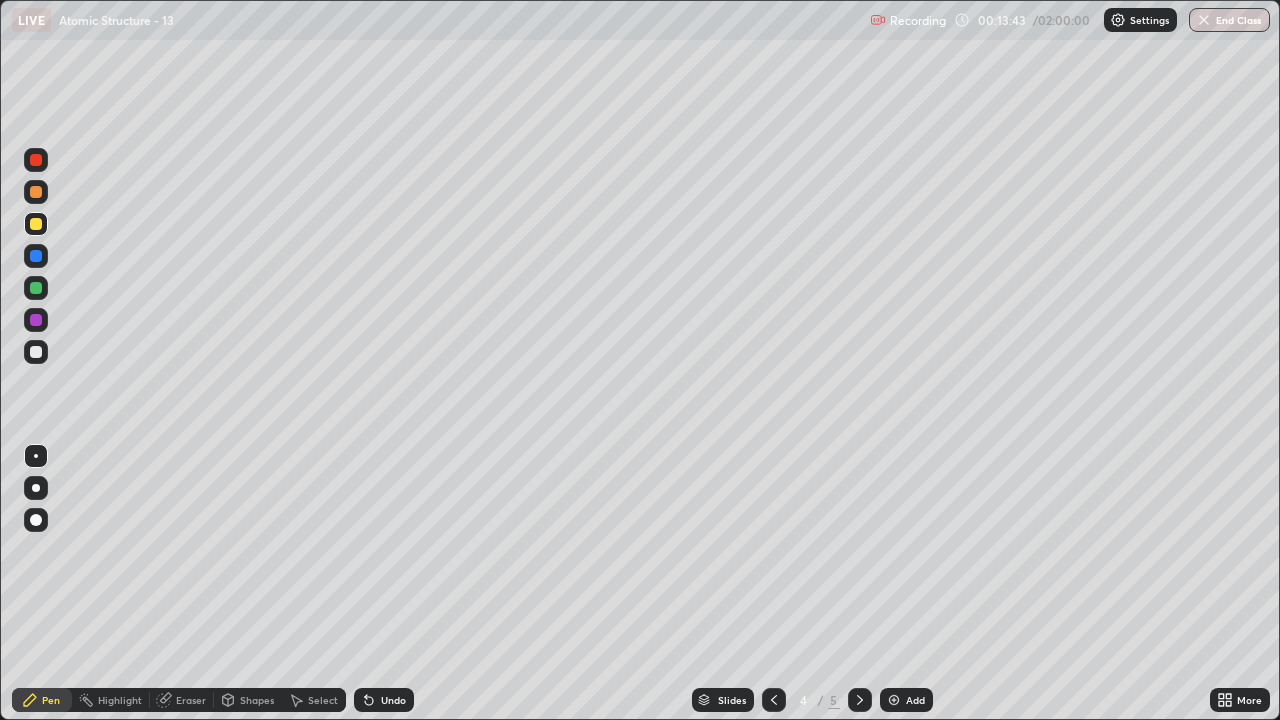 click at bounding box center (894, 700) 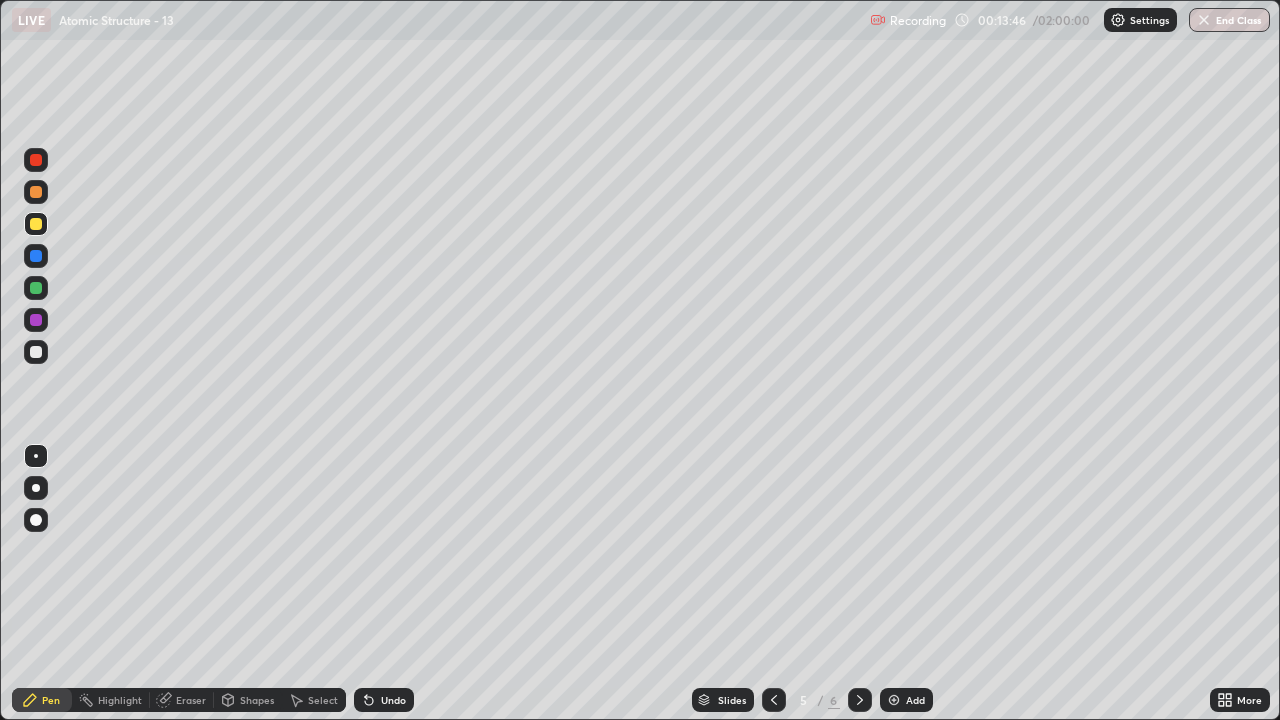 click on "Undo" at bounding box center [393, 700] 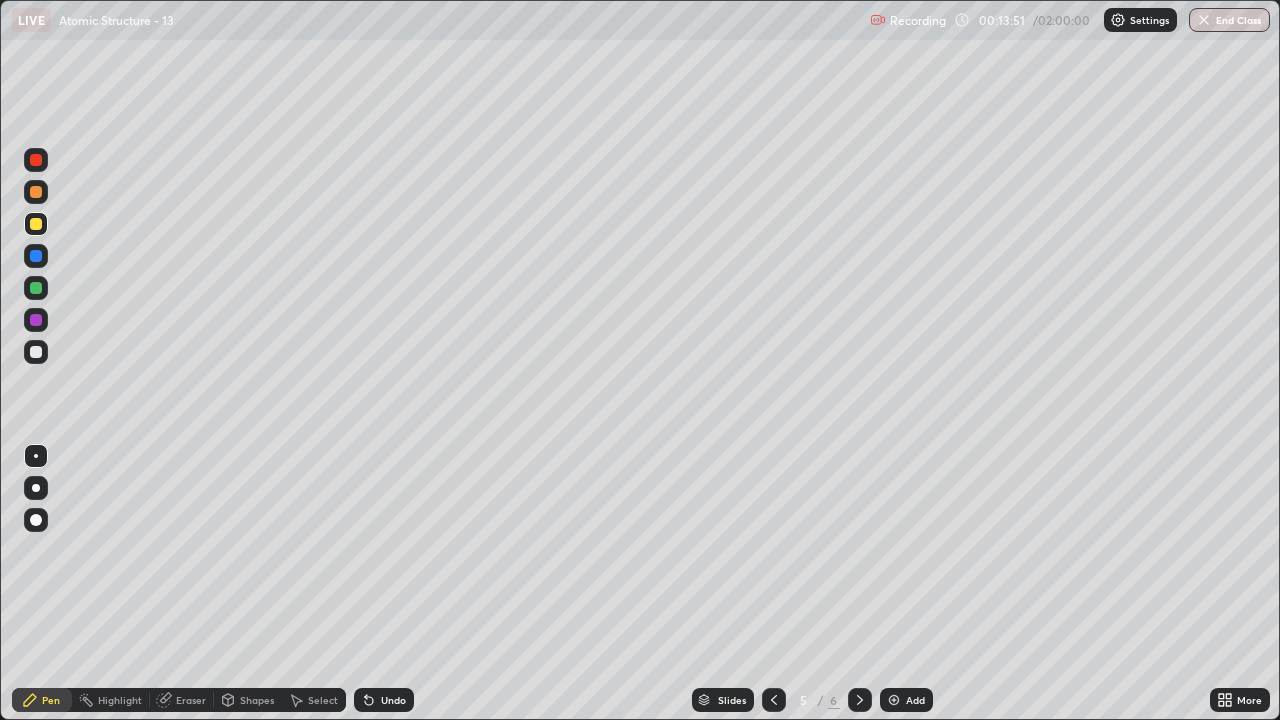 click on "Undo" at bounding box center [393, 700] 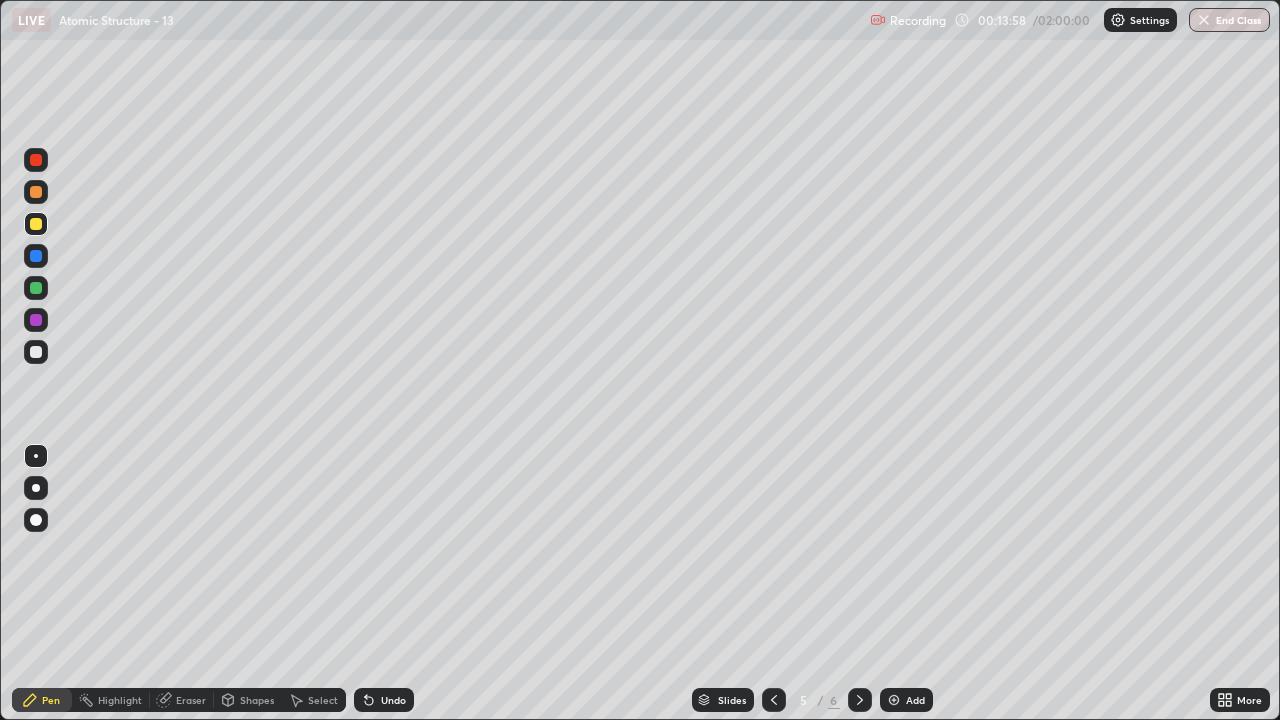 click on "Undo" at bounding box center [393, 700] 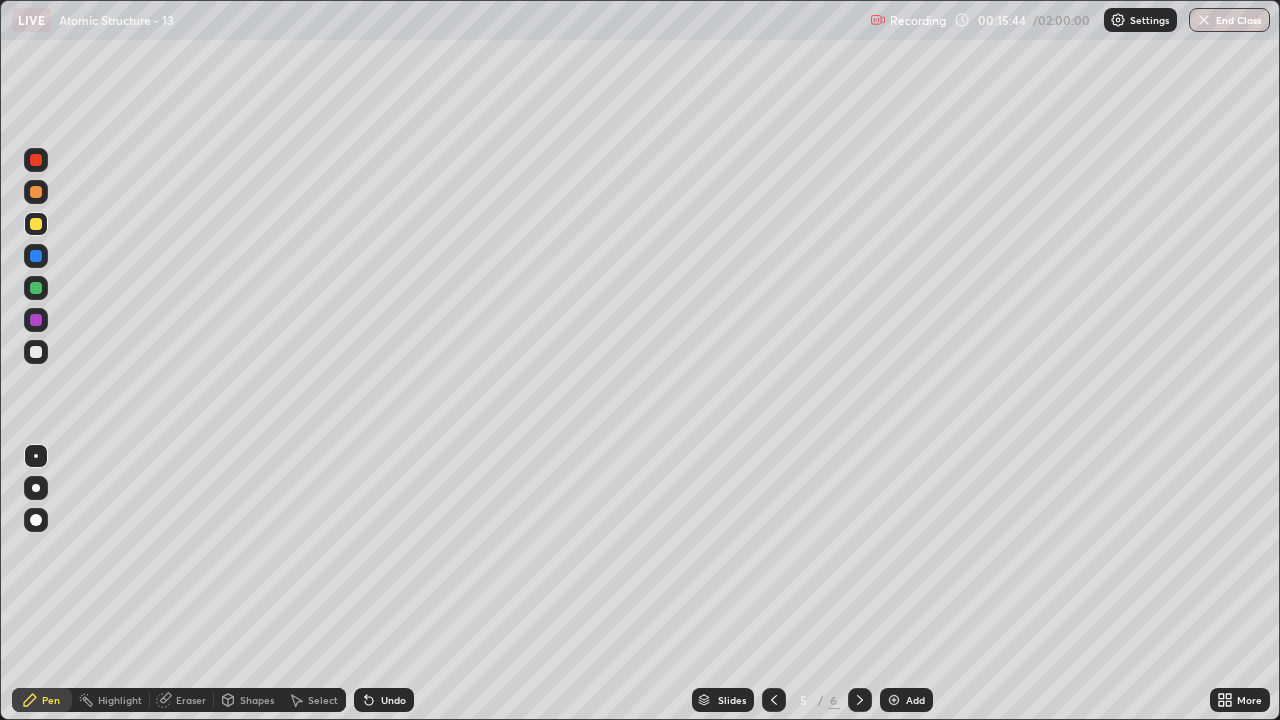 click 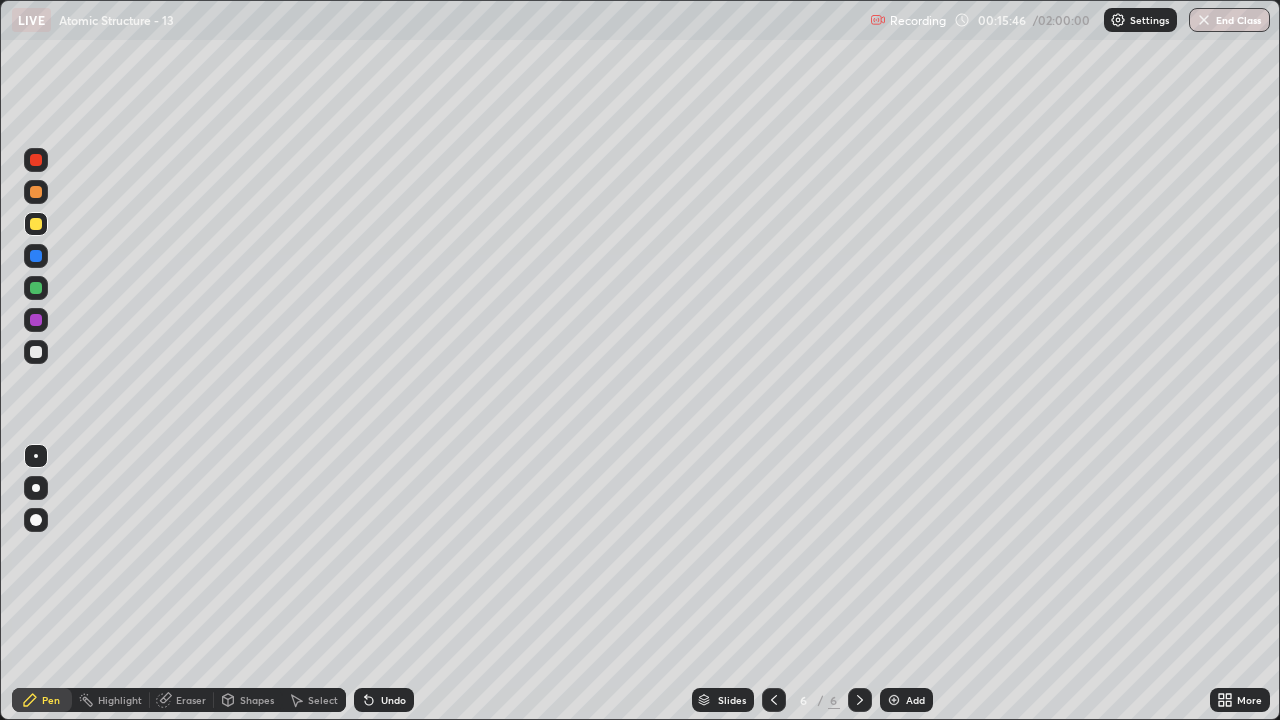 click at bounding box center (36, 352) 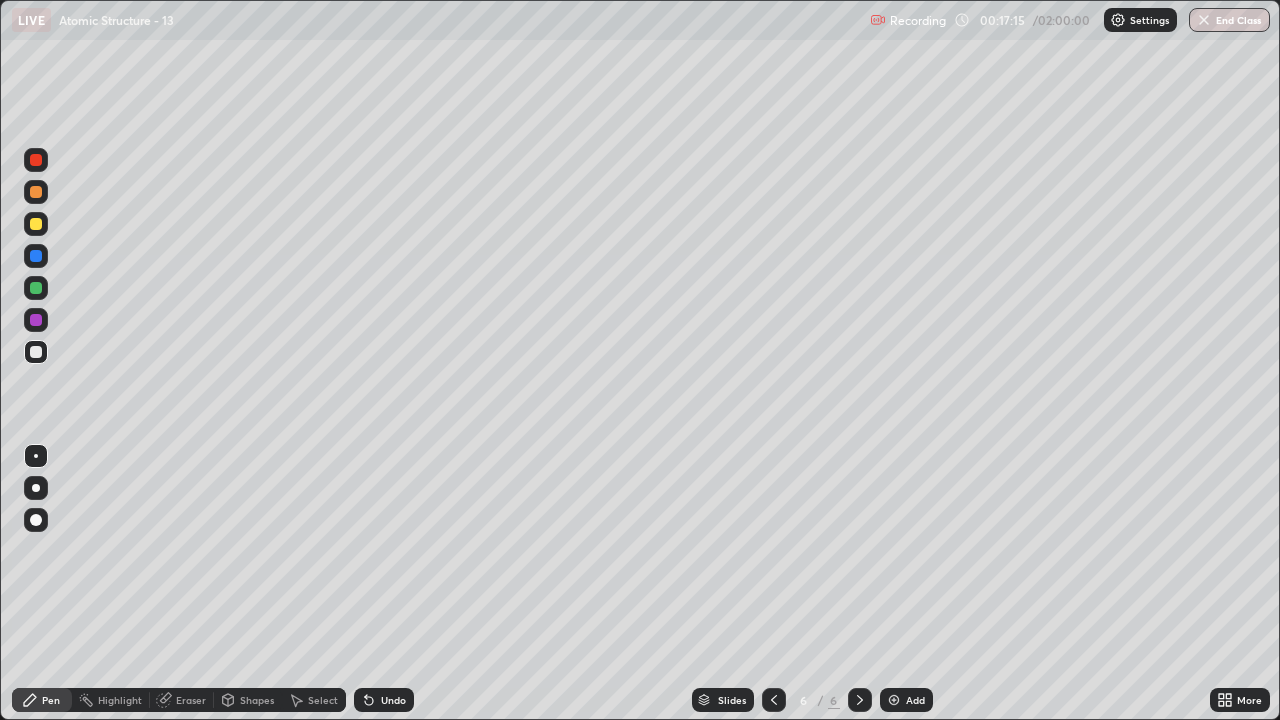 click 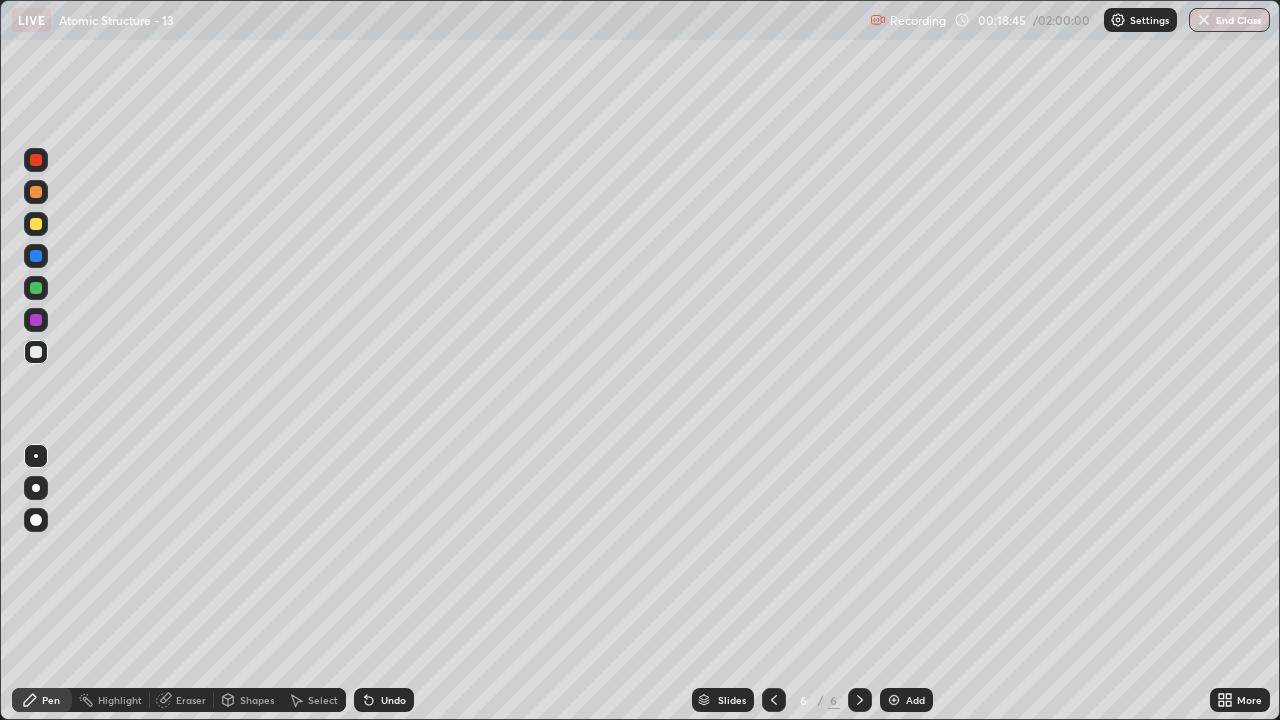 click on "Undo" at bounding box center [393, 700] 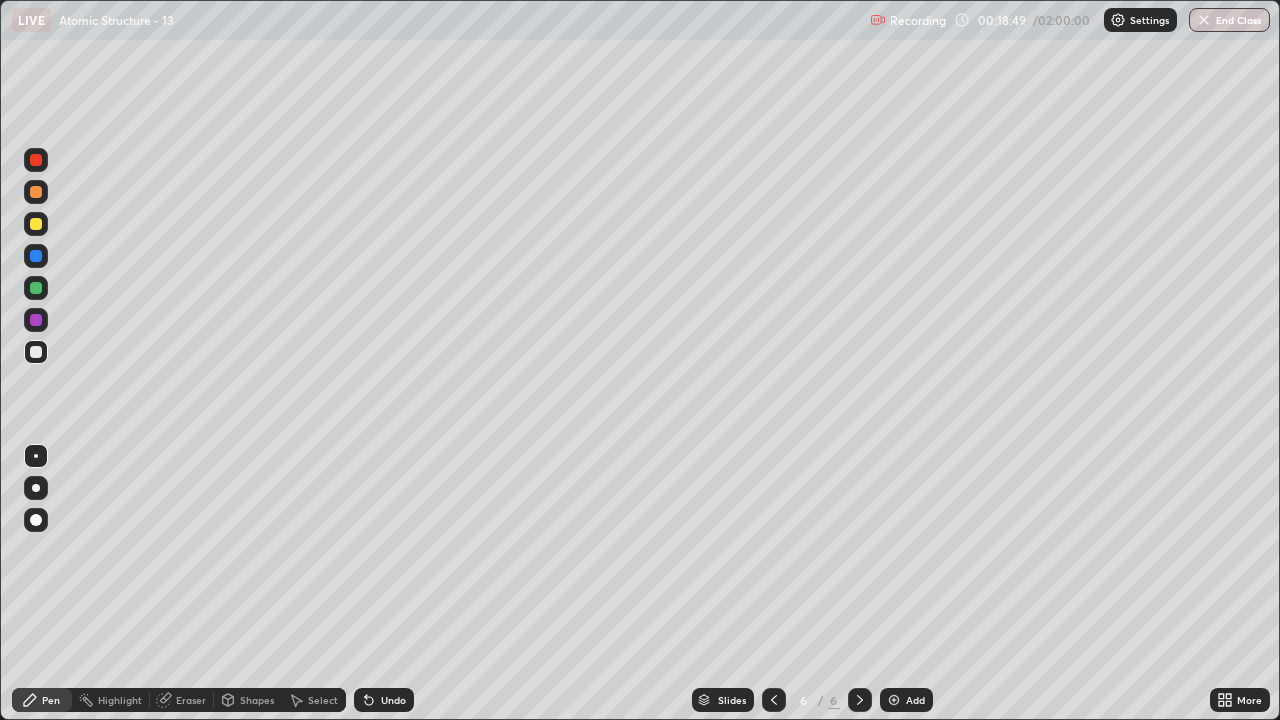 click on "Undo" at bounding box center [393, 700] 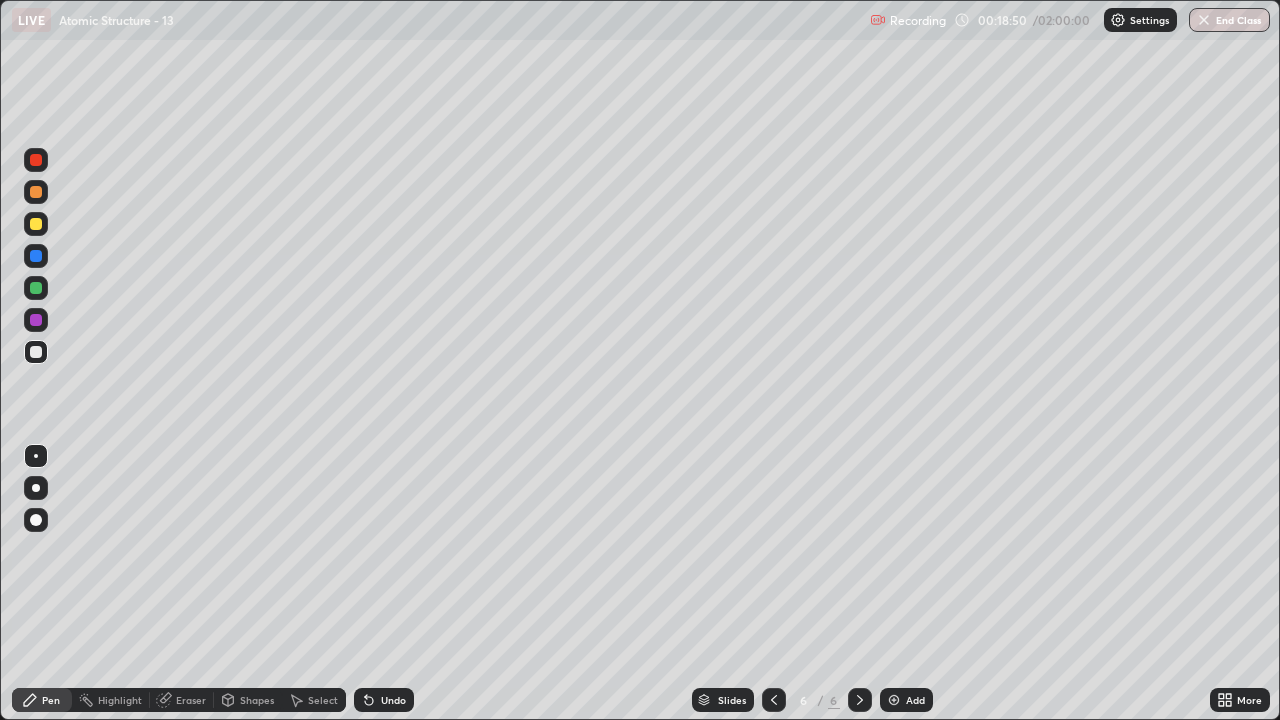 click on "Undo" at bounding box center (384, 700) 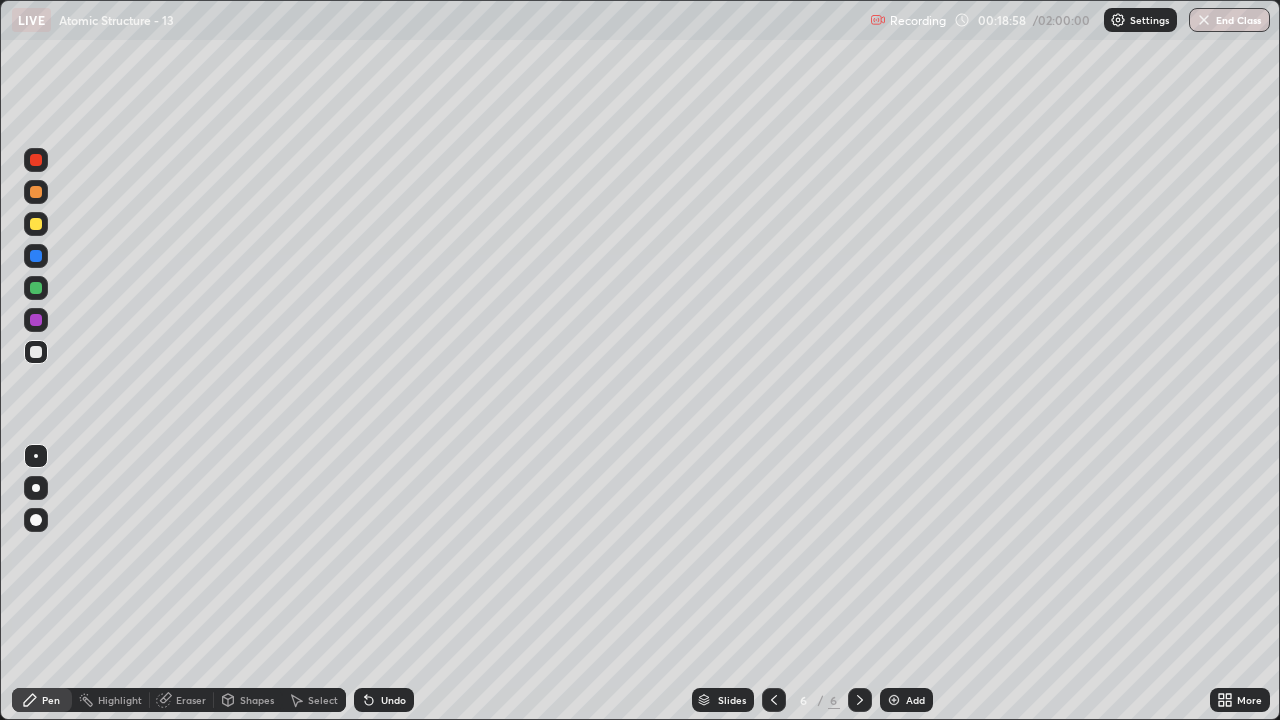 click at bounding box center [36, 224] 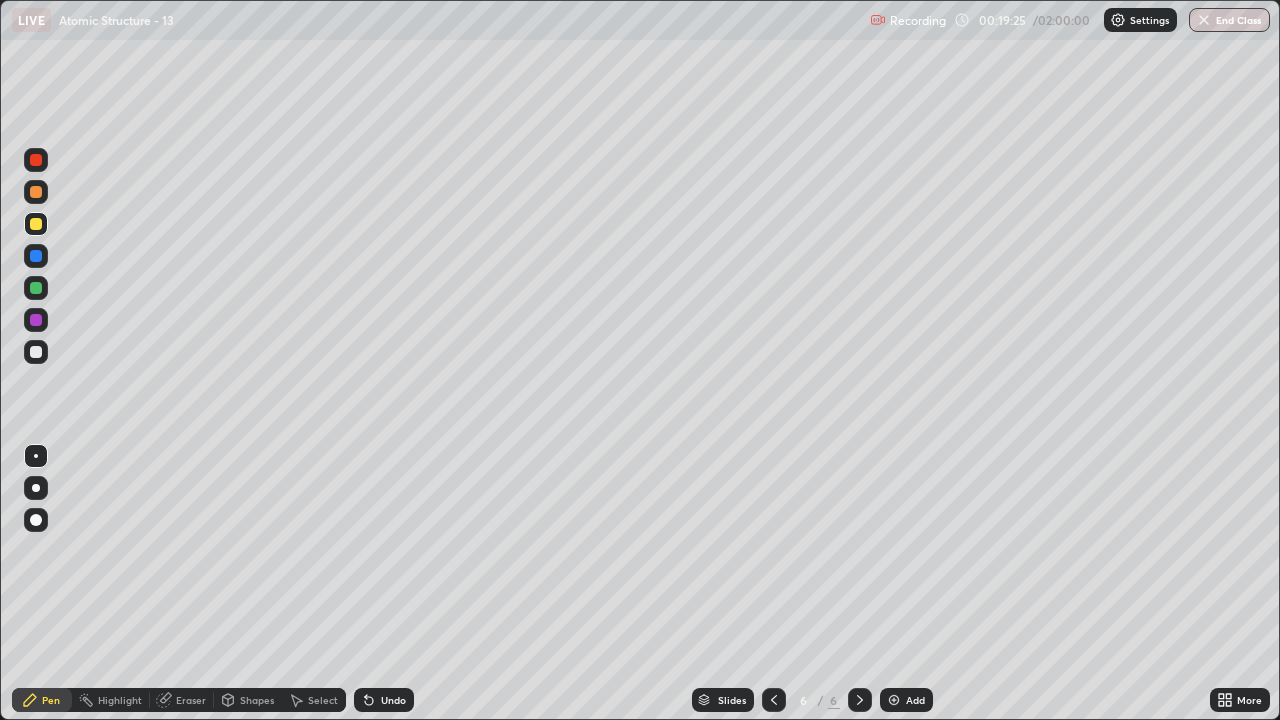 click at bounding box center (36, 352) 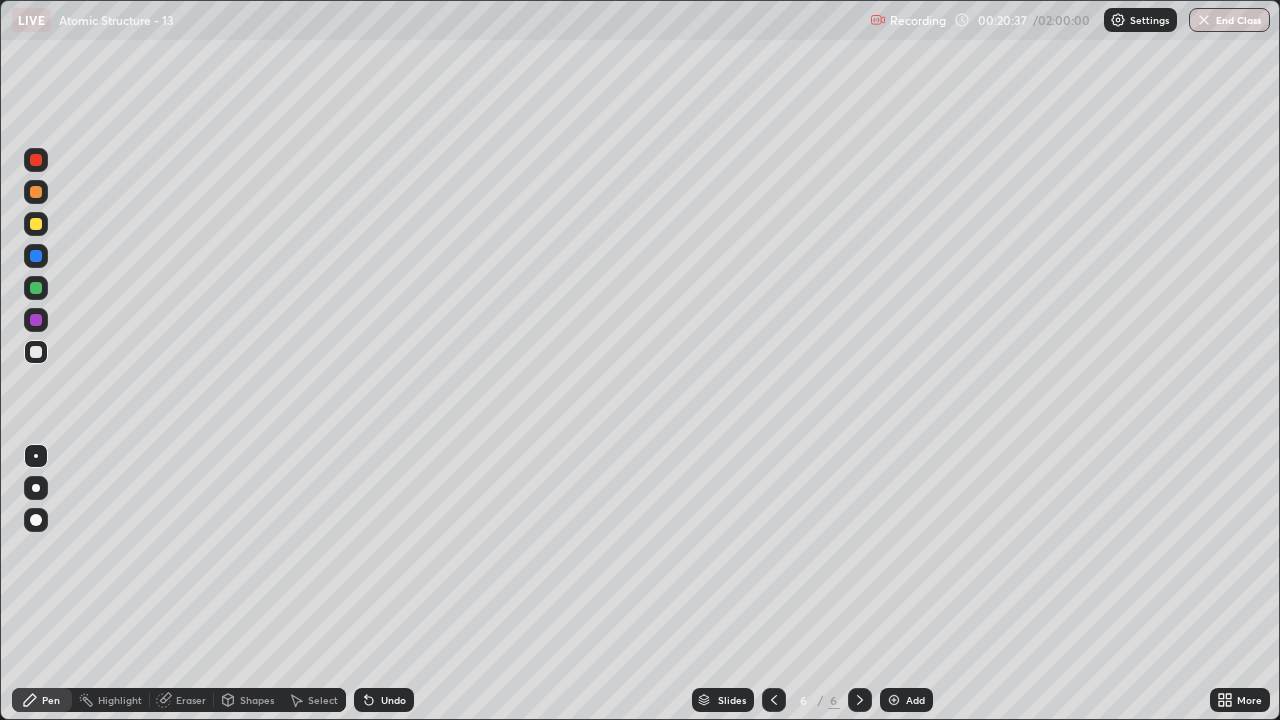 click on "Select" at bounding box center [323, 700] 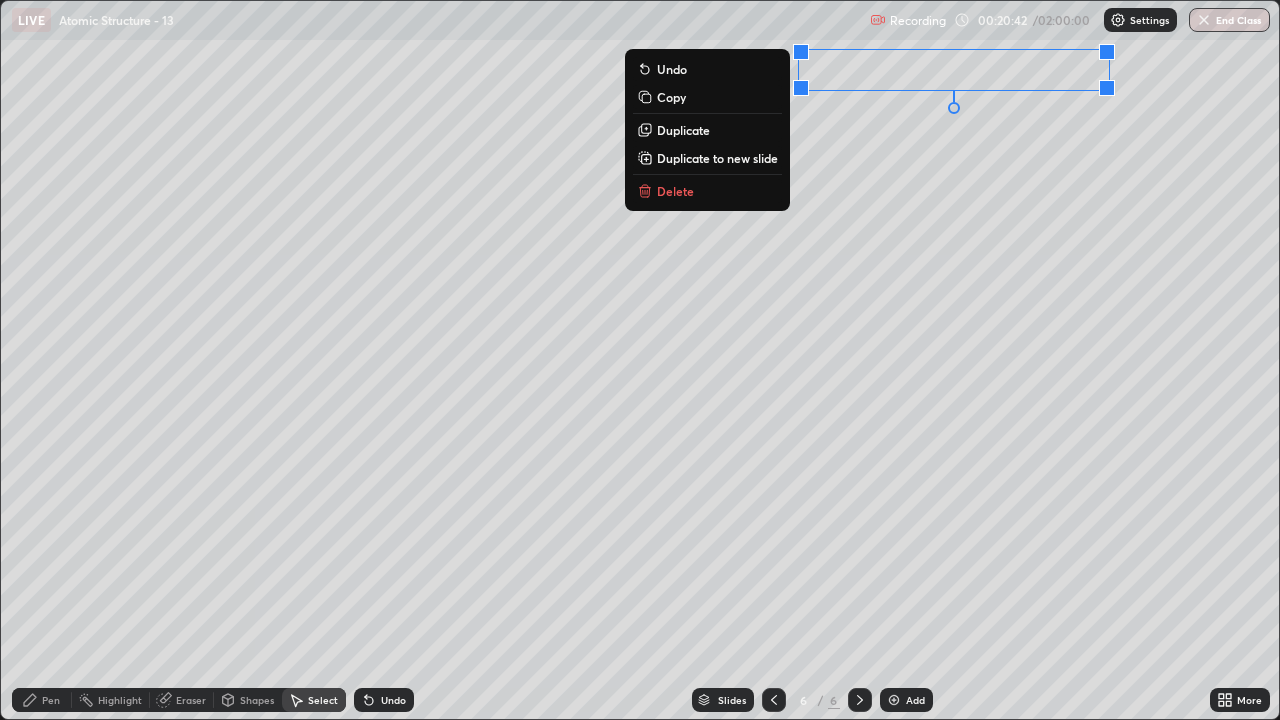 click on "Delete" at bounding box center (707, 191) 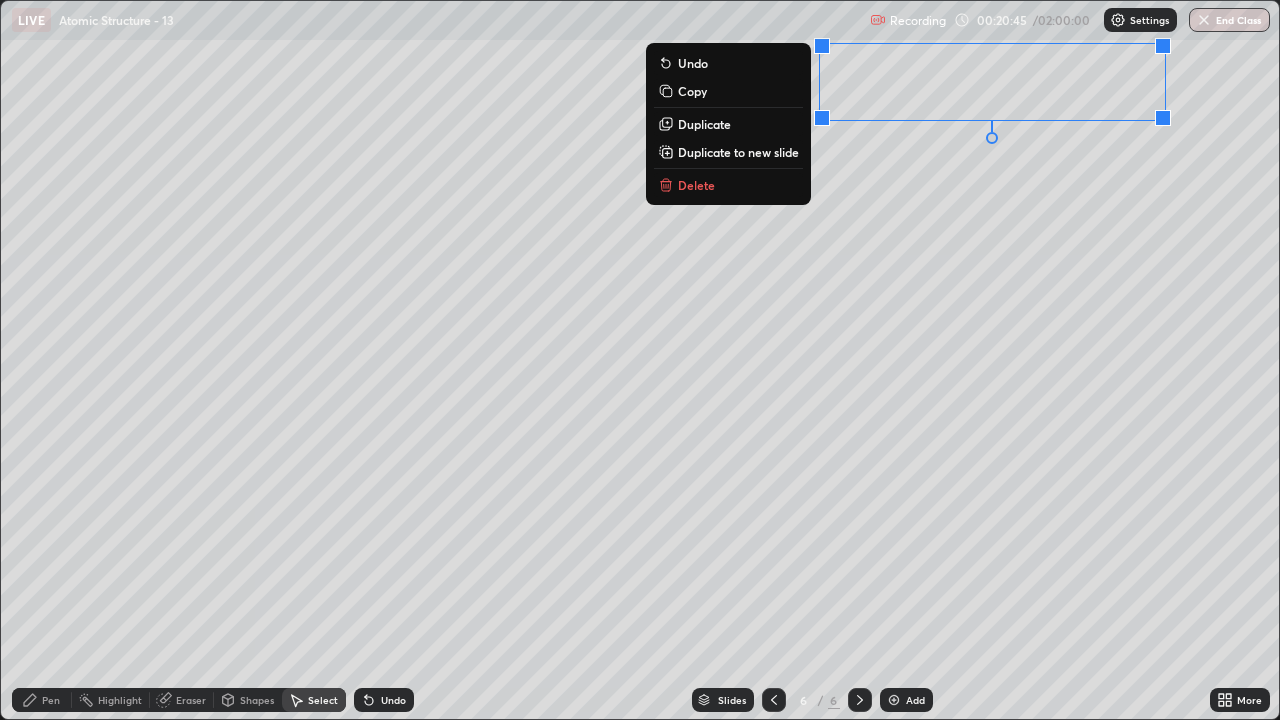 click on "Delete" at bounding box center [728, 185] 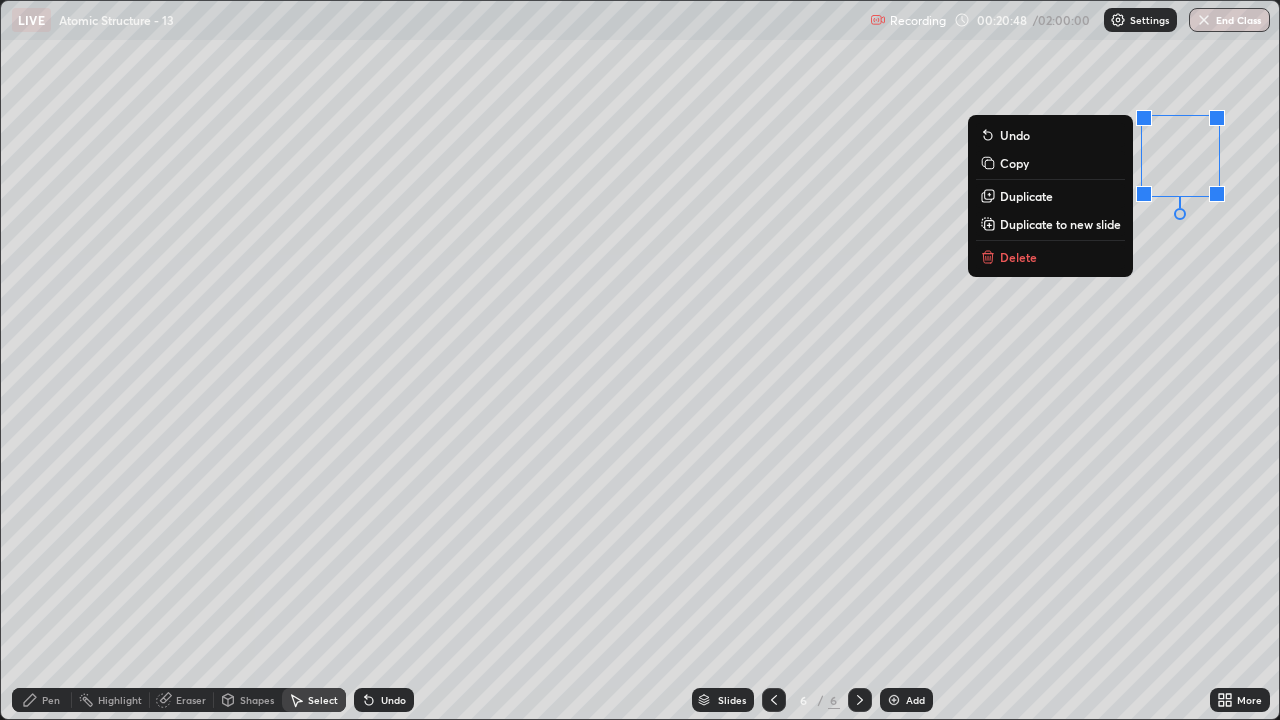 click on "Delete" at bounding box center [1050, 257] 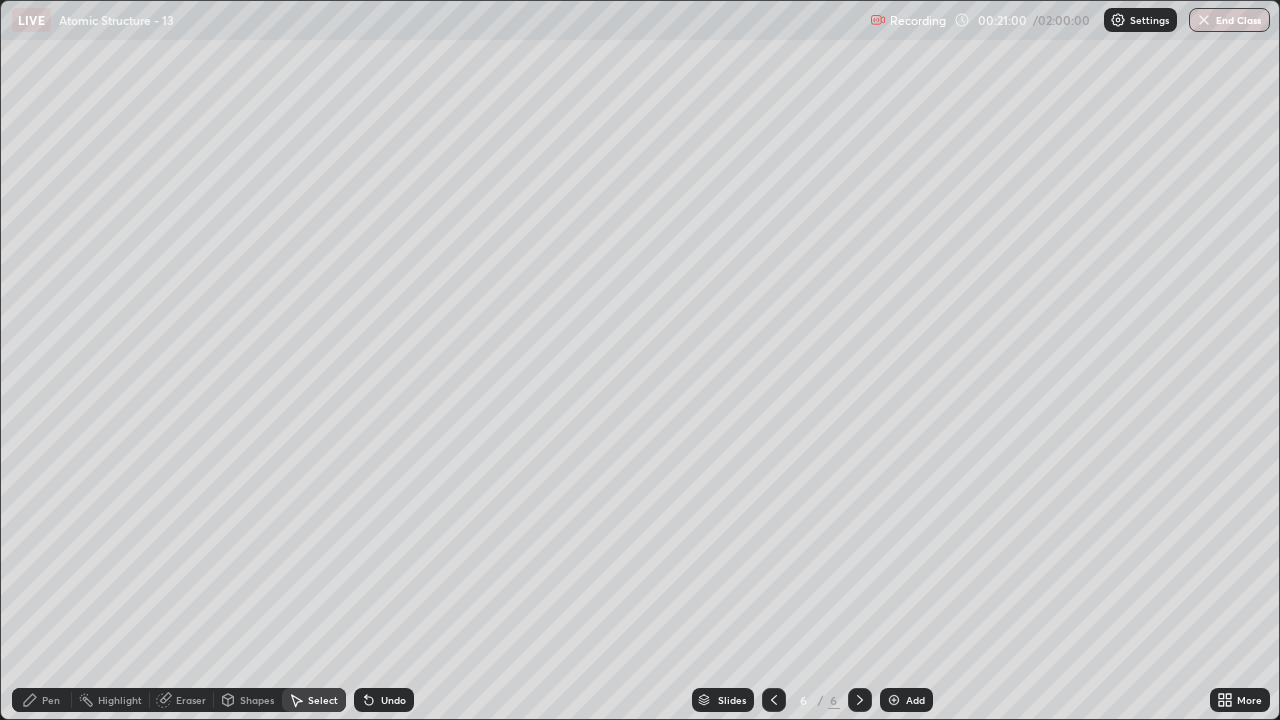 click on "Add" at bounding box center (906, 700) 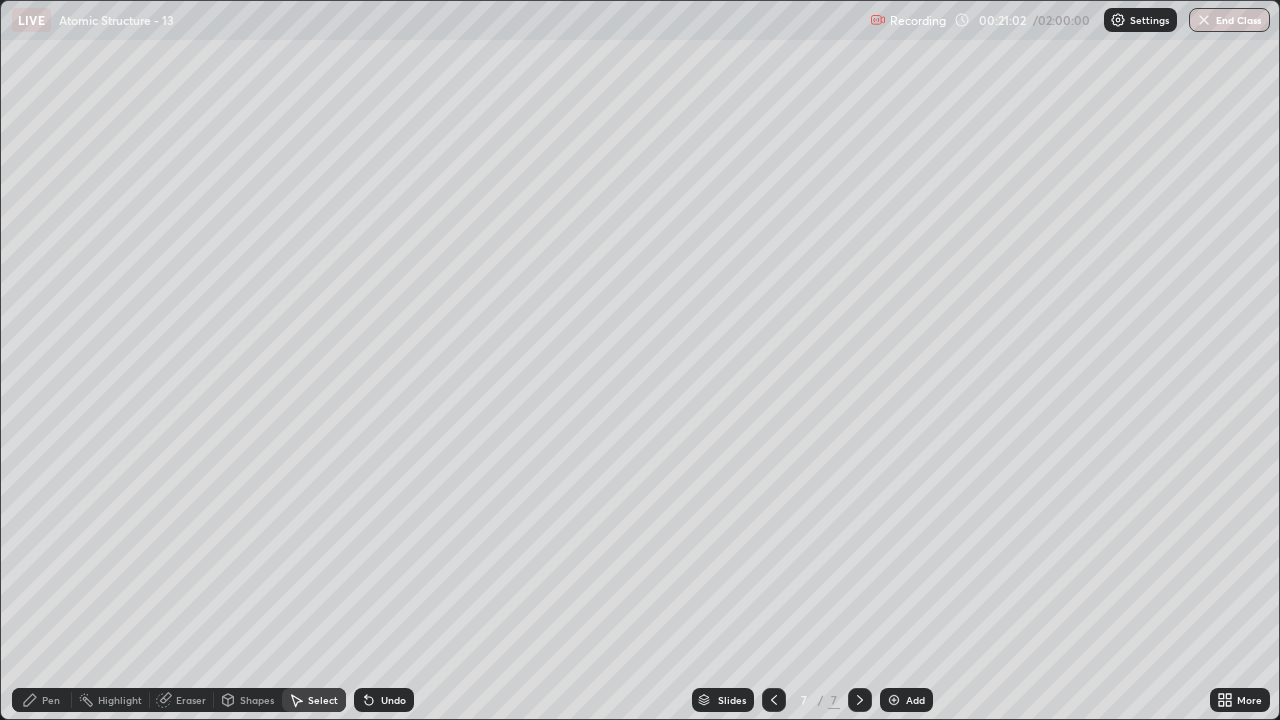 click on "Pen" at bounding box center [51, 700] 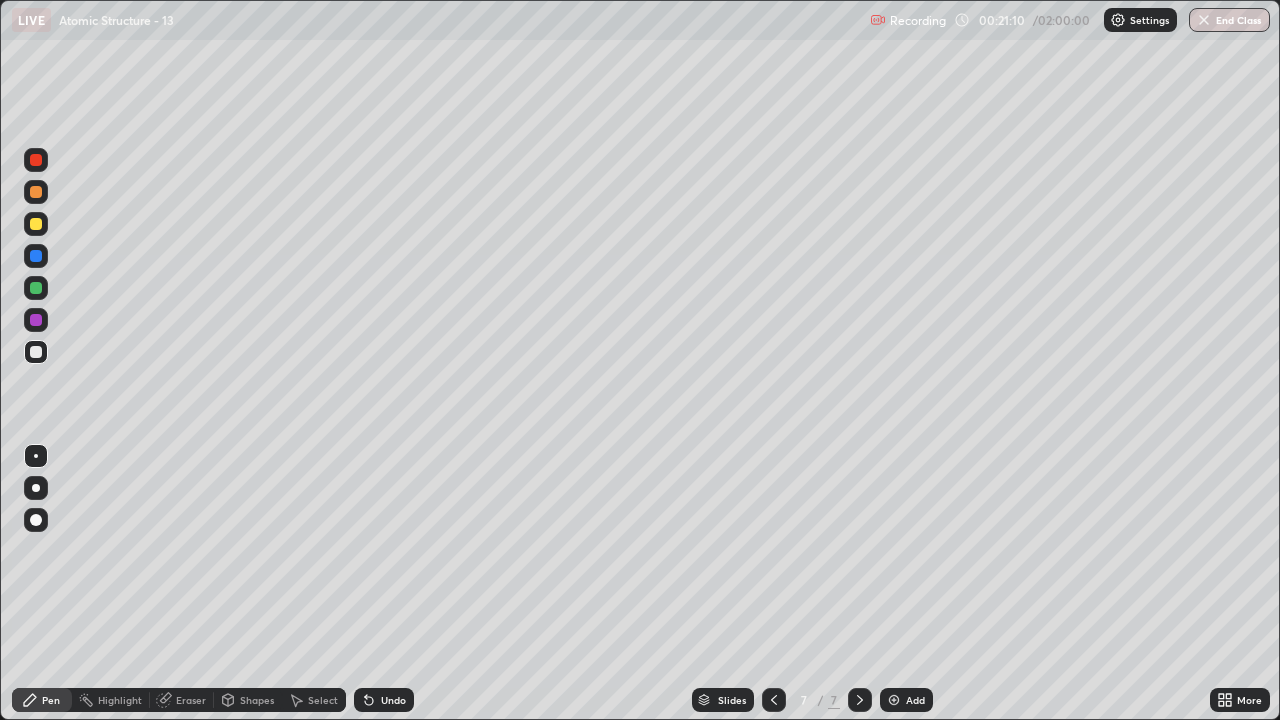 click on "Undo" at bounding box center (393, 700) 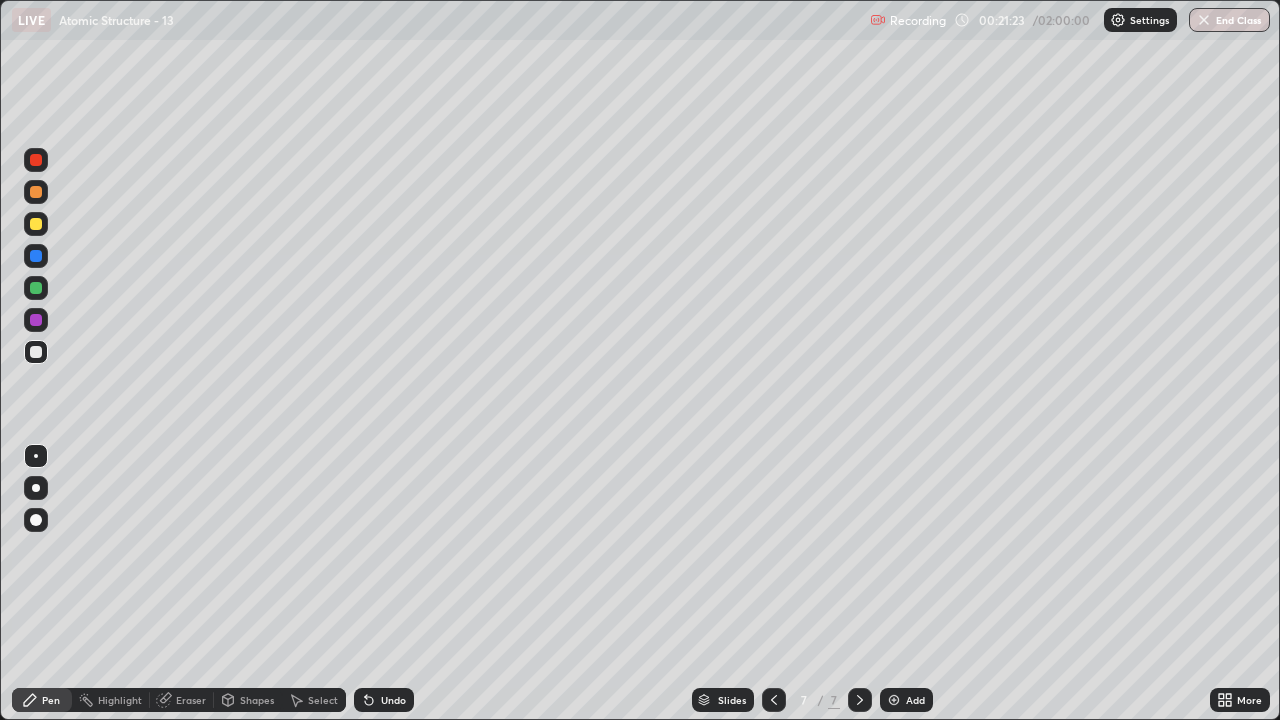 click on "Undo" at bounding box center (384, 700) 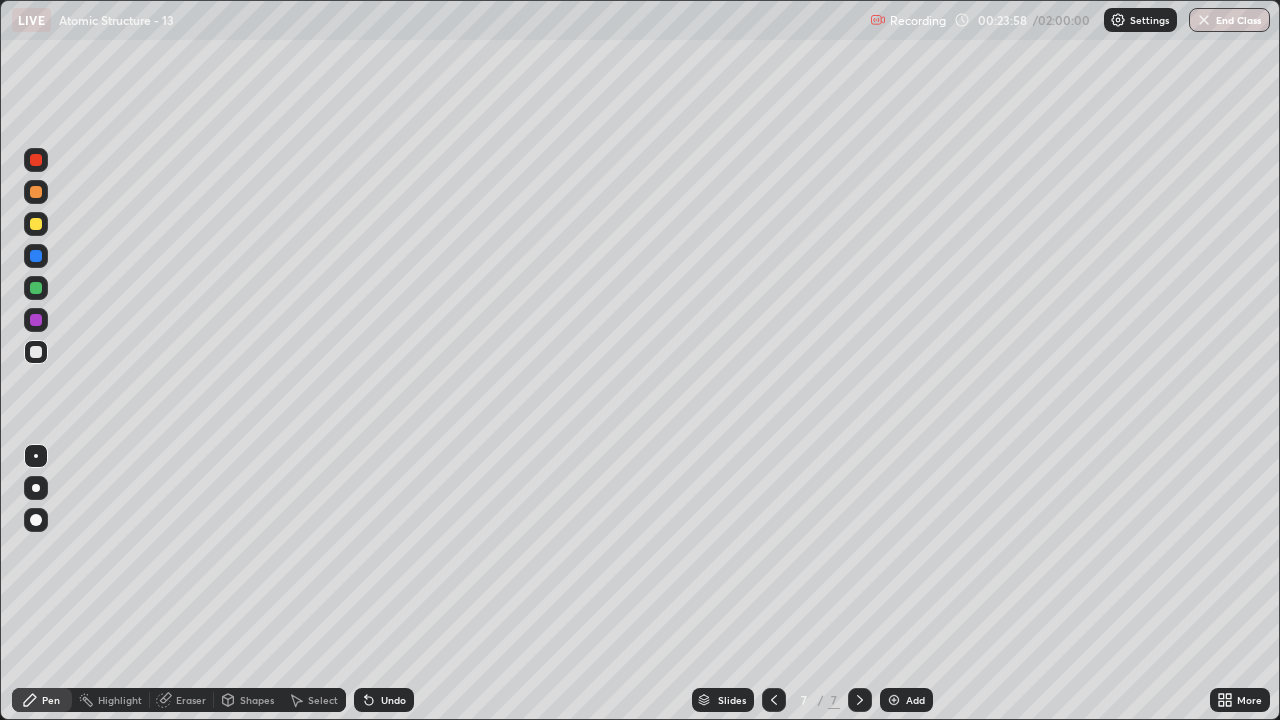 click on "Undo" at bounding box center (384, 700) 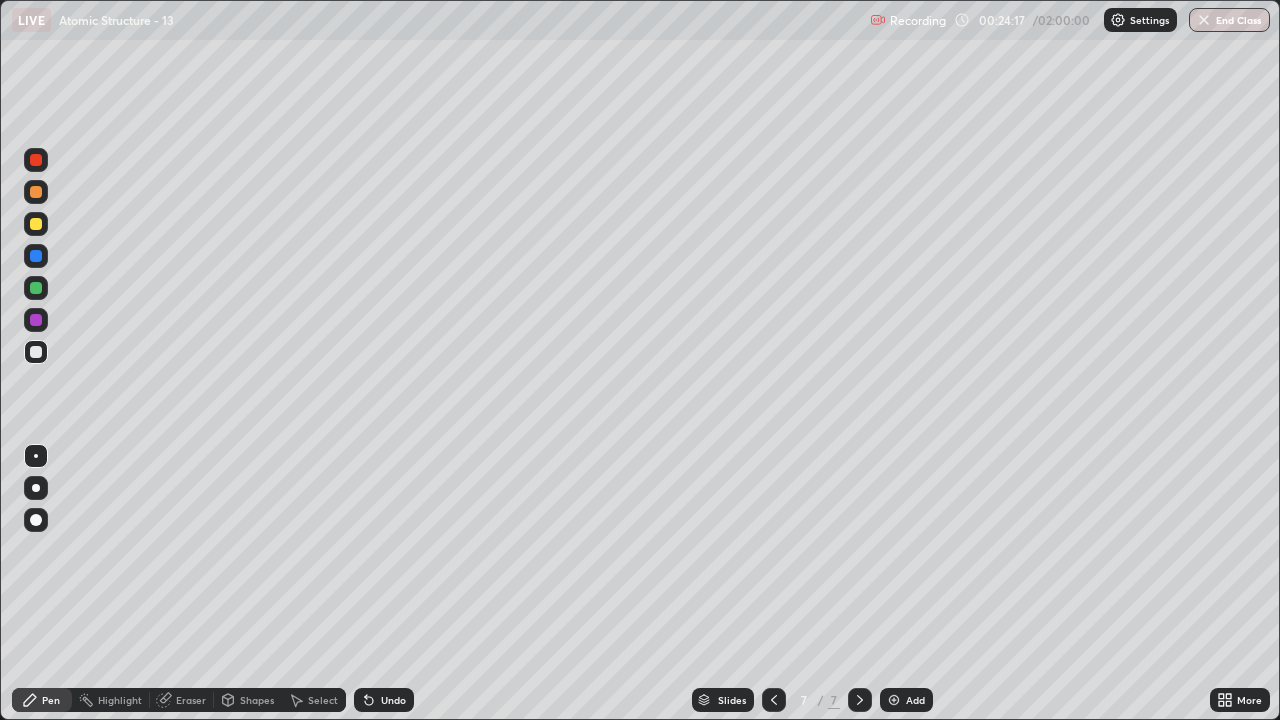 click on "Undo" at bounding box center [384, 700] 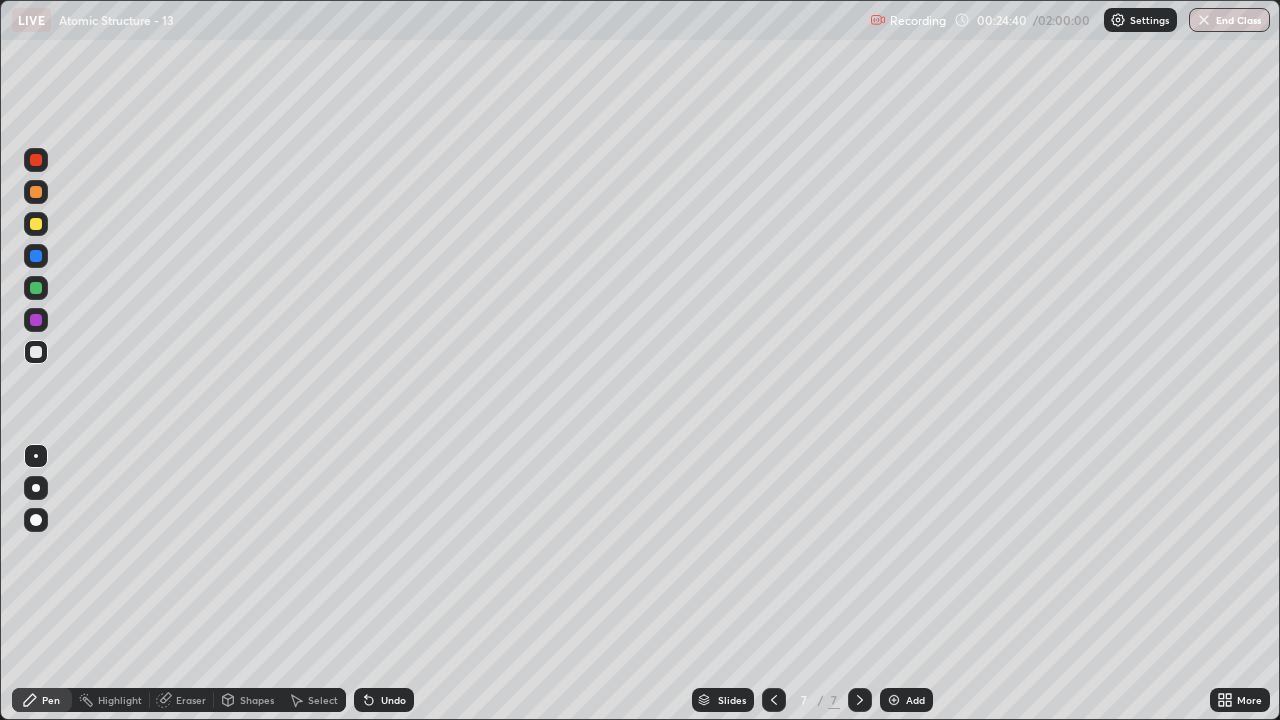 click on "Undo" at bounding box center (384, 700) 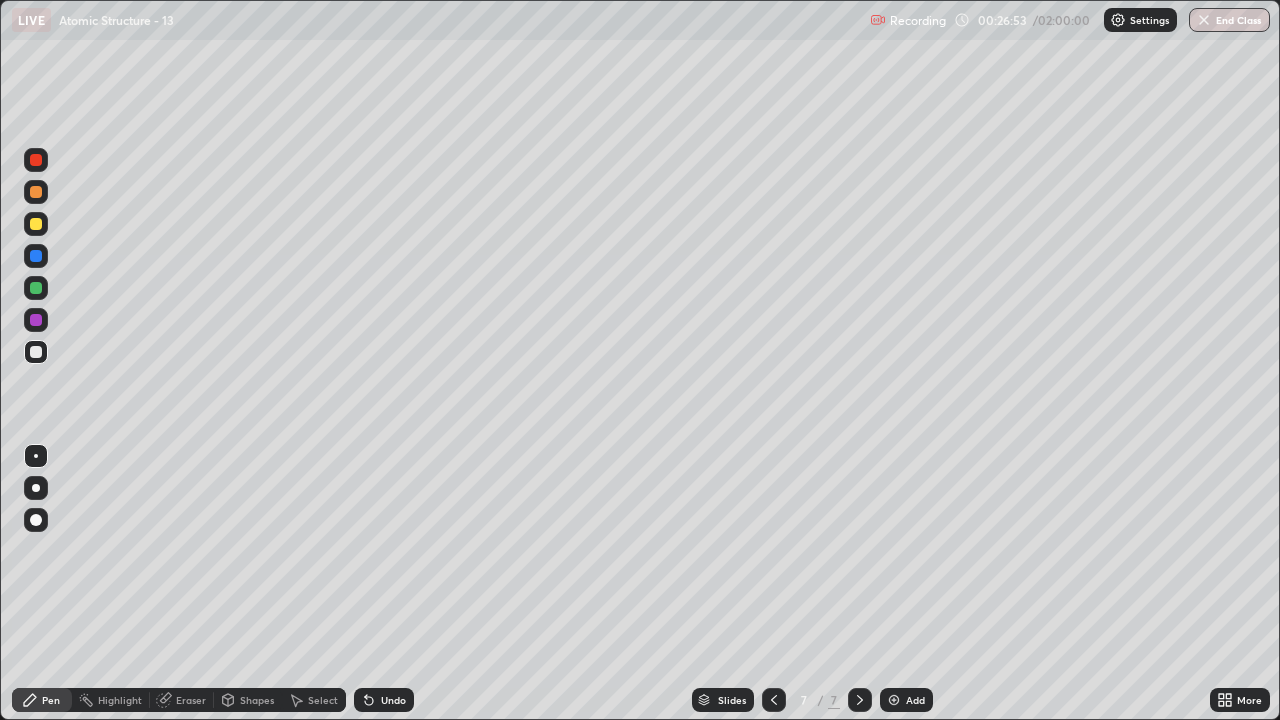 click on "Add" at bounding box center [915, 700] 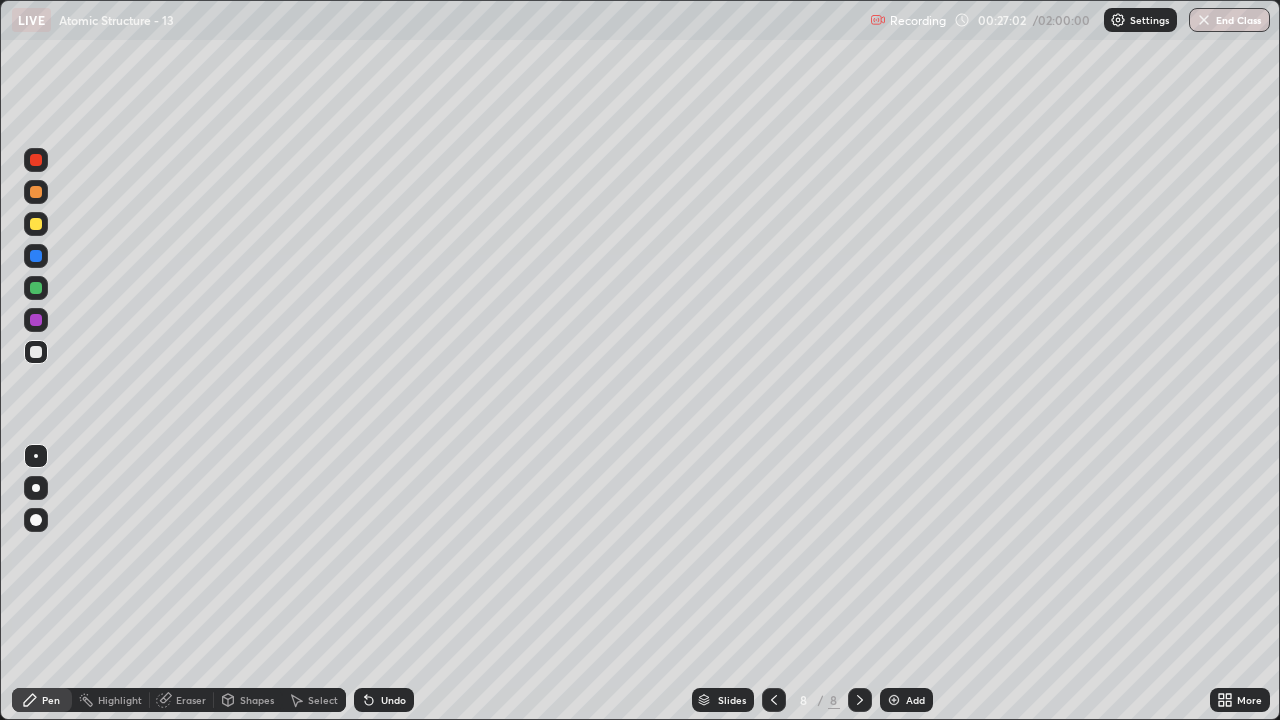 click 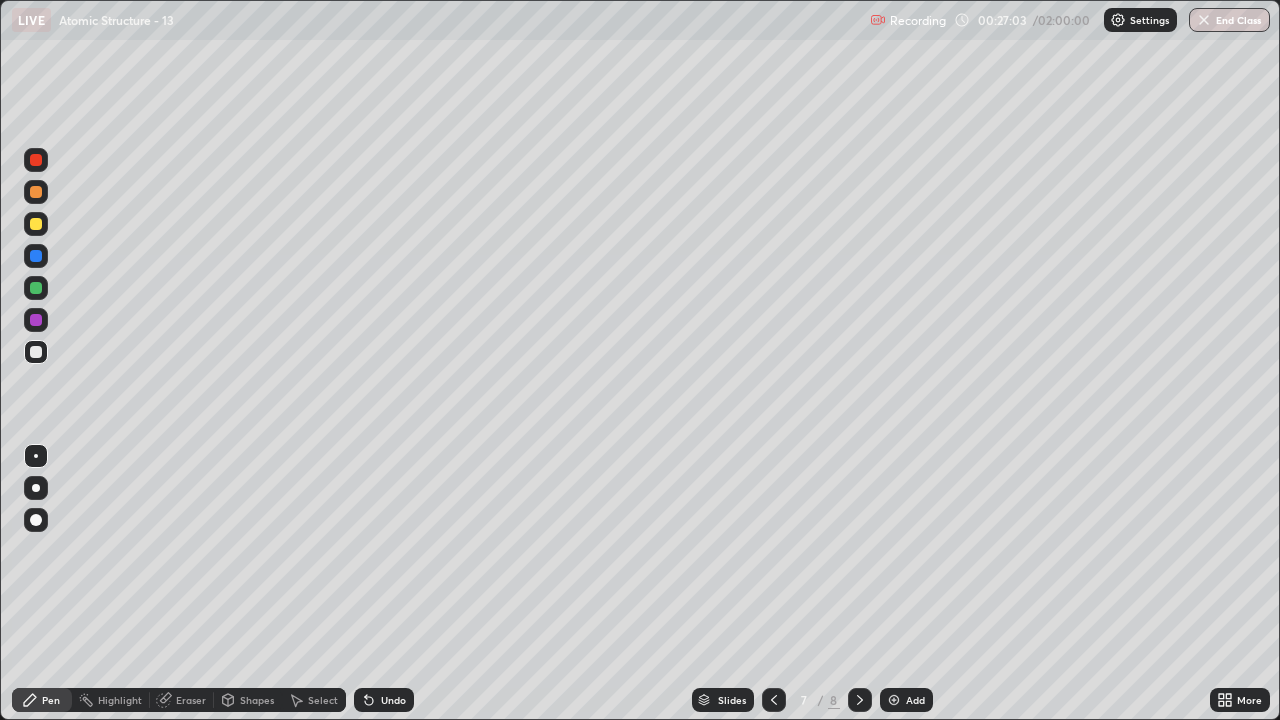 click 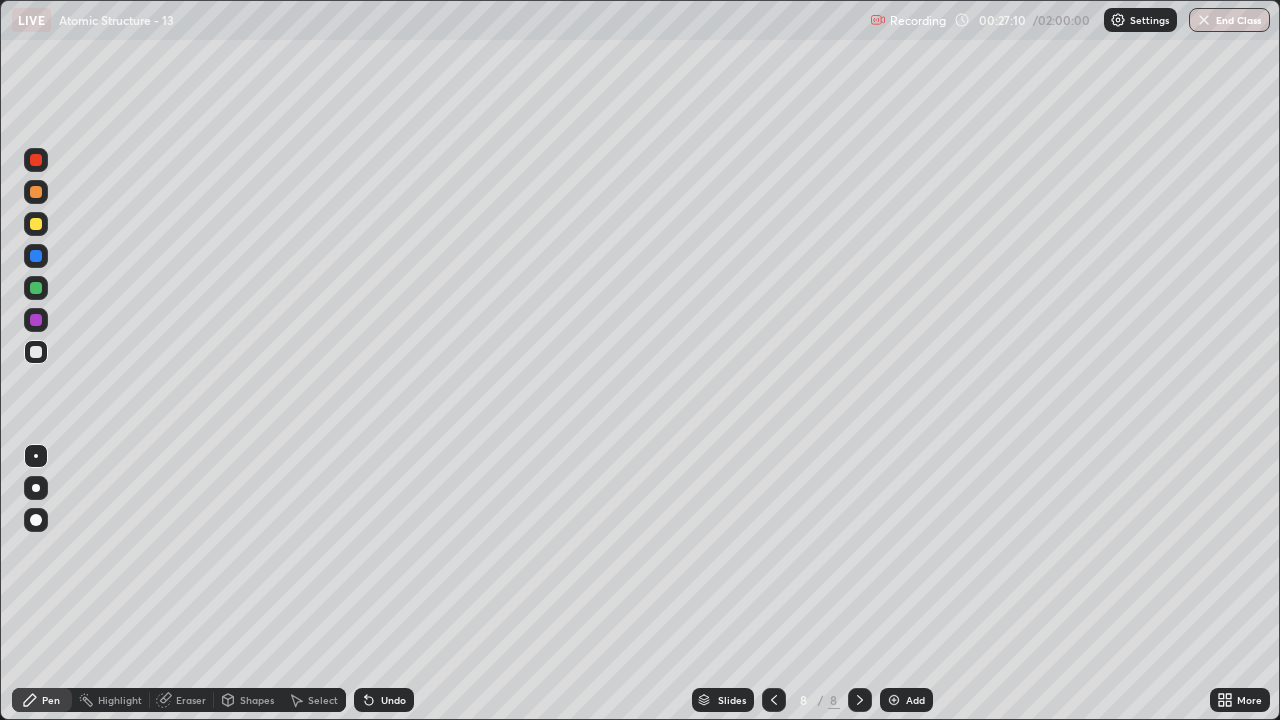 click 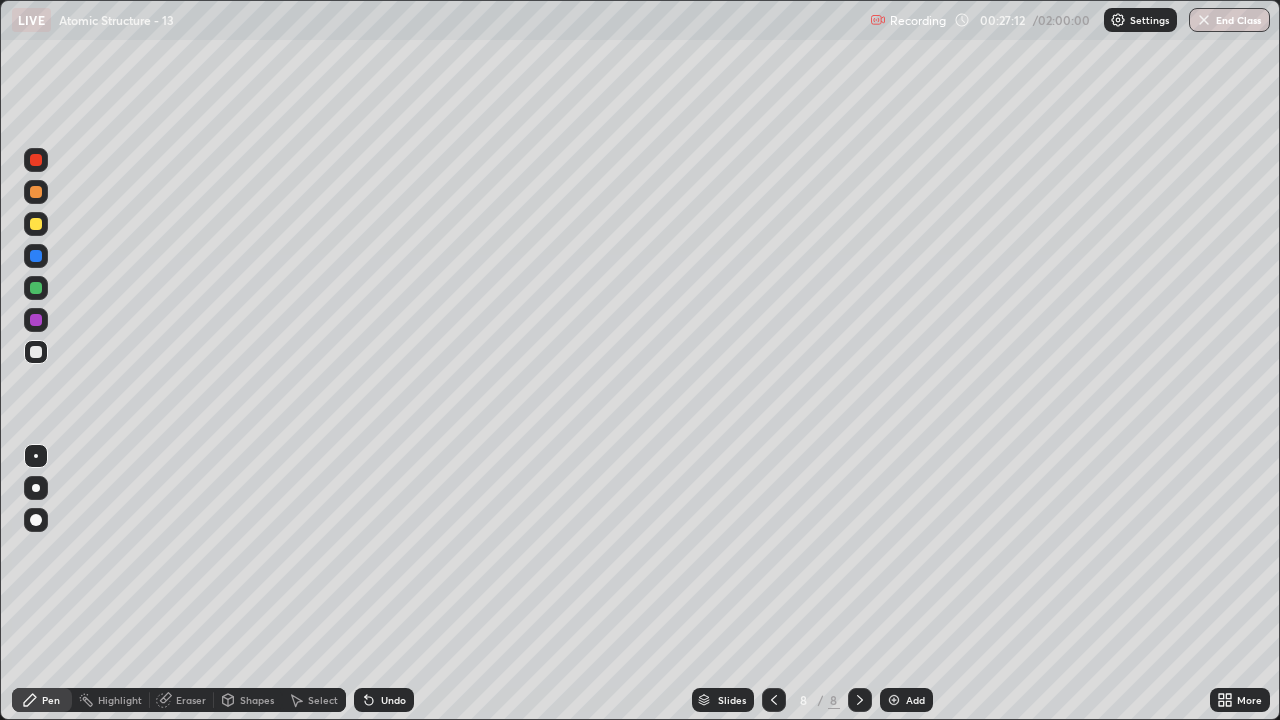 click 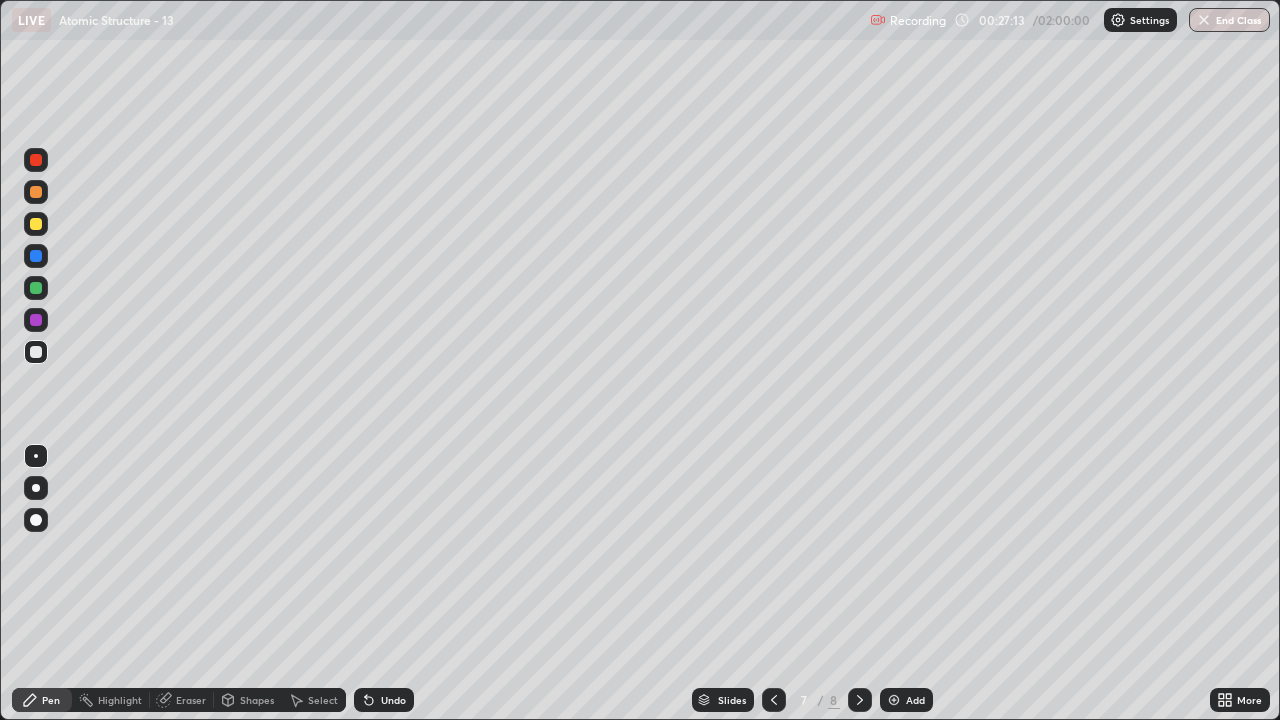 click at bounding box center [860, 700] 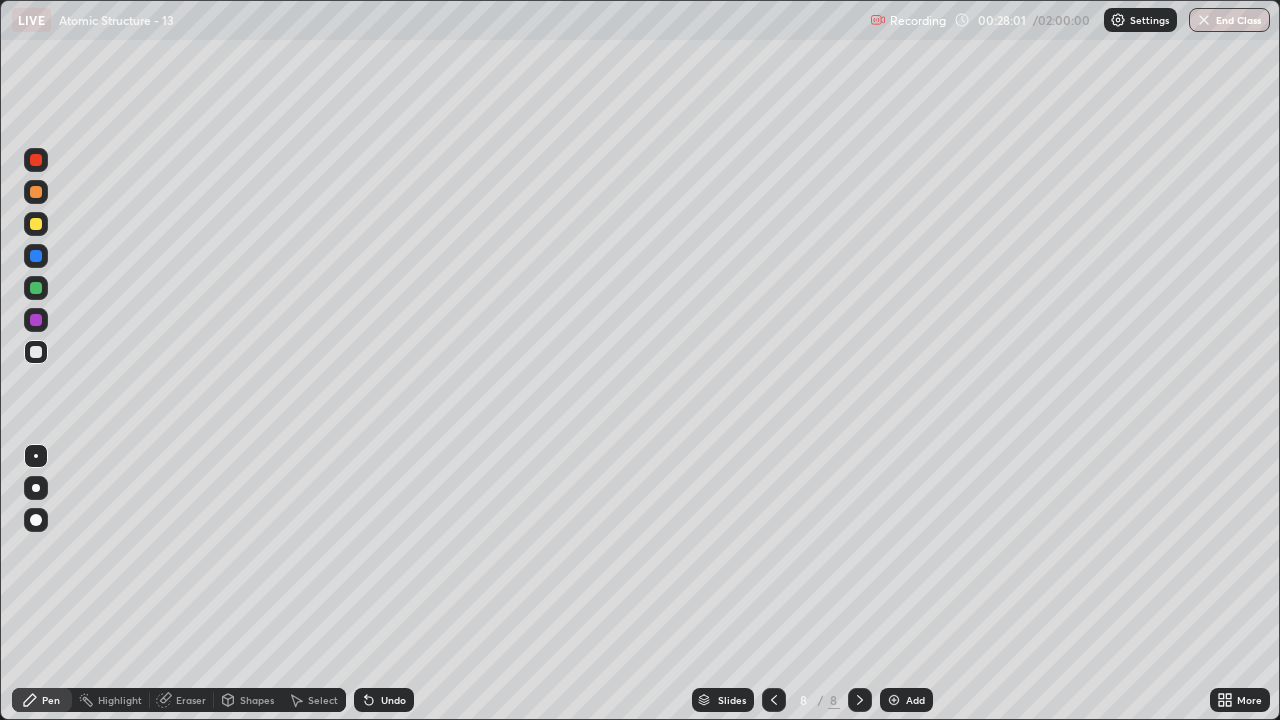click on "Undo" at bounding box center [384, 700] 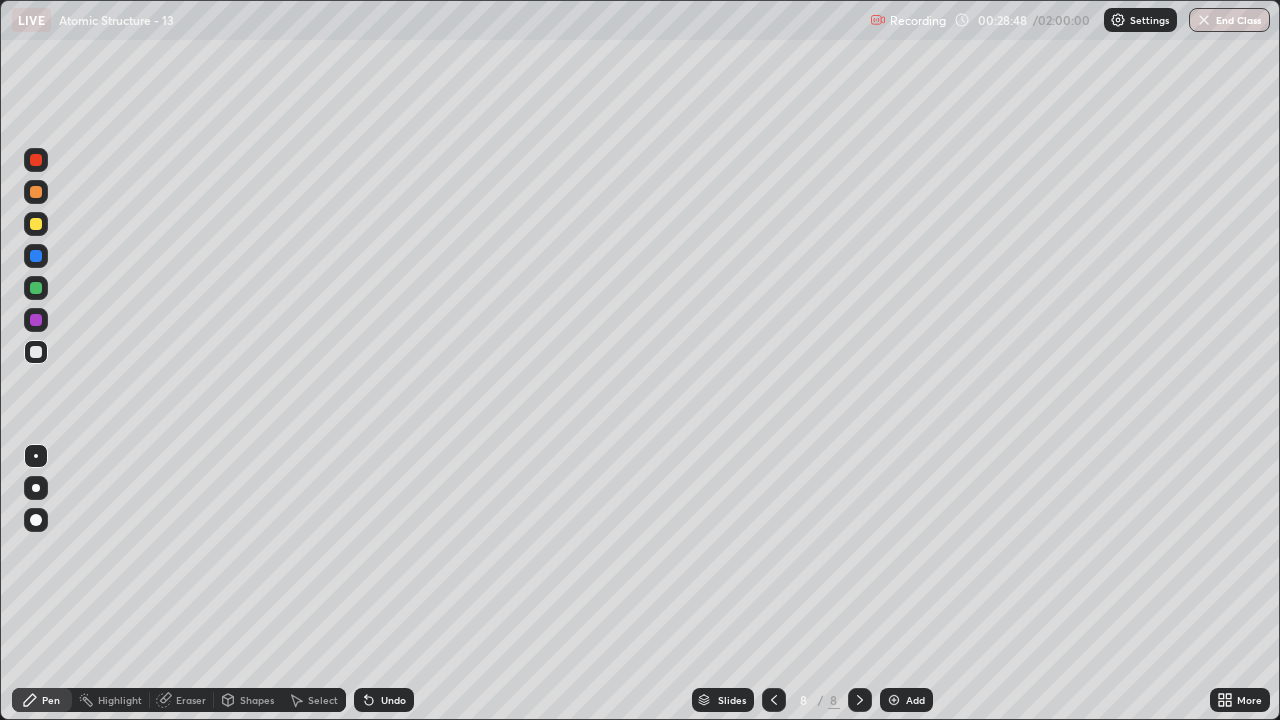click on "Undo" at bounding box center (384, 700) 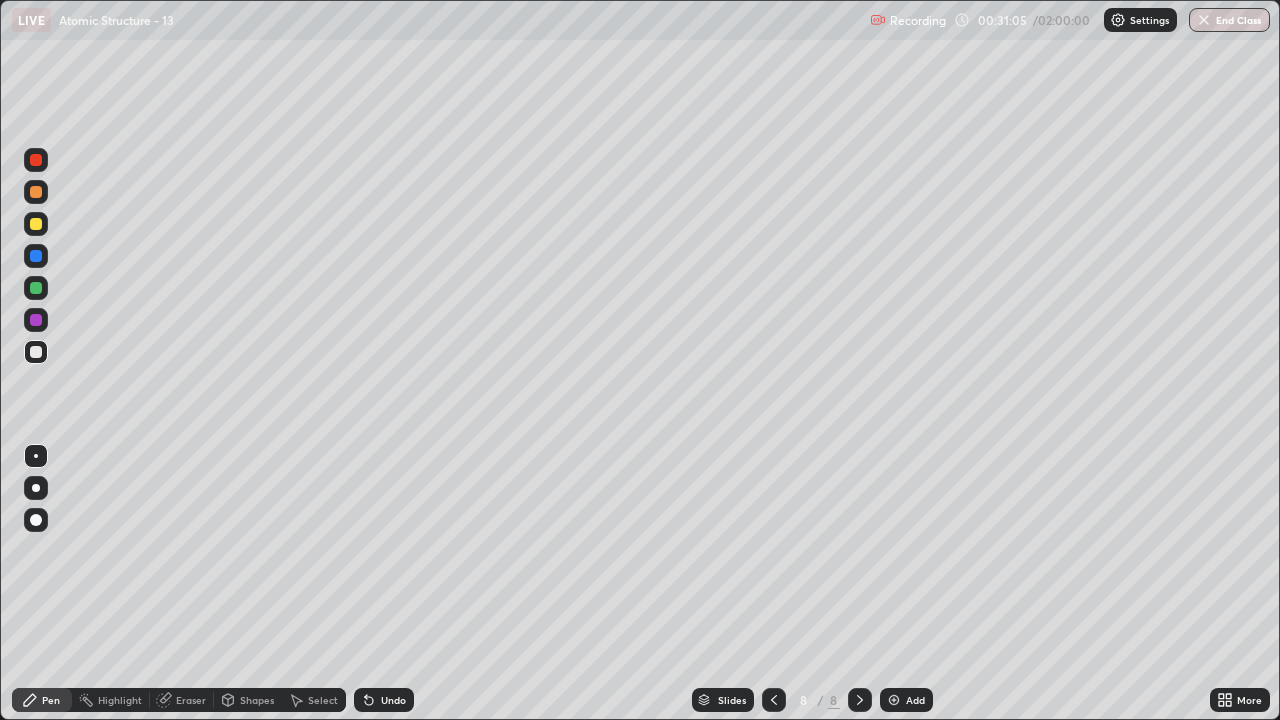 click on "Undo" at bounding box center (393, 700) 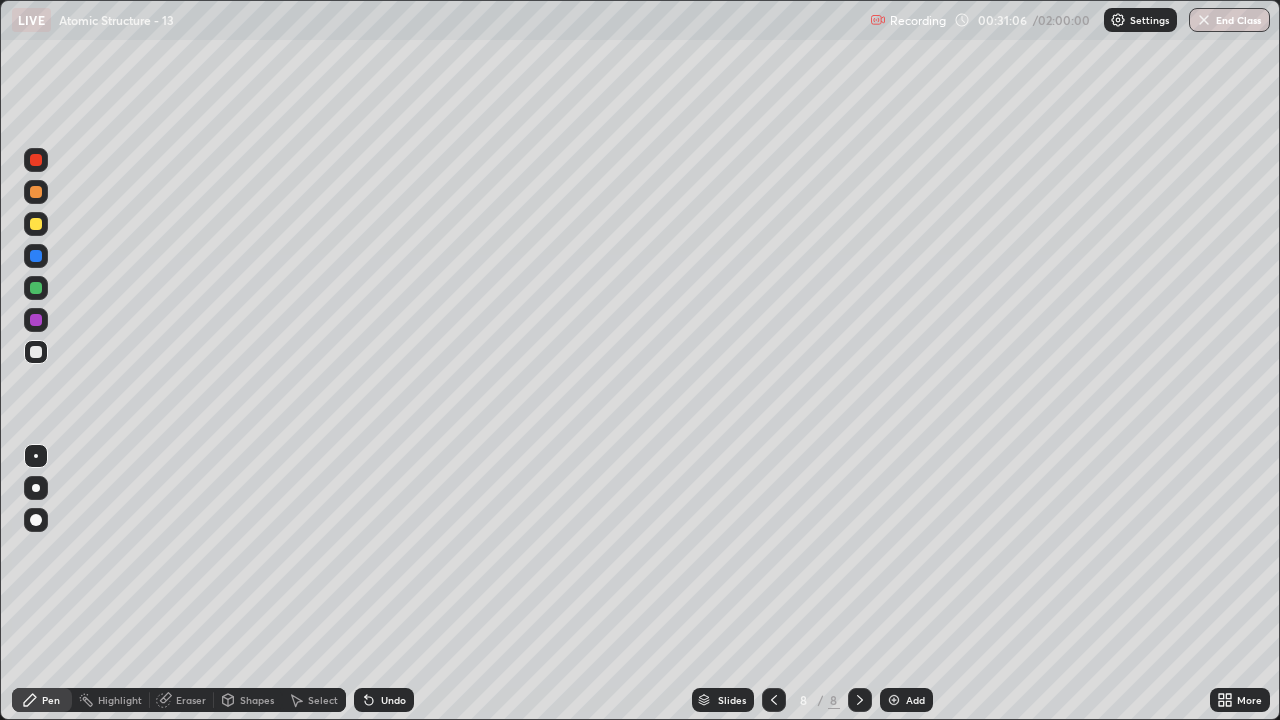 click on "Undo" at bounding box center (384, 700) 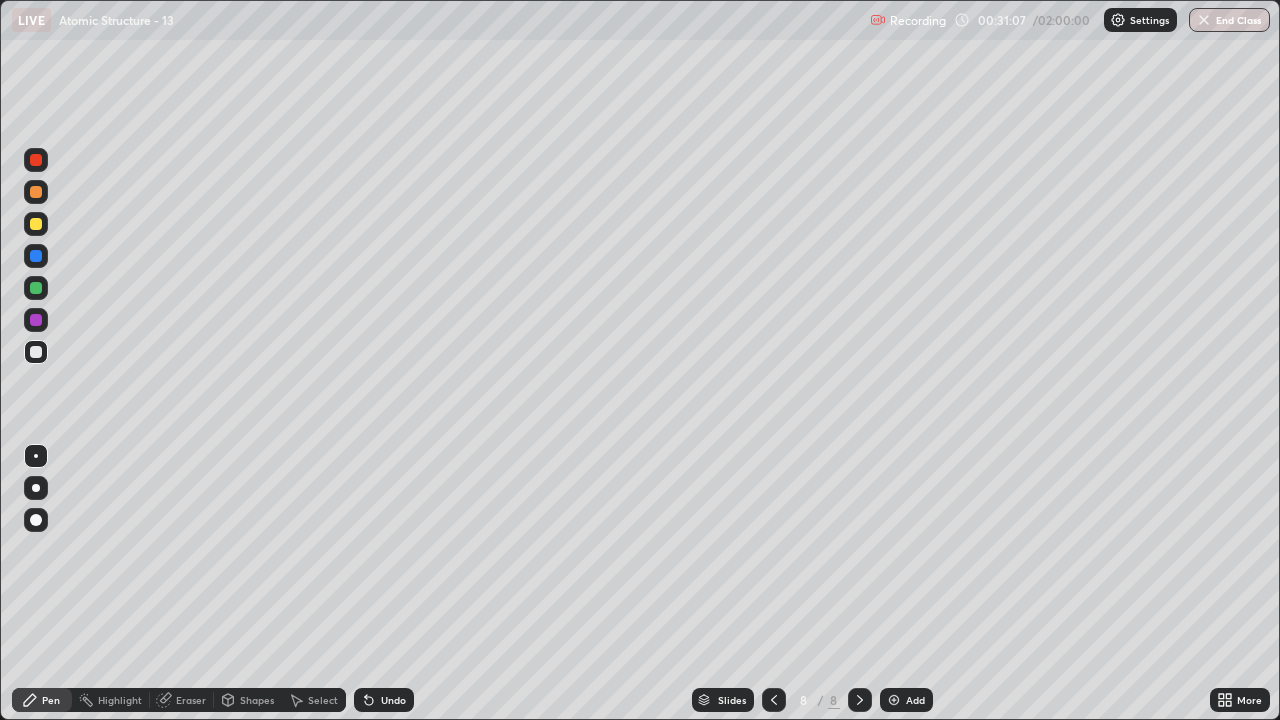 click on "Undo" at bounding box center [393, 700] 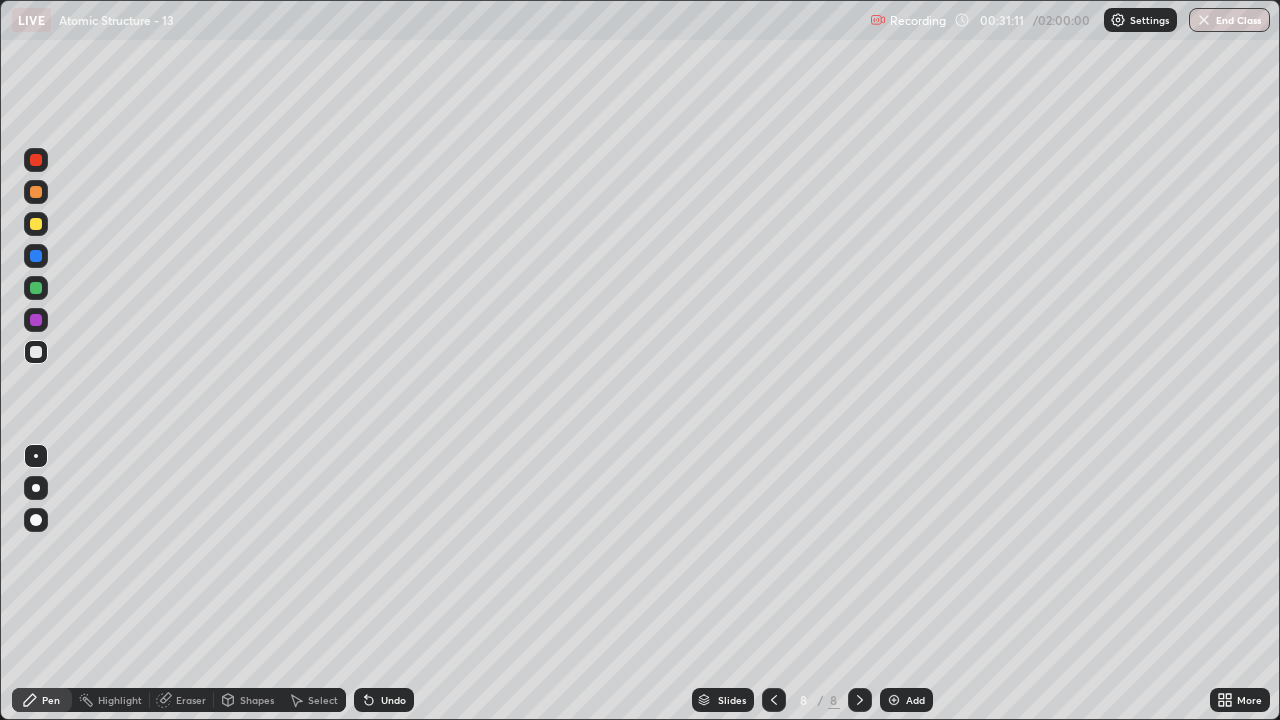 click 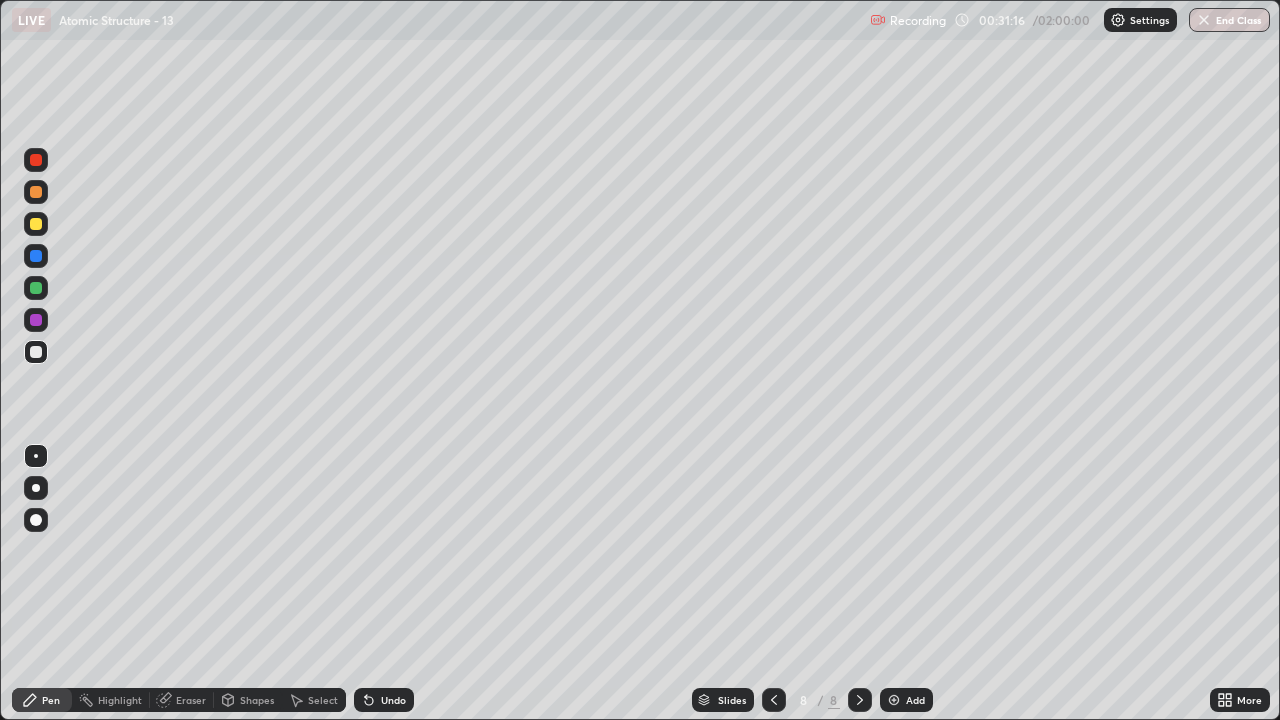 click on "Undo" at bounding box center [393, 700] 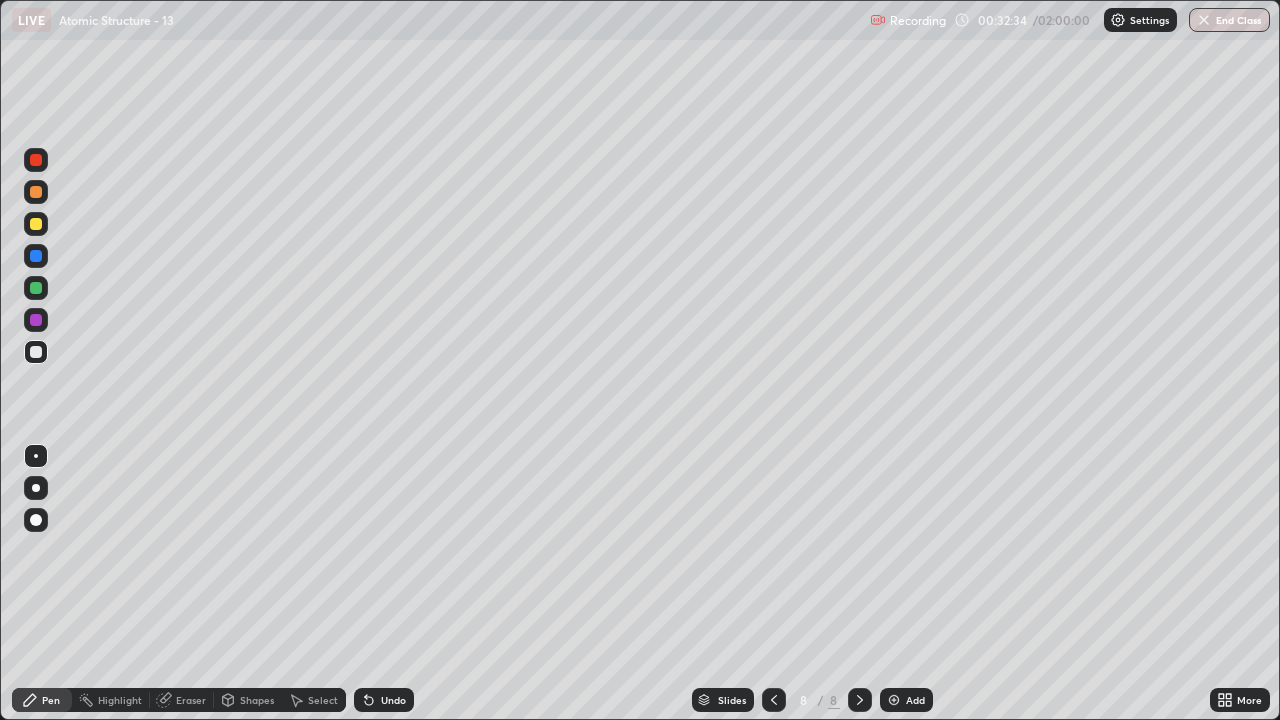 click on "Undo" at bounding box center [393, 700] 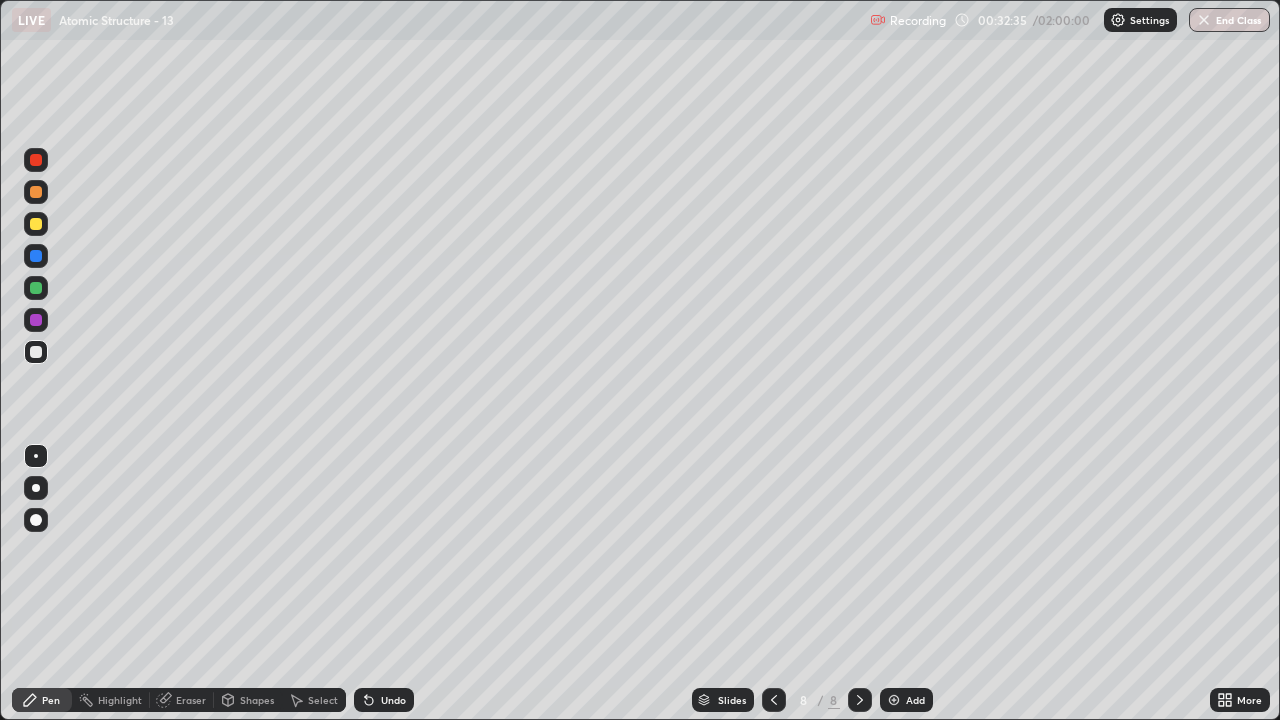 click on "Undo" at bounding box center [393, 700] 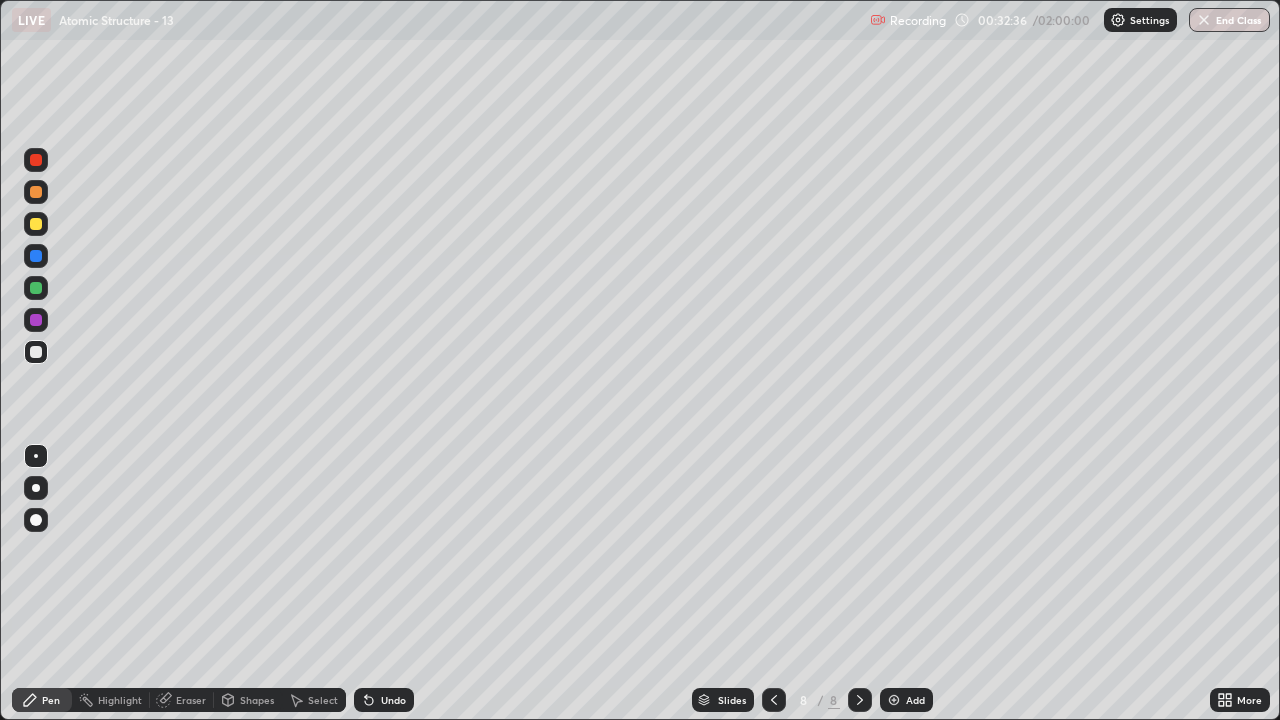 click on "Undo" at bounding box center [393, 700] 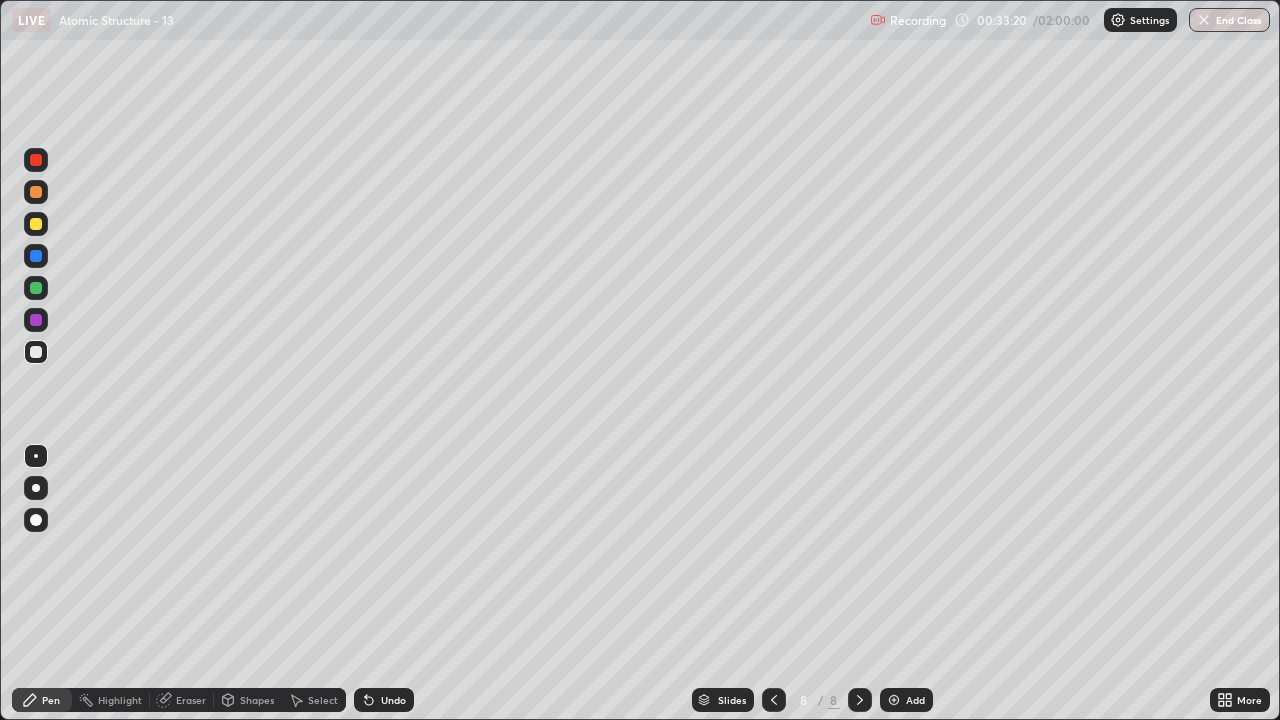click on "Undo" at bounding box center [393, 700] 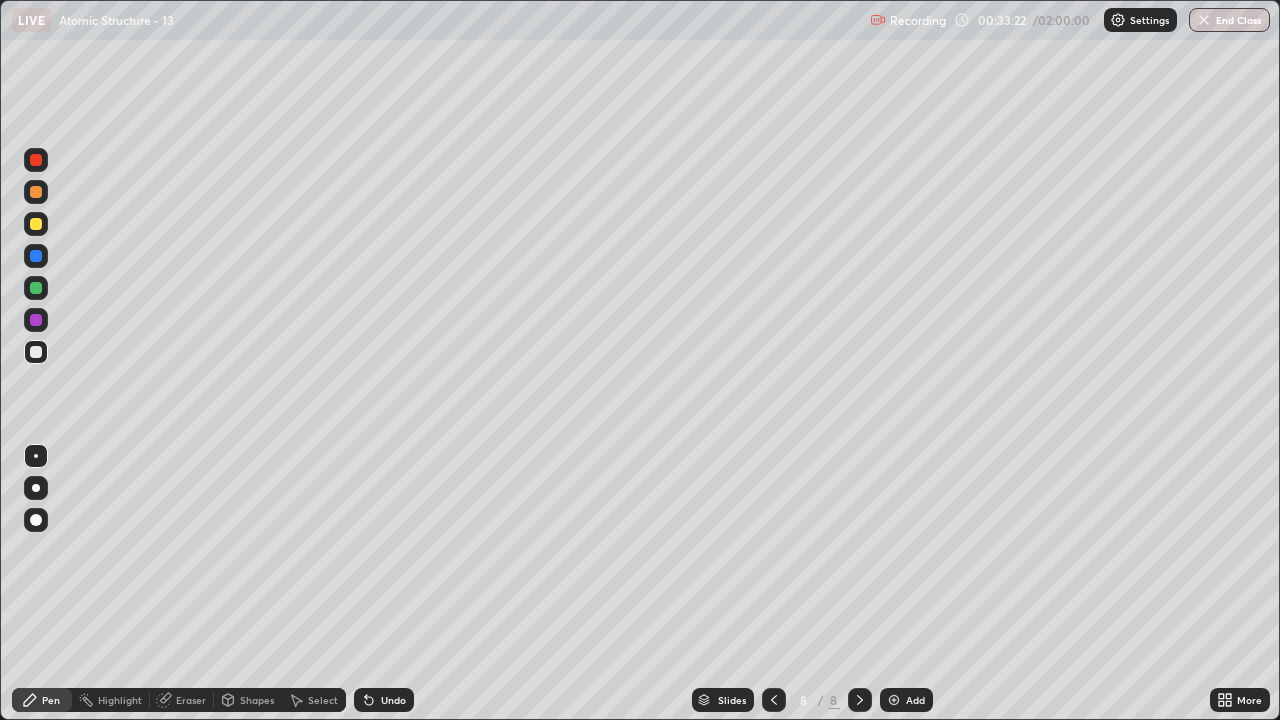 click on "Undo" at bounding box center [384, 700] 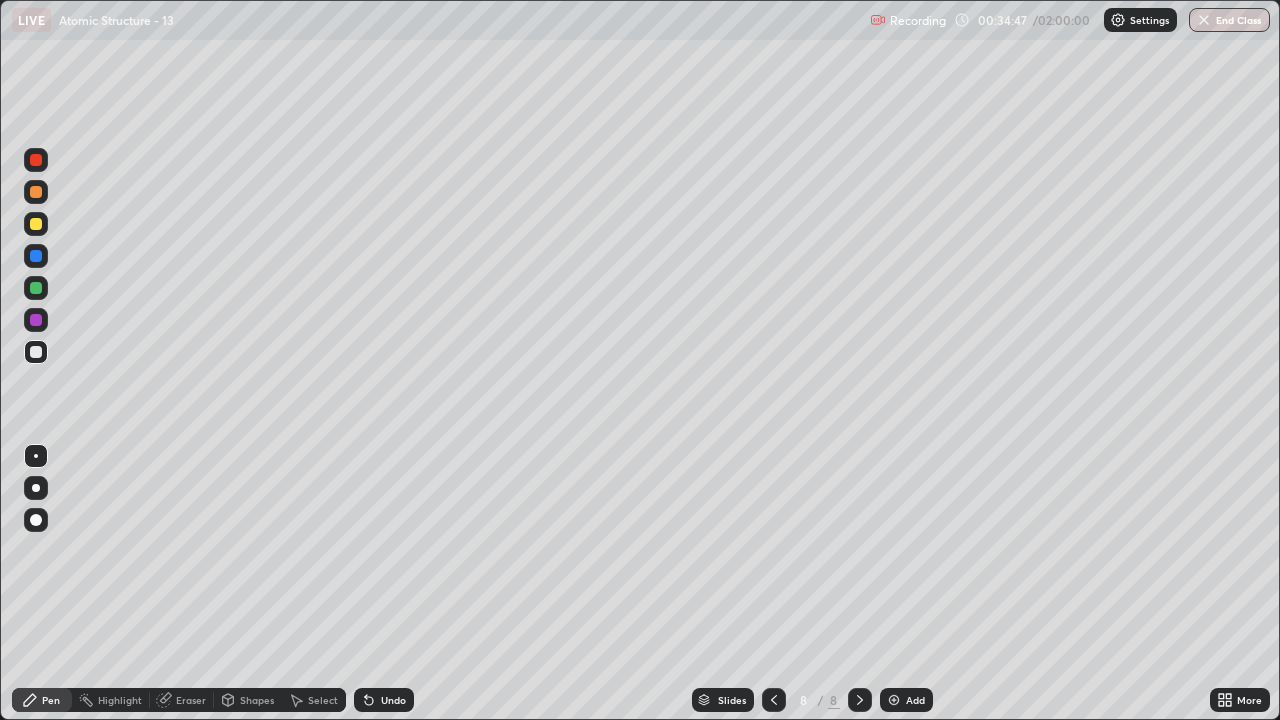 click on "Add" at bounding box center [915, 700] 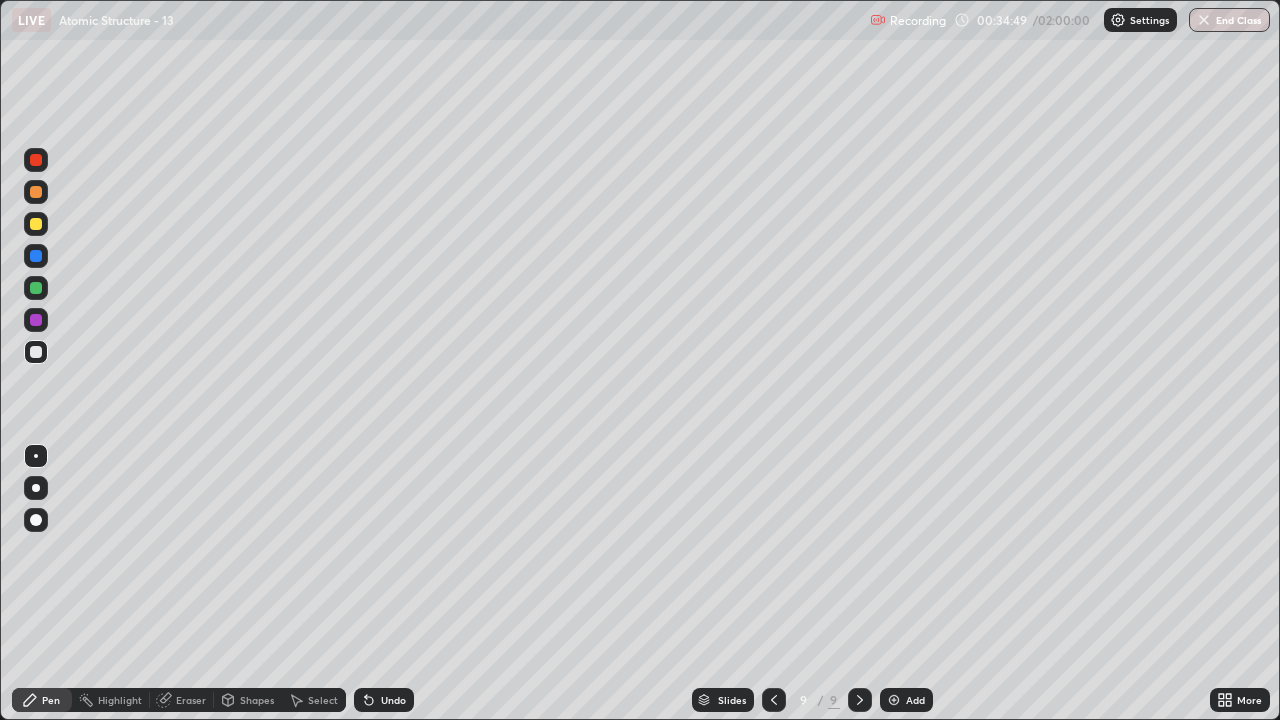 click at bounding box center (36, 224) 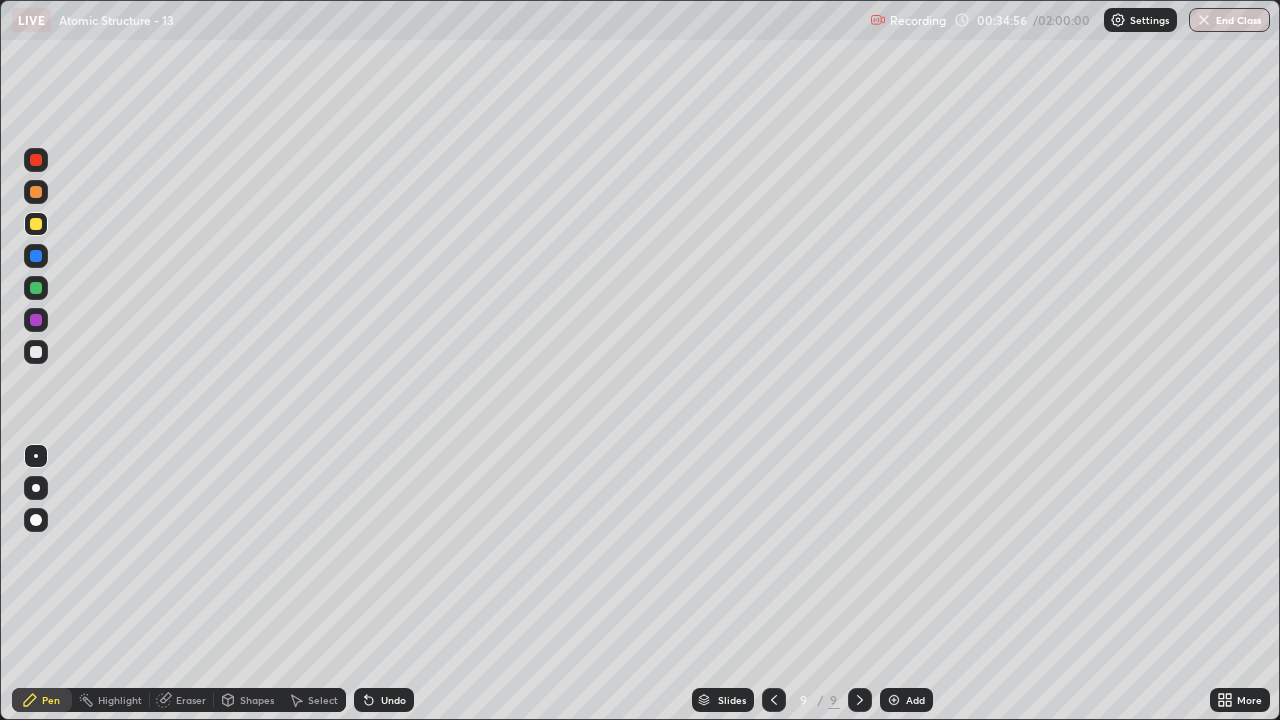 click on "Undo" at bounding box center (393, 700) 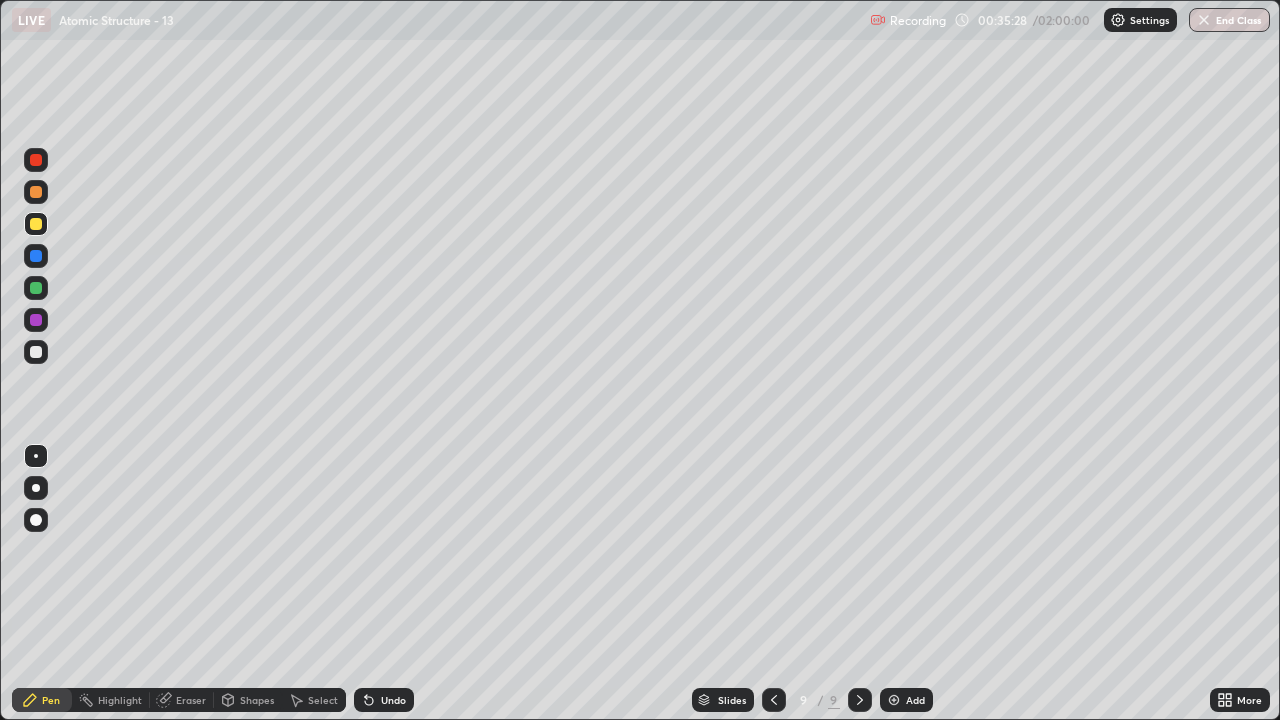 click on "Undo" at bounding box center (384, 700) 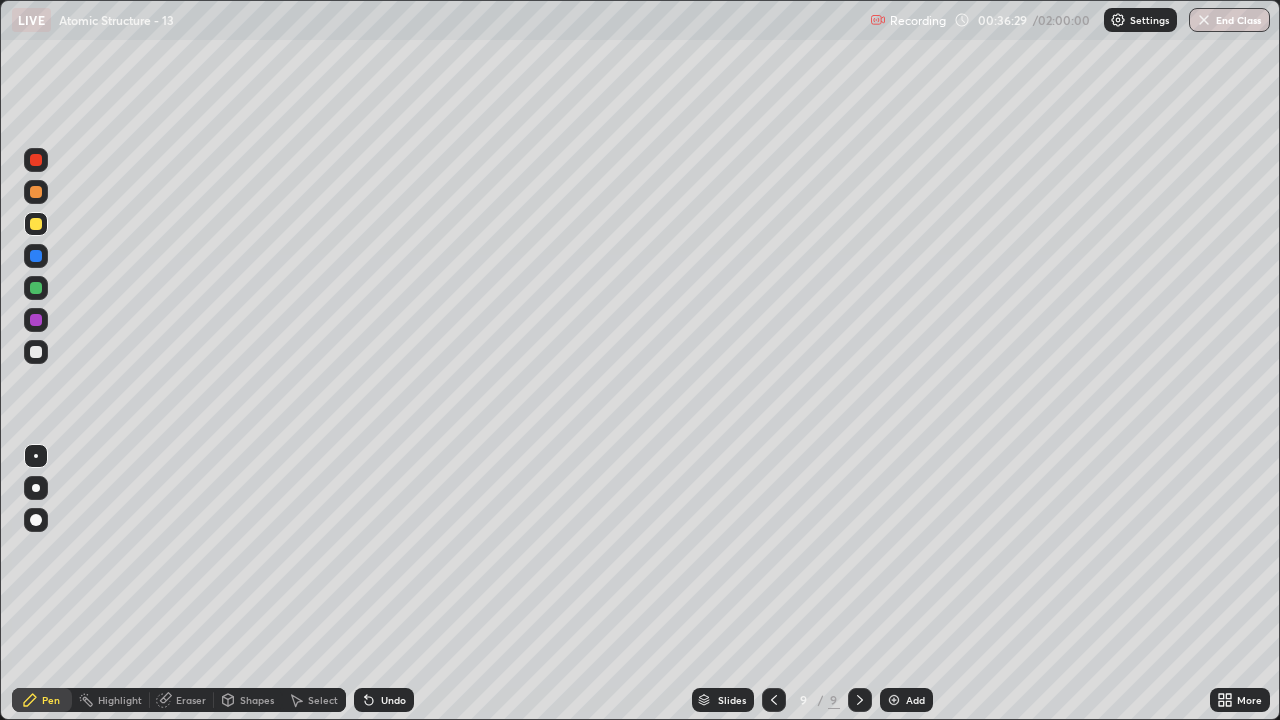 click on "LIVE Atomic Structure - 13" at bounding box center [437, 20] 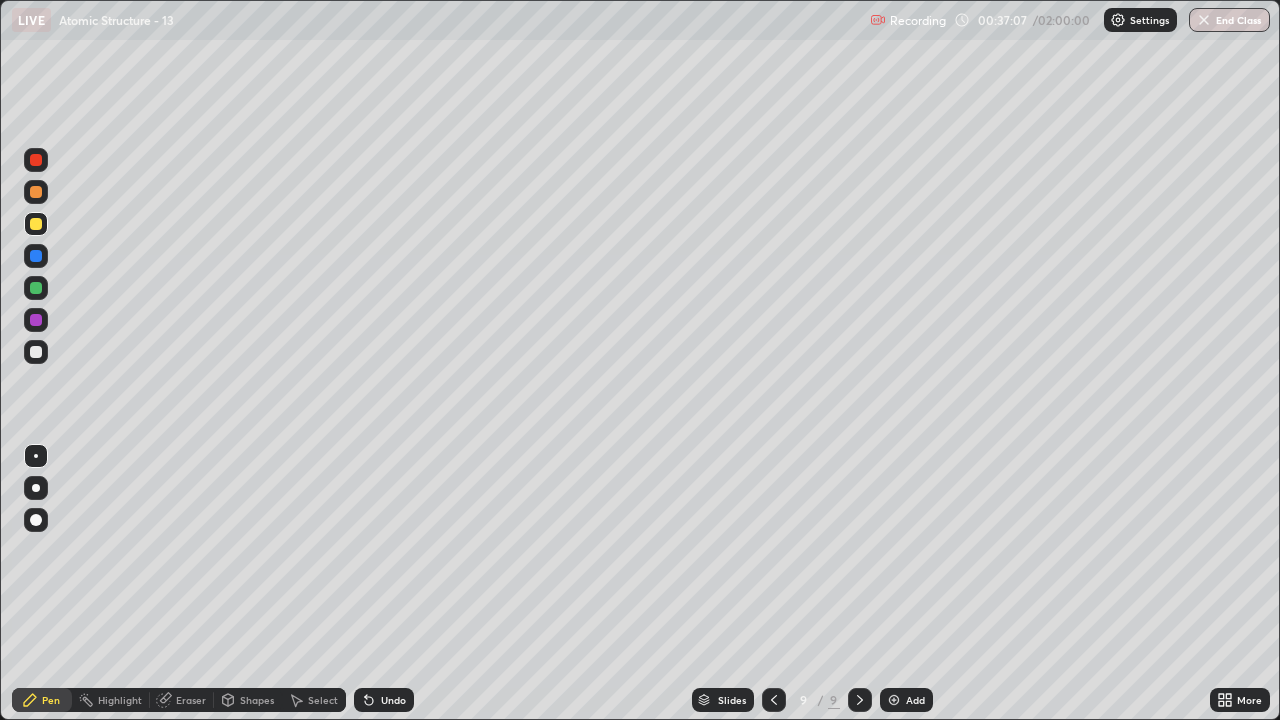 click on "Undo" at bounding box center (393, 700) 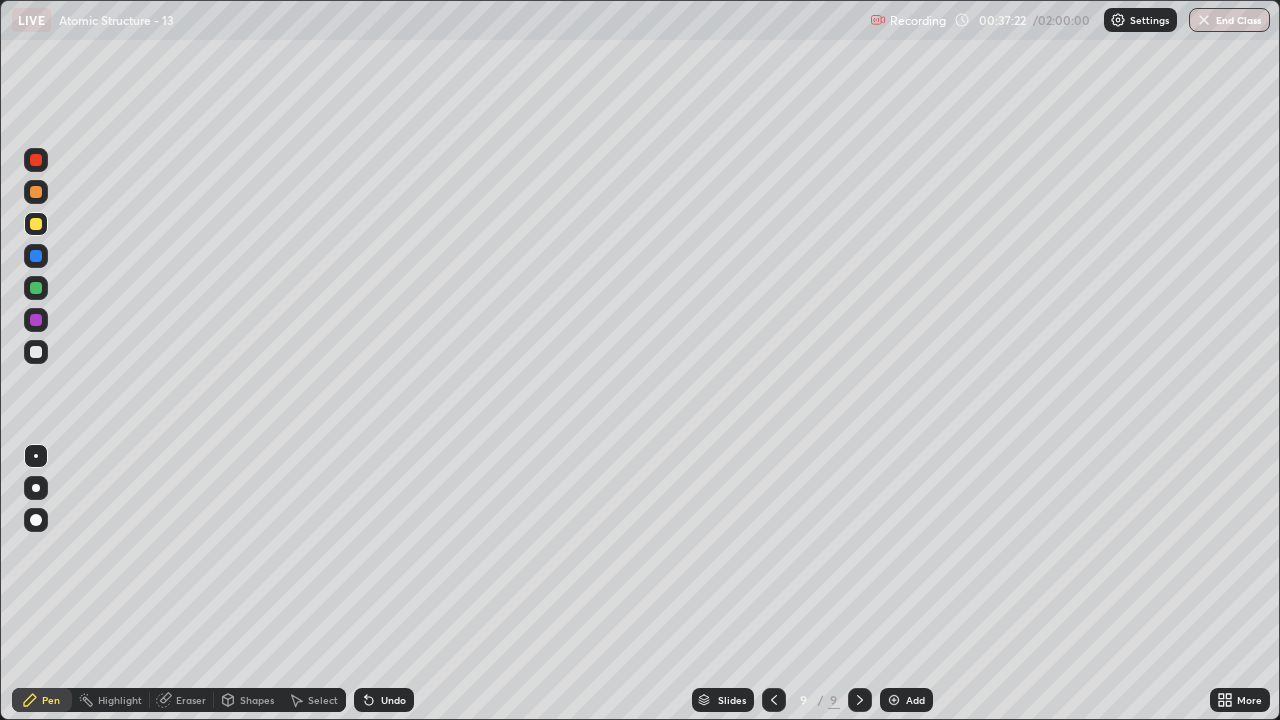 click on "Undo" at bounding box center (393, 700) 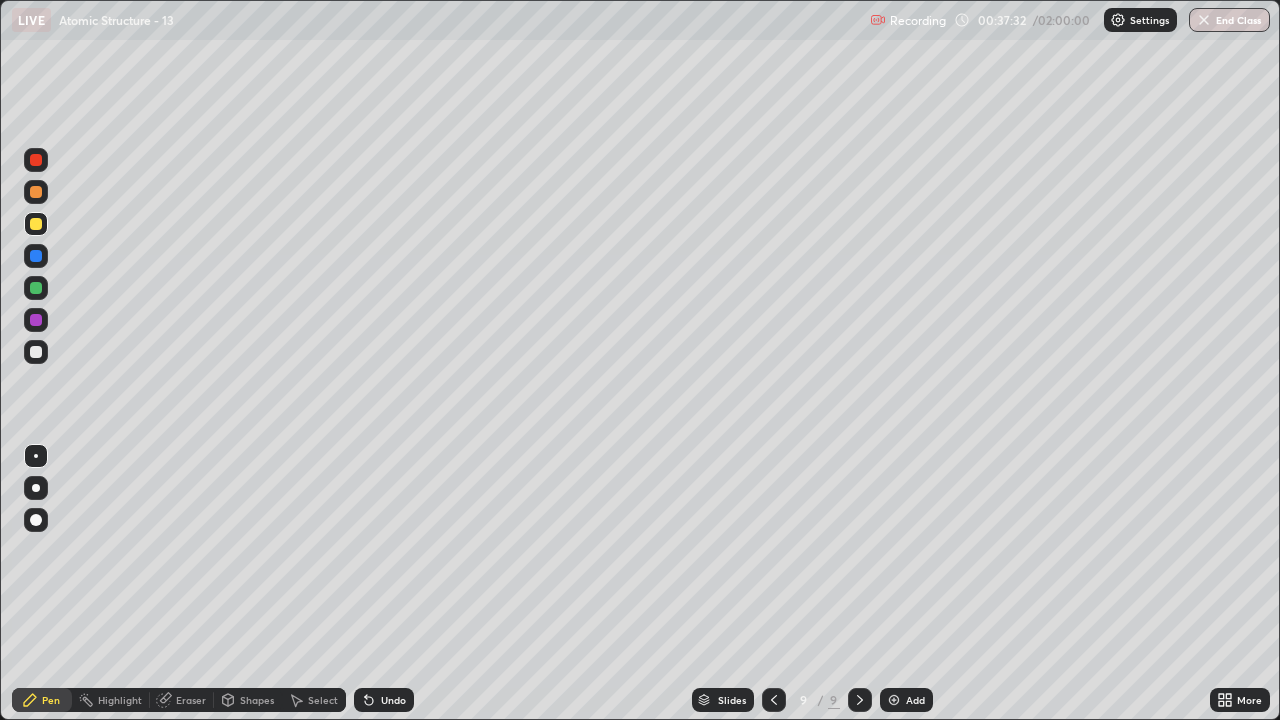 click 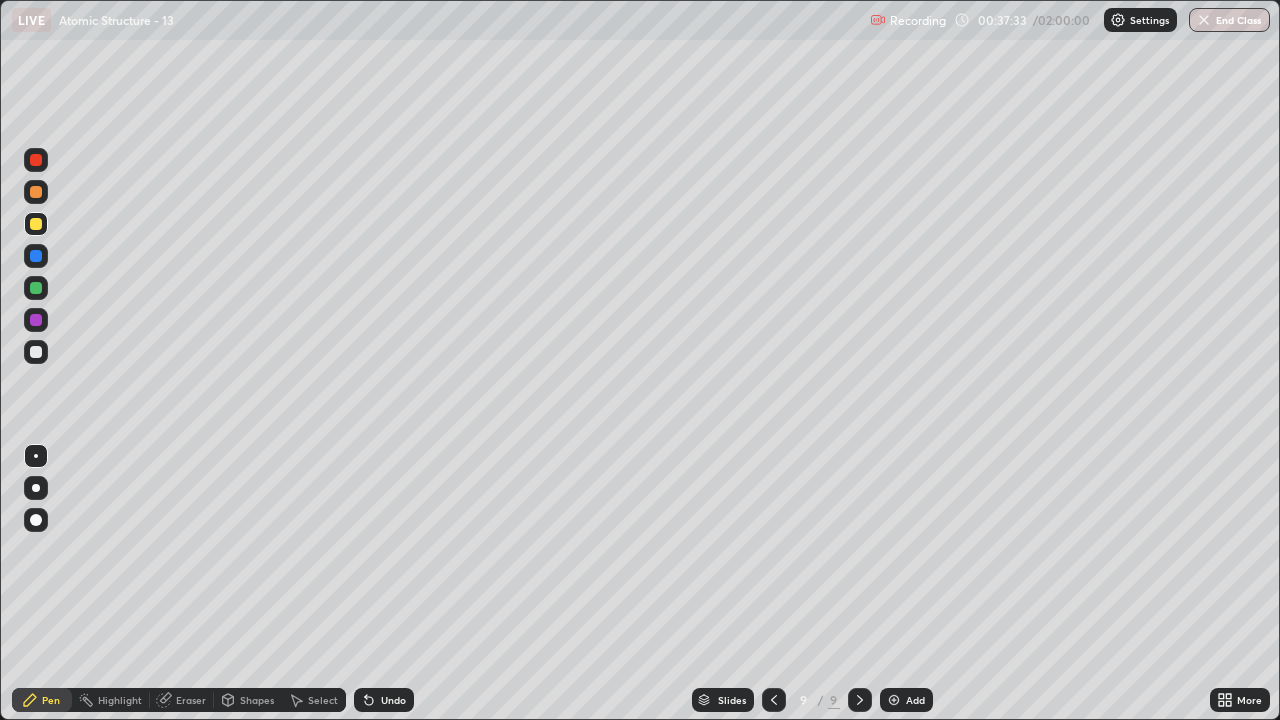 click on "Undo" at bounding box center [384, 700] 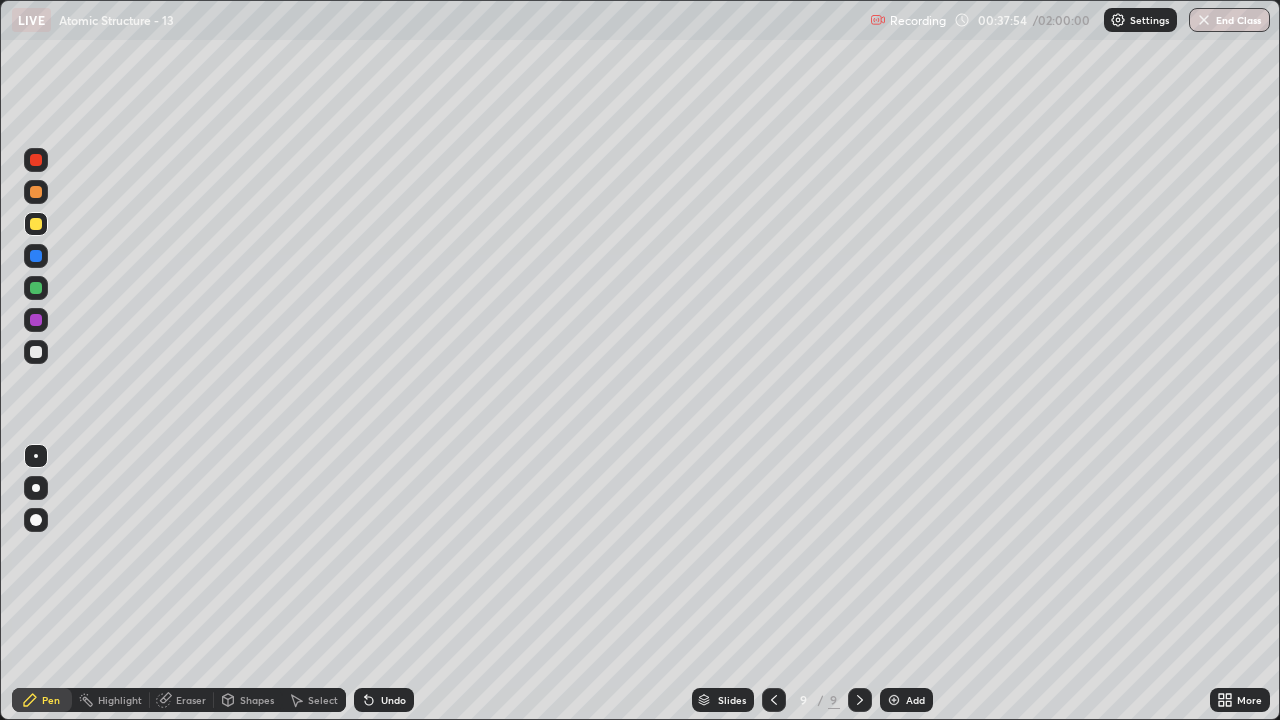 click on "Undo" at bounding box center (384, 700) 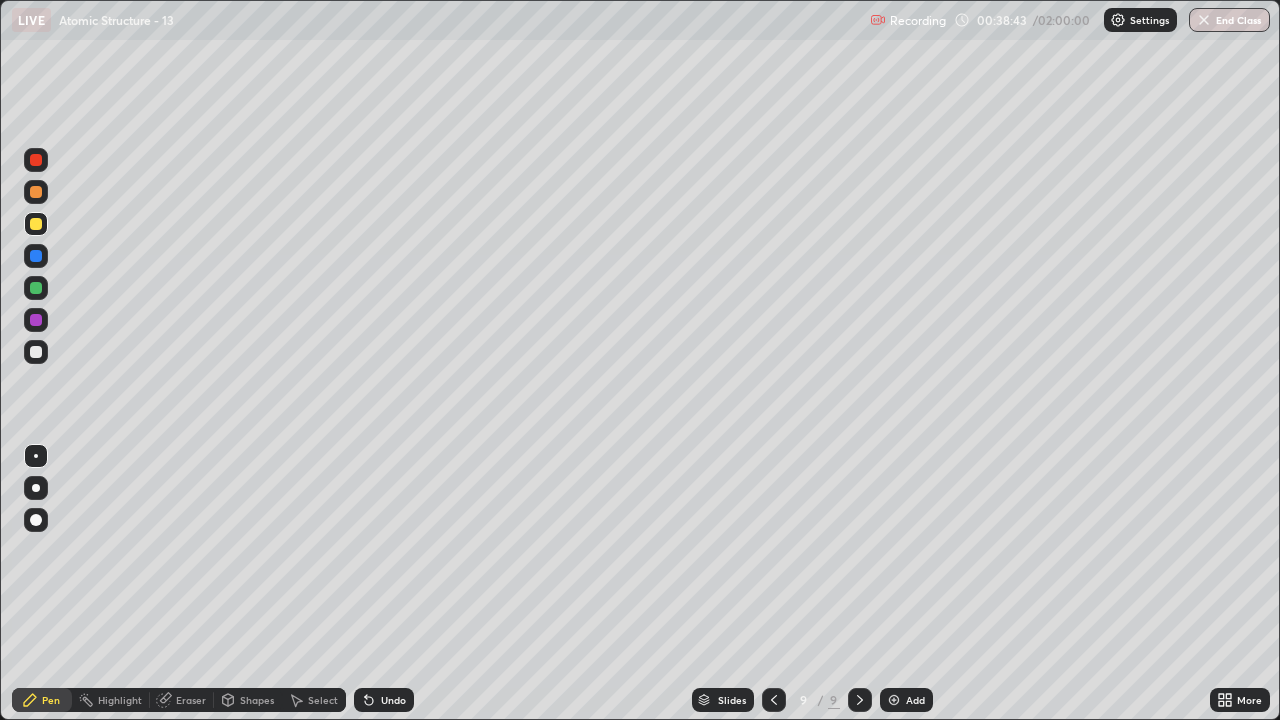 click 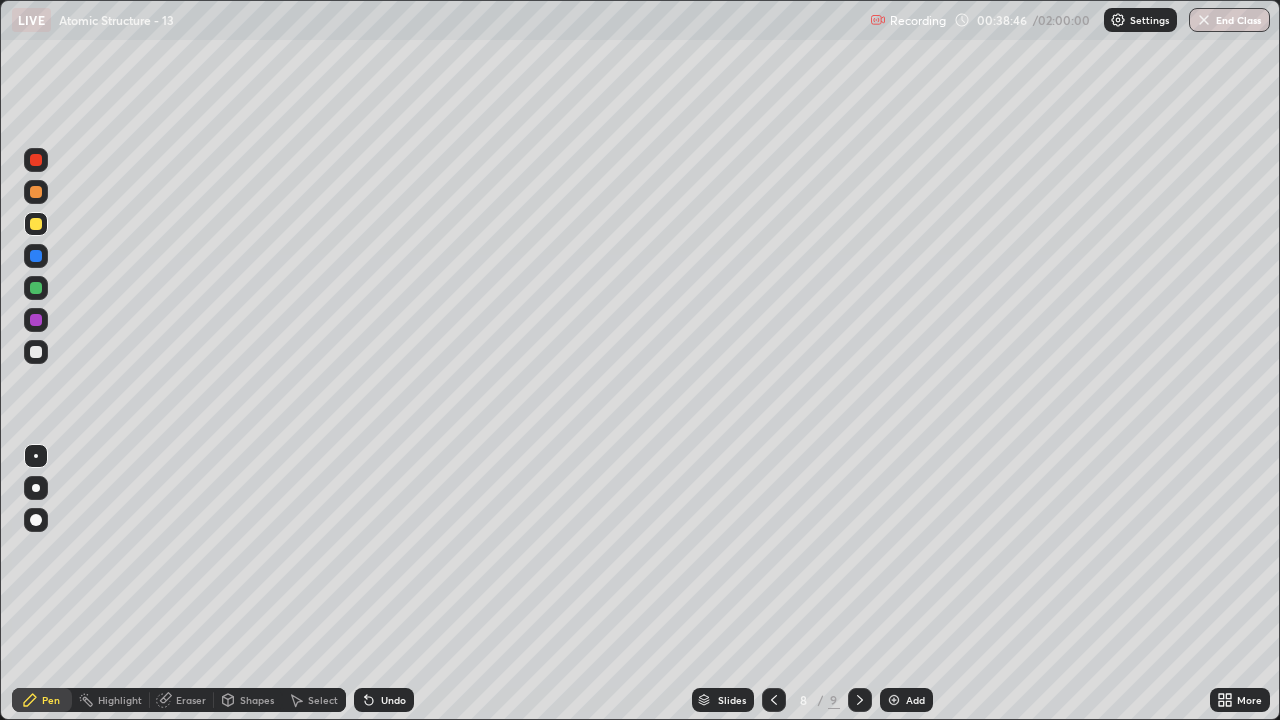 click 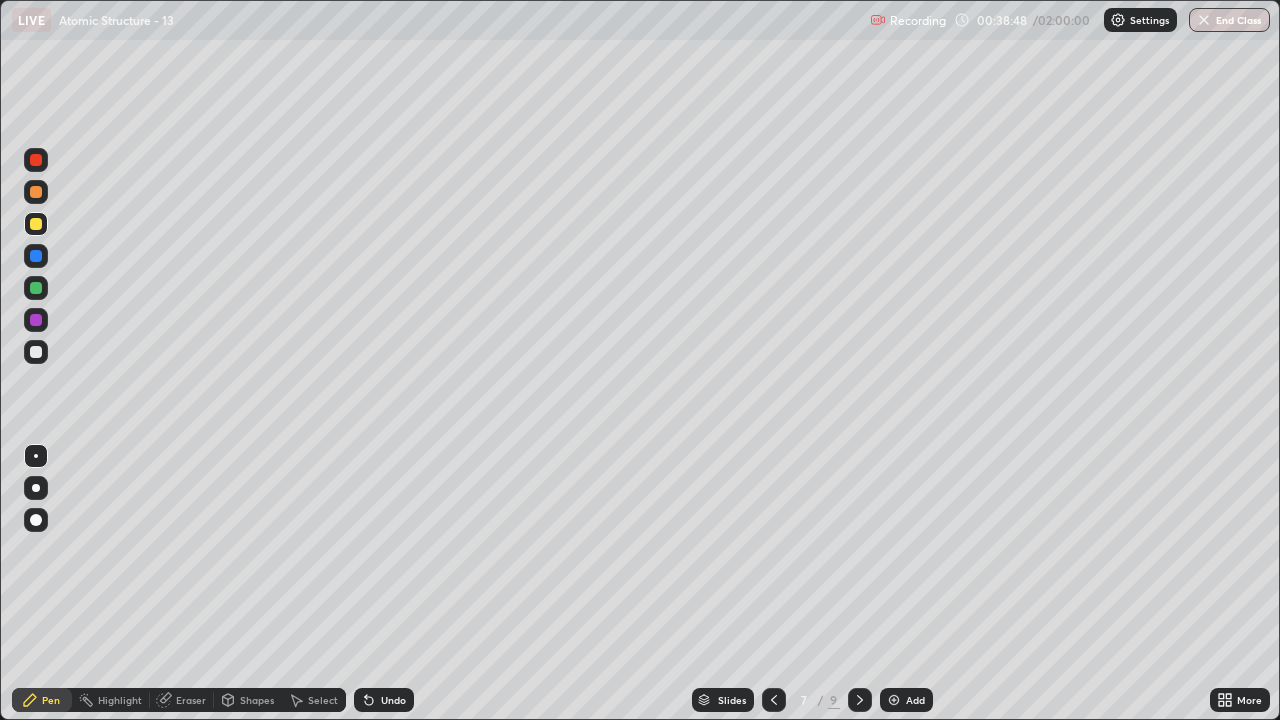 click 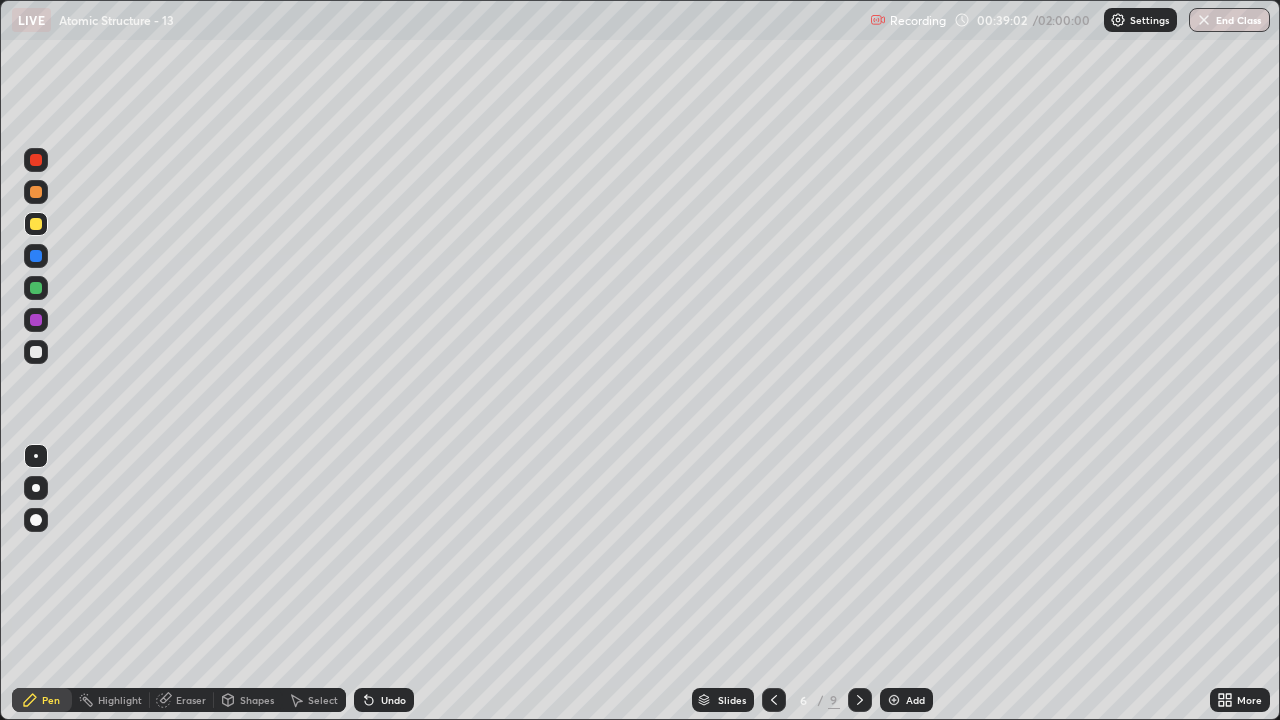 click 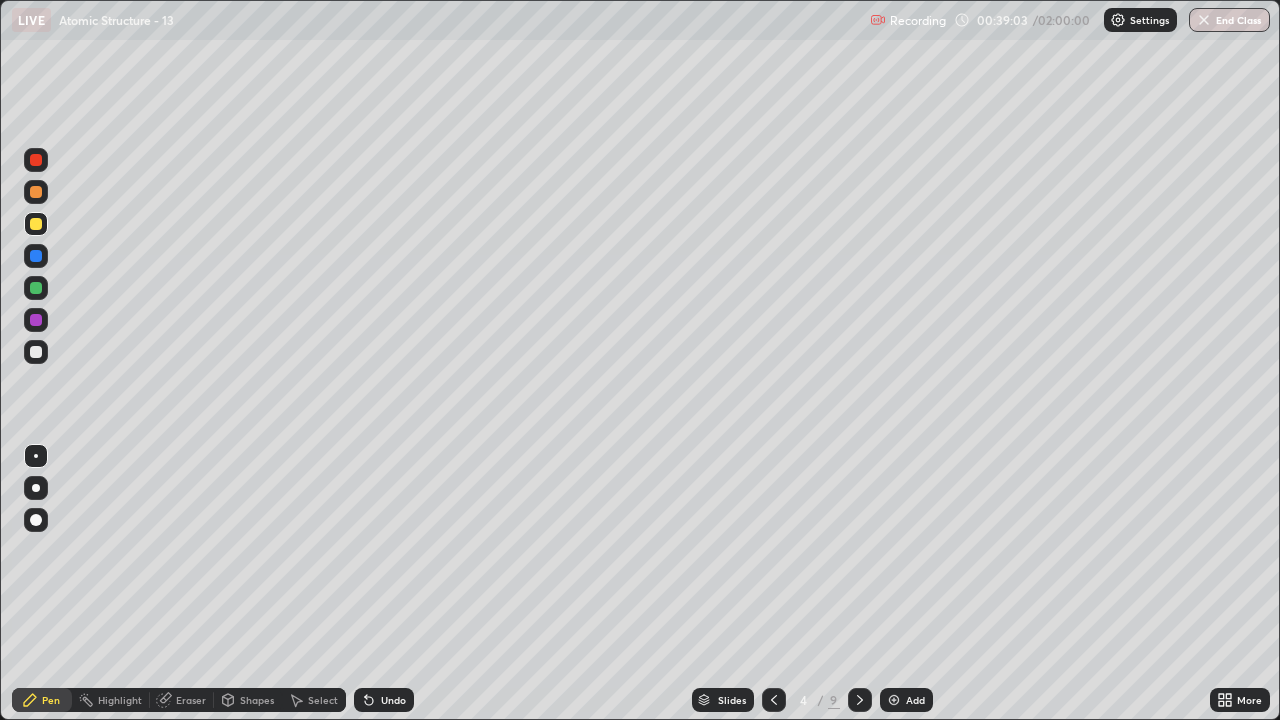 click 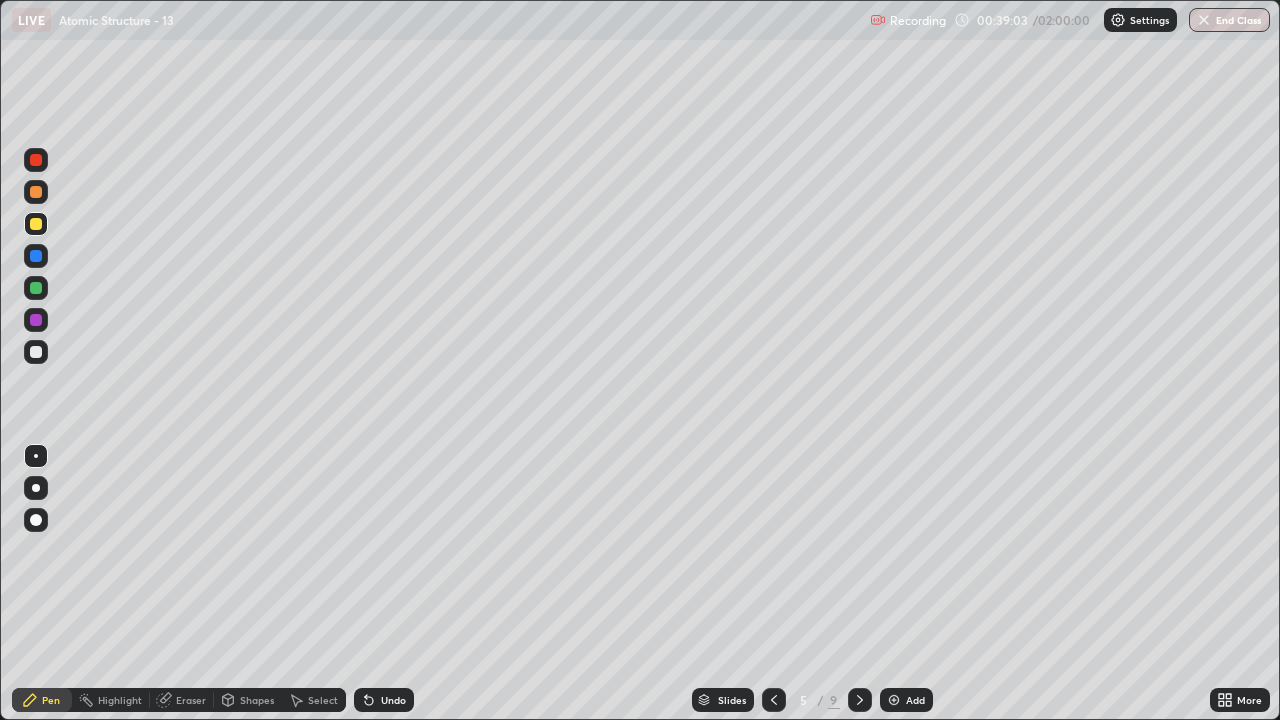 click 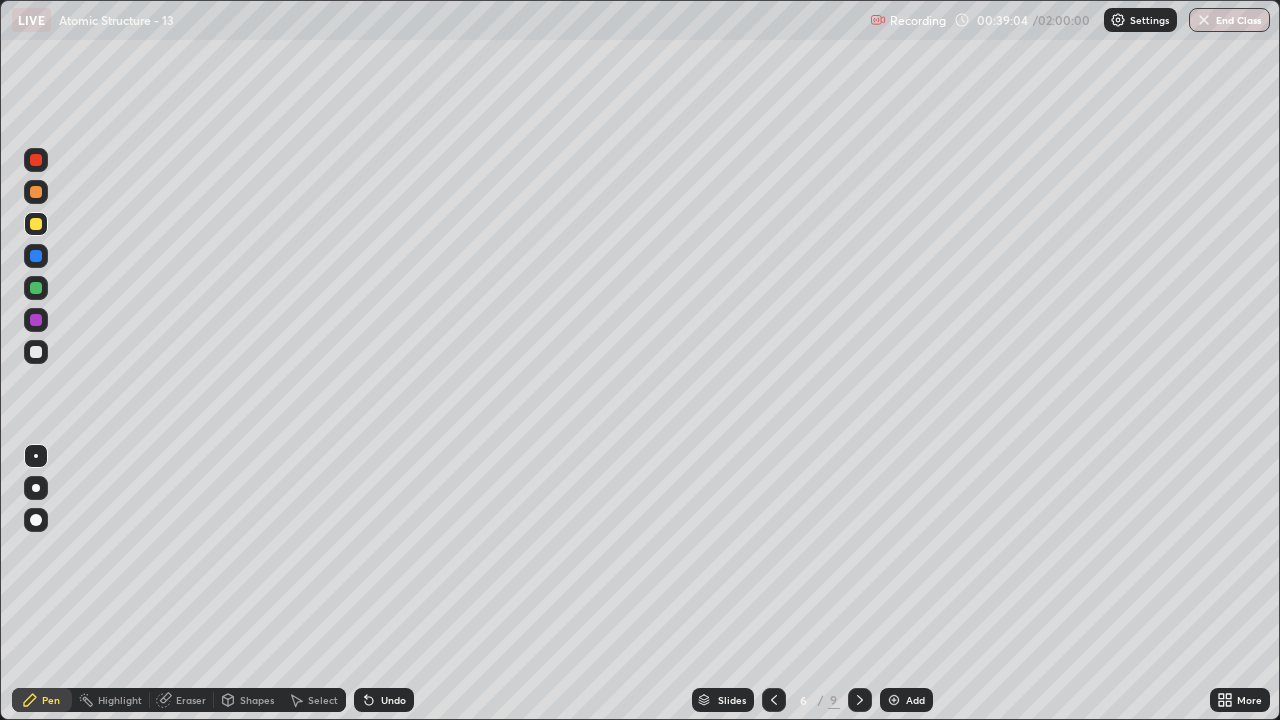 click 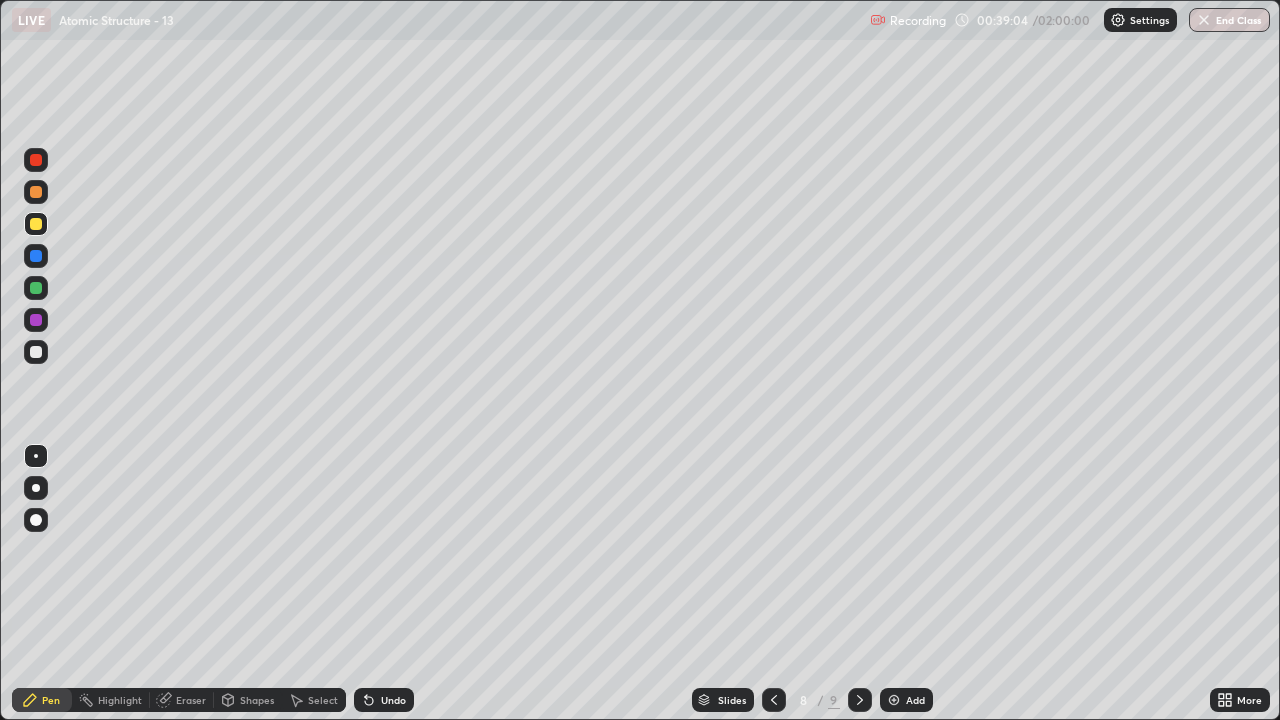 click at bounding box center [860, 700] 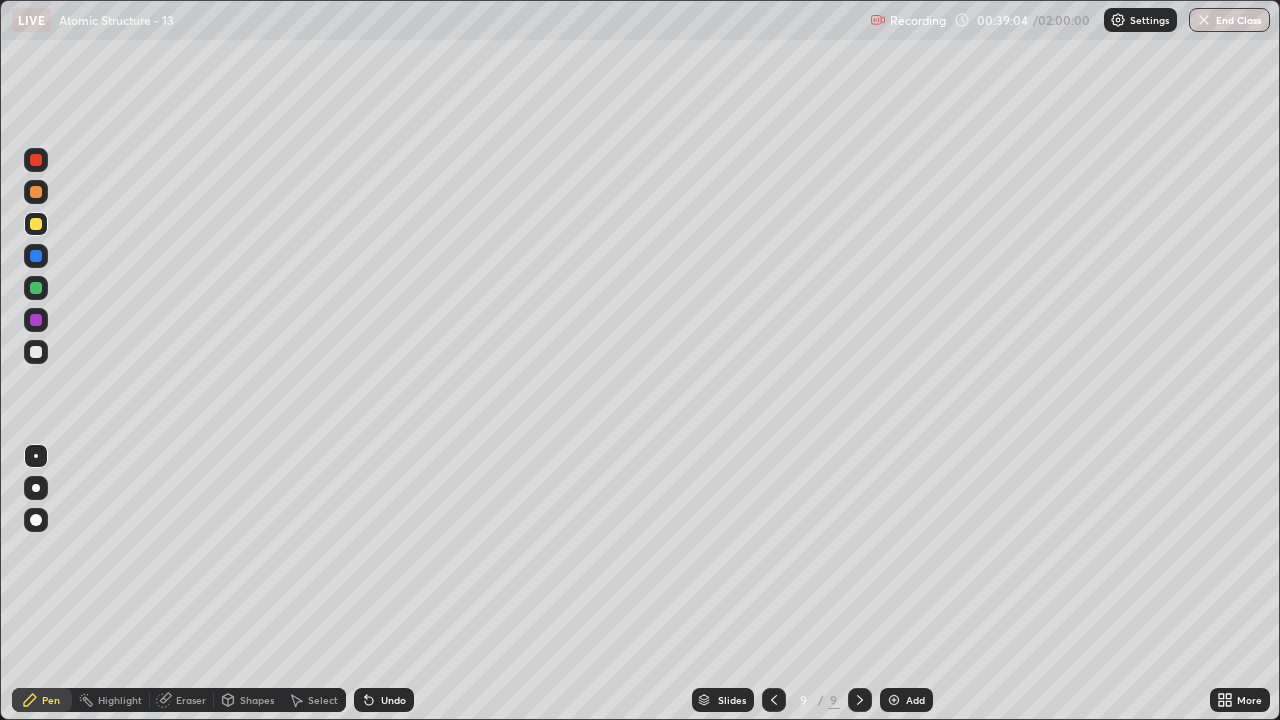 click at bounding box center [860, 700] 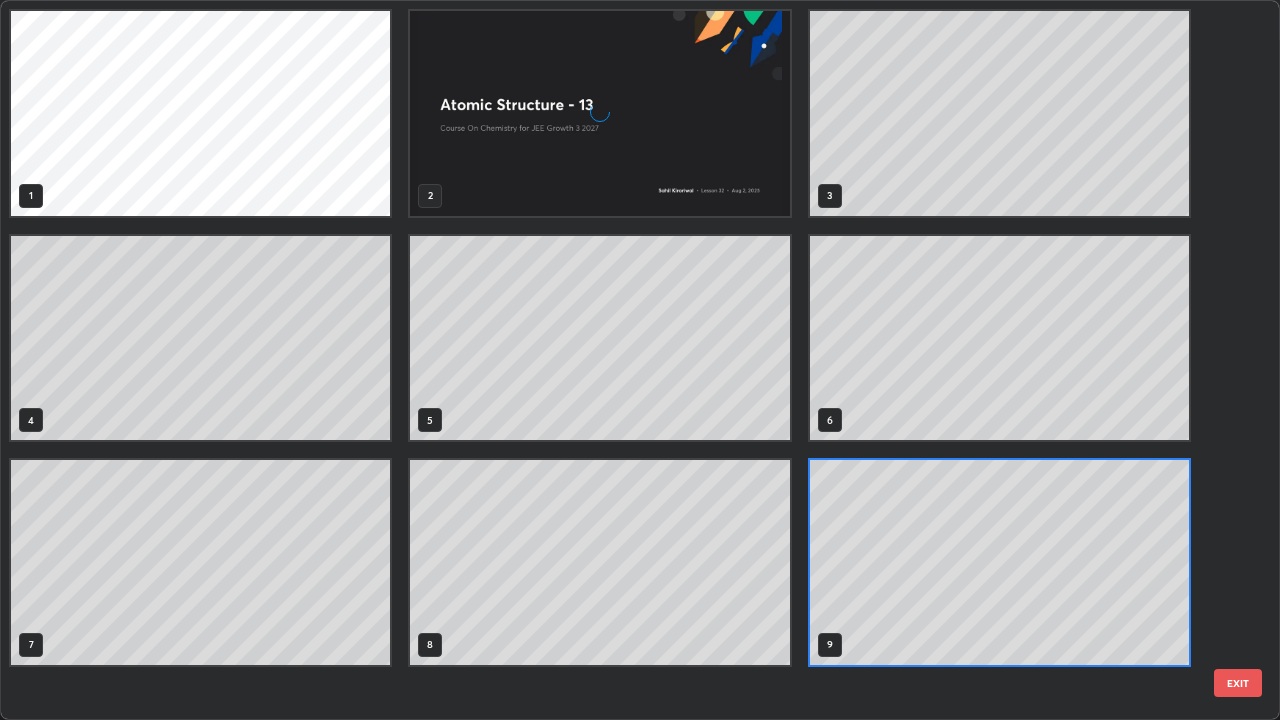 scroll, scrollTop: 7, scrollLeft: 11, axis: both 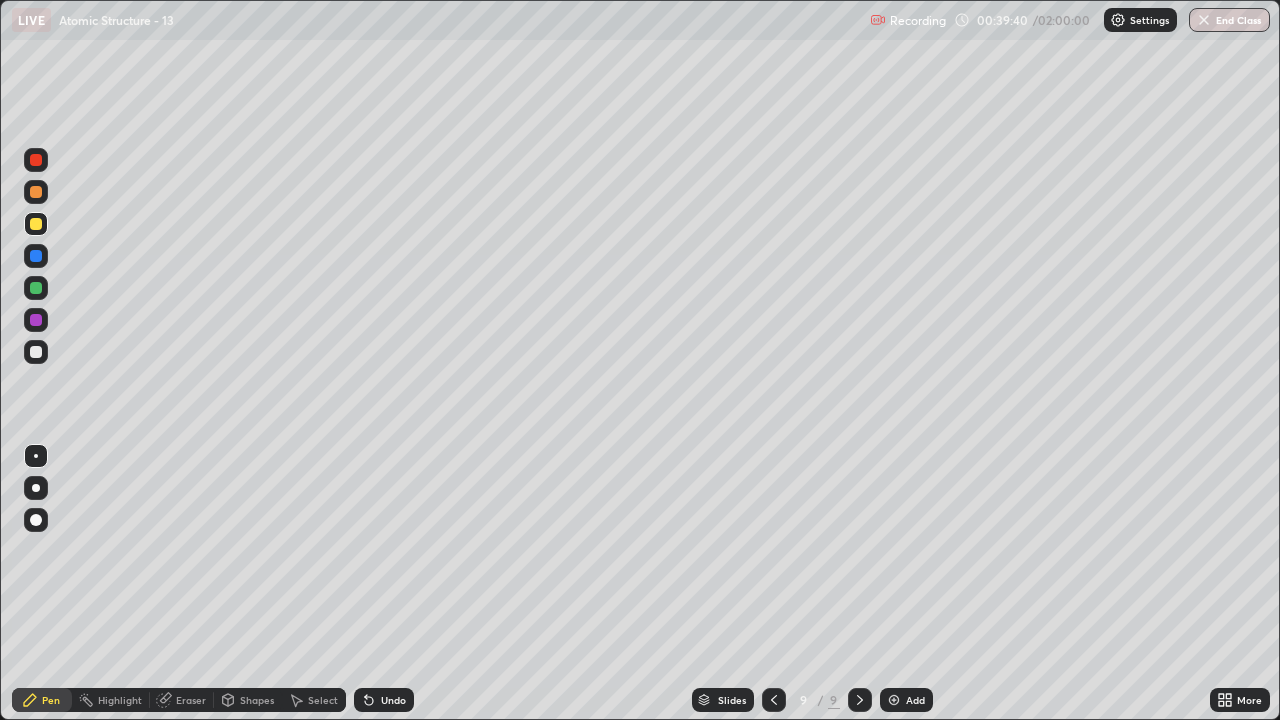 click on "Shapes" at bounding box center (257, 700) 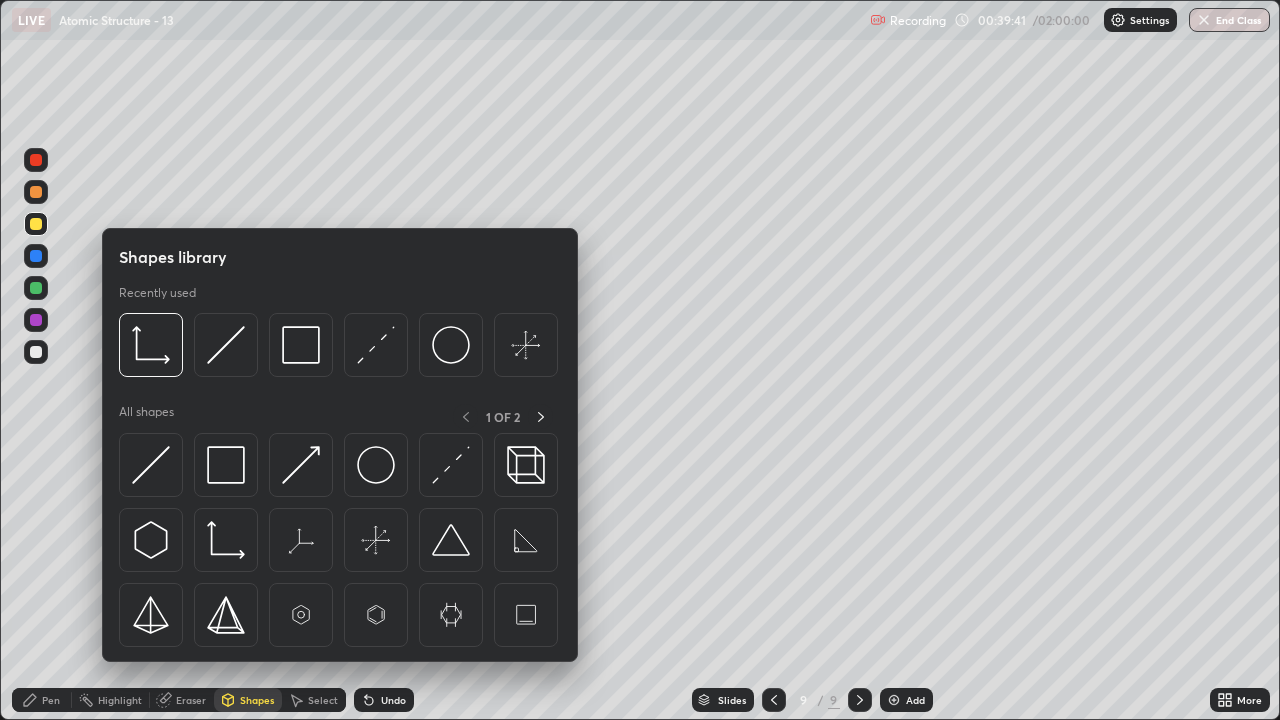 click on "Eraser" at bounding box center (191, 700) 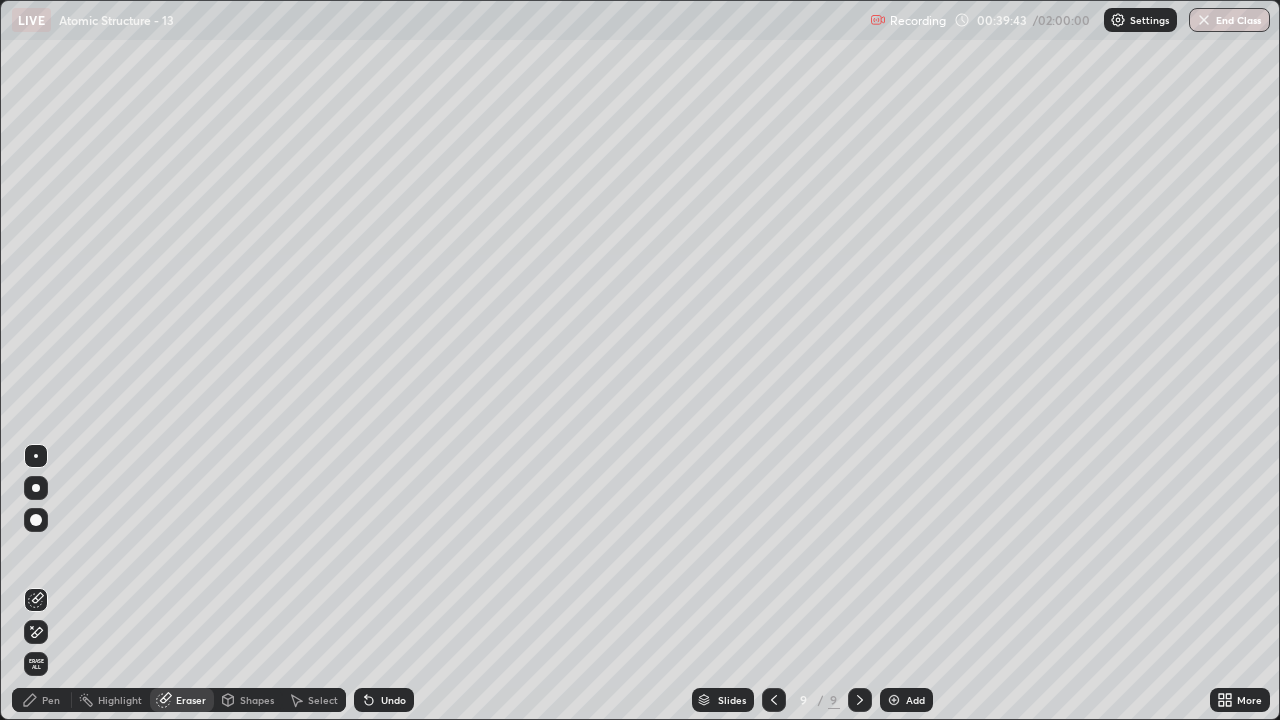 click on "Pen" at bounding box center (42, 700) 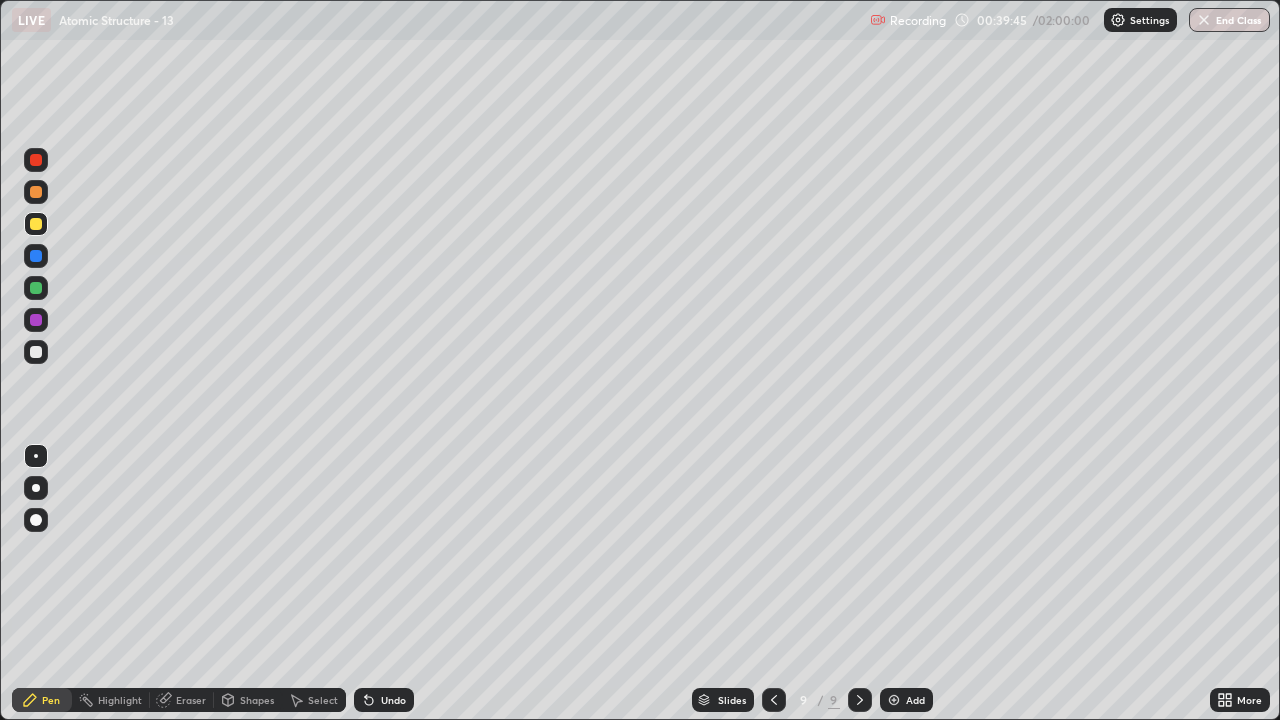 click on "Shapes" at bounding box center (257, 700) 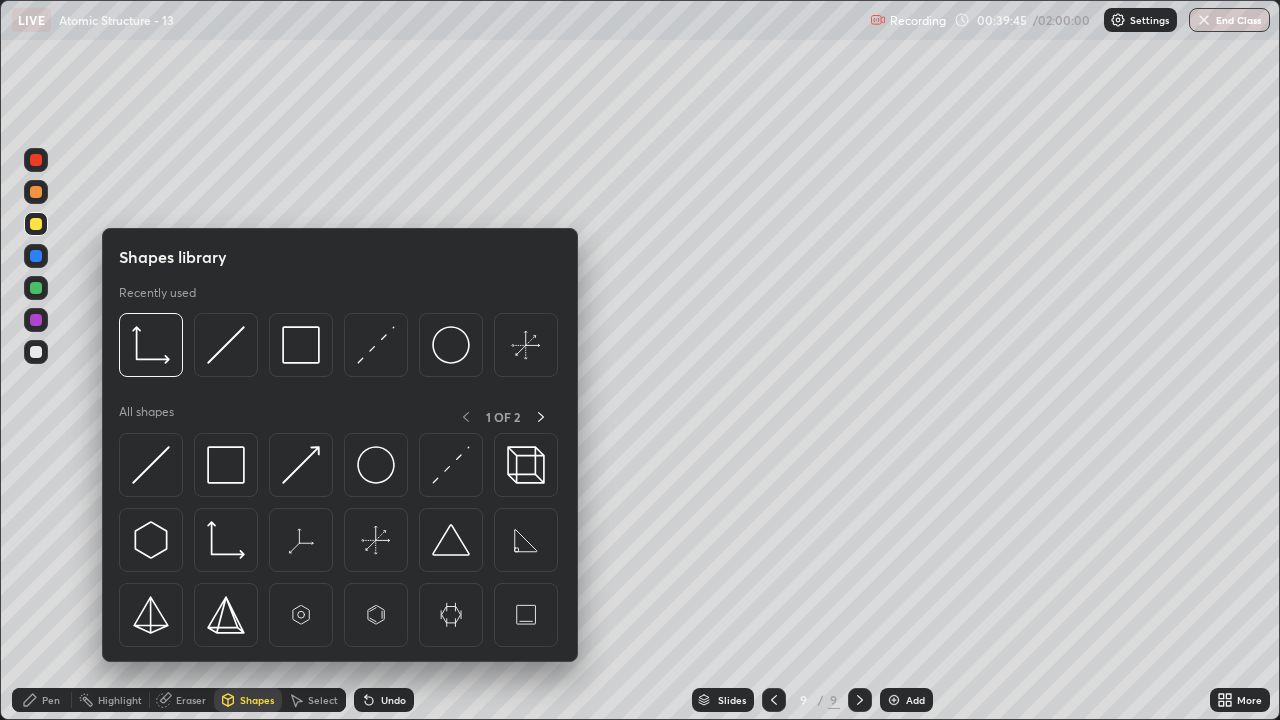 click on "Eraser" at bounding box center (191, 700) 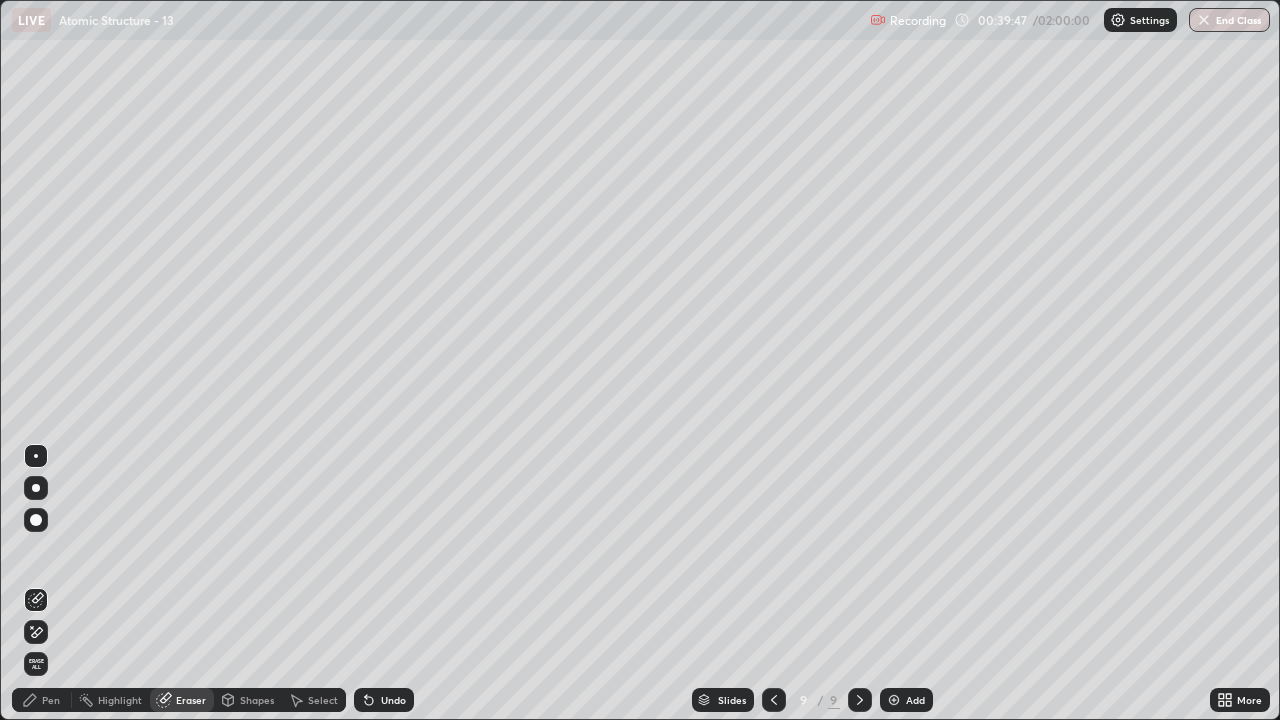 click on "Pen" at bounding box center [42, 700] 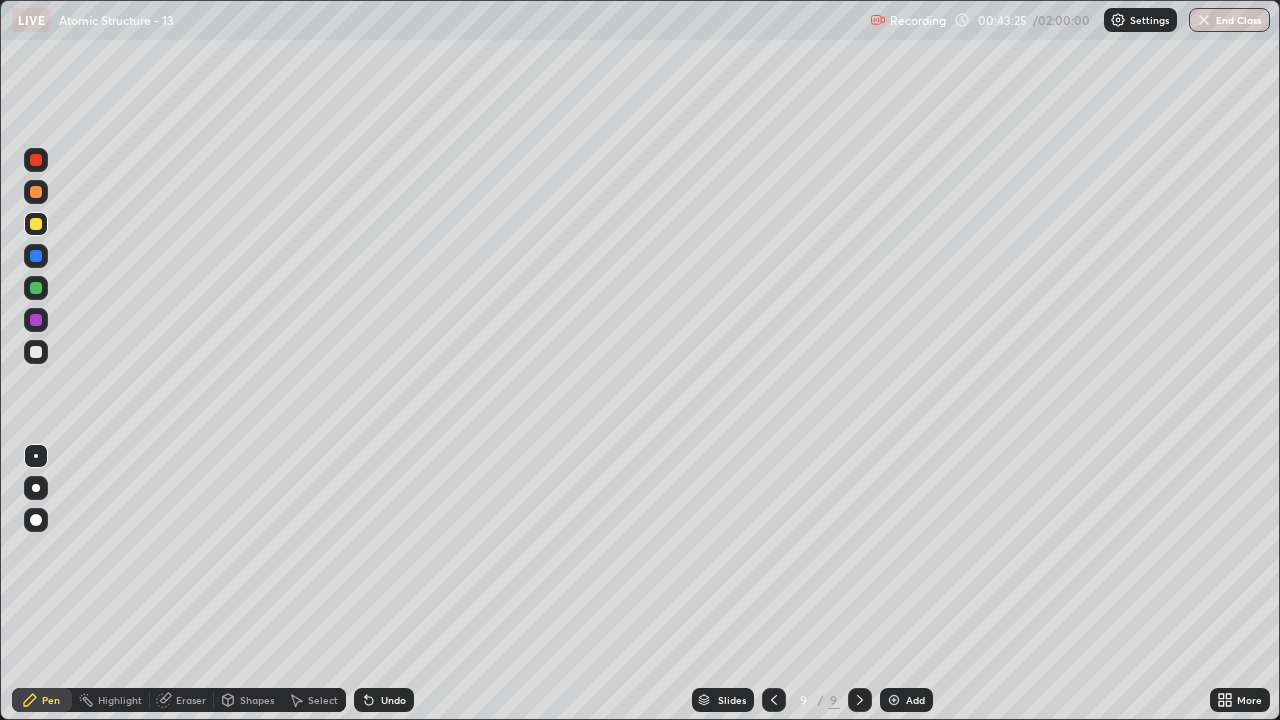 click on "Add" at bounding box center [915, 700] 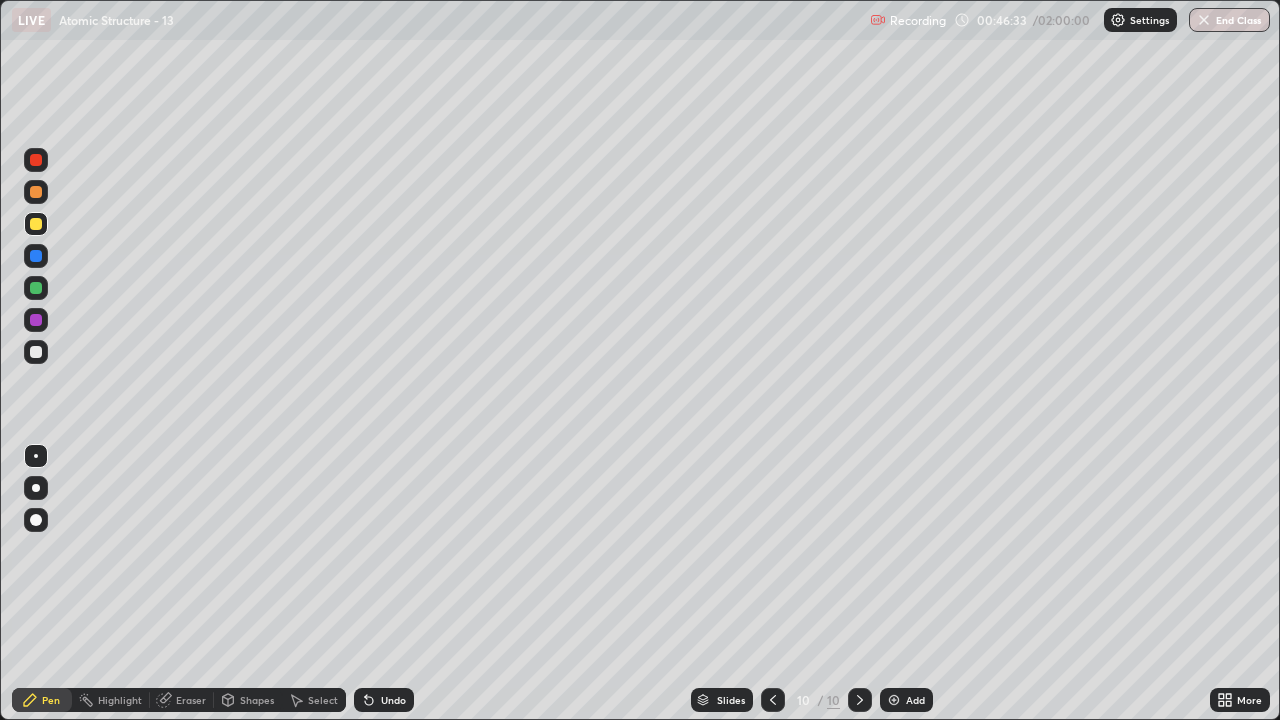 click on "Undo" at bounding box center (384, 700) 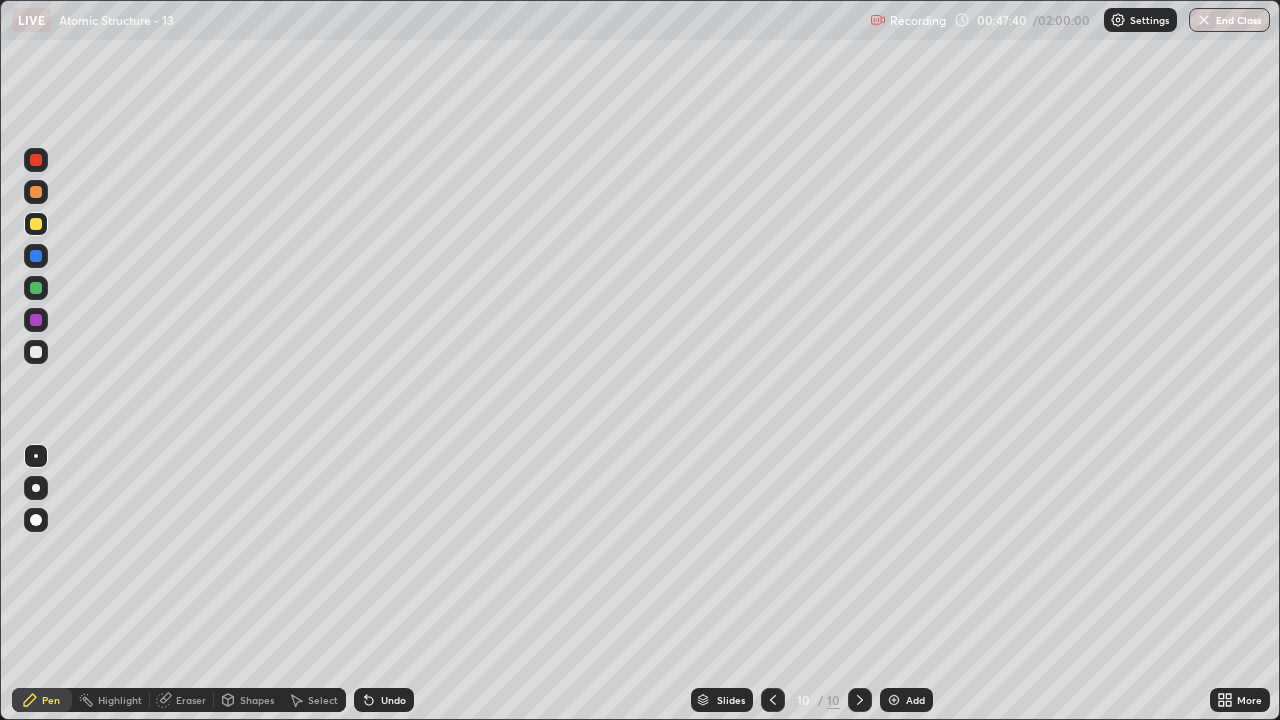 click on "Undo" at bounding box center [393, 700] 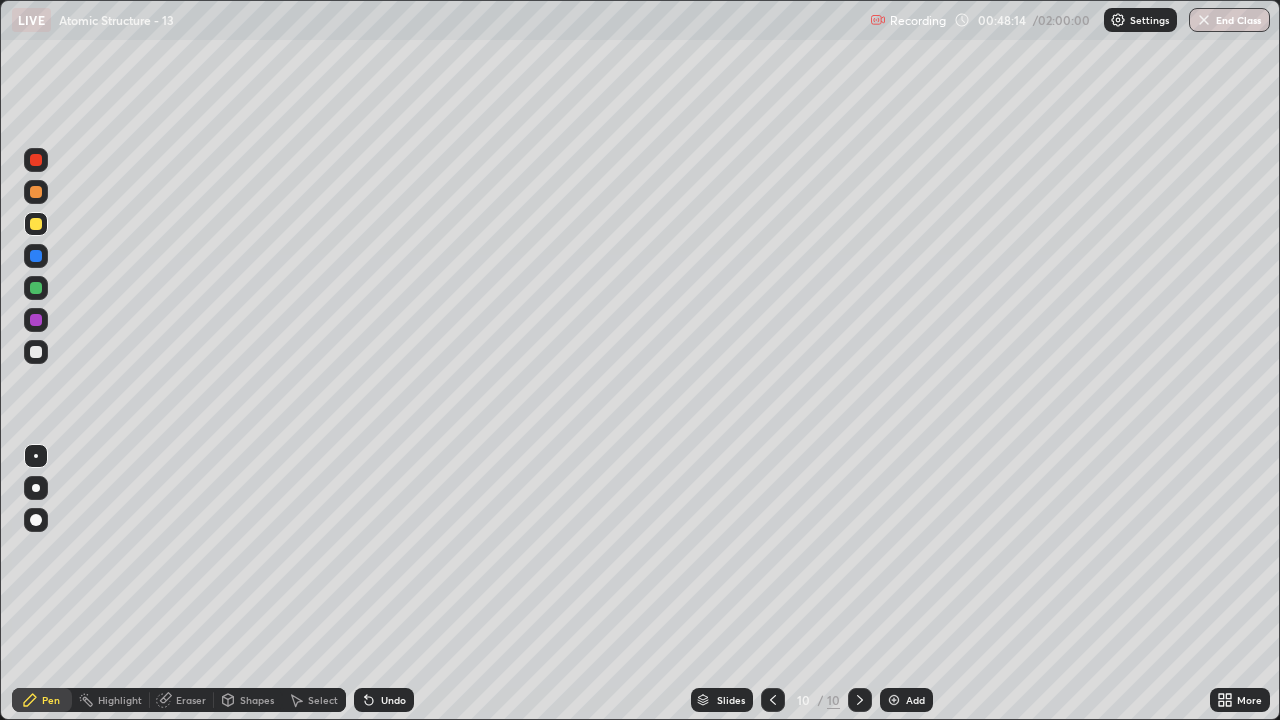 click on "Add" at bounding box center (915, 700) 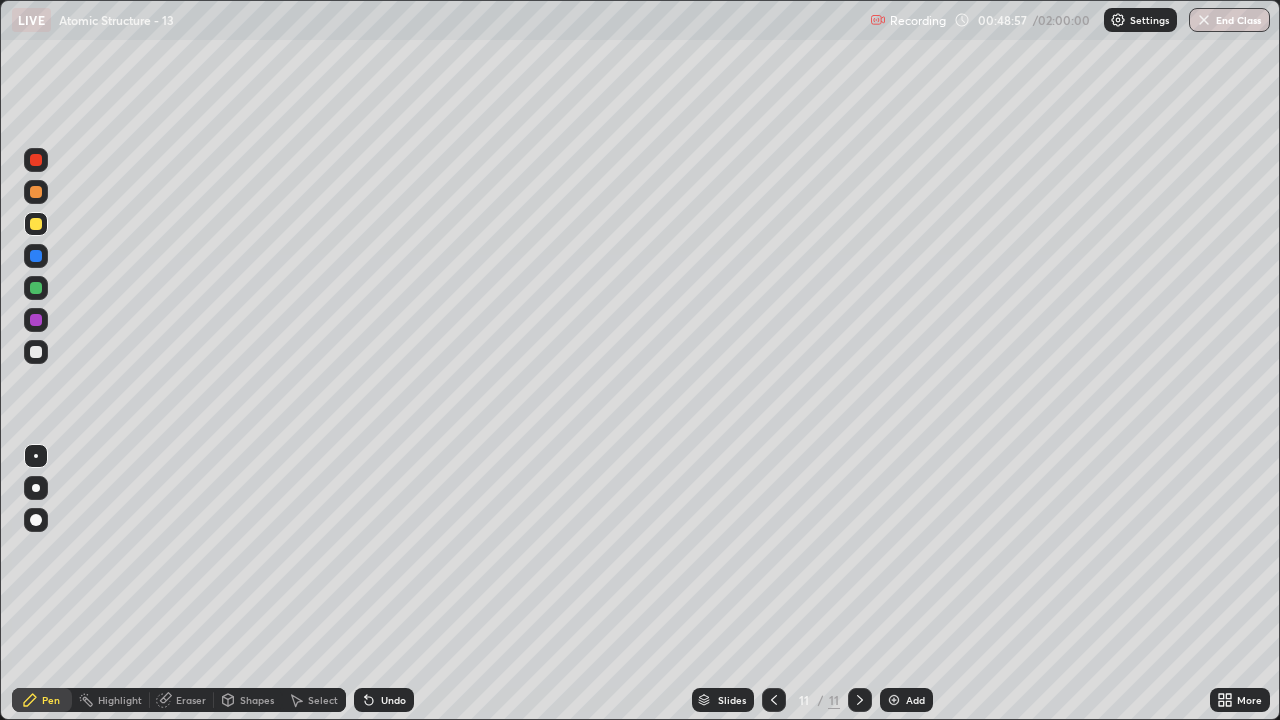 click 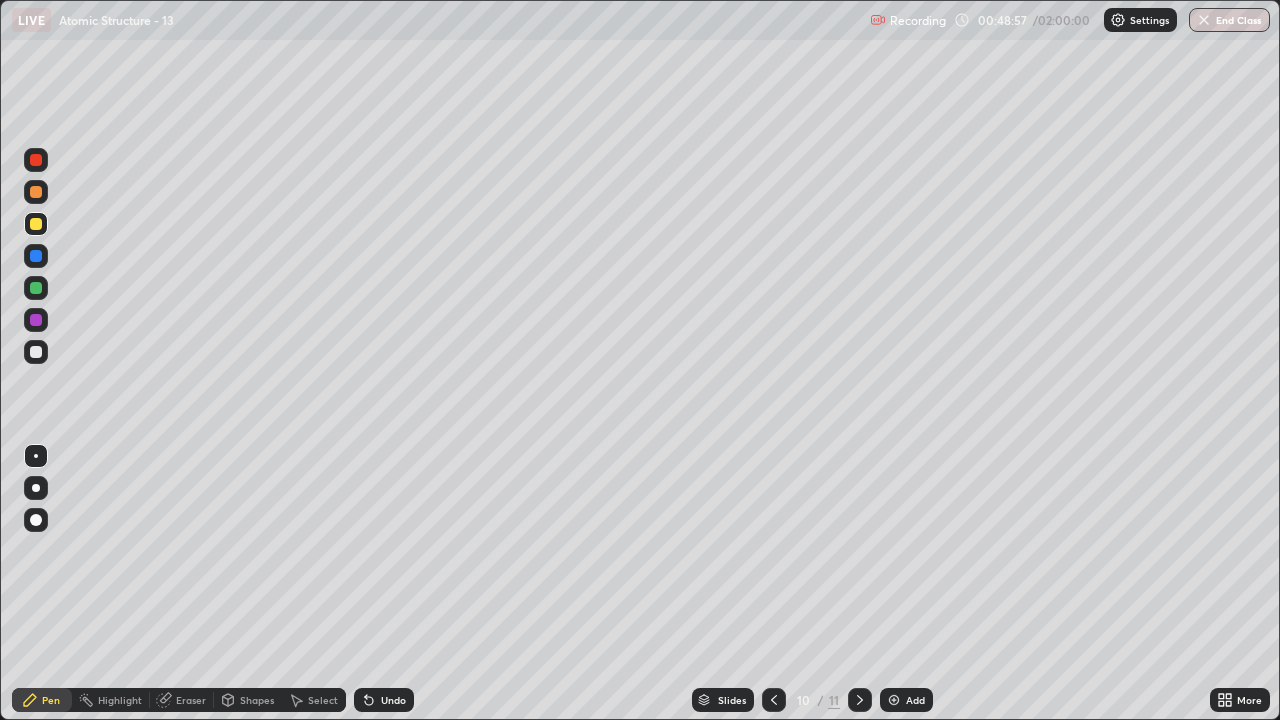 click at bounding box center (774, 700) 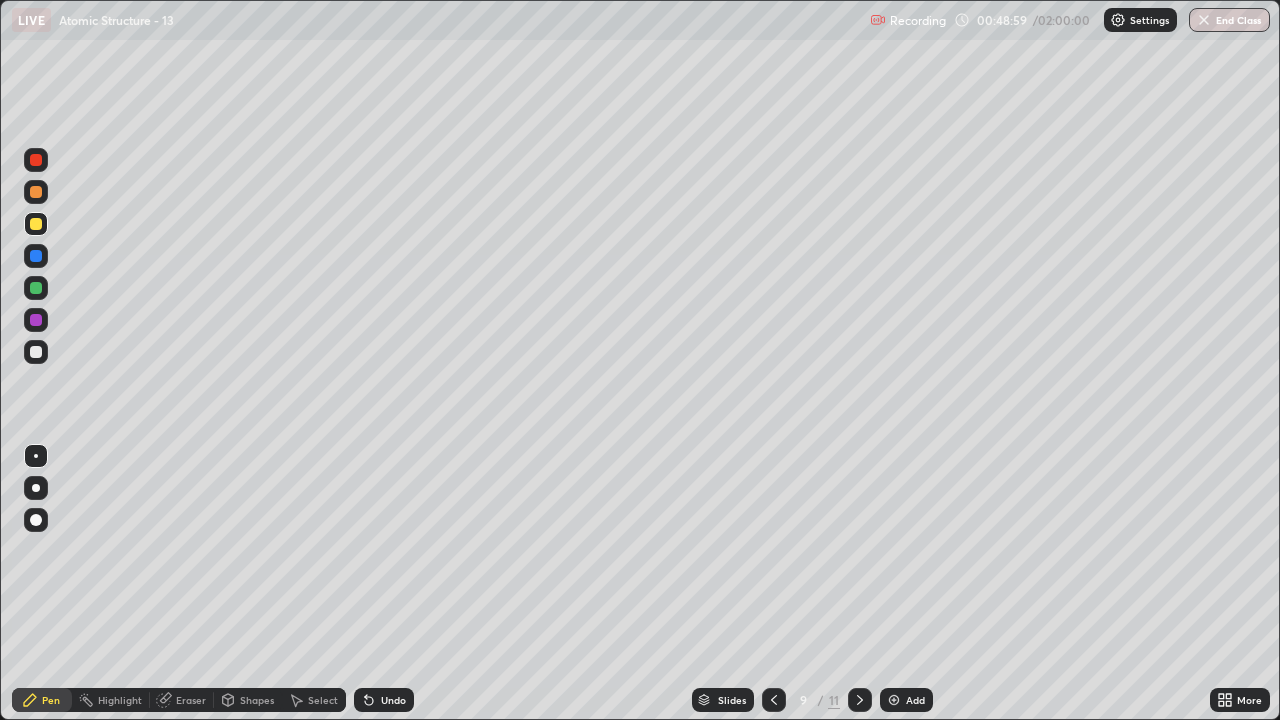 click 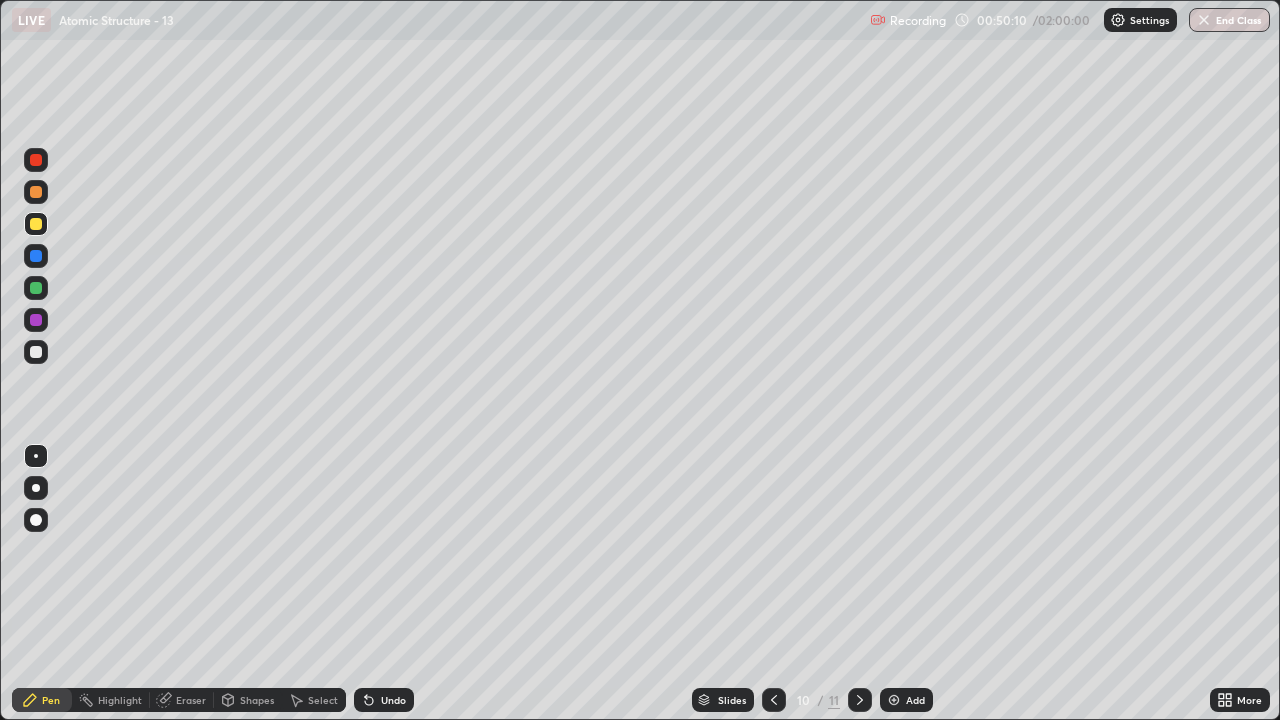 click 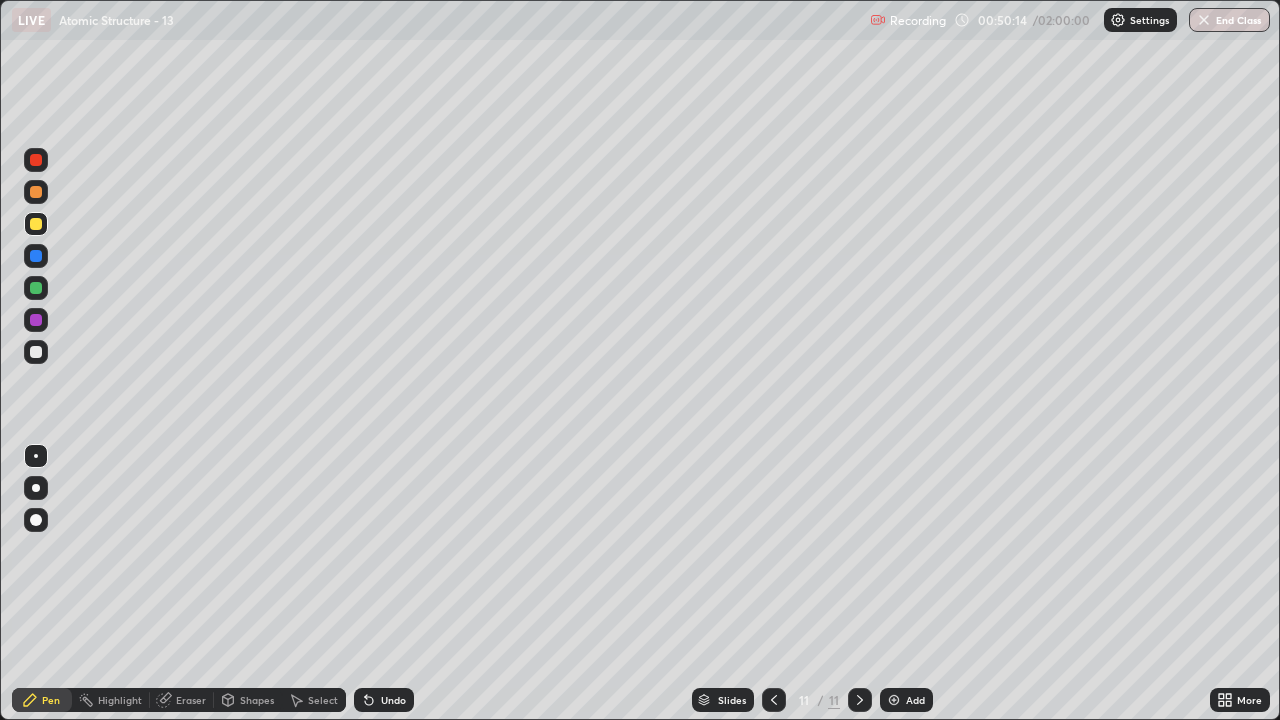 click on "Eraser" at bounding box center (191, 700) 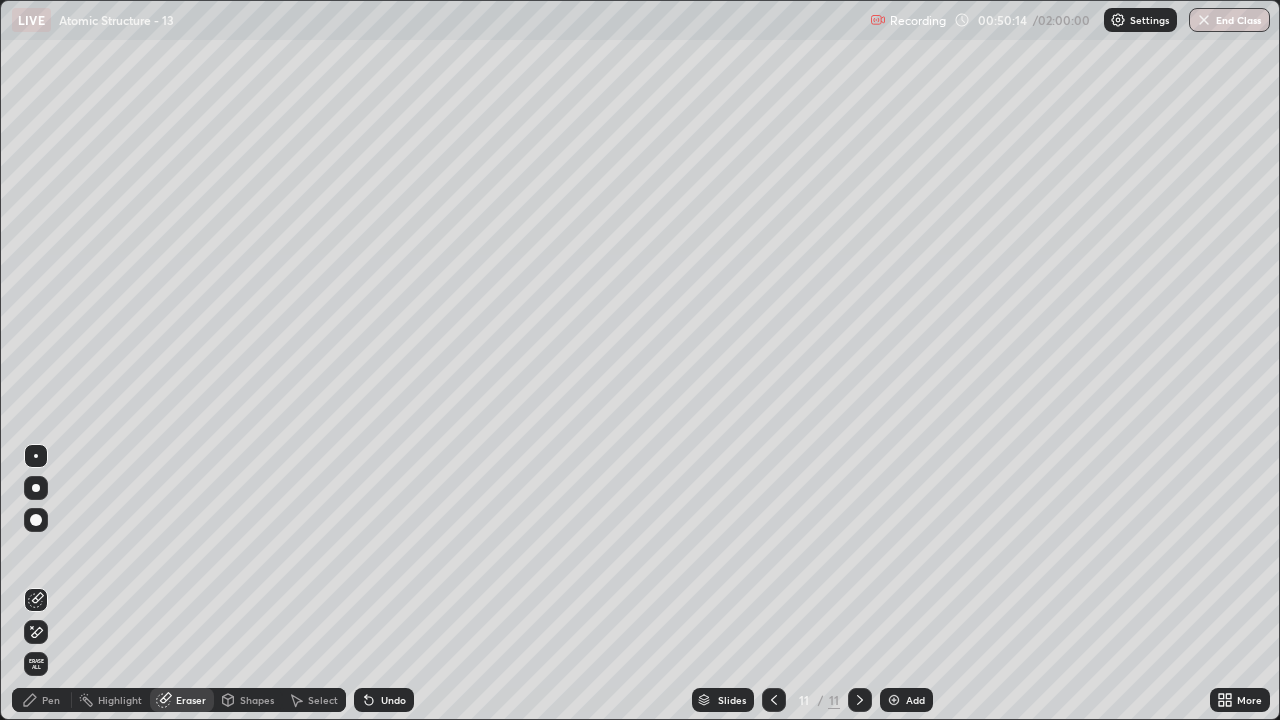 click on "Shapes" at bounding box center (257, 700) 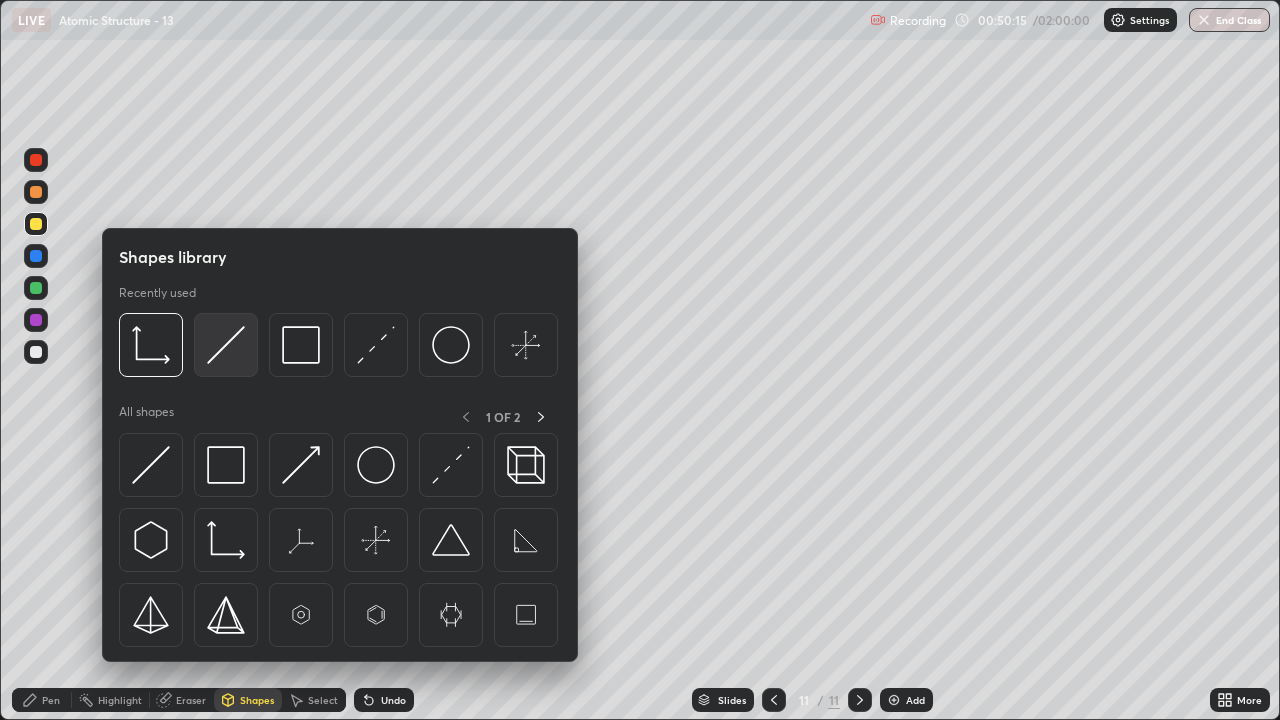 click at bounding box center [226, 345] 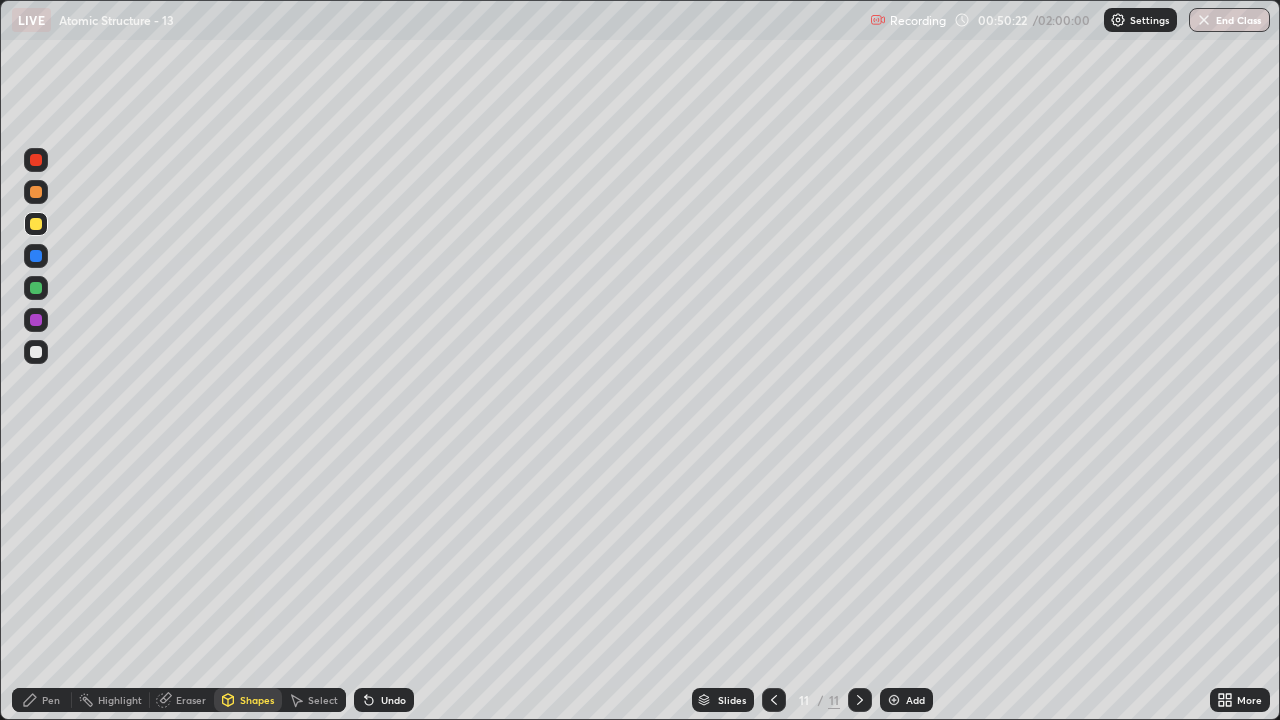 click on "Undo" at bounding box center [393, 700] 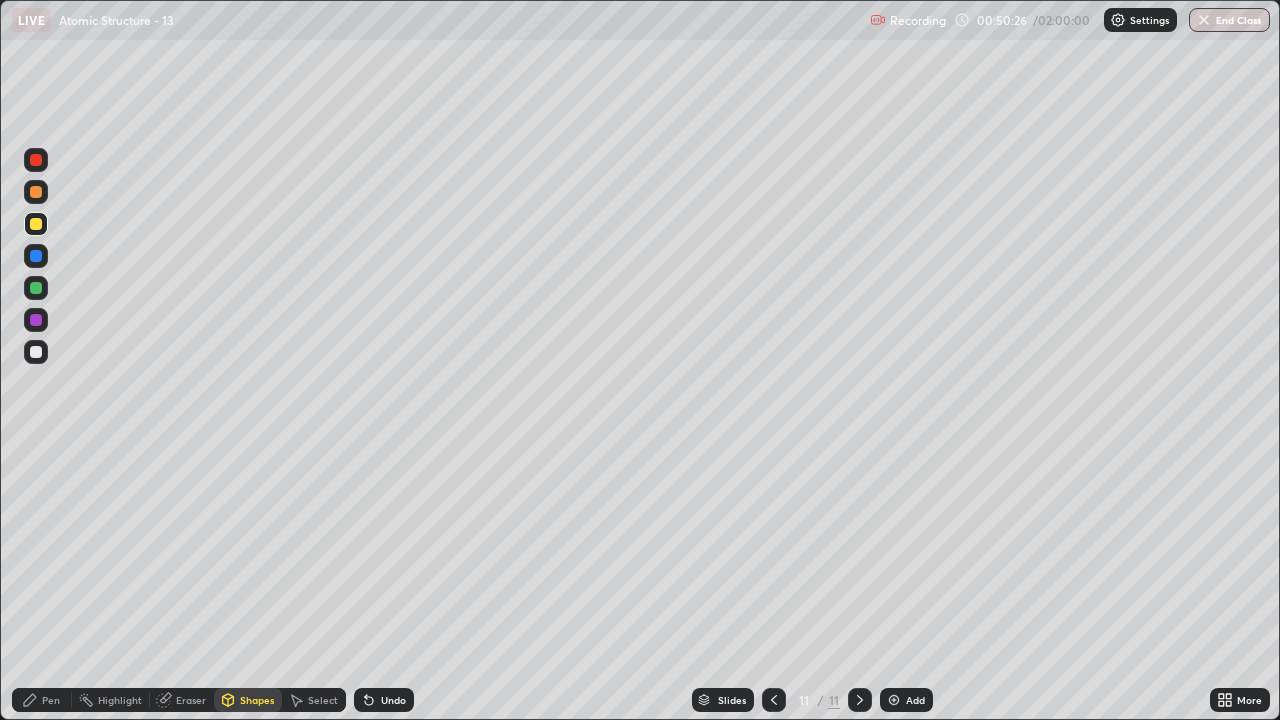 click on "Pen" at bounding box center (51, 700) 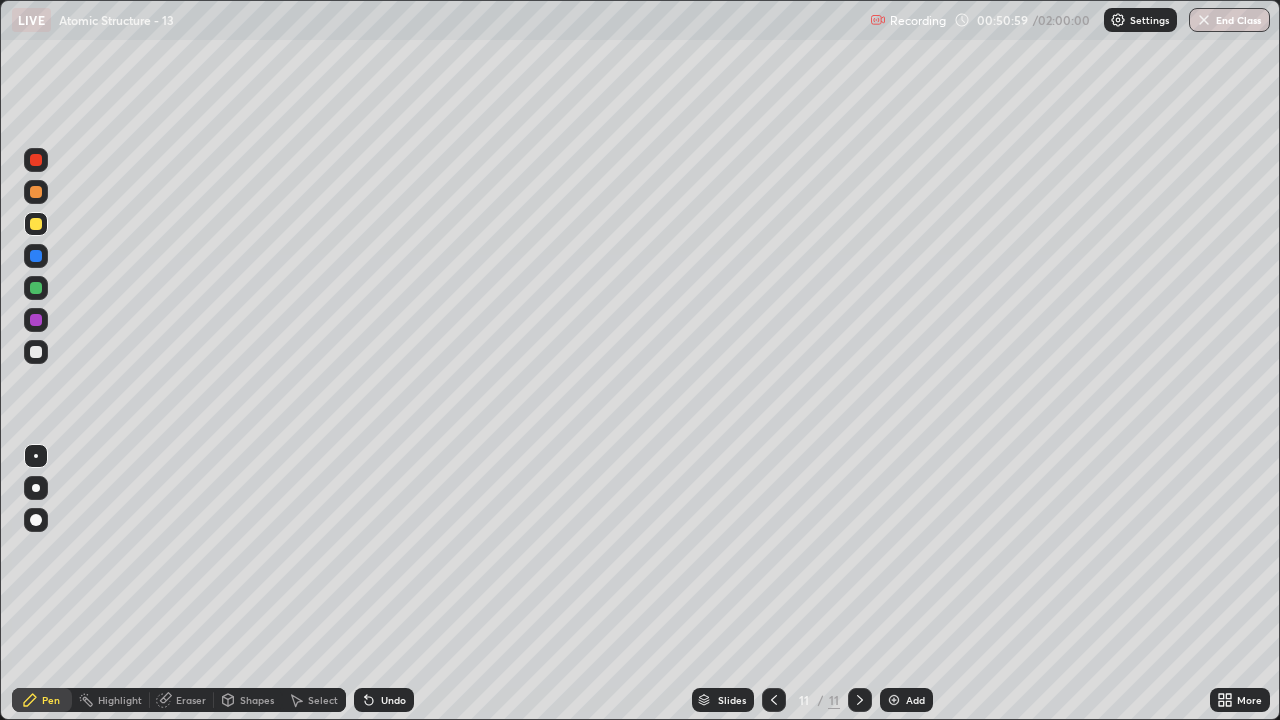 click at bounding box center [36, 352] 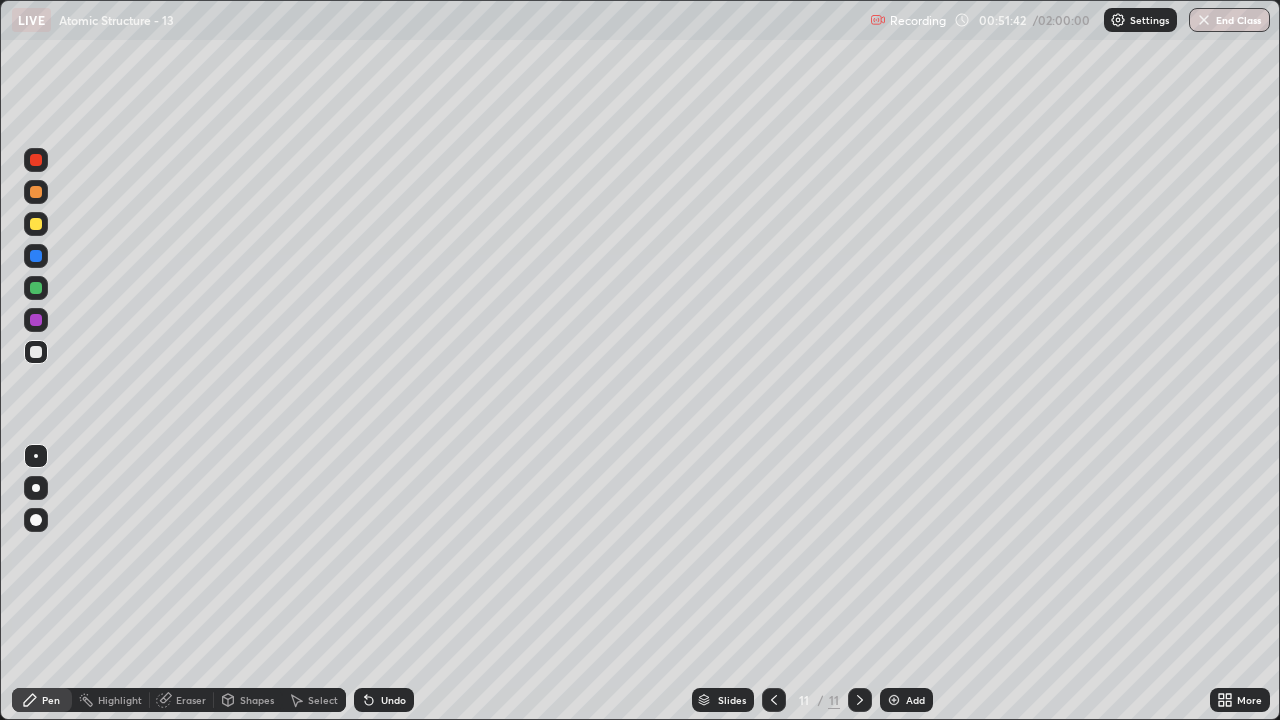 click on "Undo" at bounding box center [384, 700] 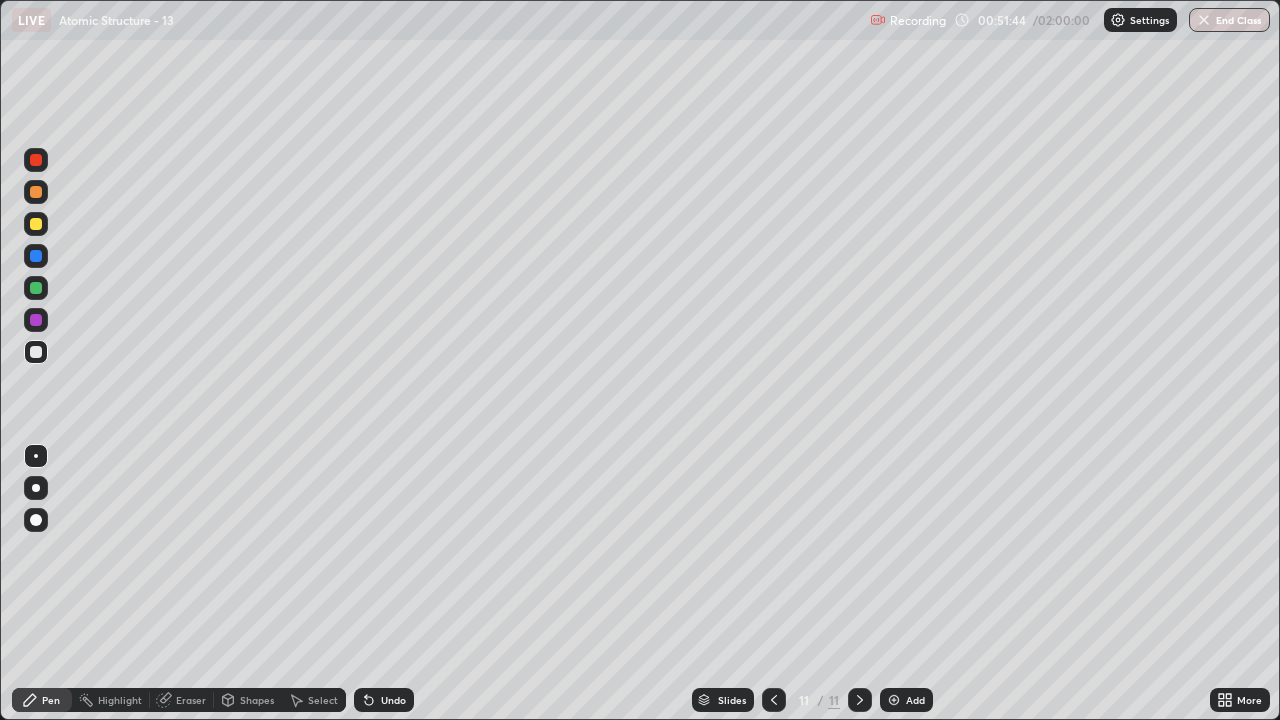 click at bounding box center (36, 224) 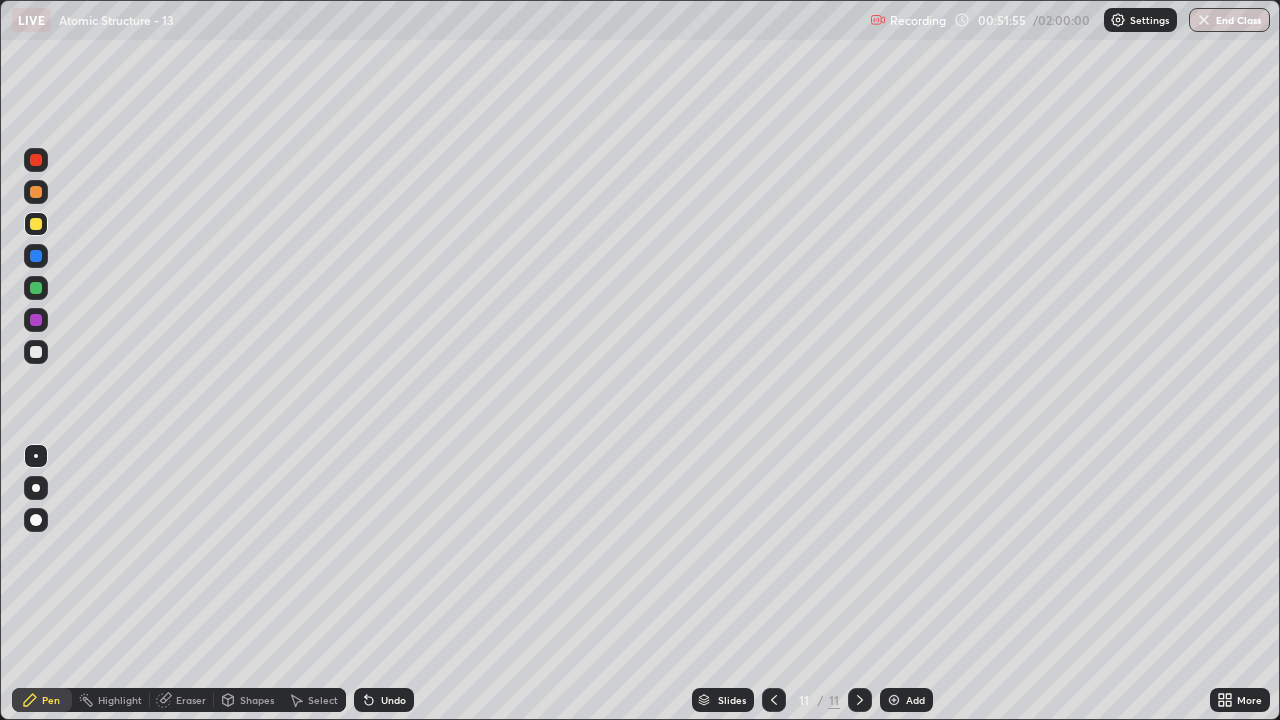 click on "Undo" at bounding box center (384, 700) 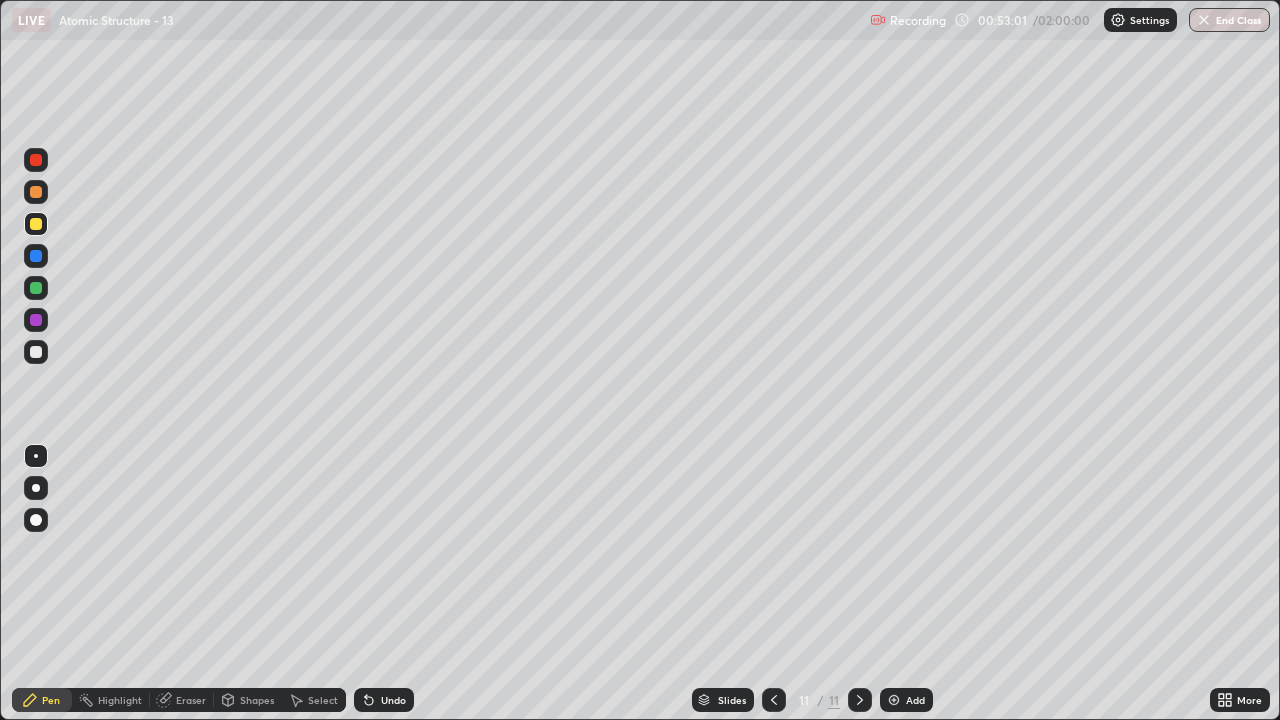 click 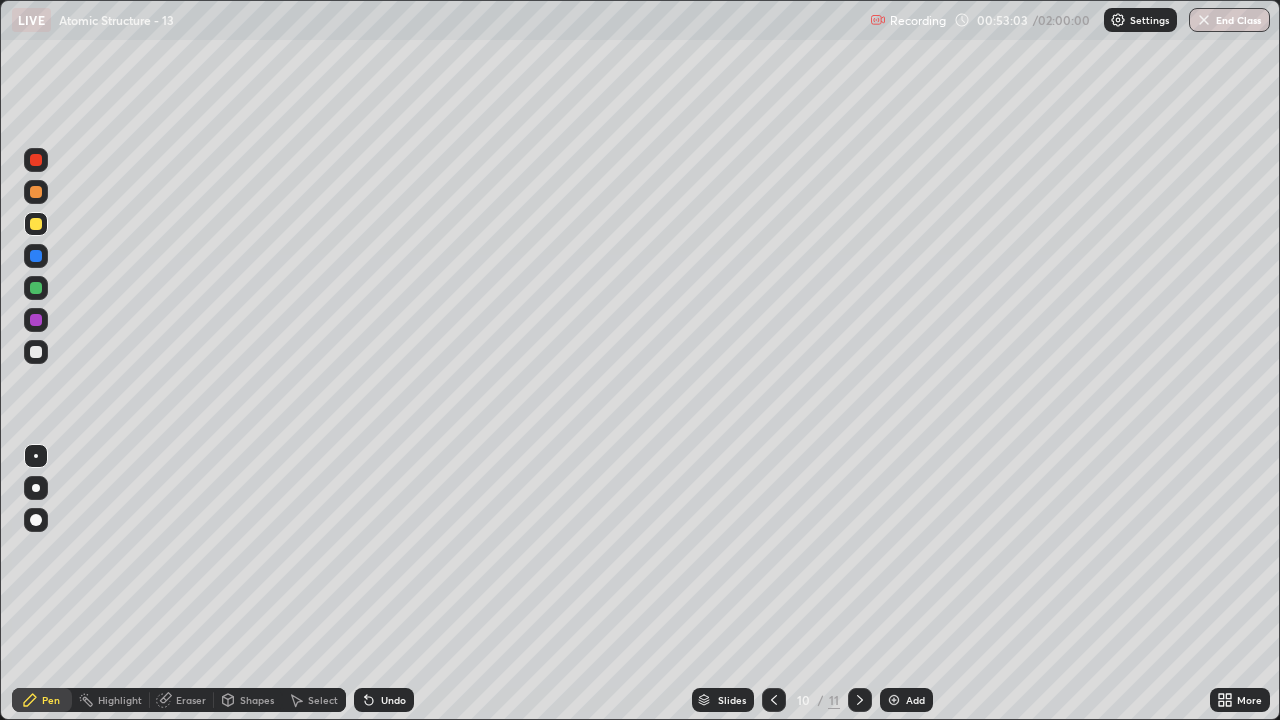 click at bounding box center (860, 700) 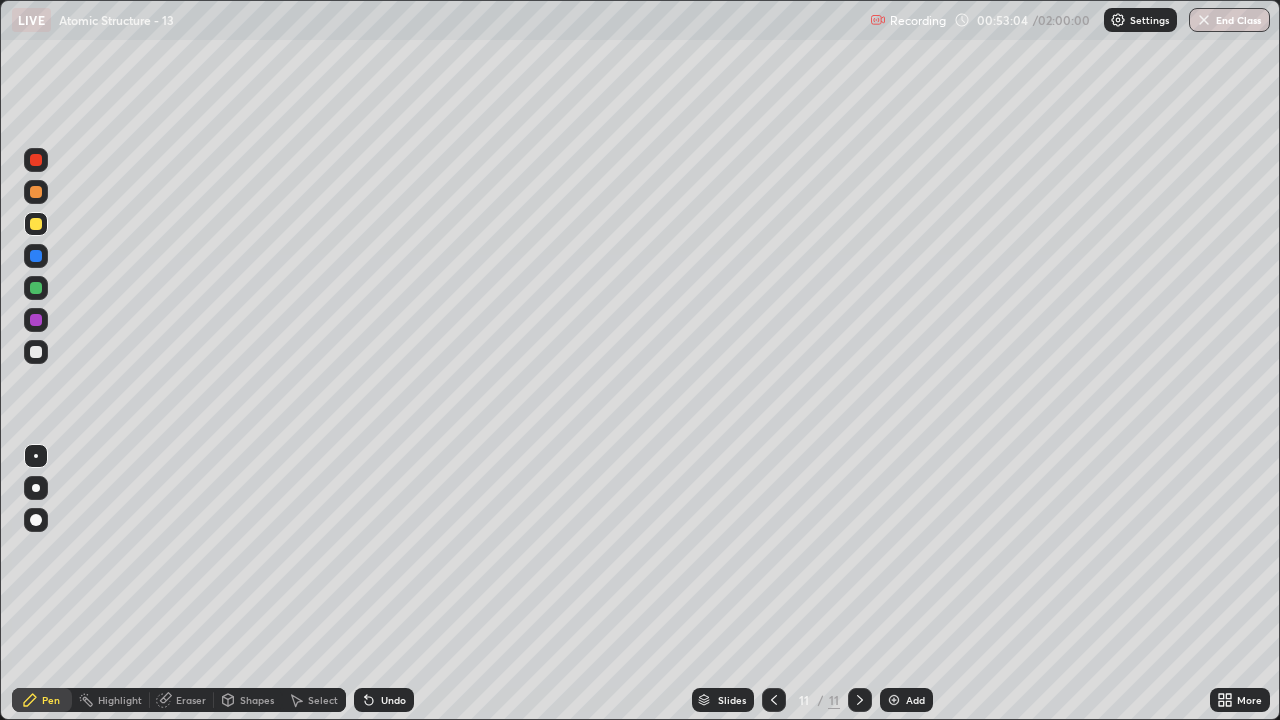 click at bounding box center [774, 700] 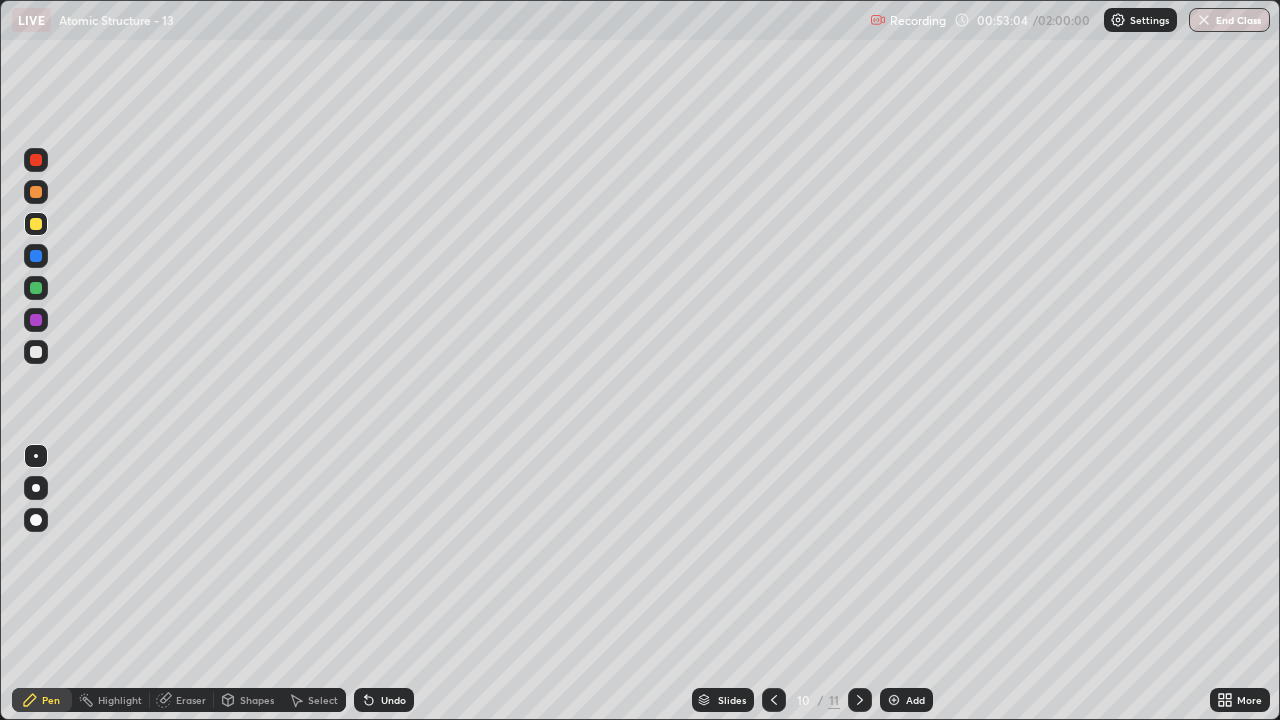 click 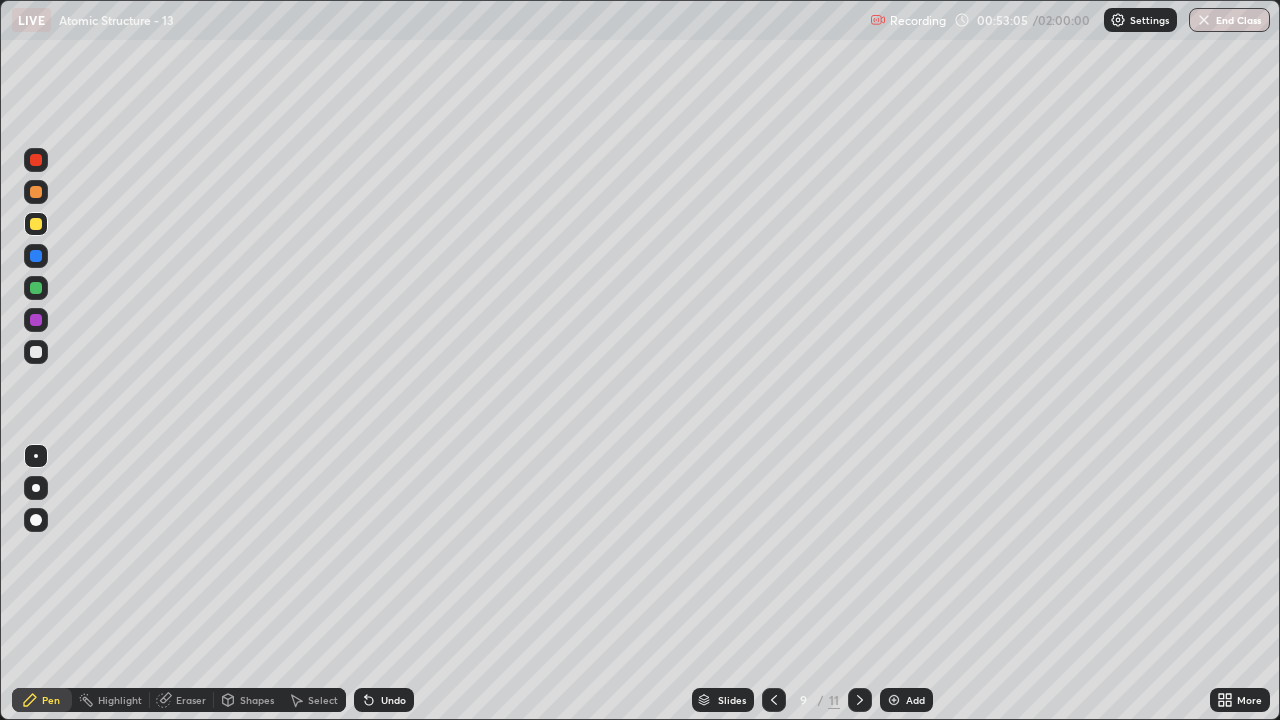 click 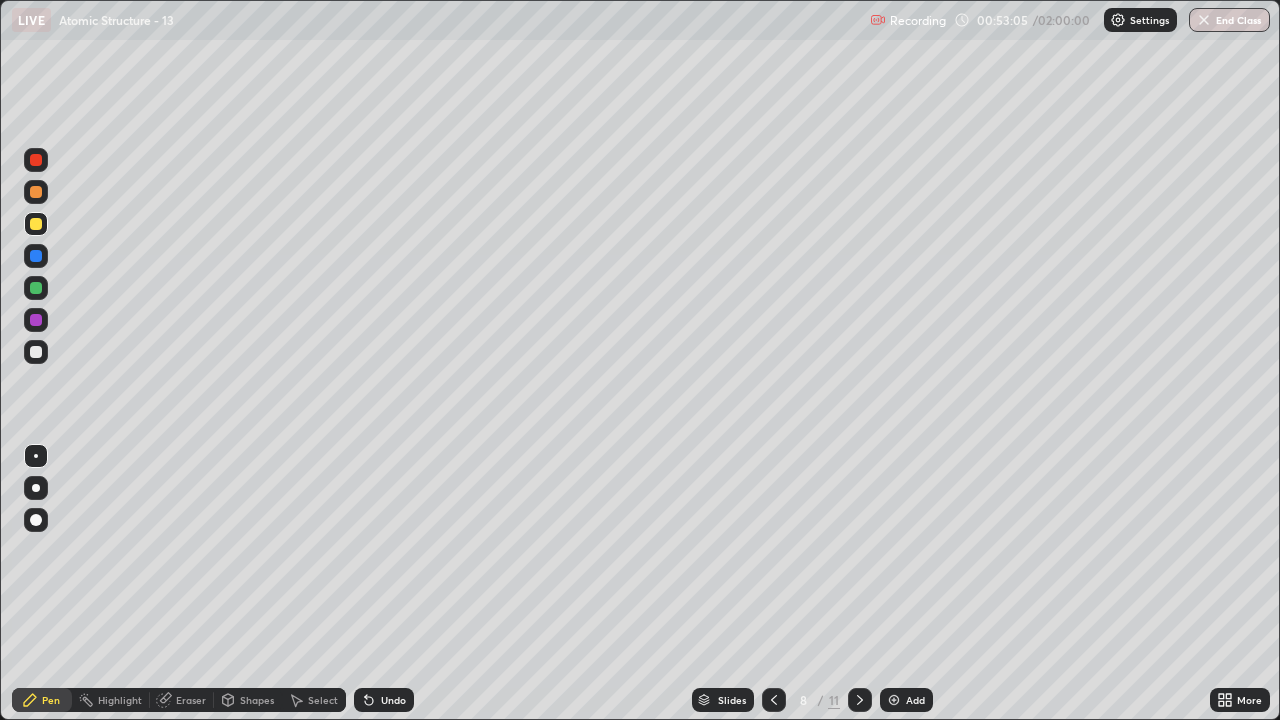 click 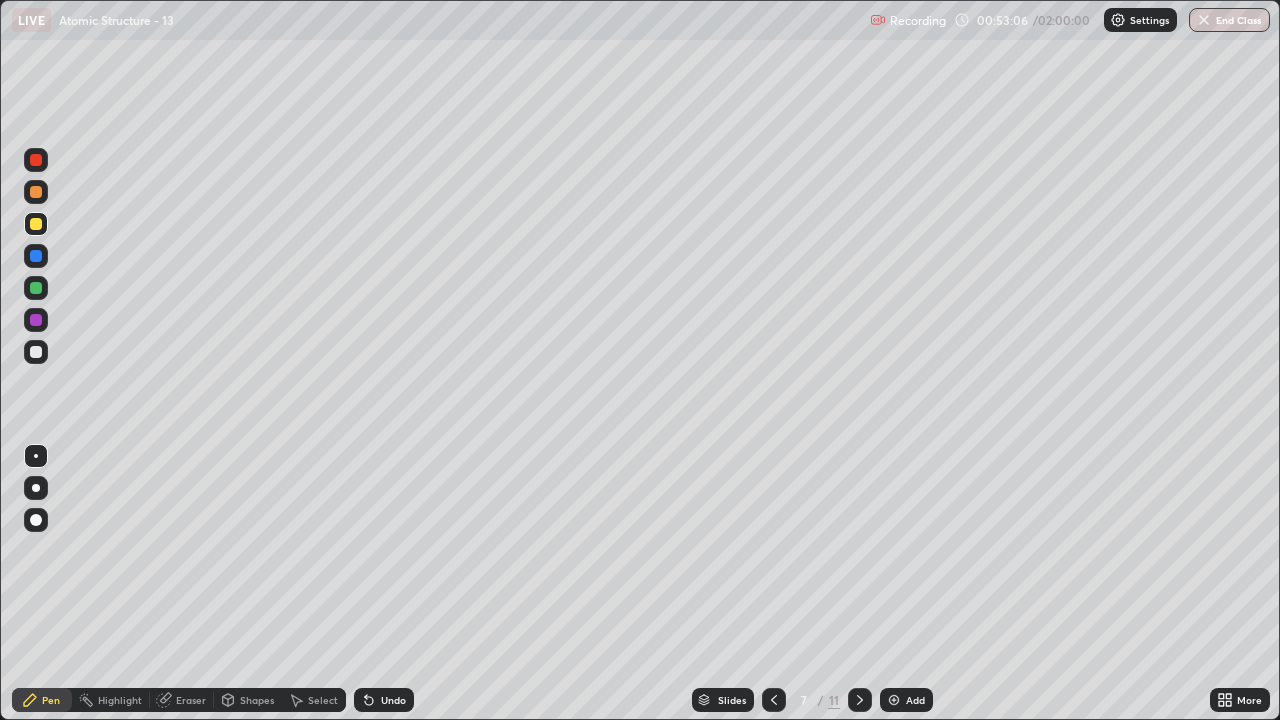 click at bounding box center [774, 700] 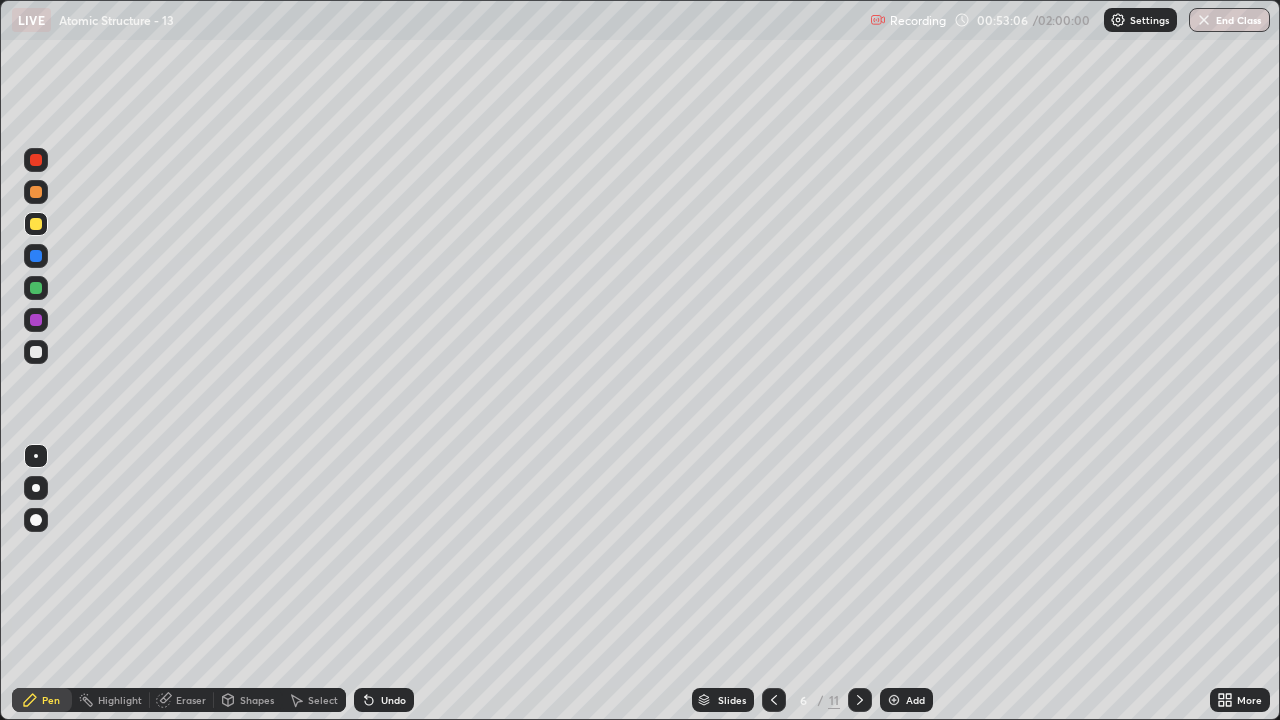 click at bounding box center [774, 700] 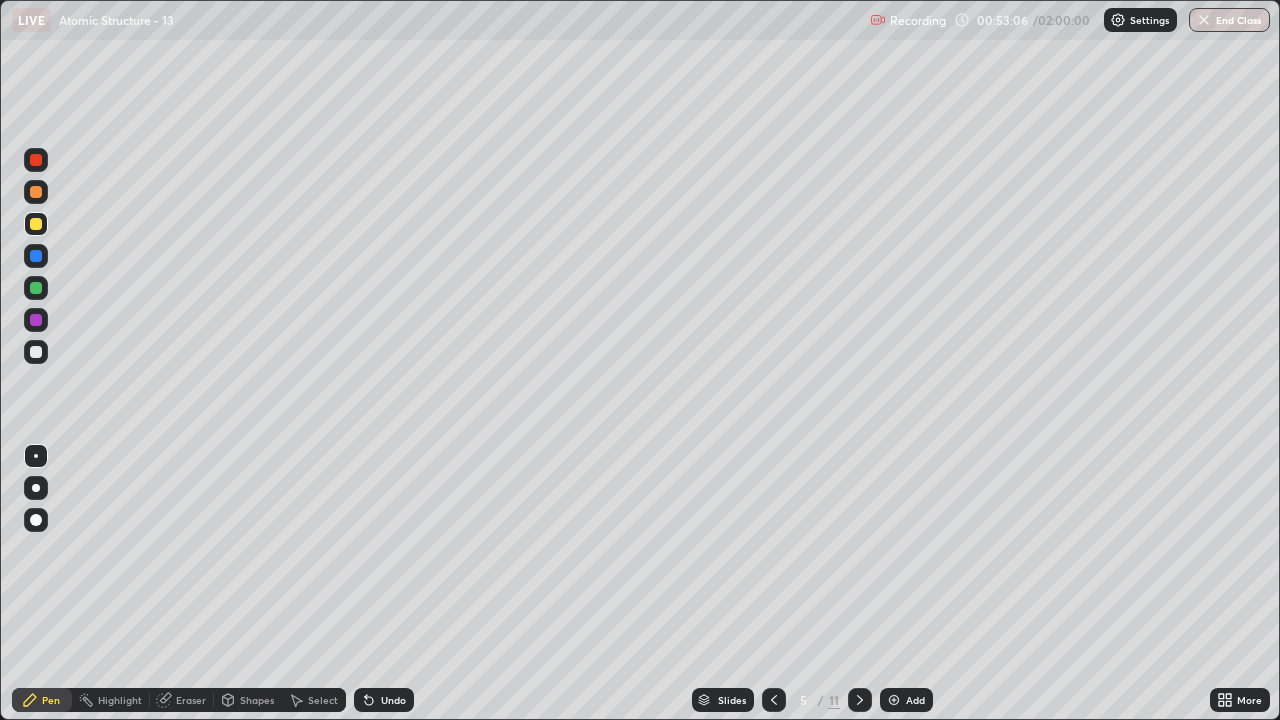 click at bounding box center (774, 700) 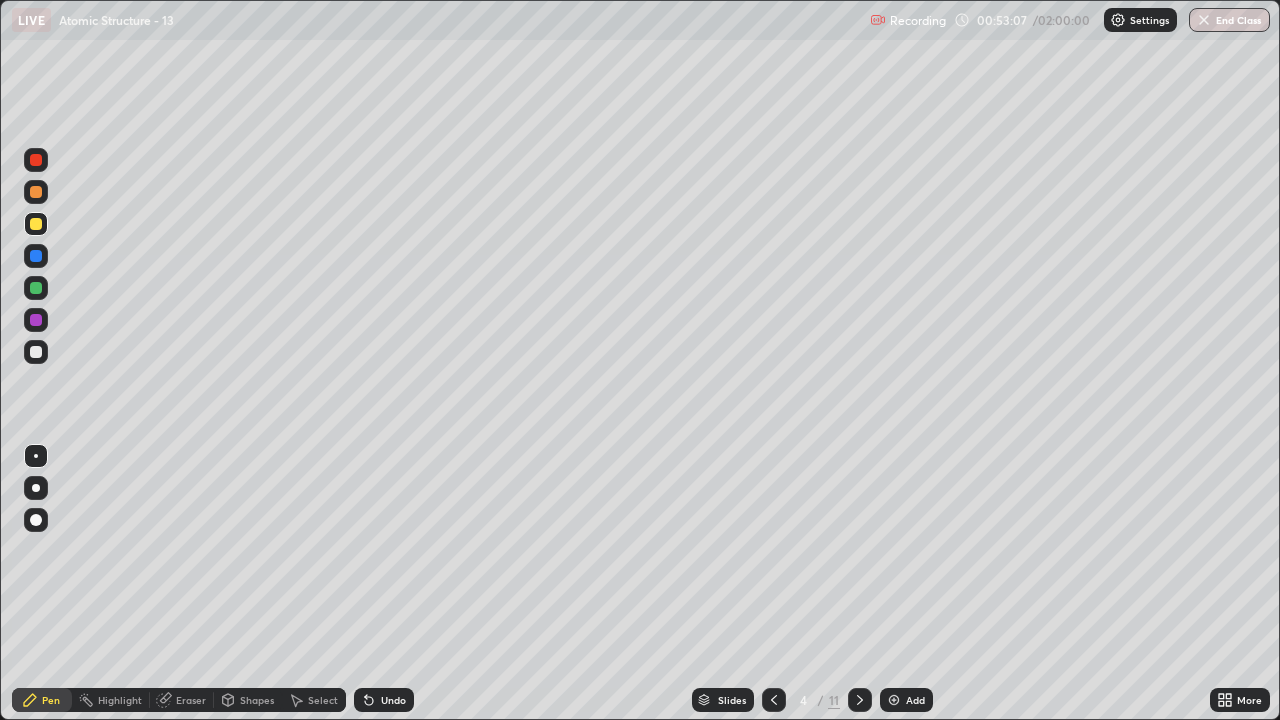 click at bounding box center (774, 700) 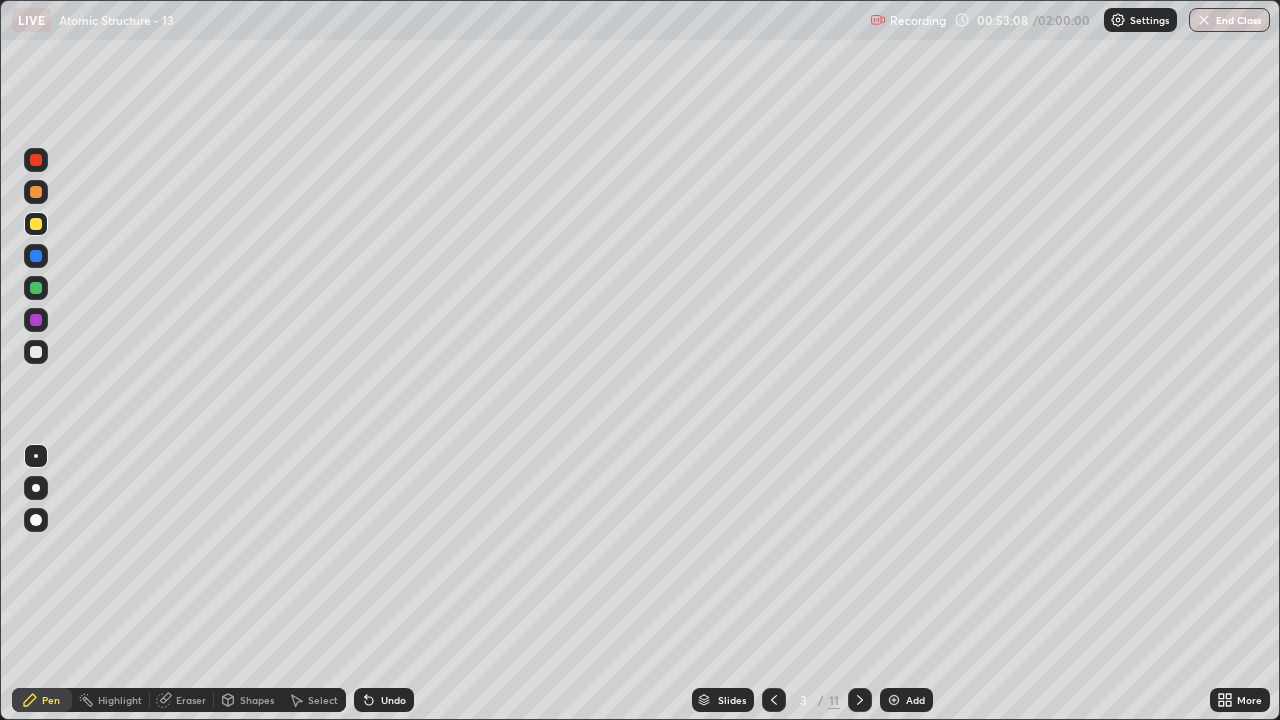 click 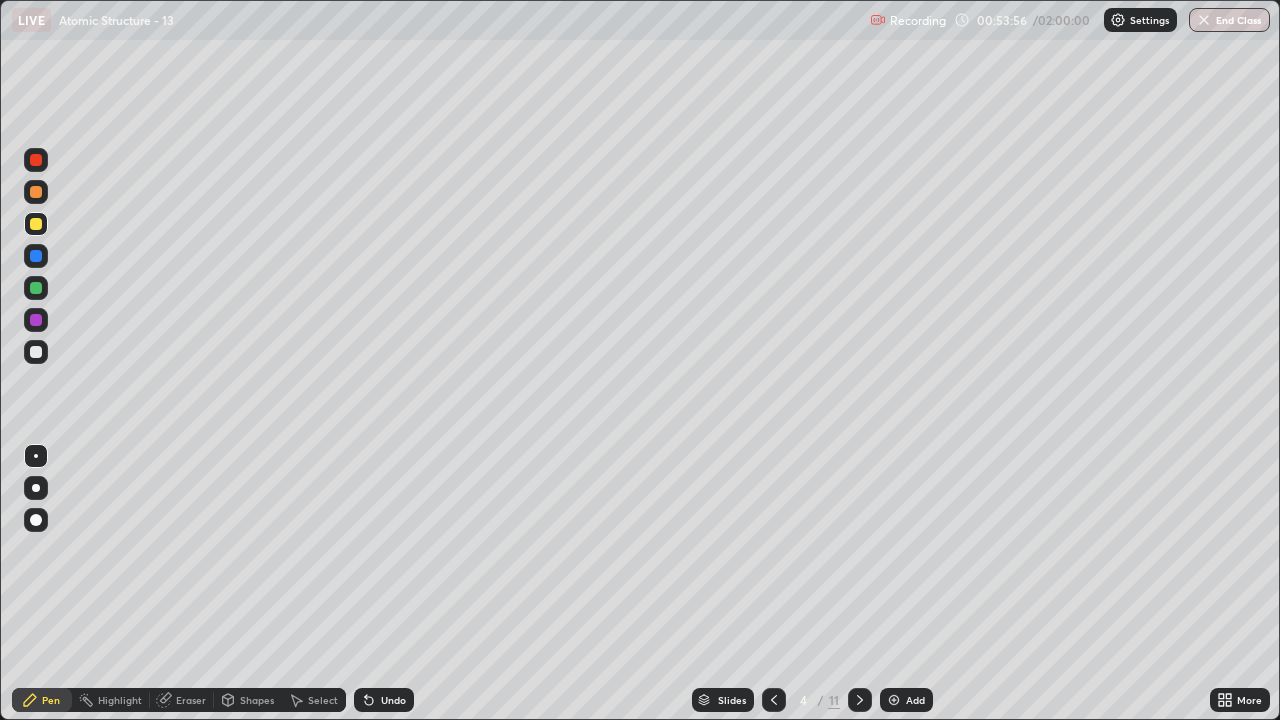 click 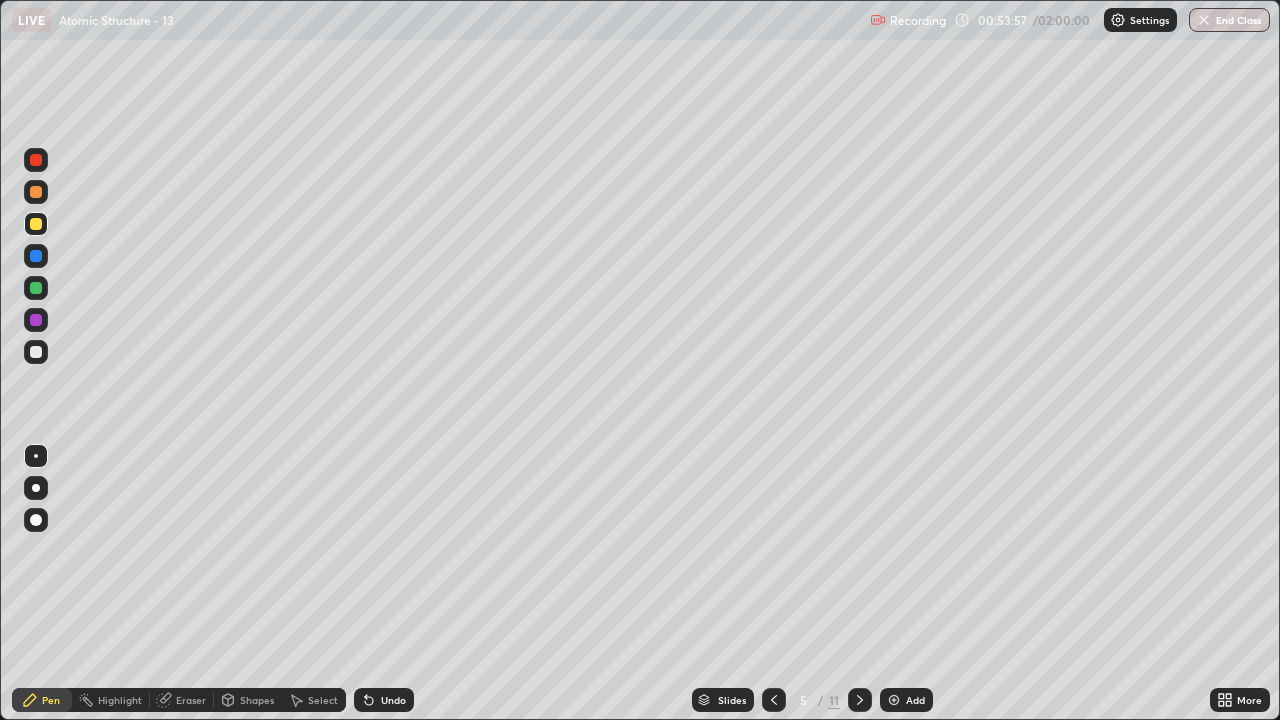 click 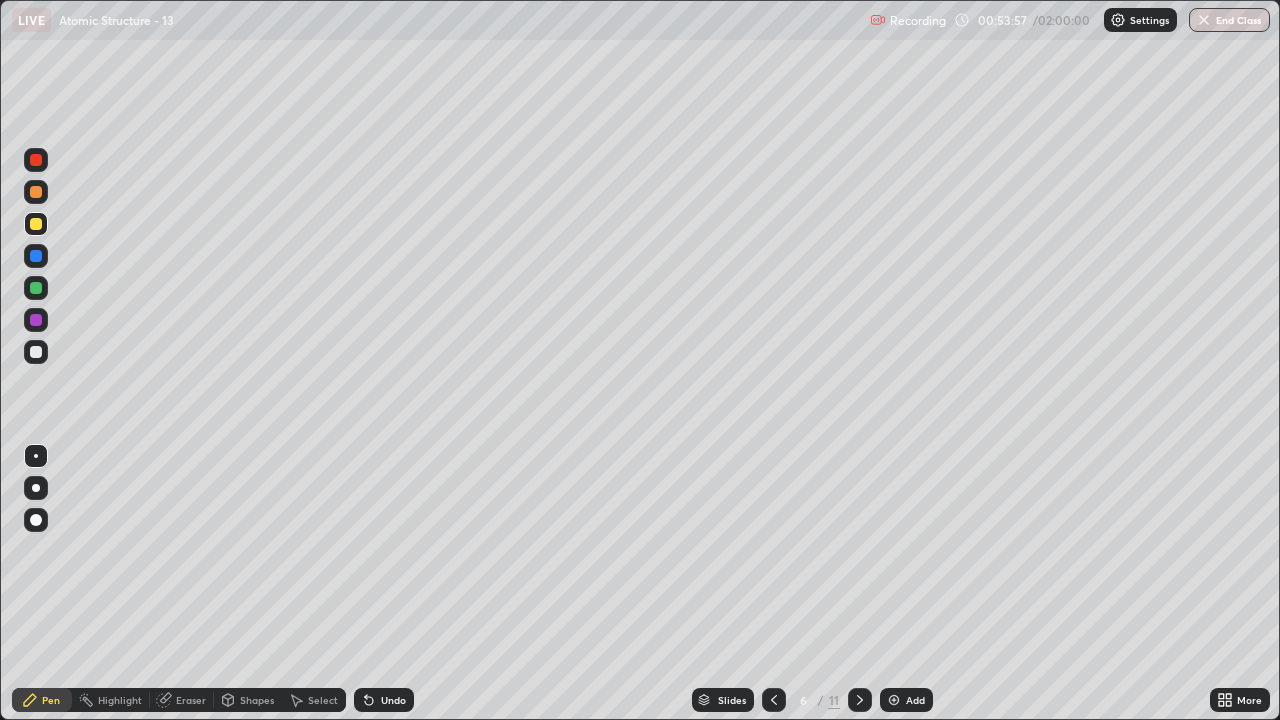 click at bounding box center (860, 700) 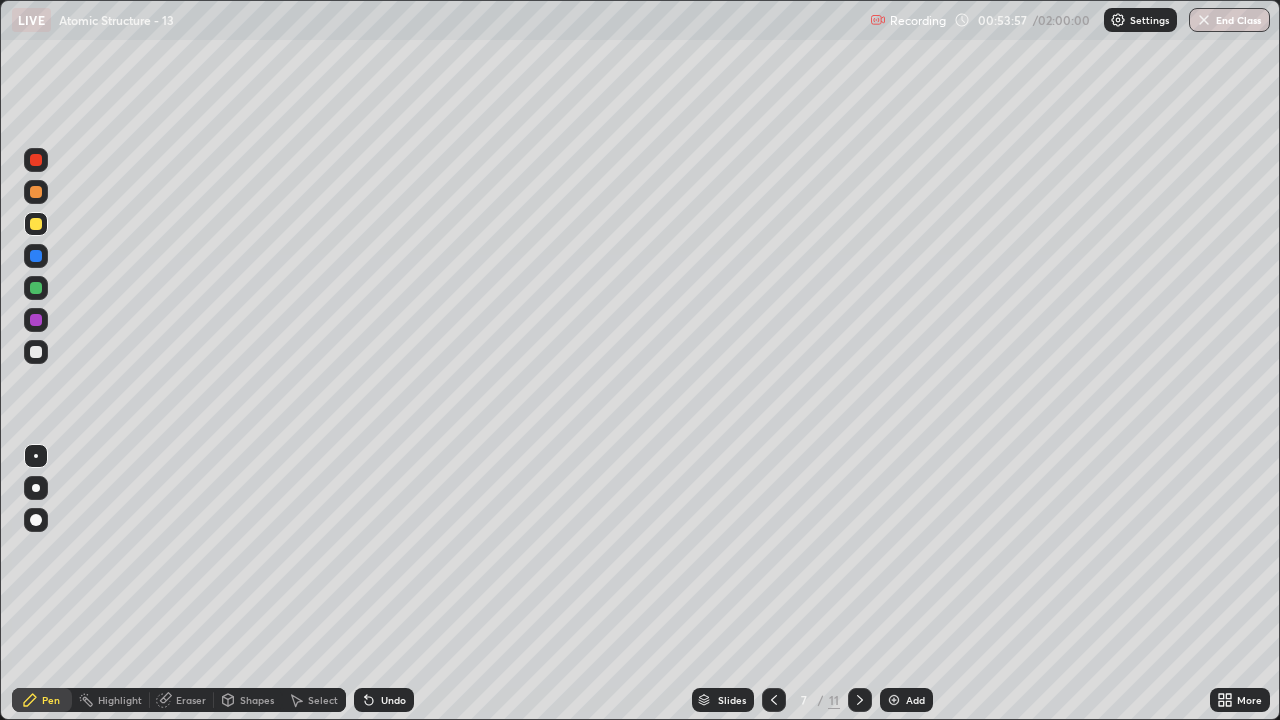 click at bounding box center [860, 700] 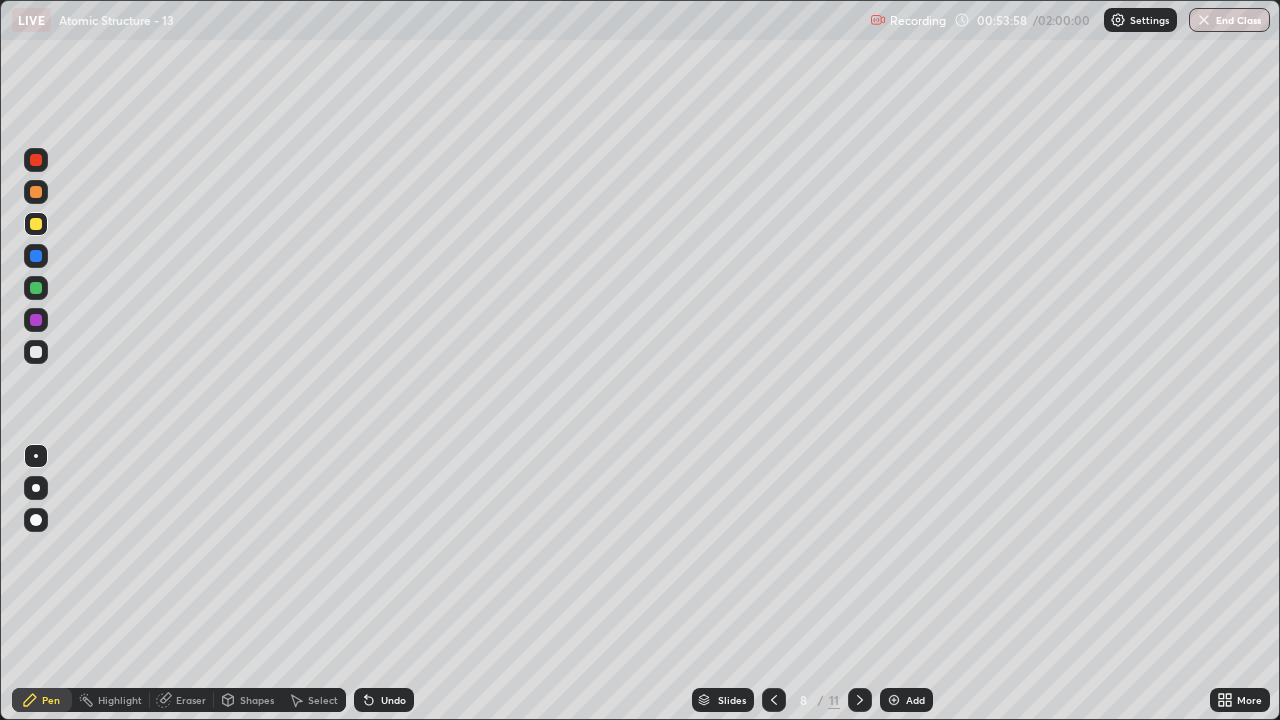 click 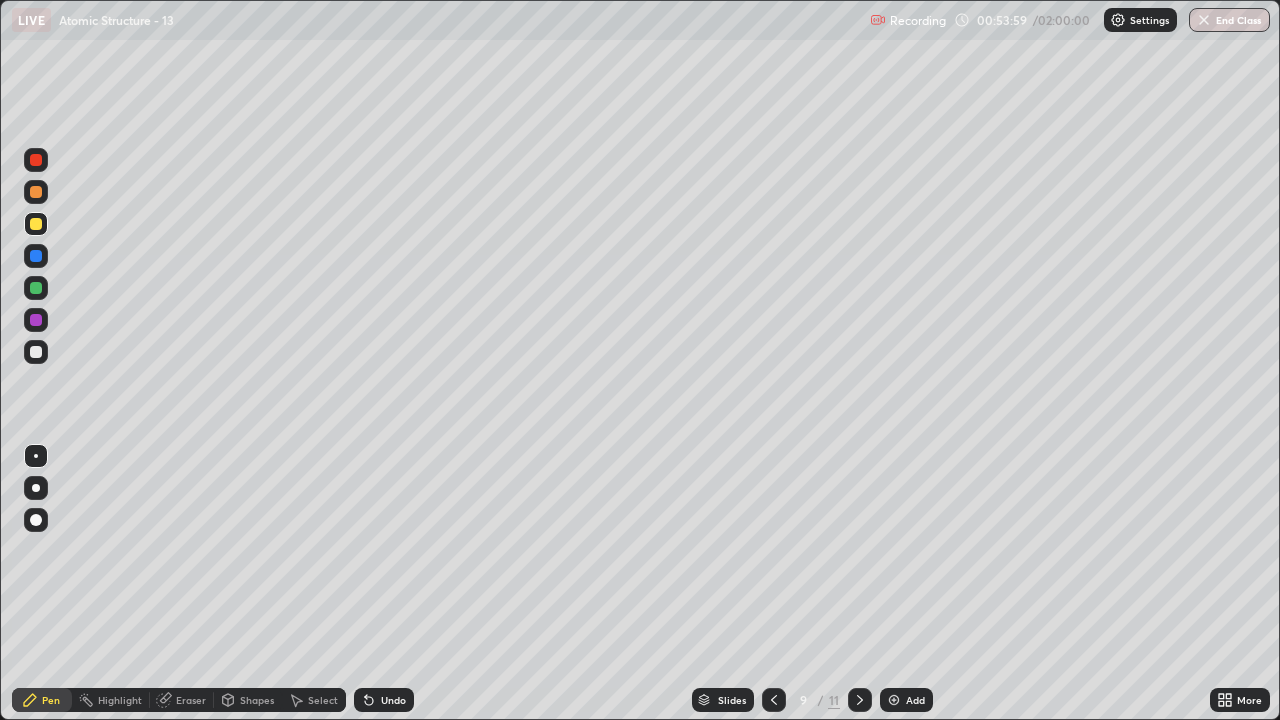 click 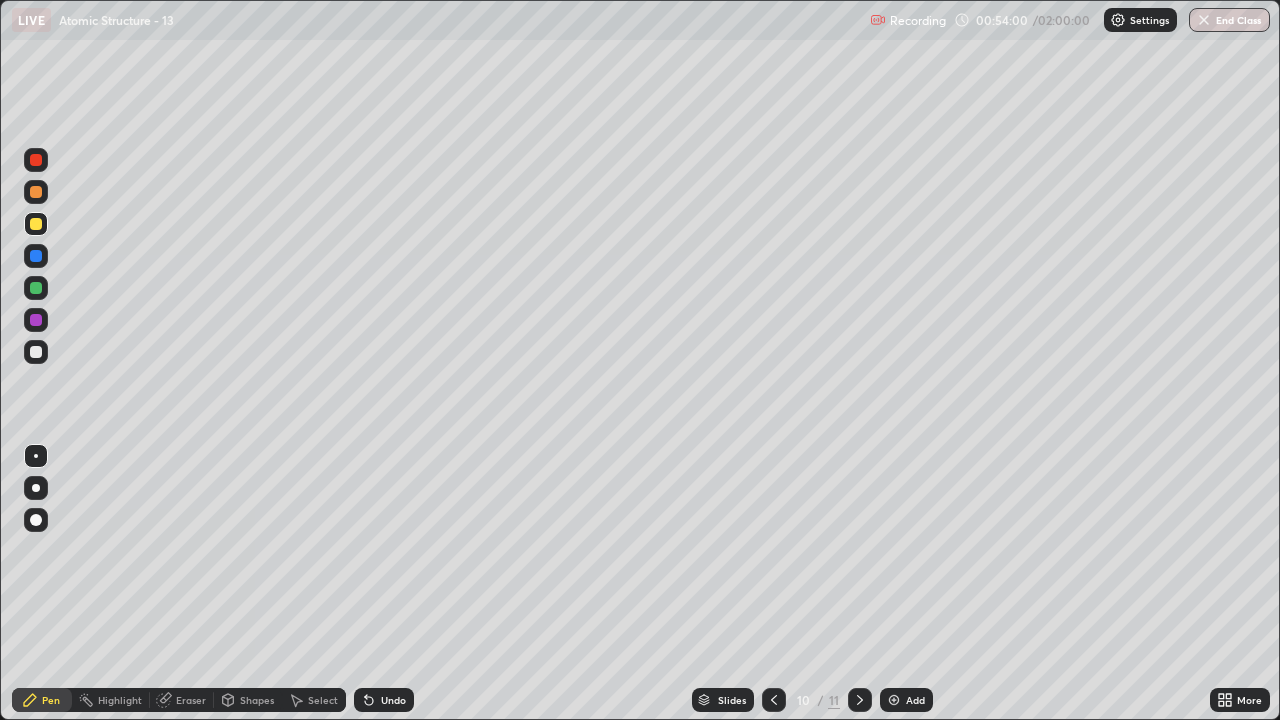 click at bounding box center (860, 700) 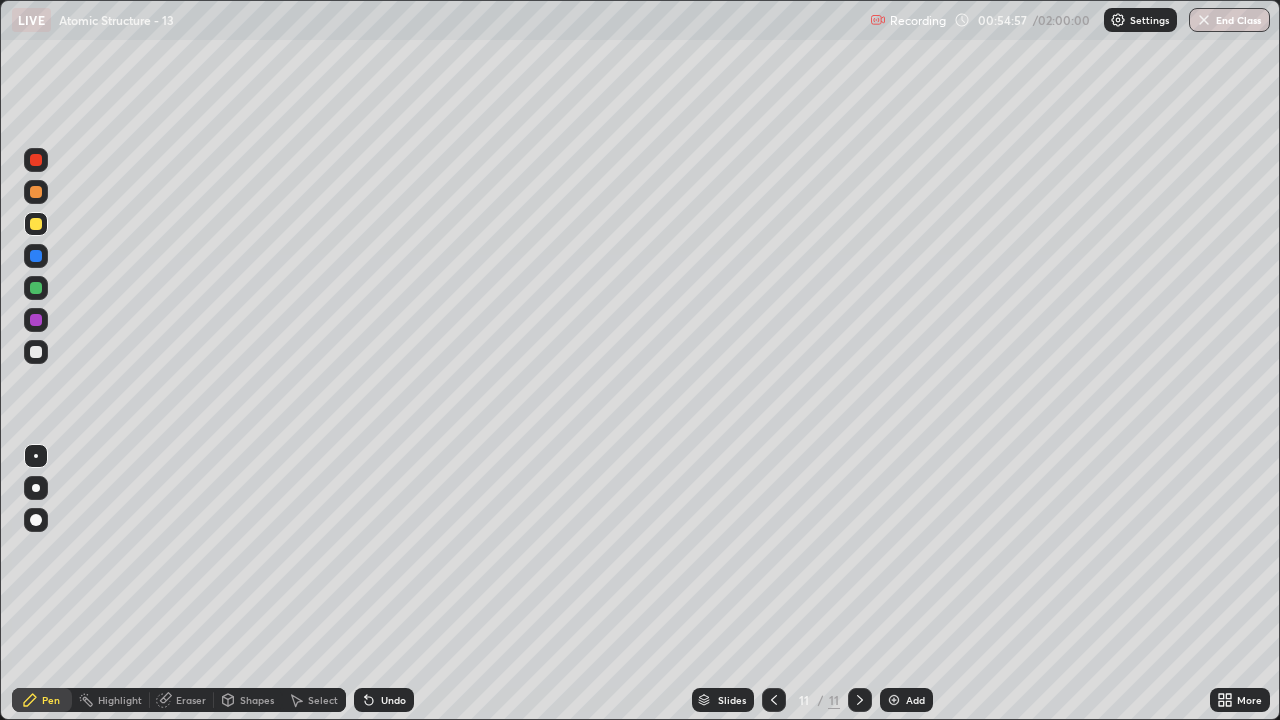 click on "Add" at bounding box center (915, 700) 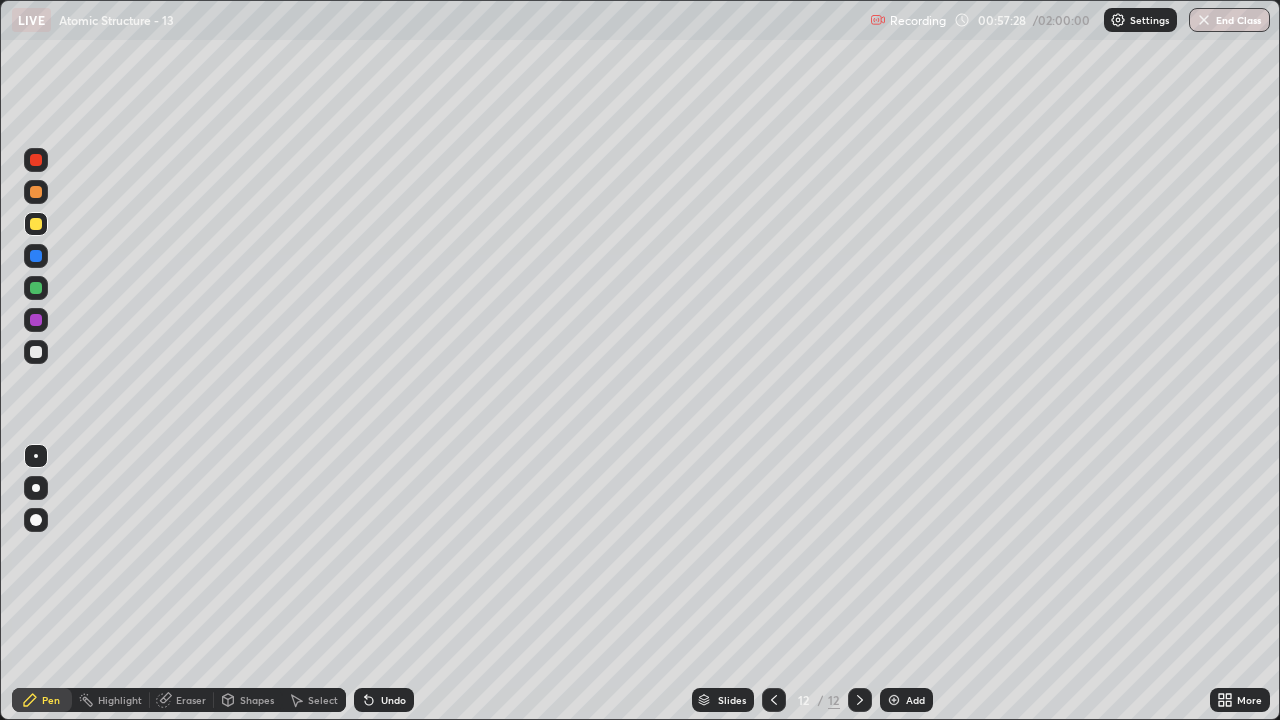 click at bounding box center (36, 352) 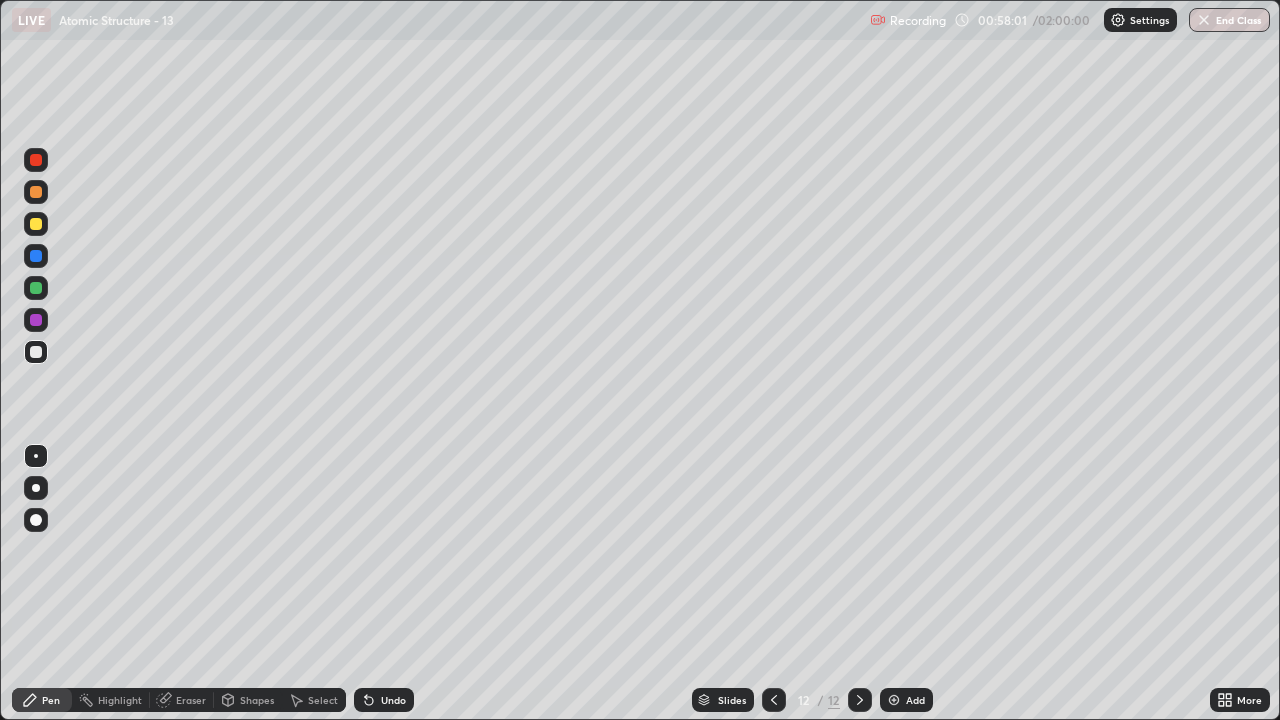 click on "Undo" at bounding box center [393, 700] 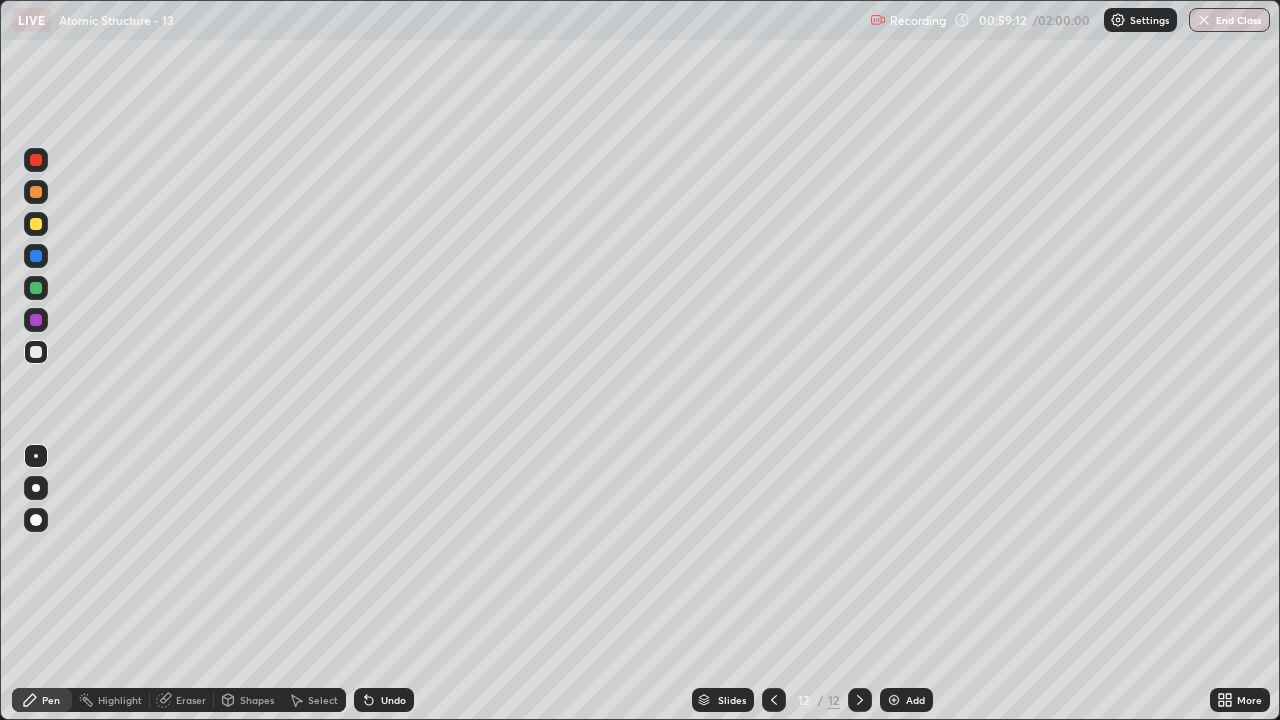 click on "Undo" at bounding box center (393, 700) 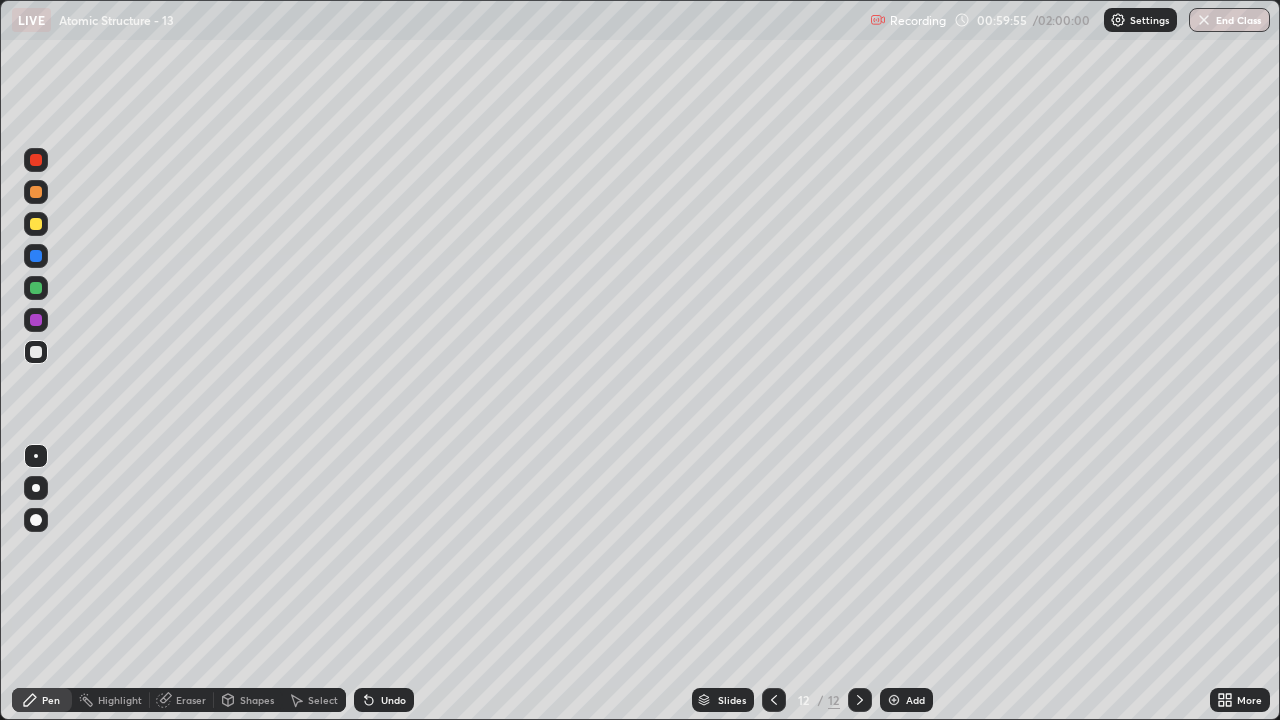 click on "Undo" at bounding box center [384, 700] 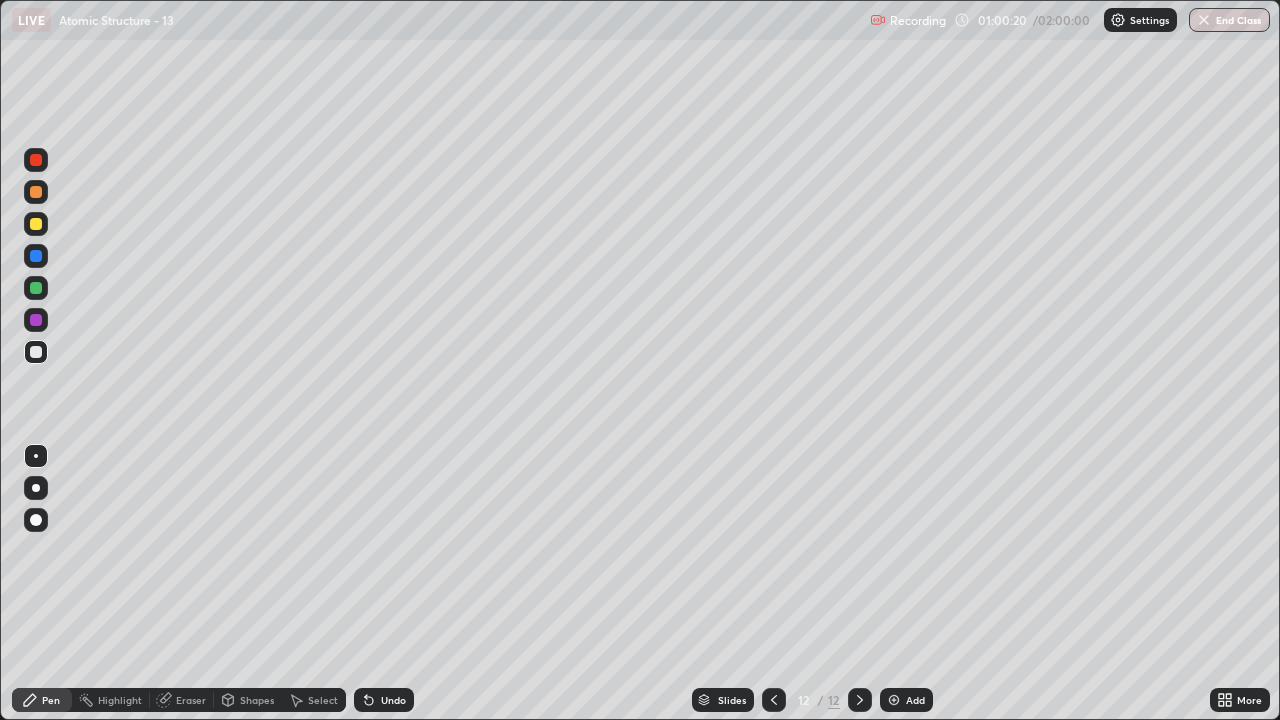 click on "Add" at bounding box center [915, 700] 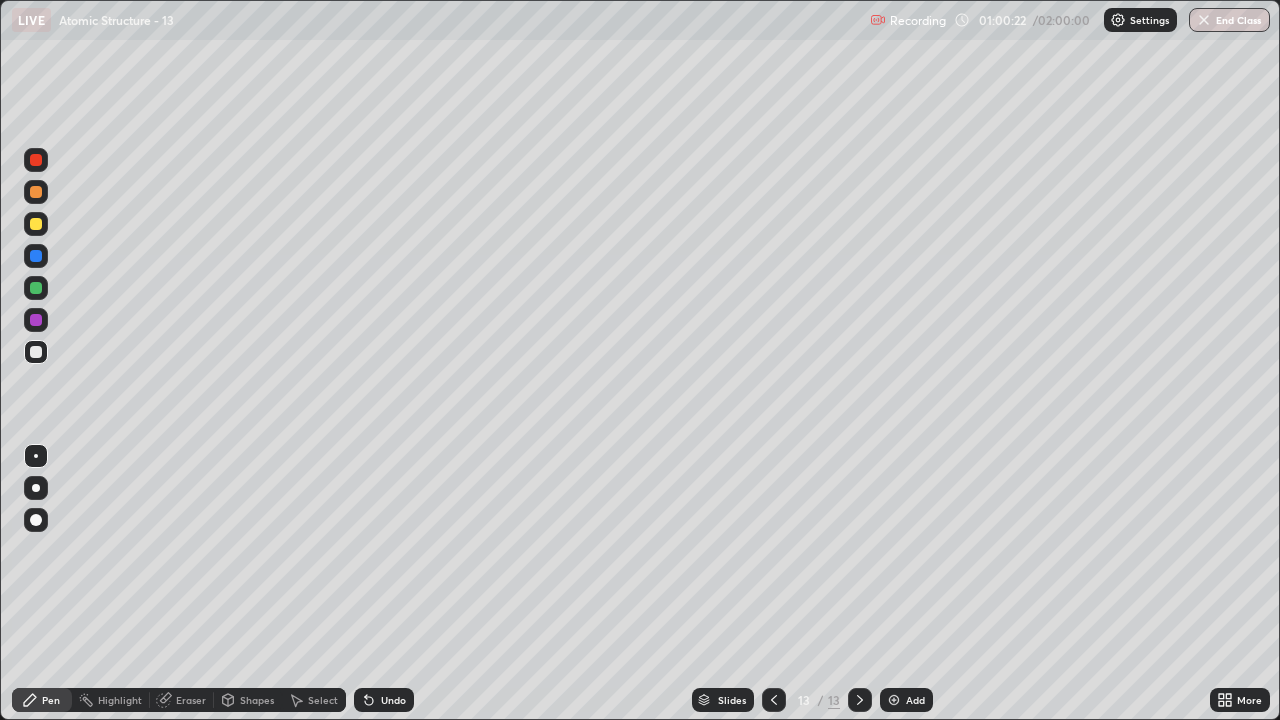 click at bounding box center (36, 224) 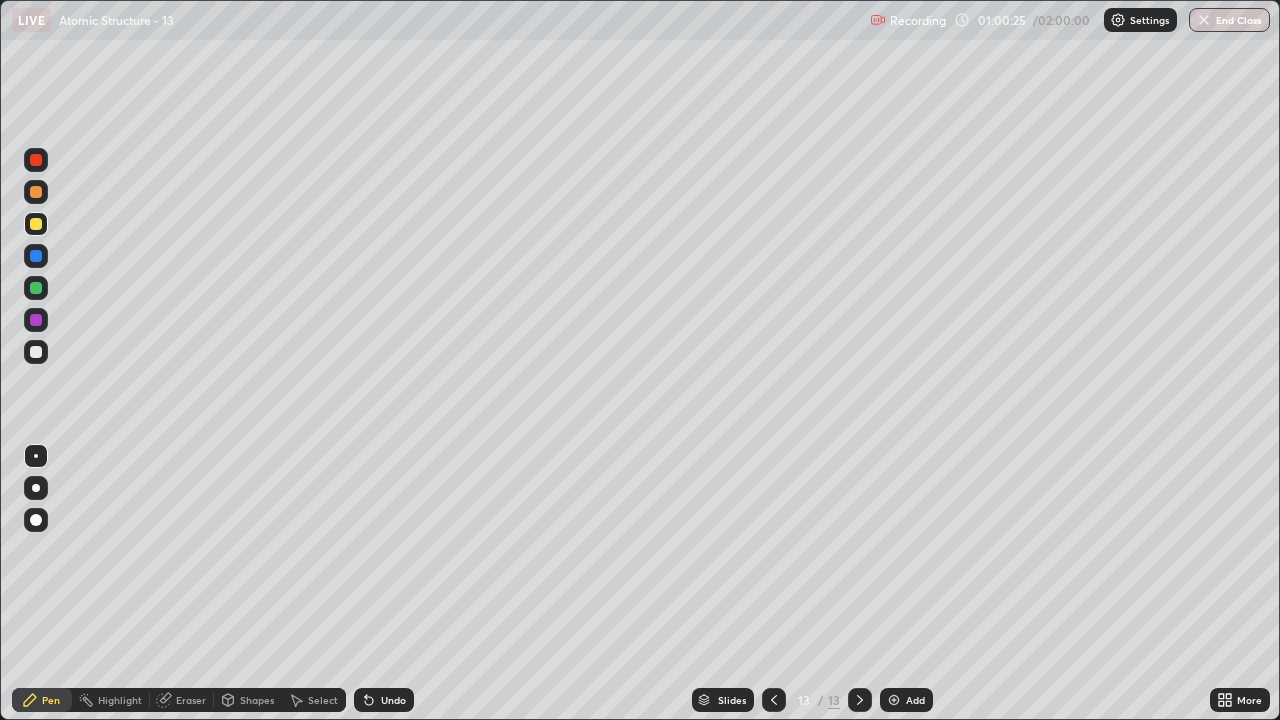 click on "Undo" at bounding box center (393, 700) 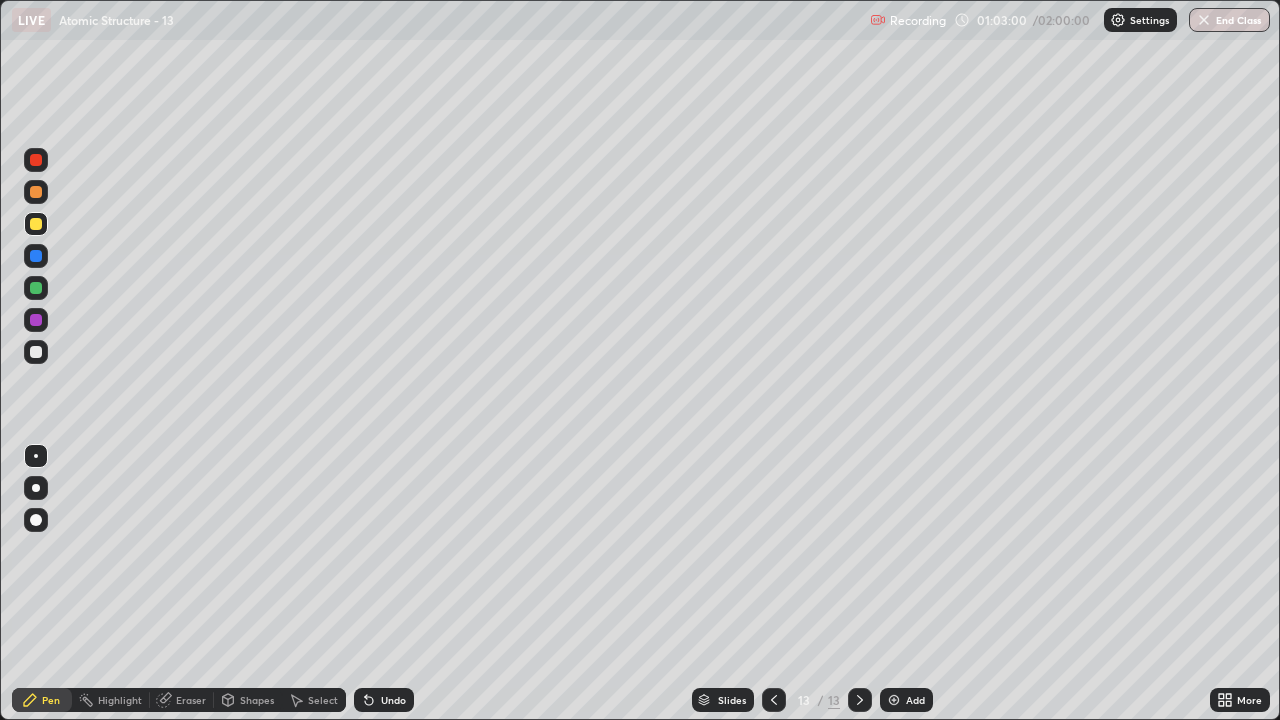 click on "Undo" at bounding box center [384, 700] 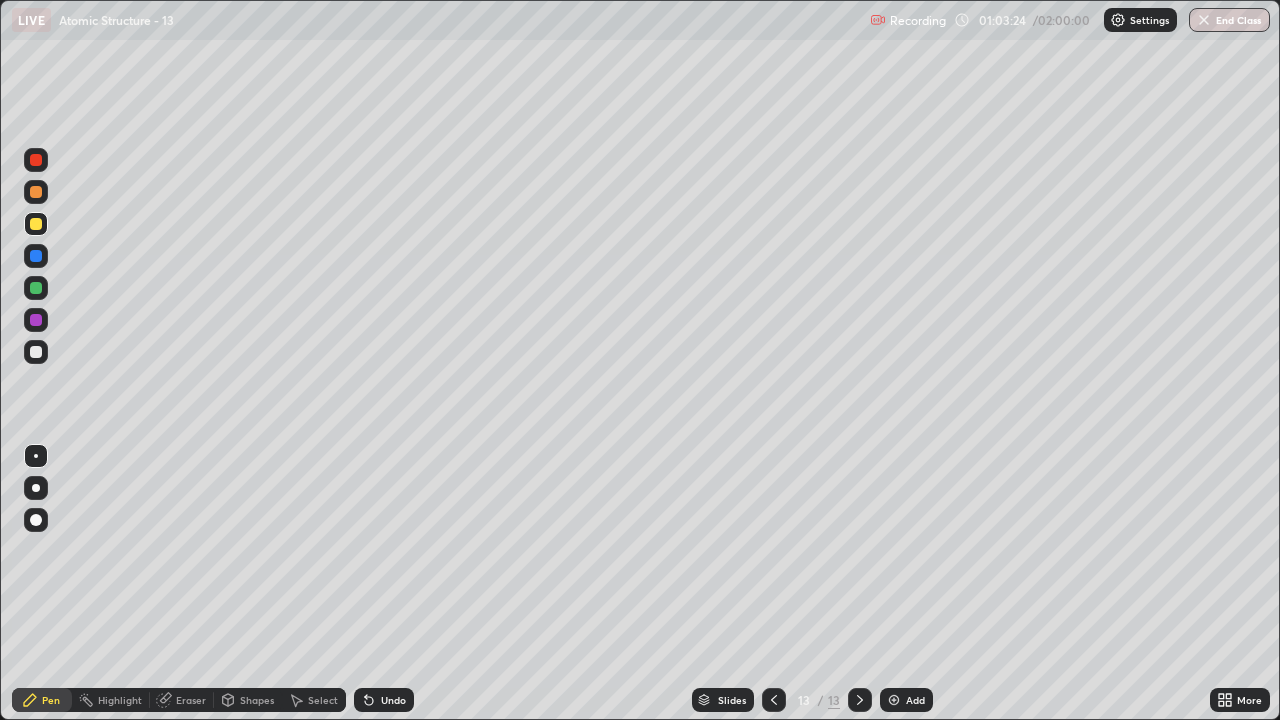 click at bounding box center [36, 288] 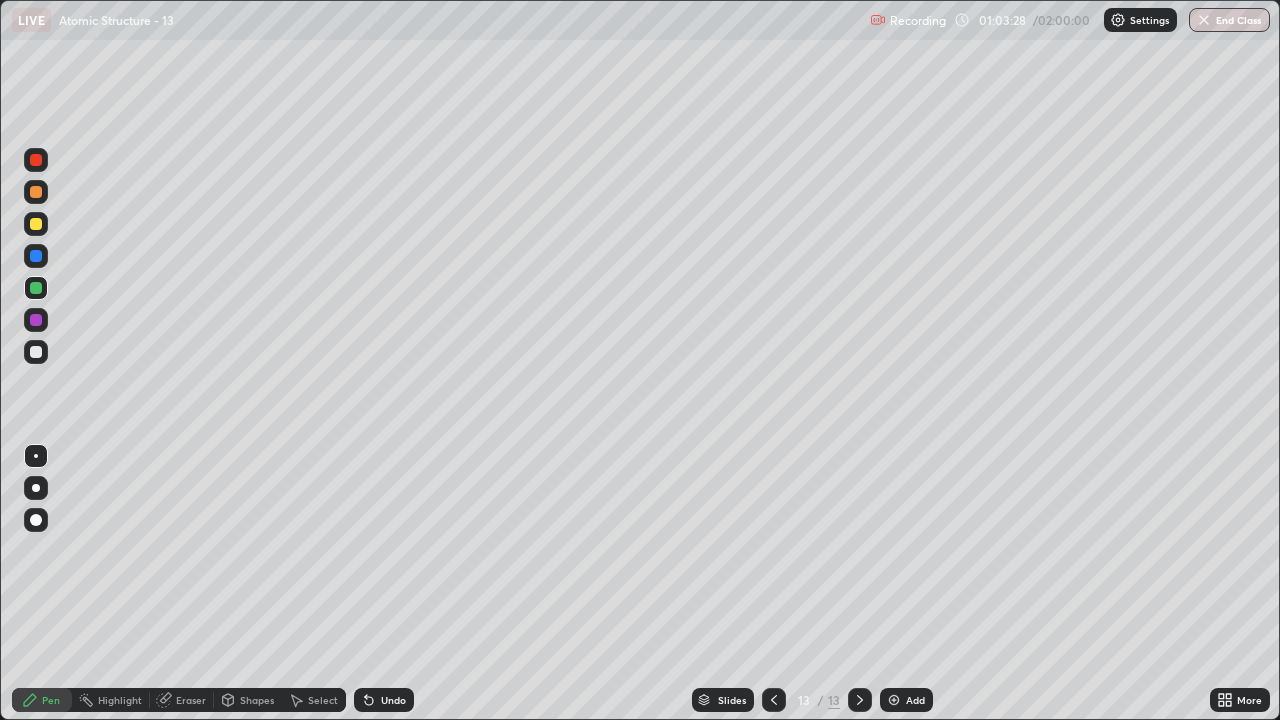 click at bounding box center [36, 192] 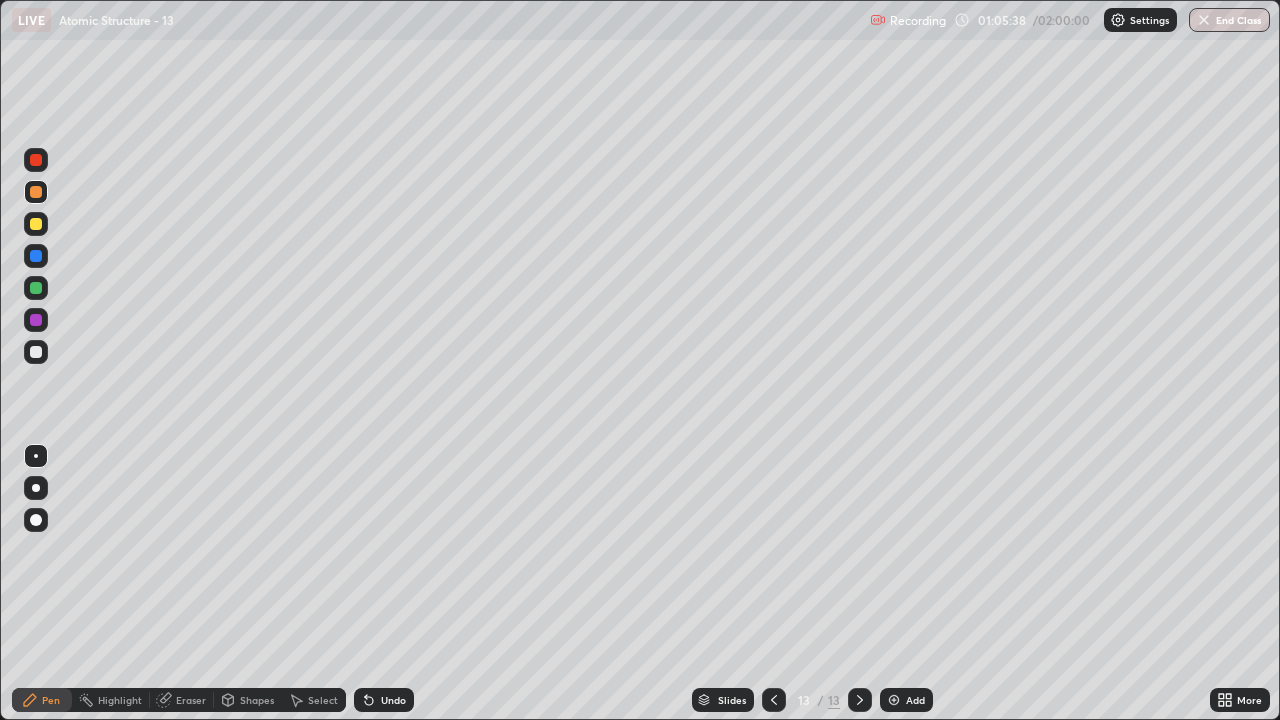 click on "Add" at bounding box center [915, 700] 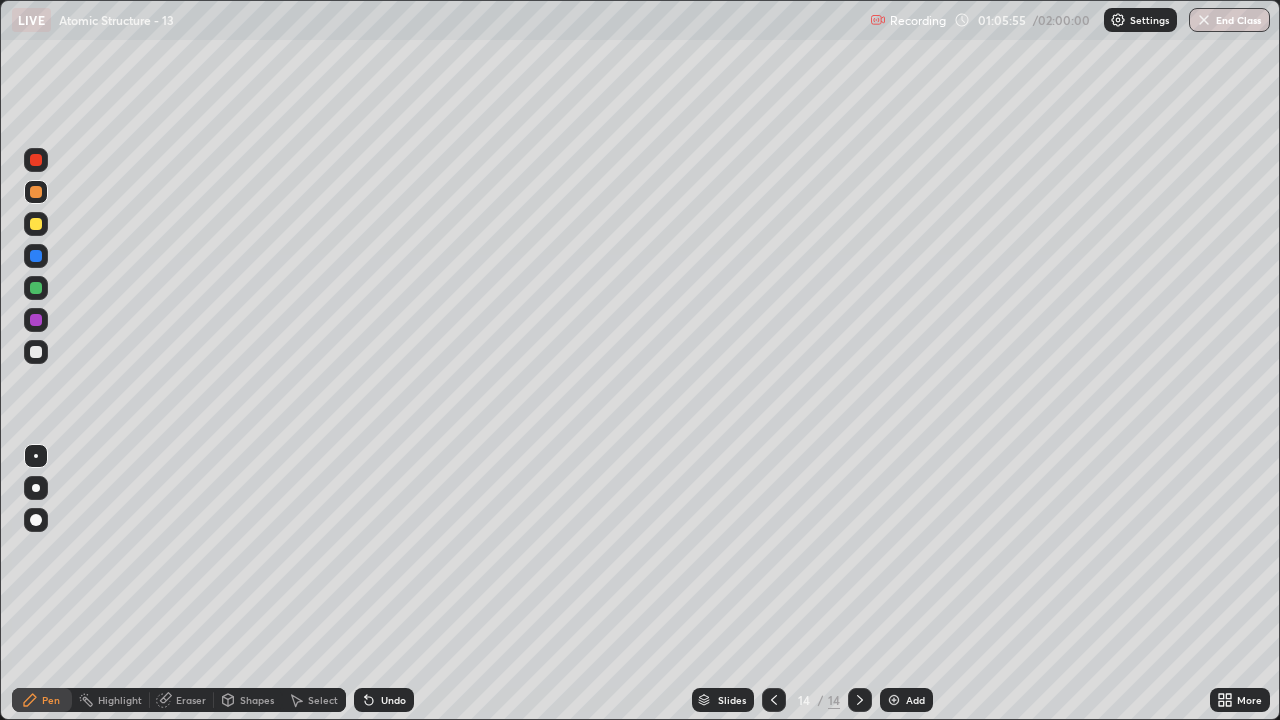 click on "Undo" at bounding box center (393, 700) 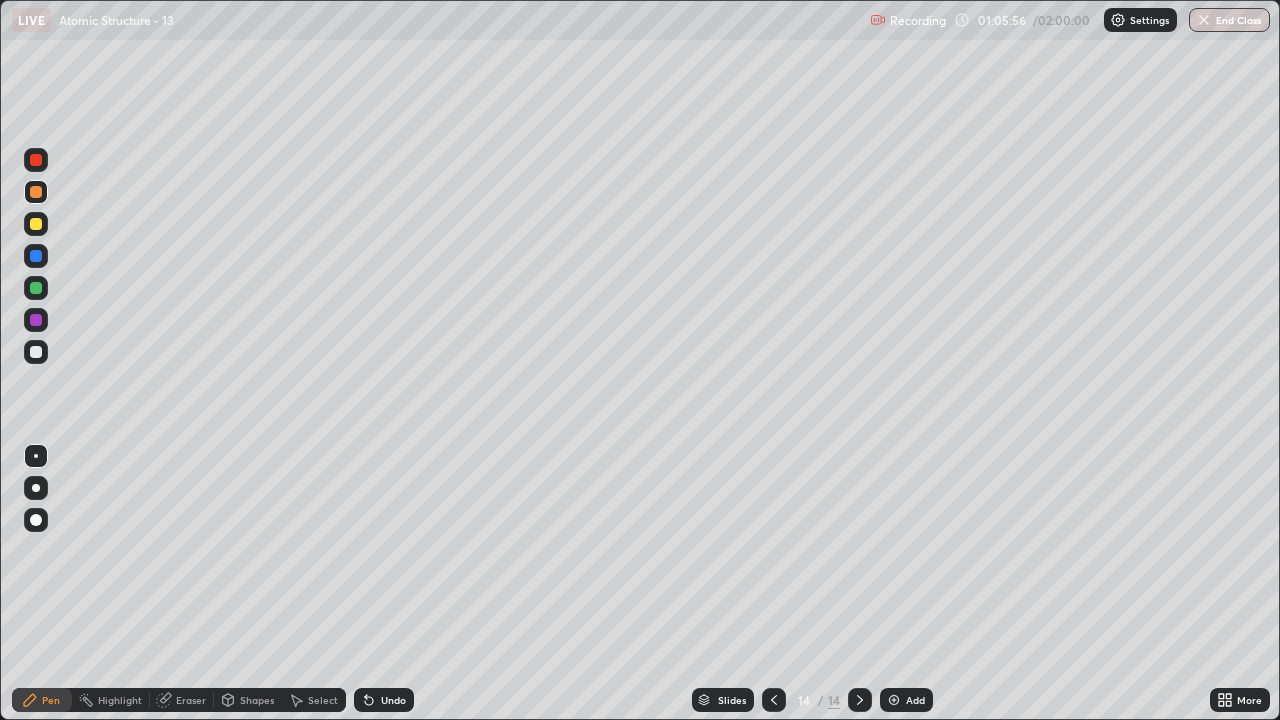 click on "Undo" at bounding box center (384, 700) 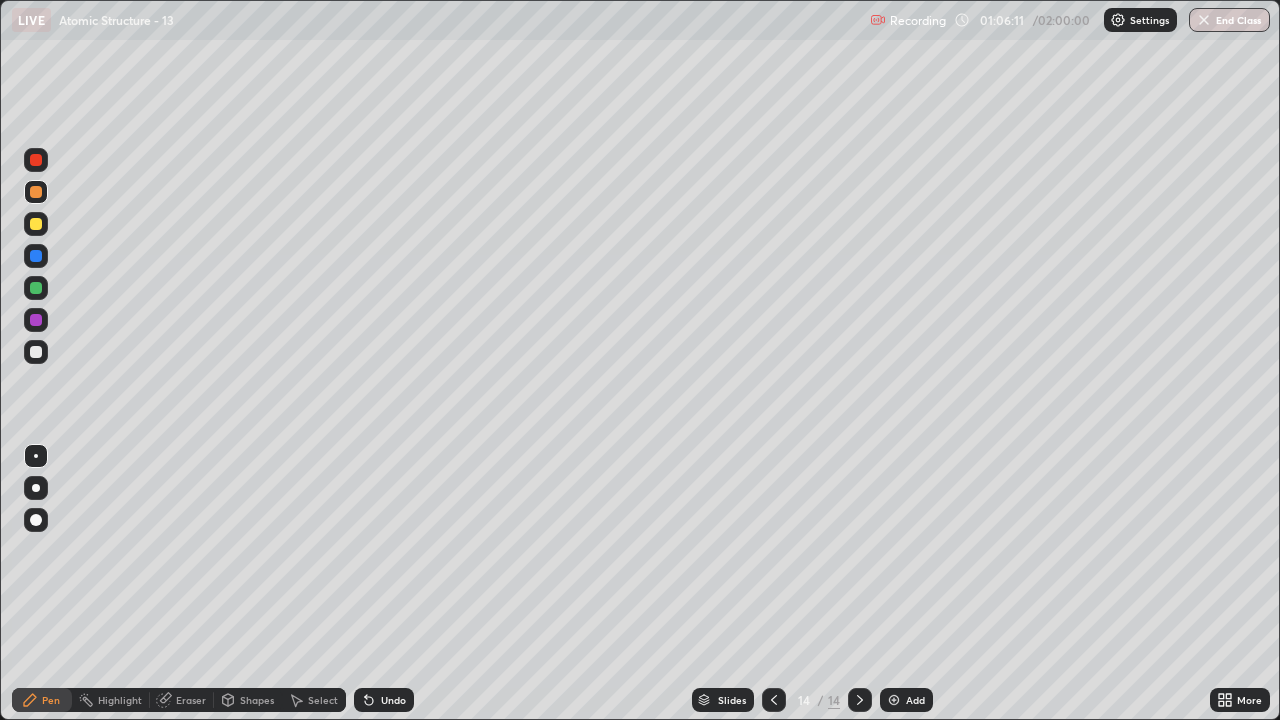 click on "Shapes" at bounding box center (257, 700) 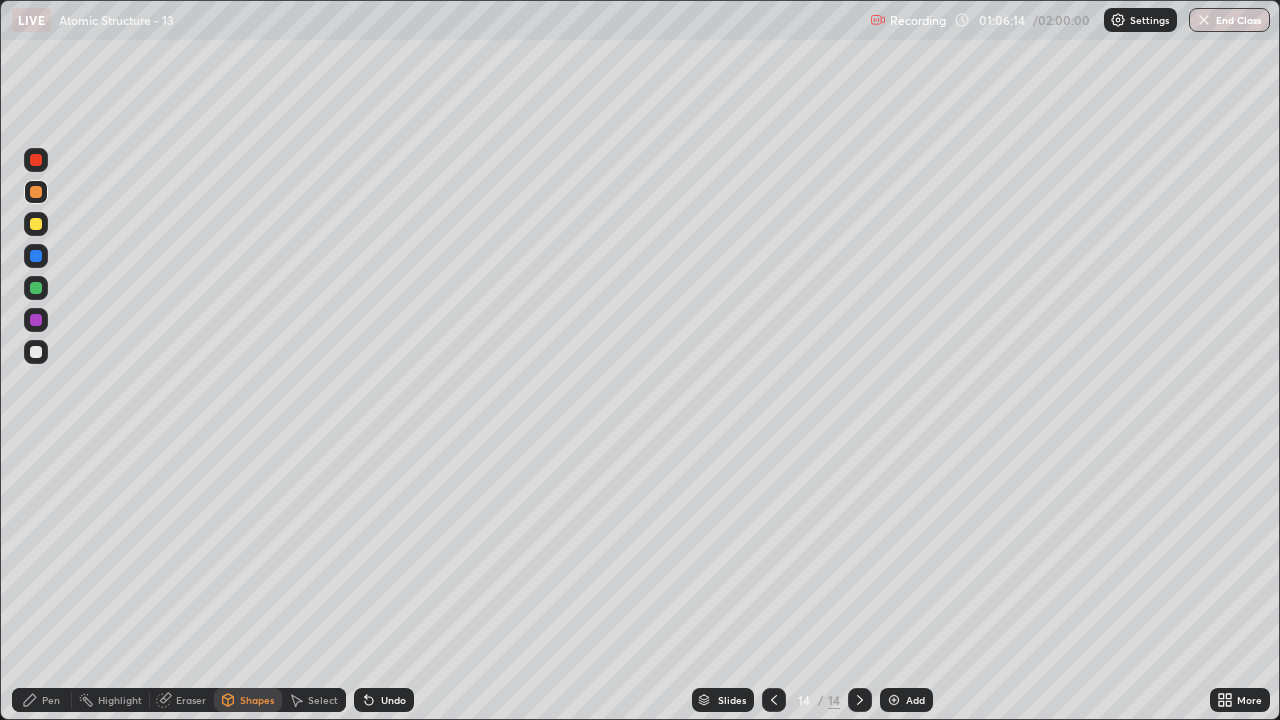 click on "Select" at bounding box center [314, 700] 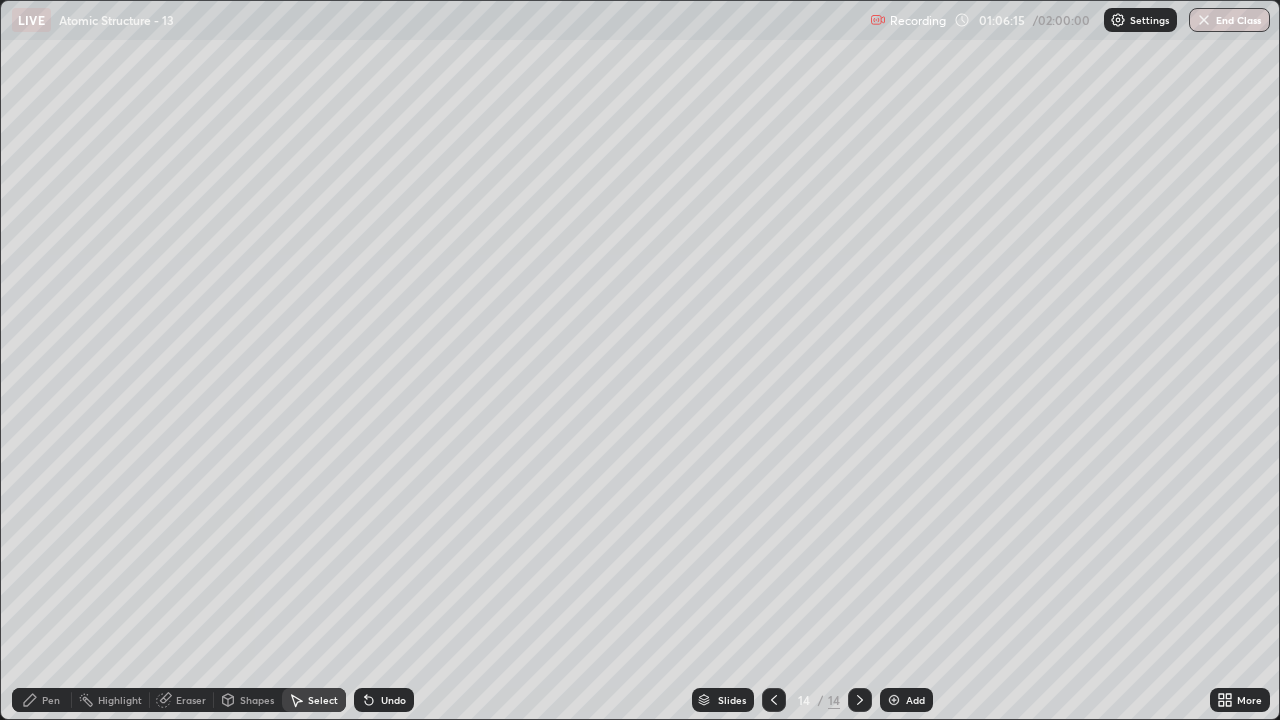 click on "Undo" at bounding box center [393, 700] 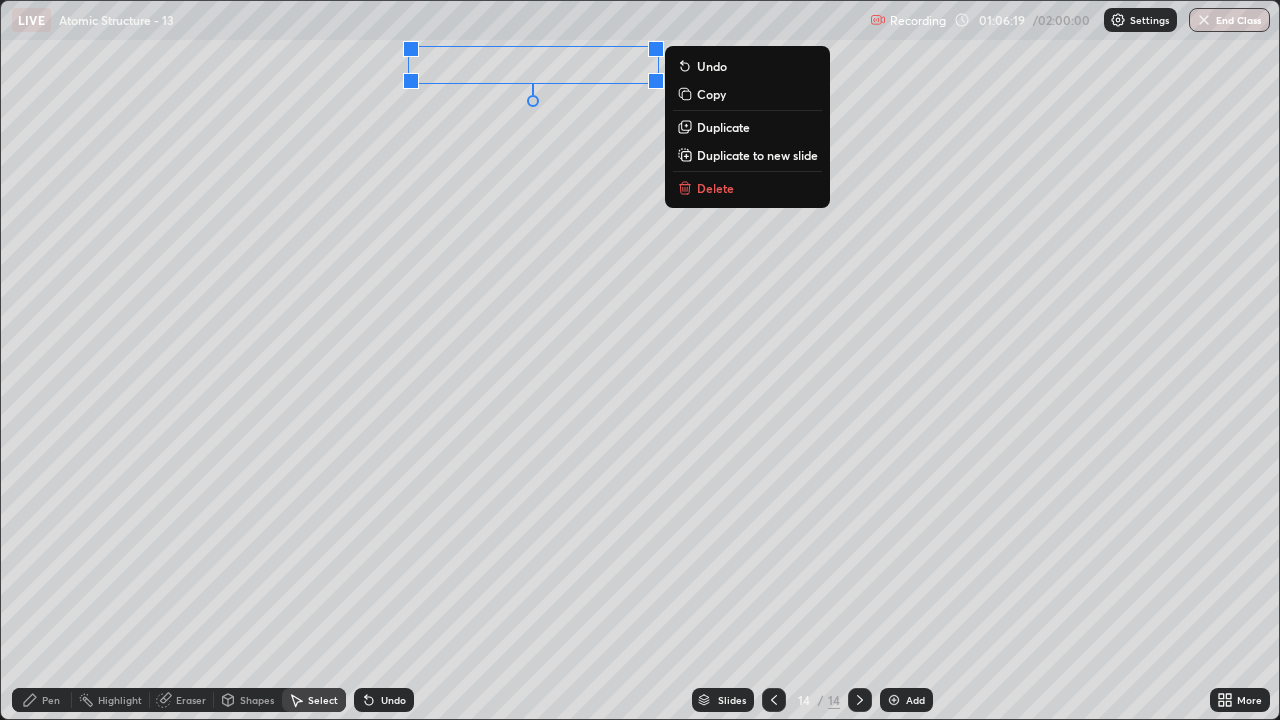click on "Pen" at bounding box center (51, 700) 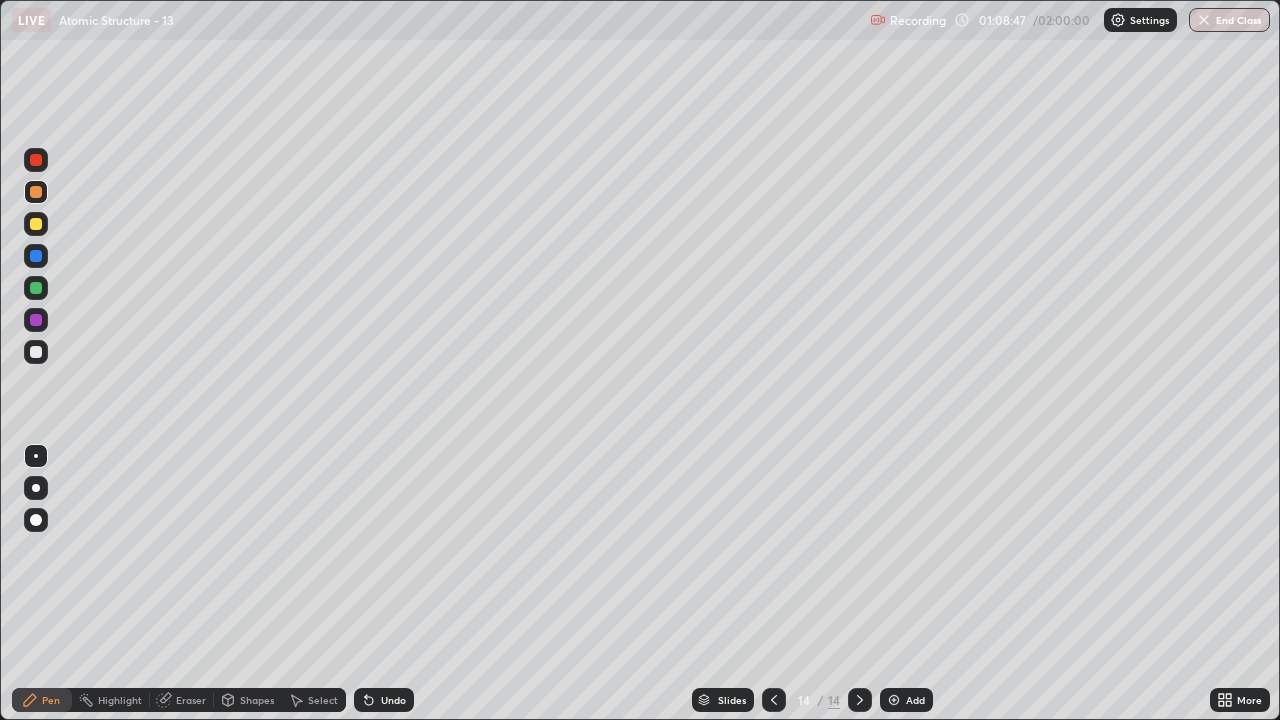 click on "Undo" at bounding box center [384, 700] 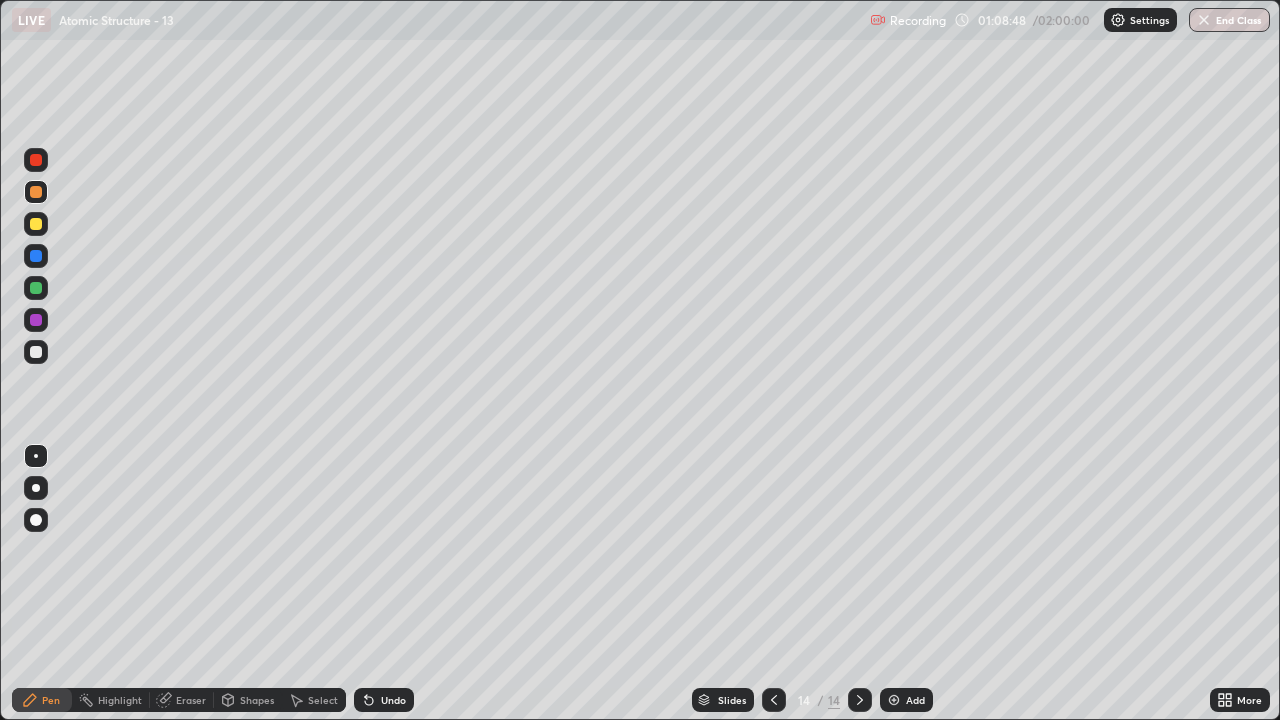 click on "Undo" at bounding box center [384, 700] 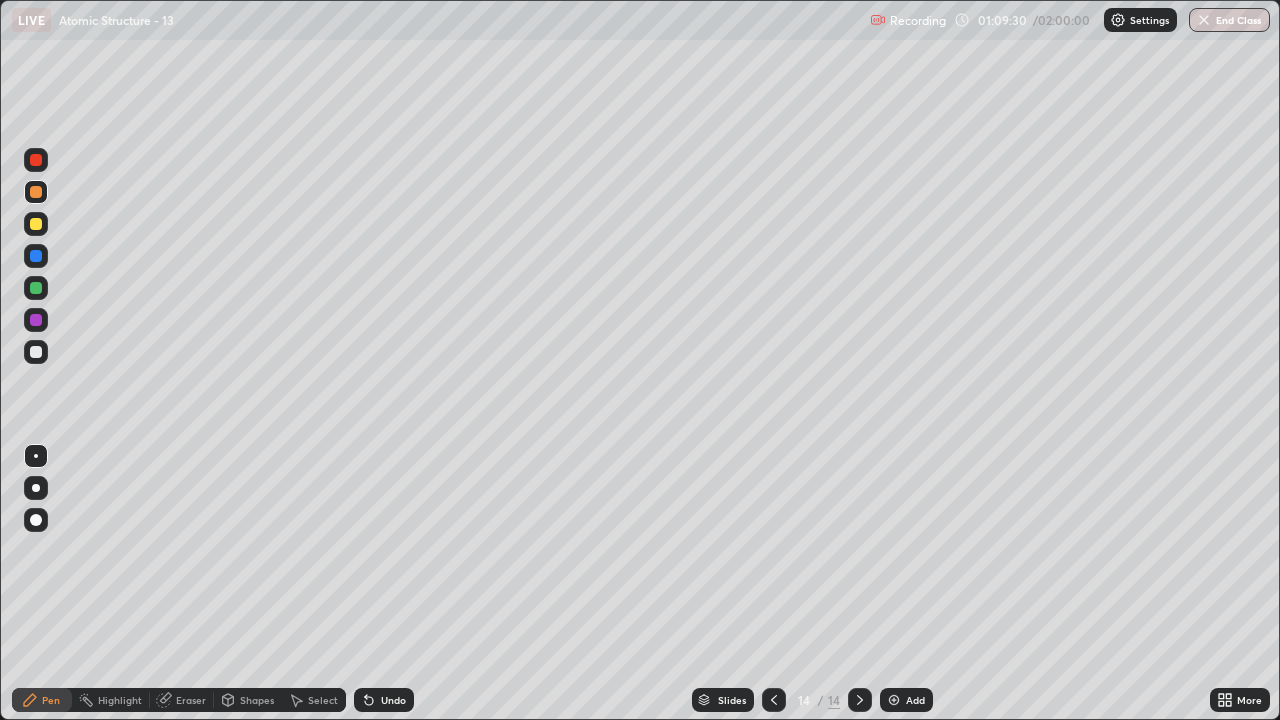 click on "Undo" at bounding box center (393, 700) 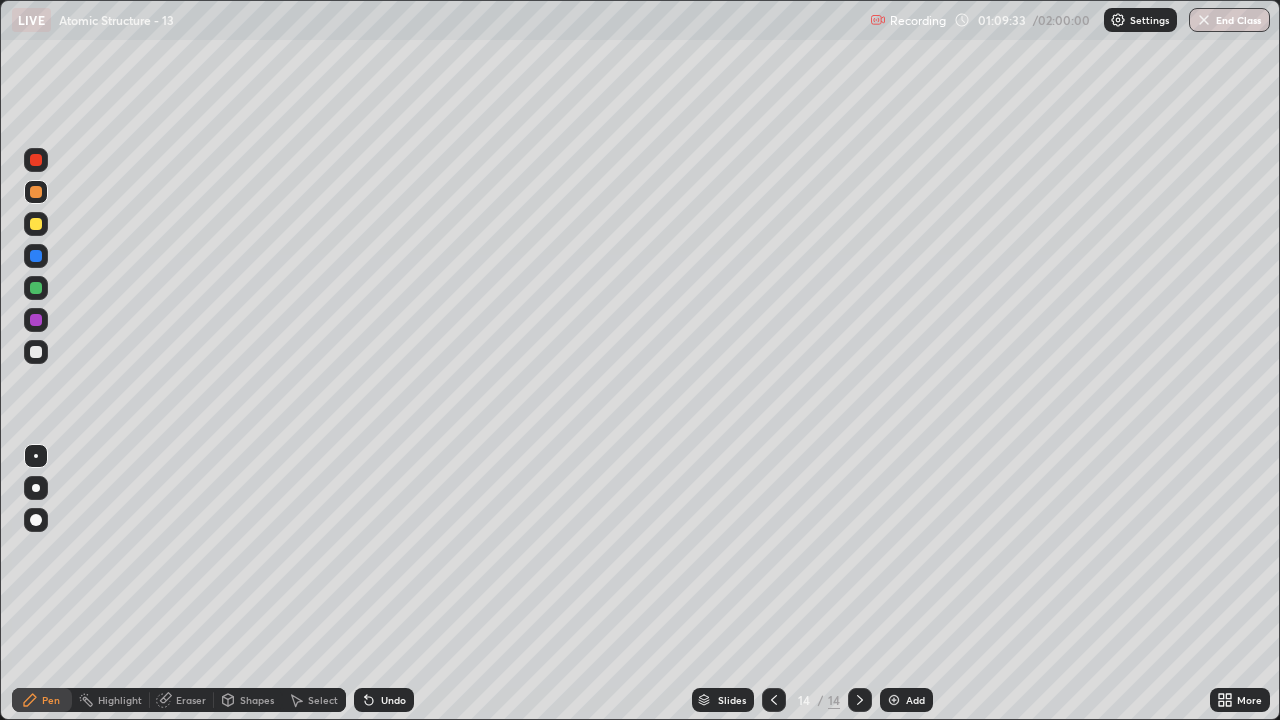 click on "Undo" at bounding box center (393, 700) 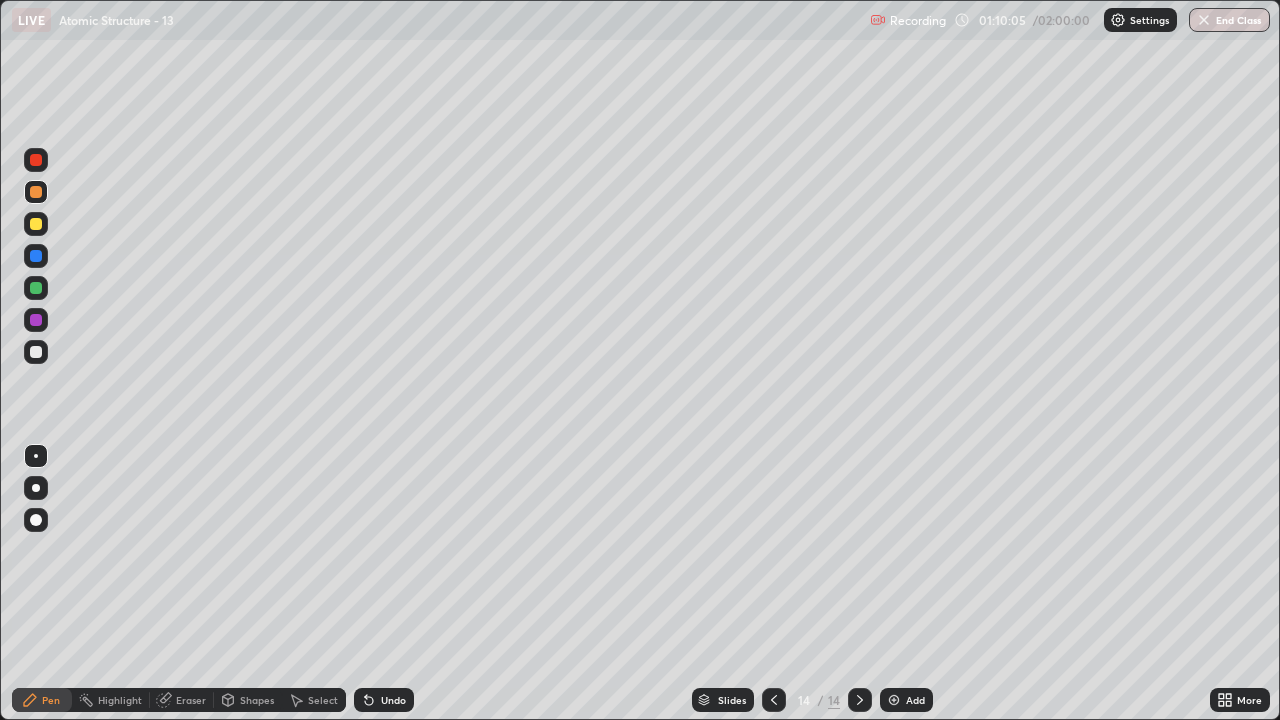 click on "Undo" at bounding box center (393, 700) 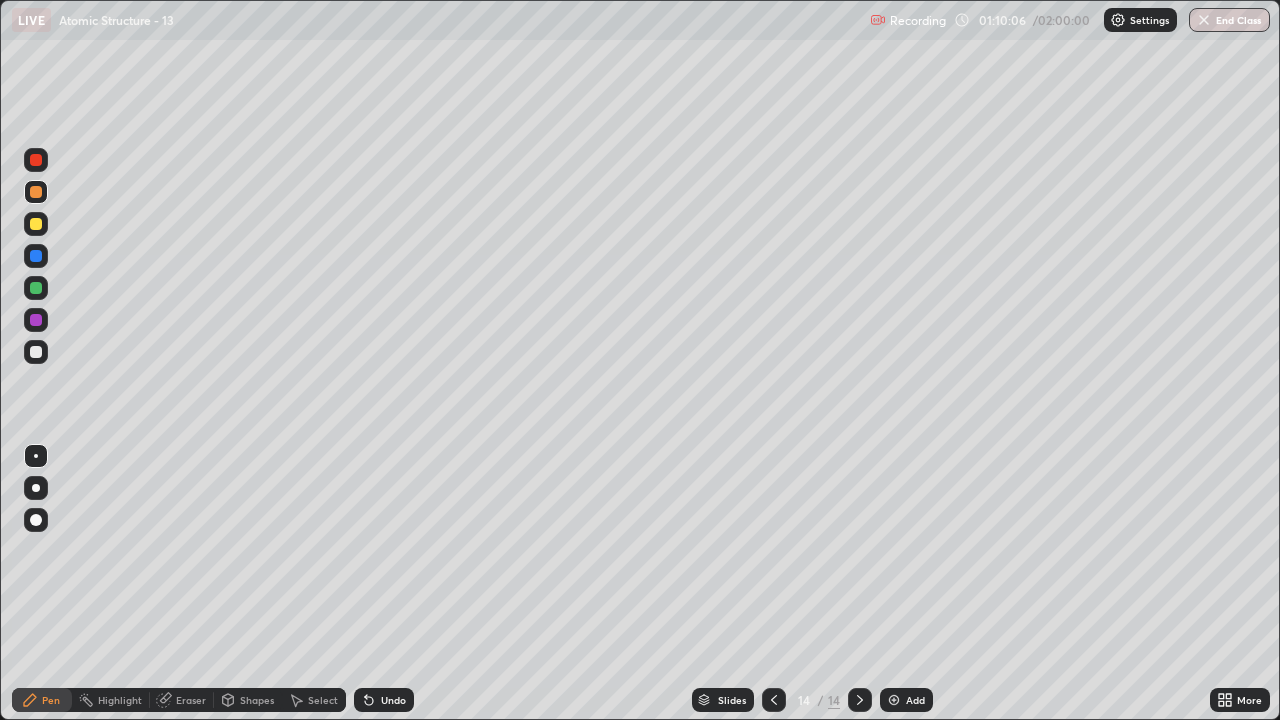 click on "Undo" at bounding box center (384, 700) 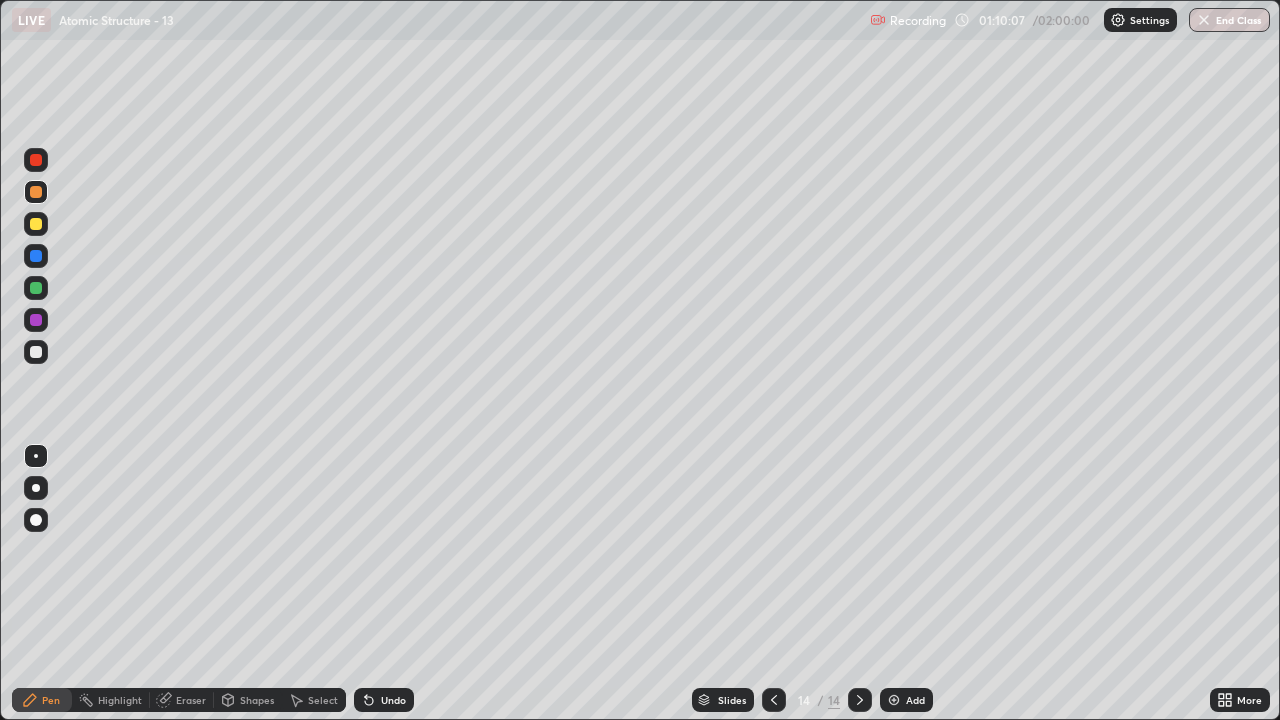click on "Undo" at bounding box center [393, 700] 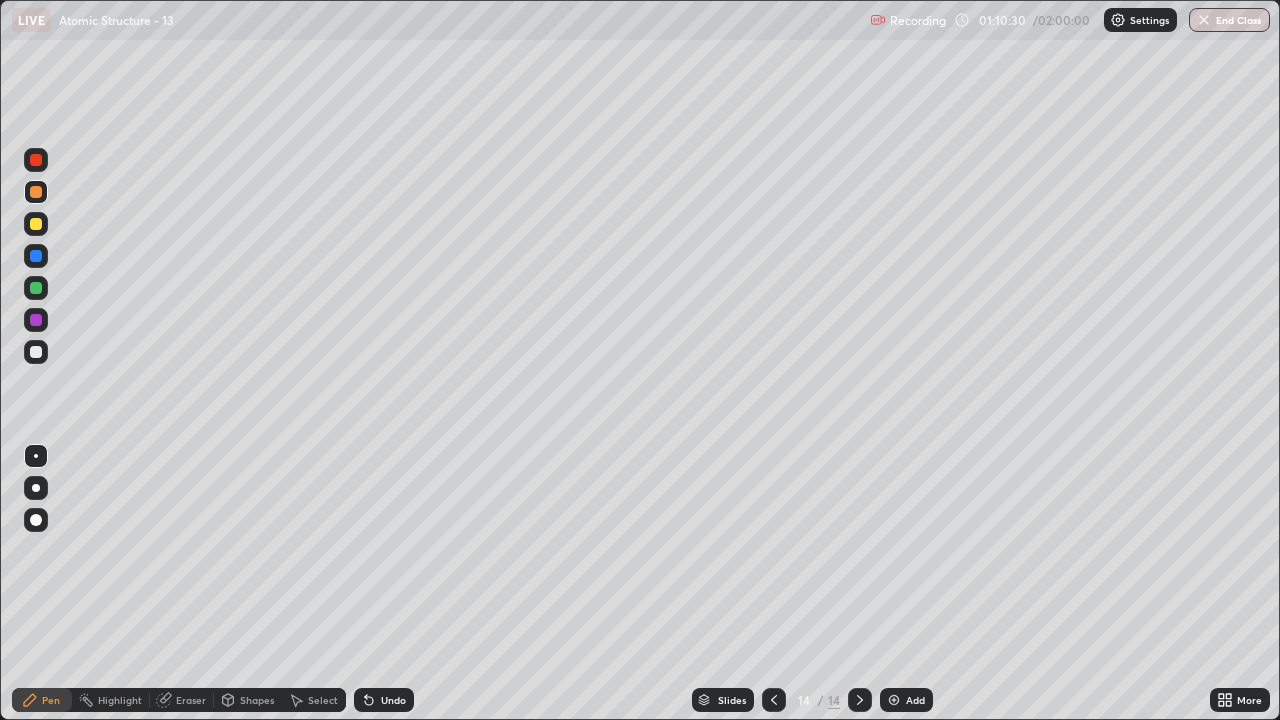 click at bounding box center [36, 352] 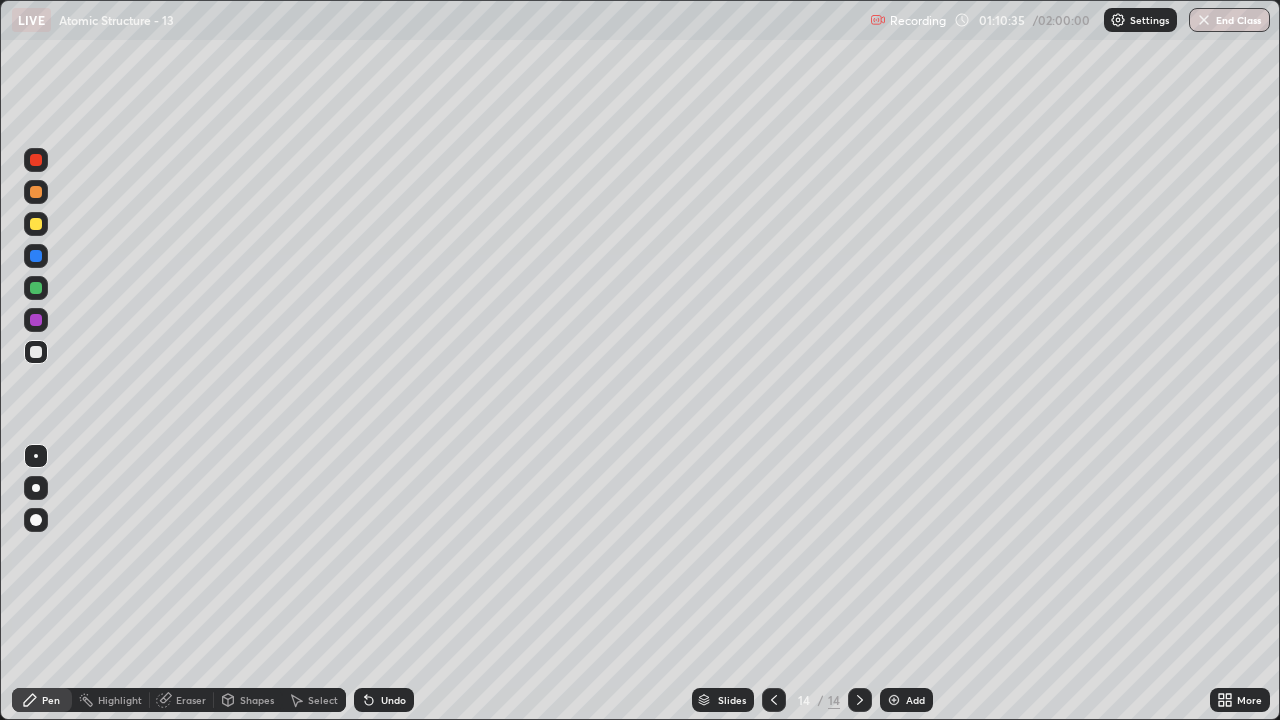 click at bounding box center [36, 288] 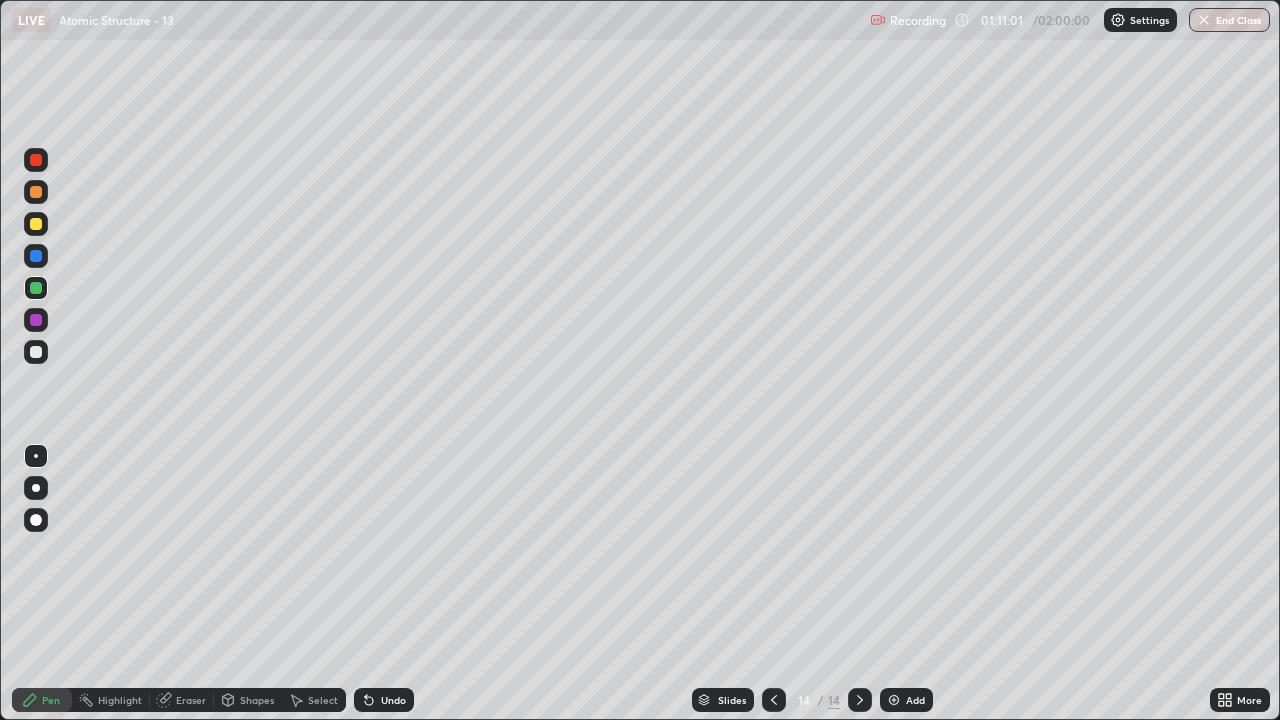 click at bounding box center [894, 700] 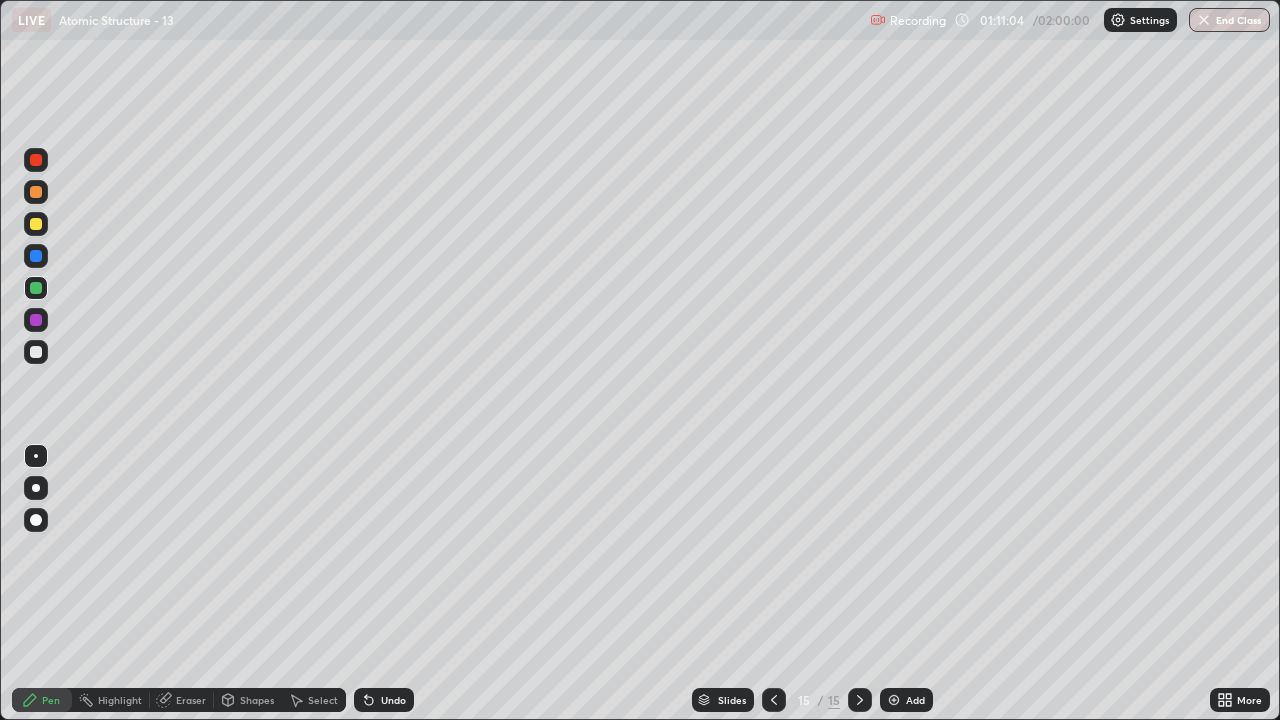 click on "Undo" at bounding box center (393, 700) 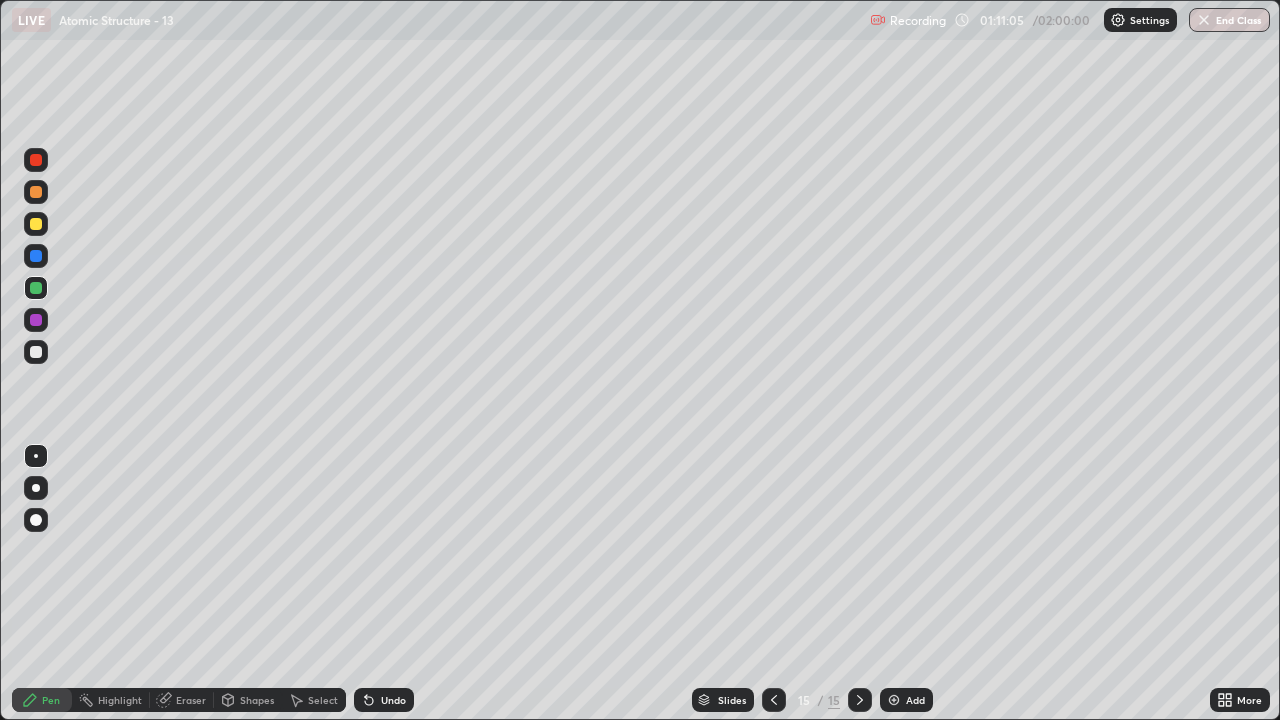 click at bounding box center (36, 352) 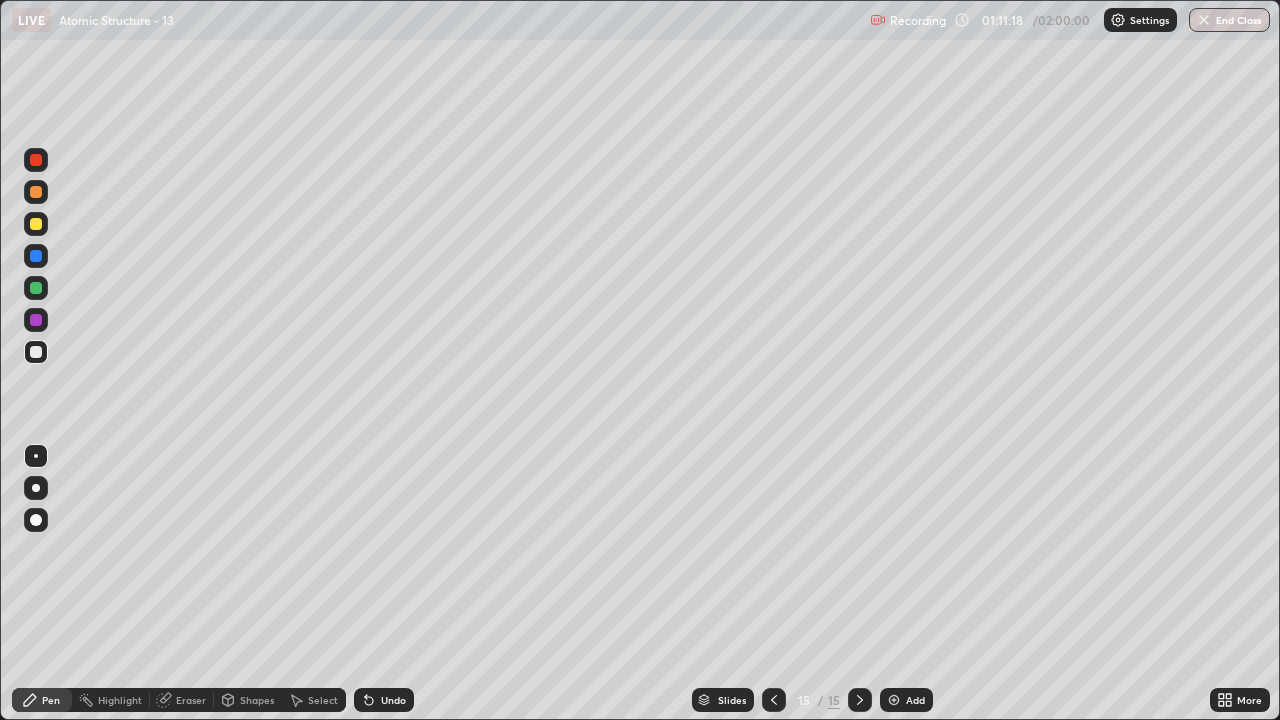 click 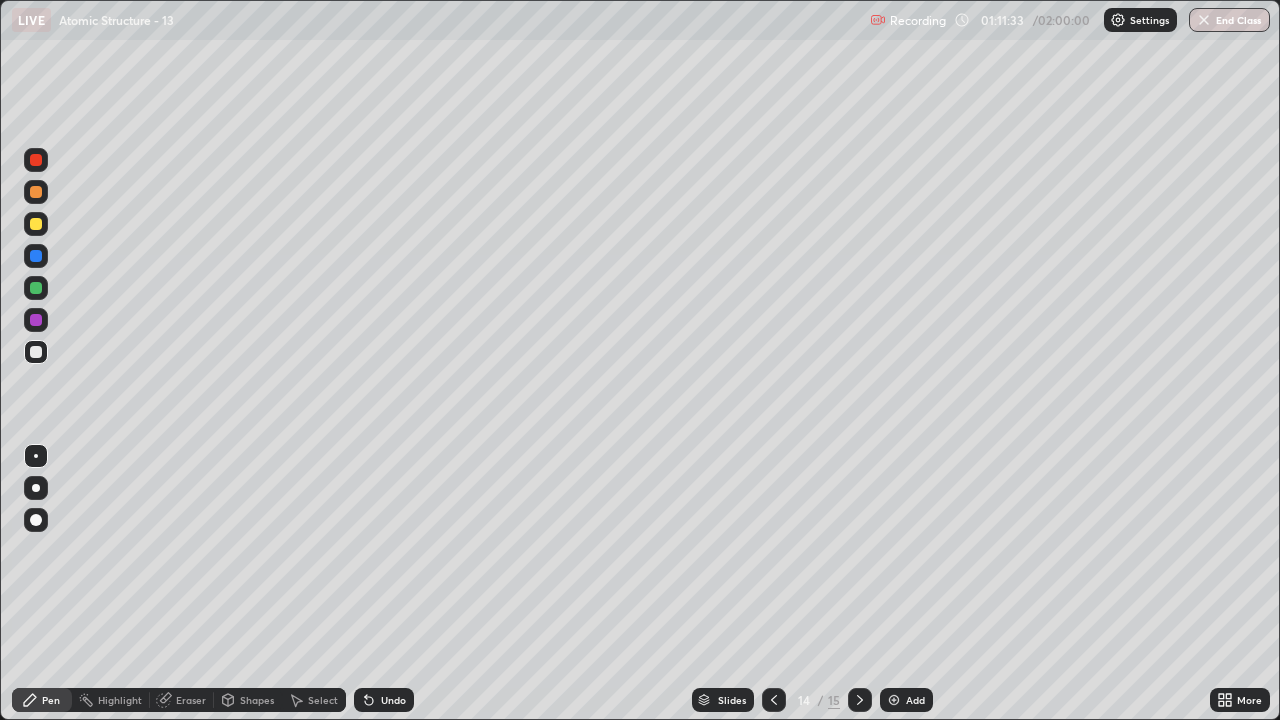 click 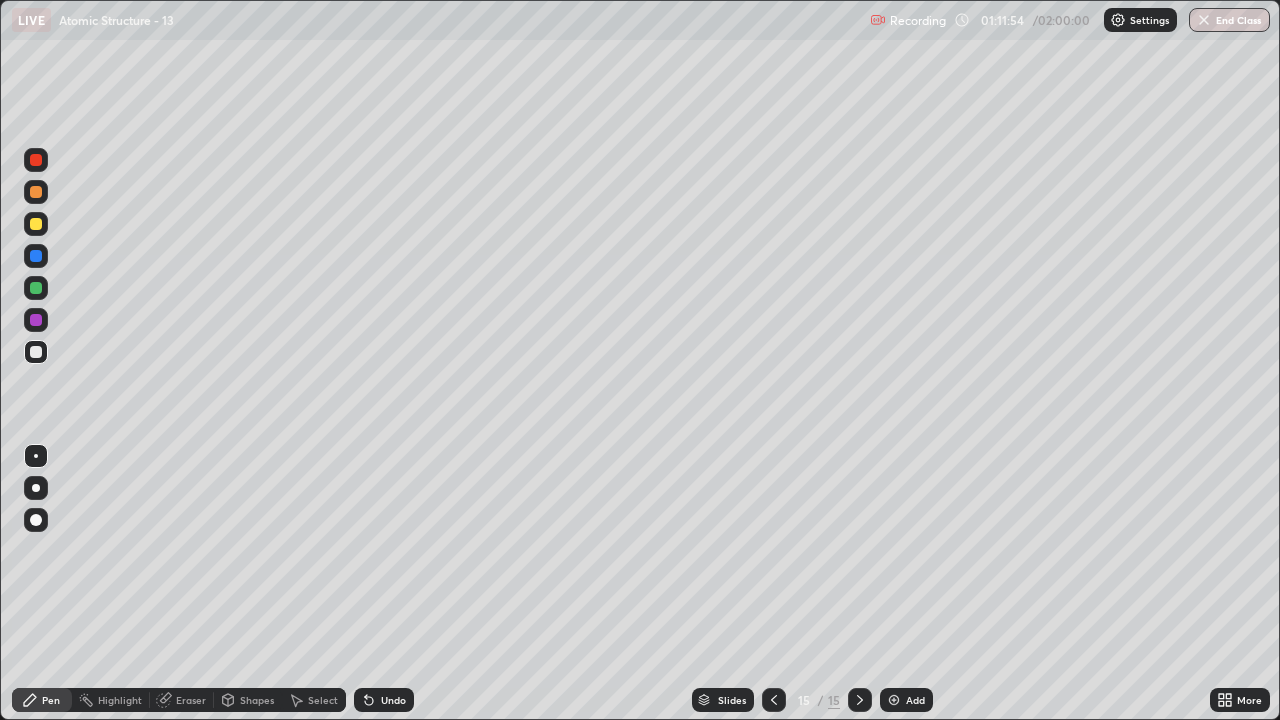 click at bounding box center [774, 700] 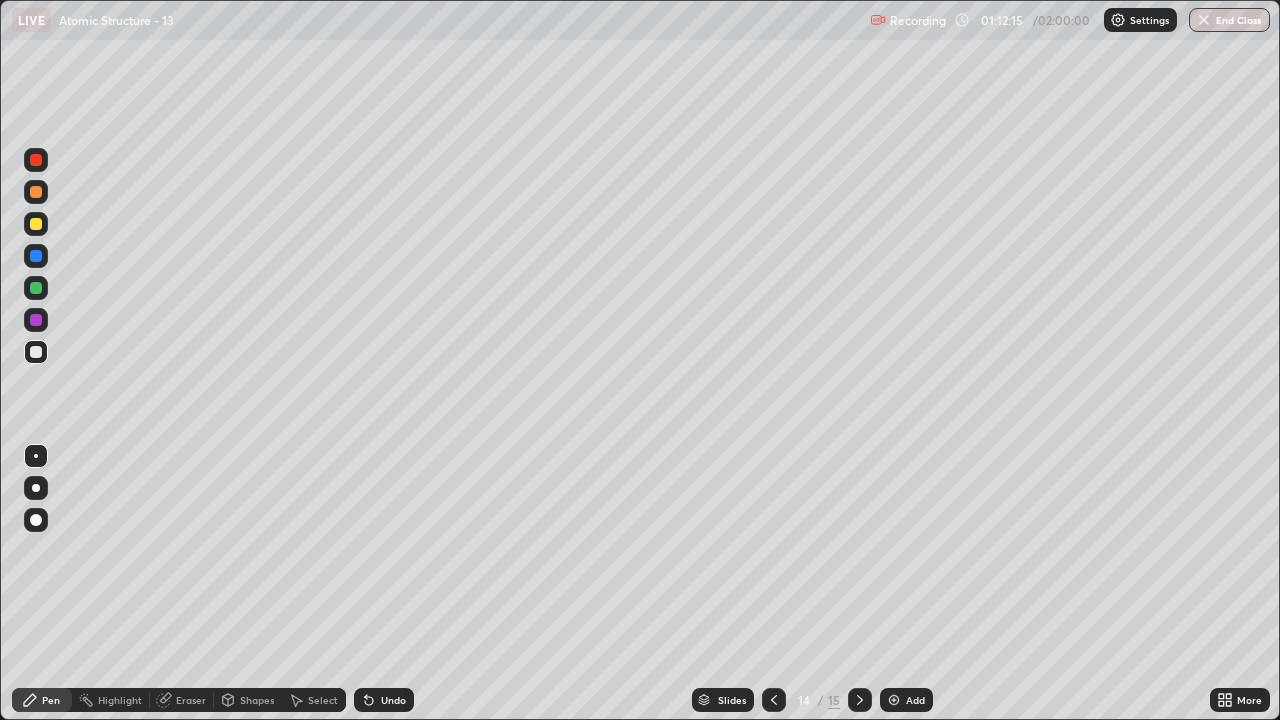 click 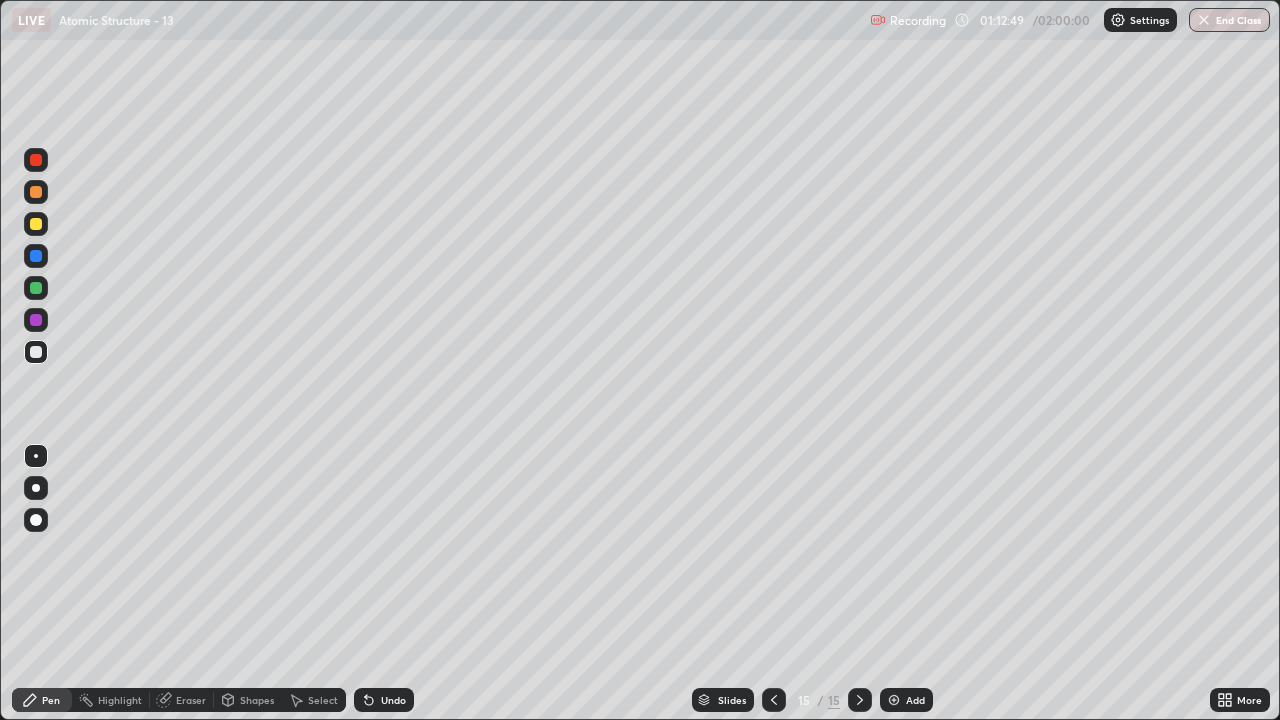 click on "Undo" at bounding box center [384, 700] 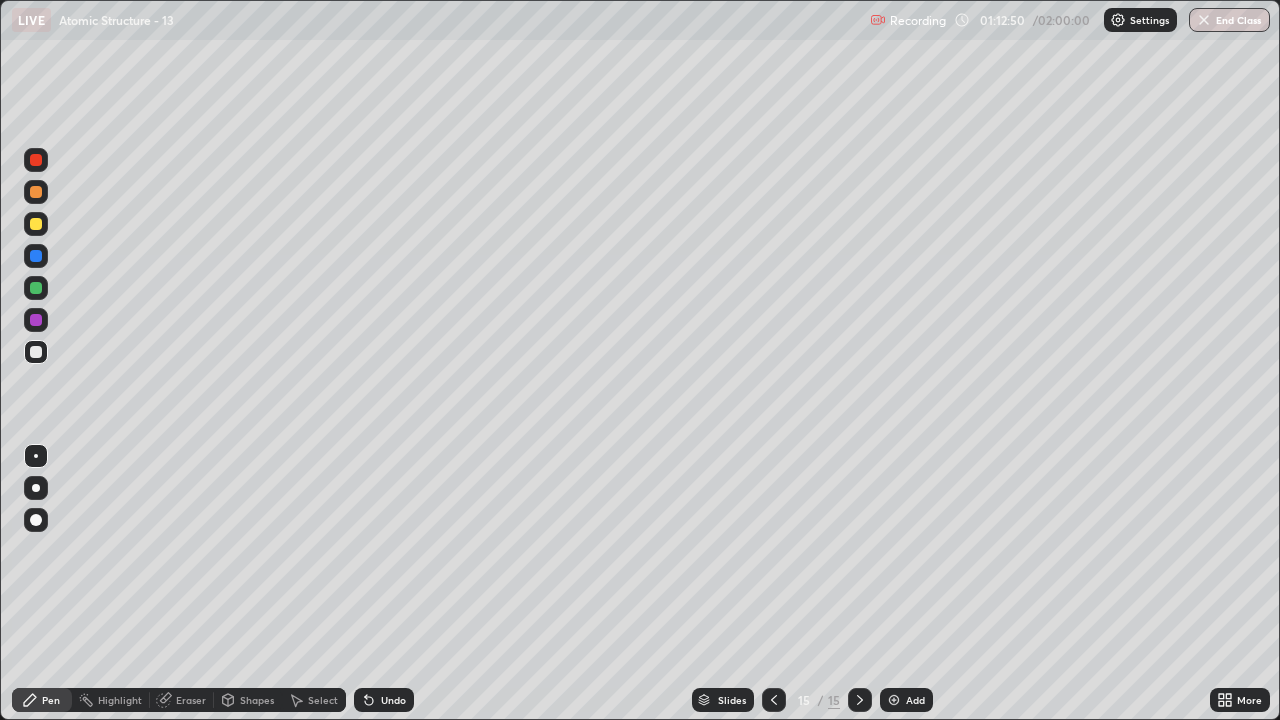 click on "Undo" at bounding box center (393, 700) 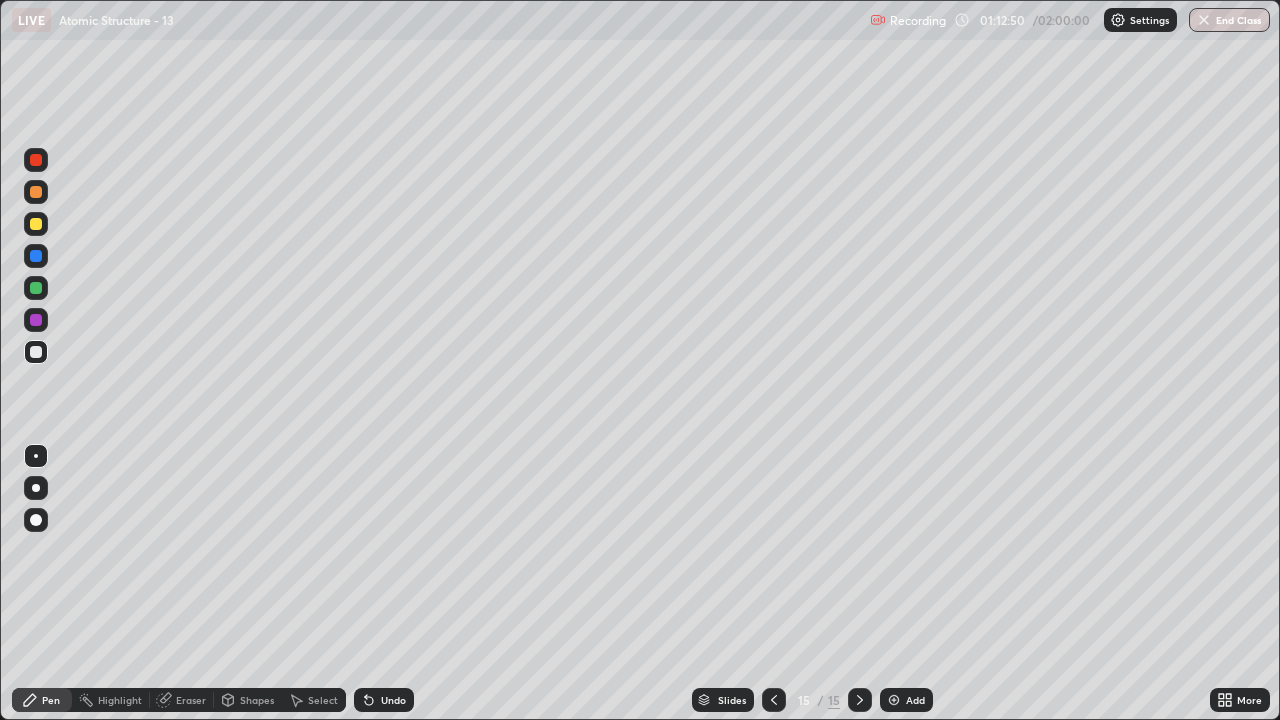 click on "Undo" at bounding box center (393, 700) 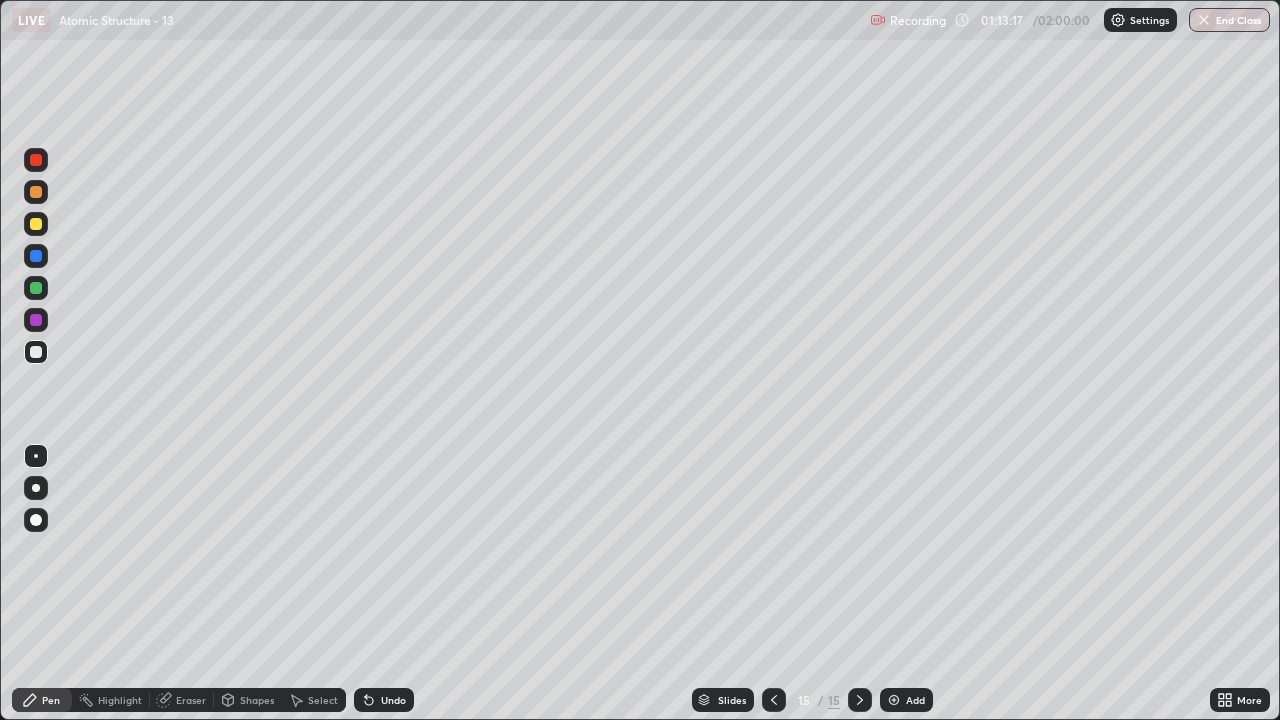 click on "Undo" at bounding box center (393, 700) 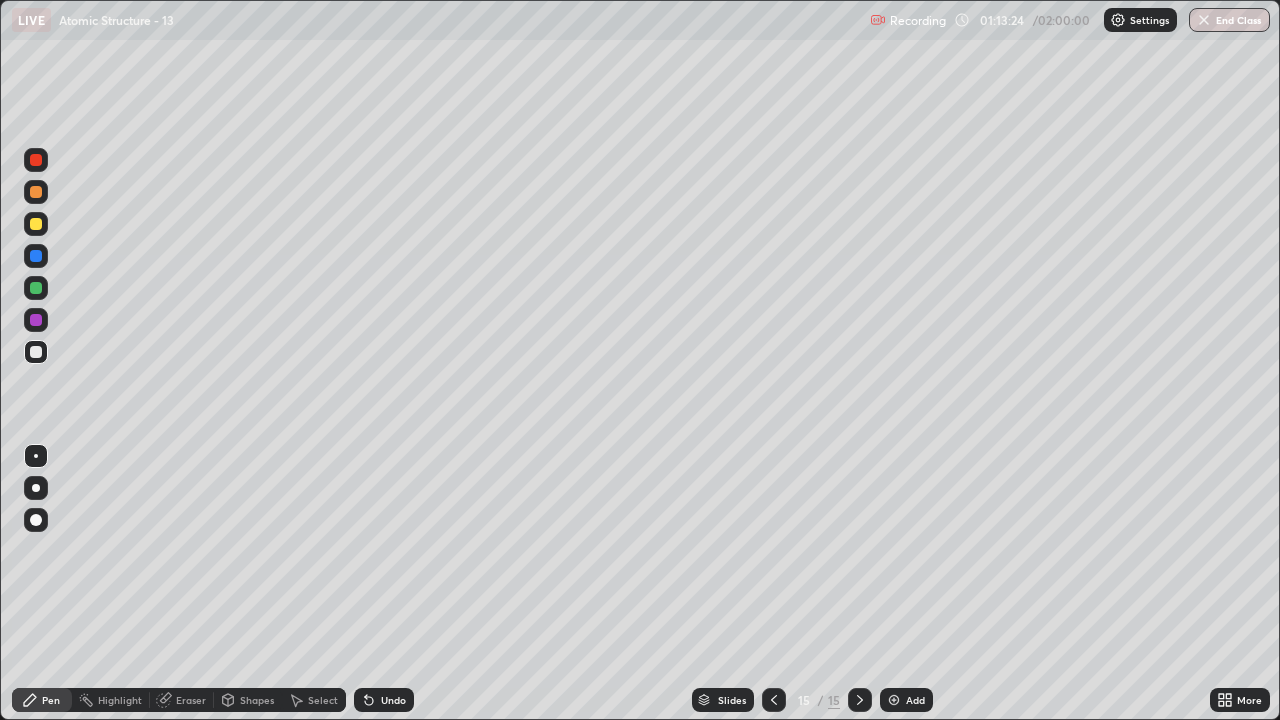 click on "Shapes" at bounding box center (257, 700) 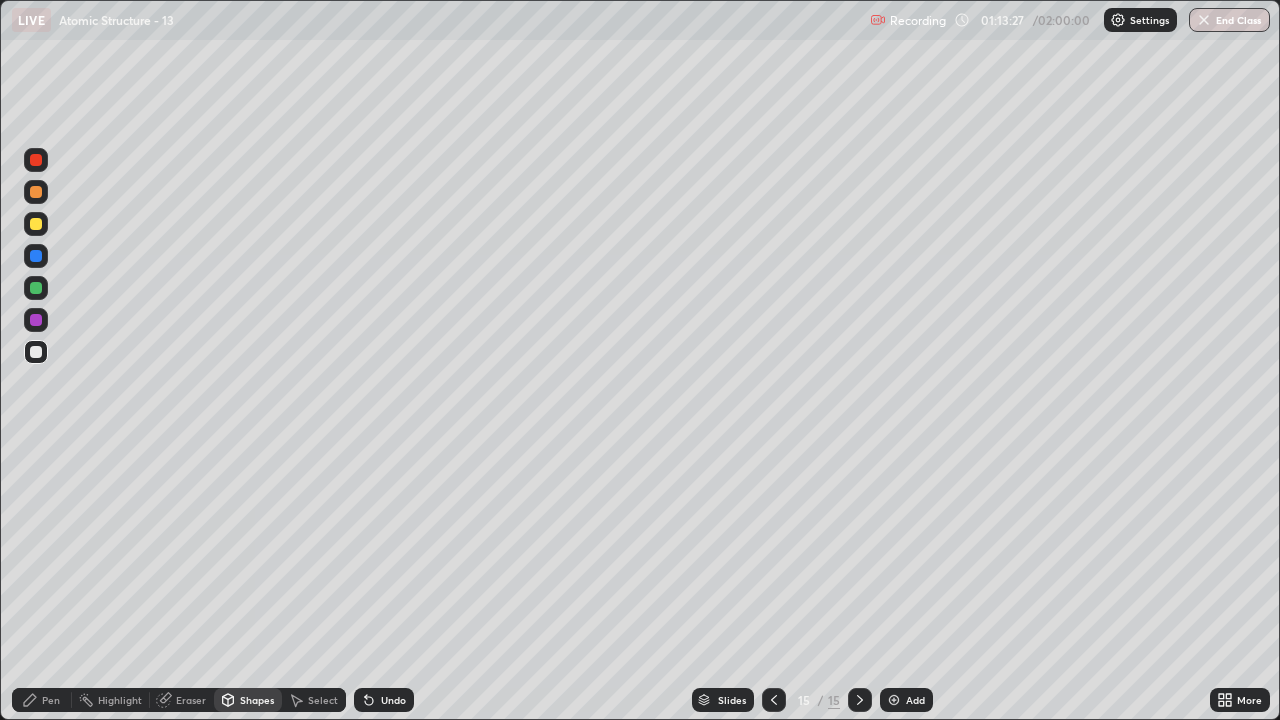click on "Undo" at bounding box center [393, 700] 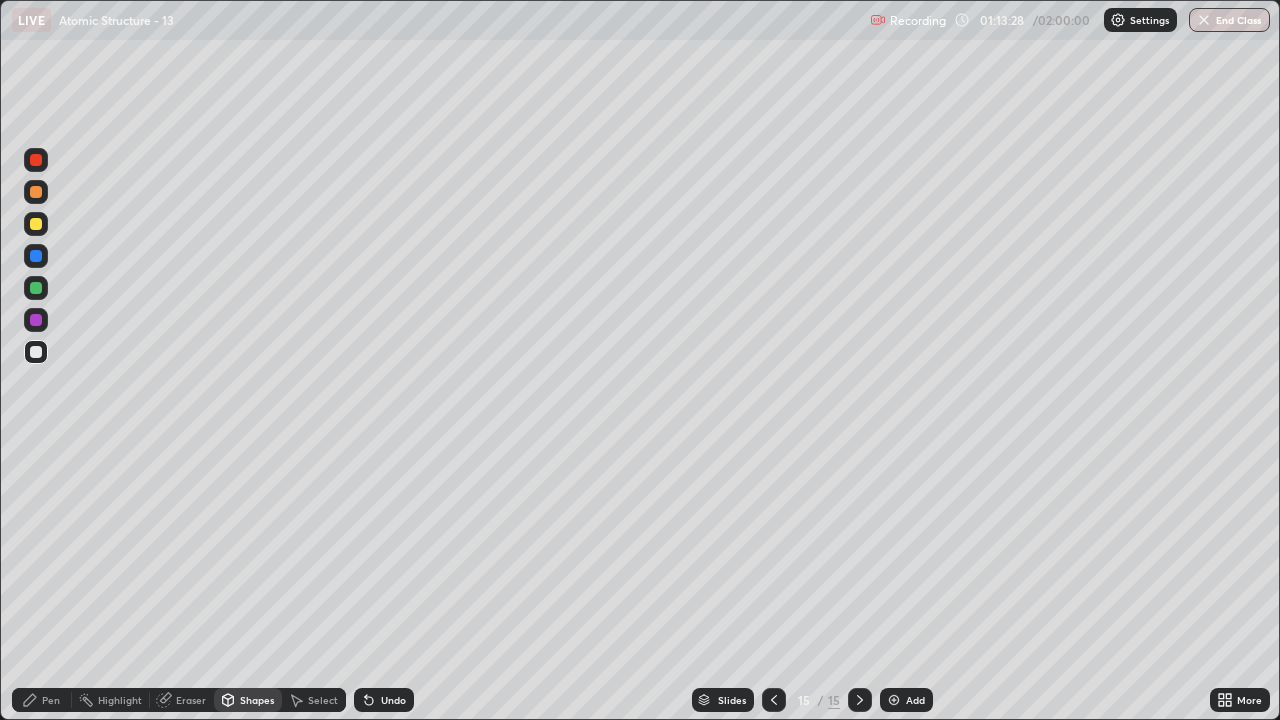 click on "Pen" at bounding box center (51, 700) 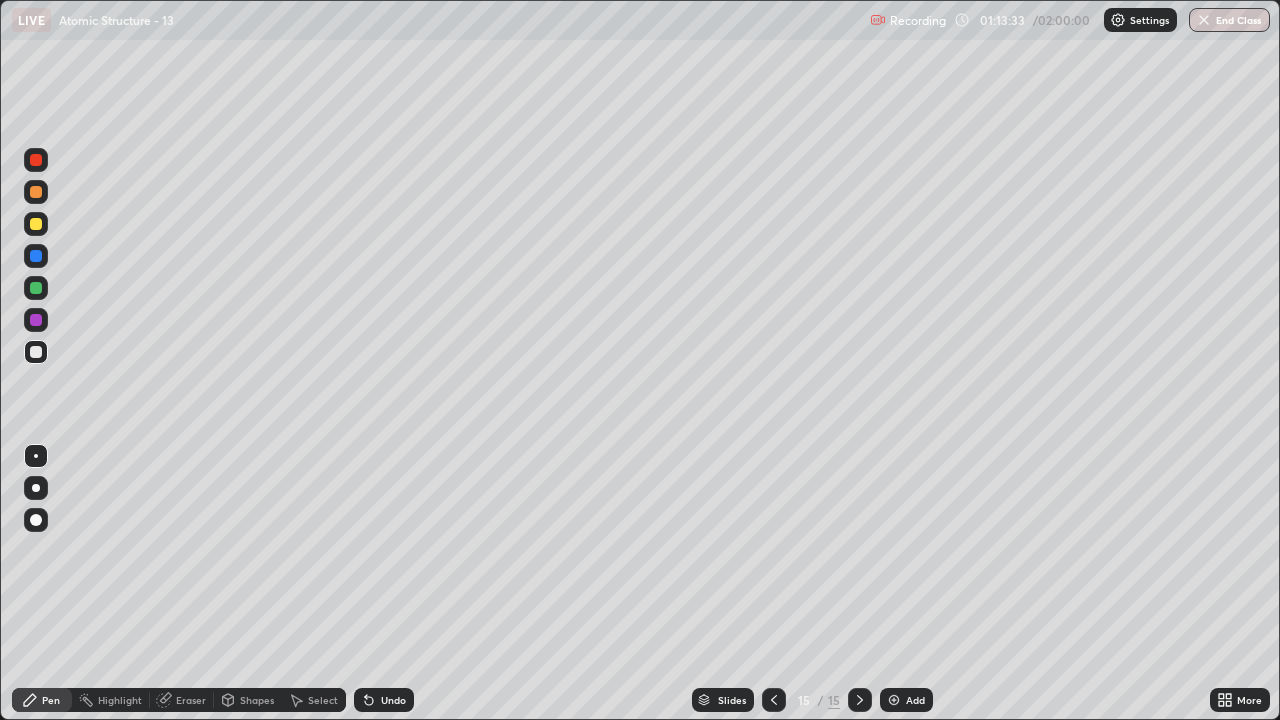 click on "Undo" at bounding box center (393, 700) 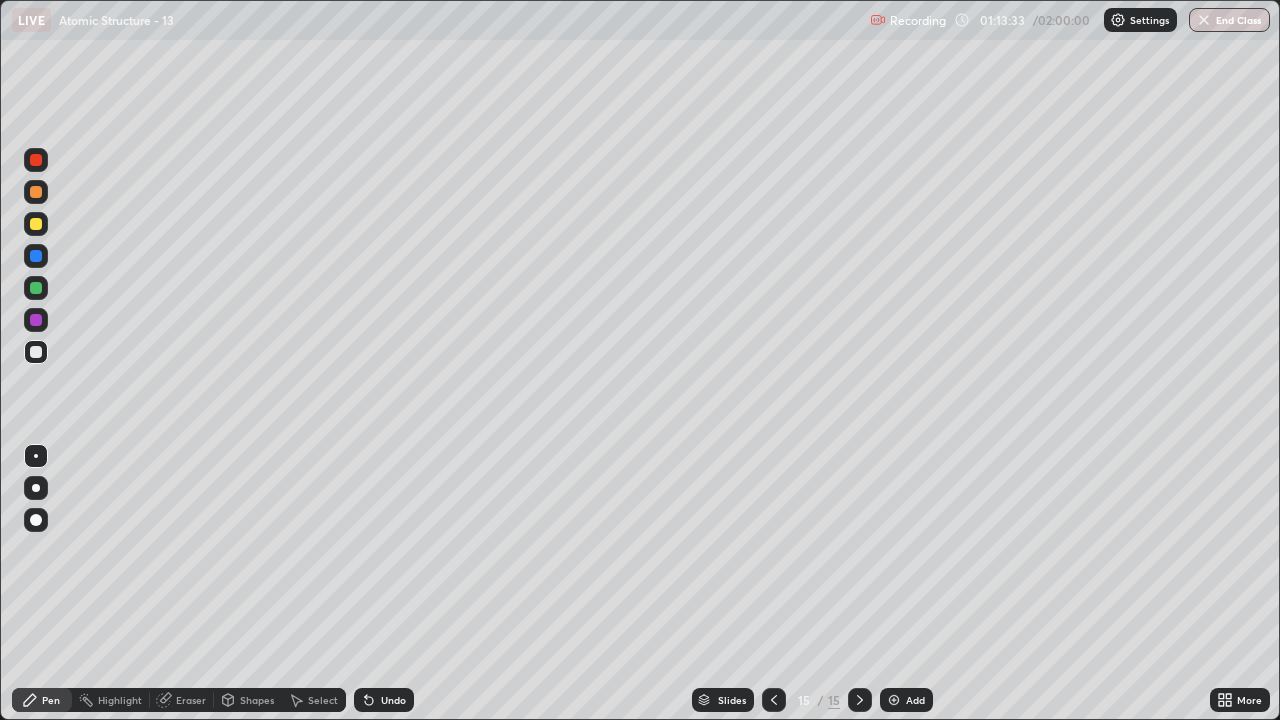 click on "Undo" at bounding box center [393, 700] 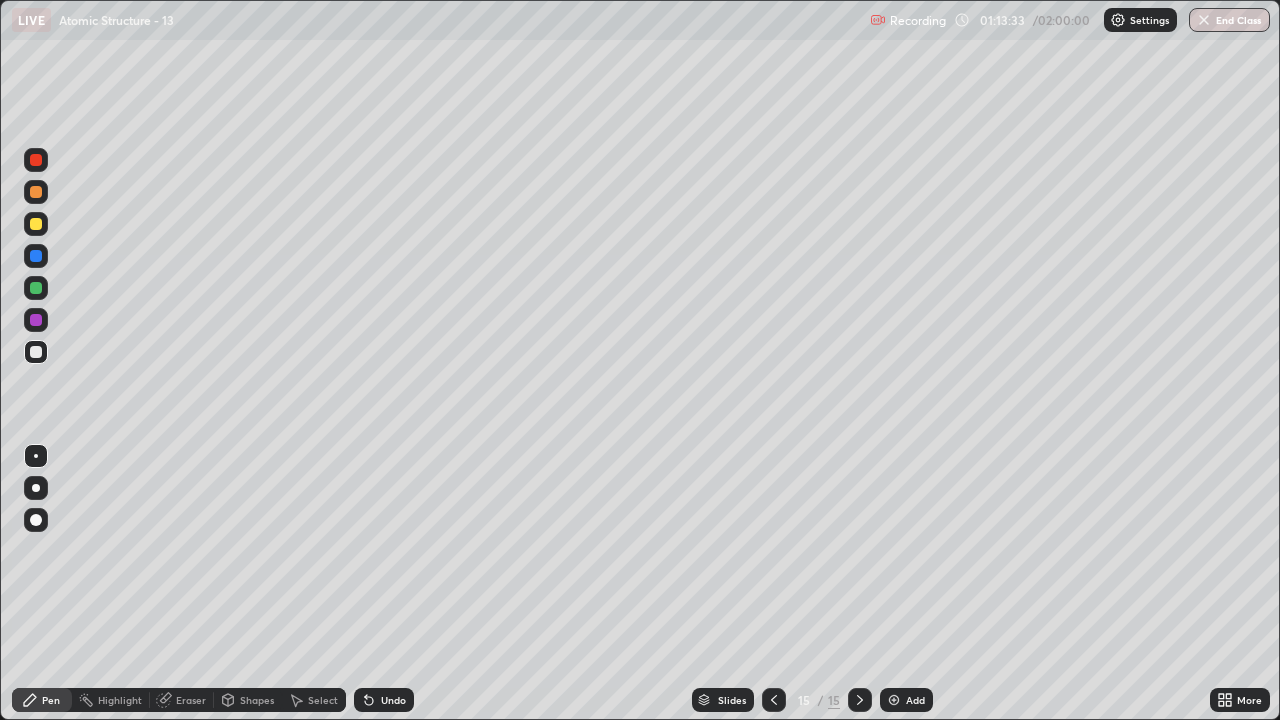 click on "Undo" at bounding box center [393, 700] 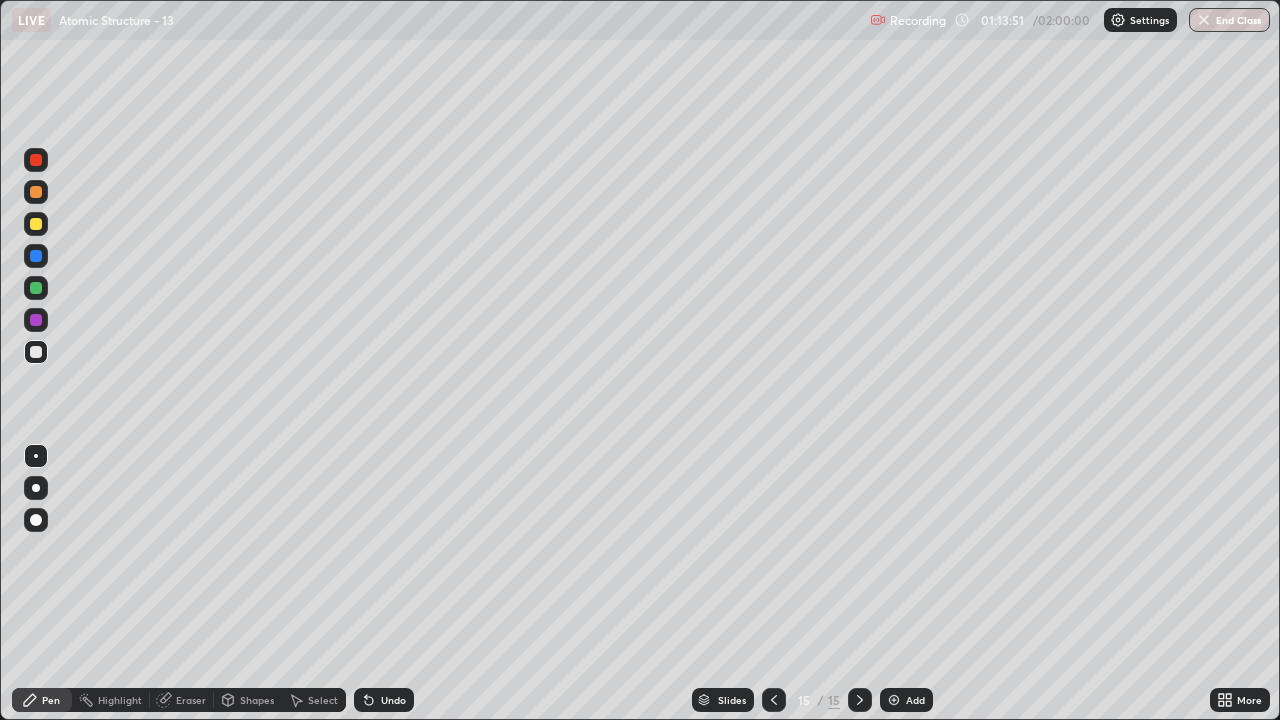 click on "Eraser" at bounding box center (191, 700) 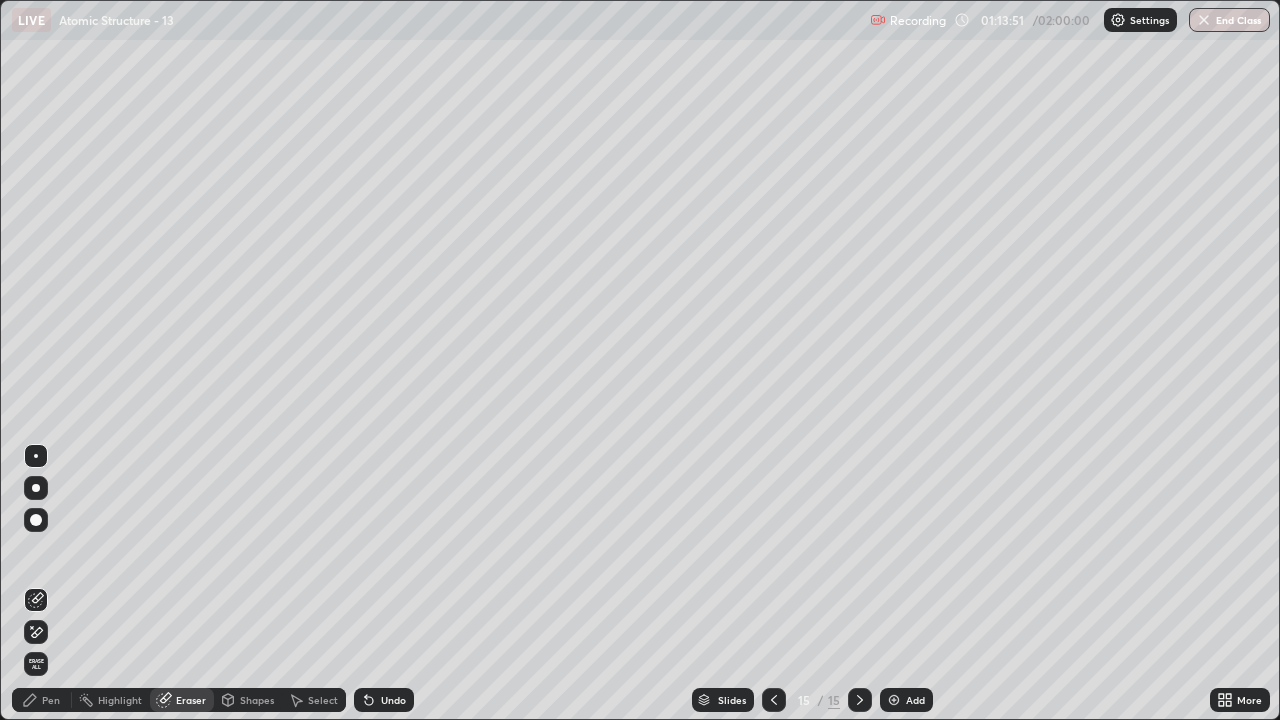 click on "Shapes" at bounding box center (248, 700) 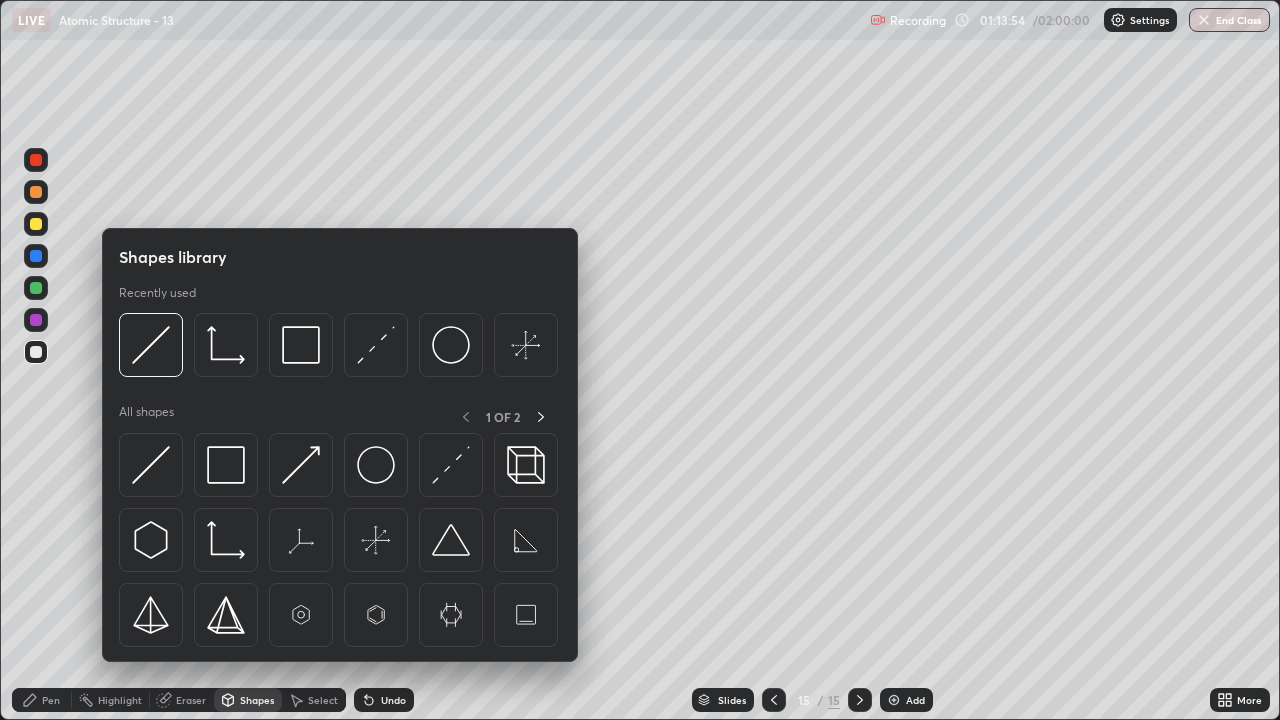 click on "Eraser" at bounding box center [191, 700] 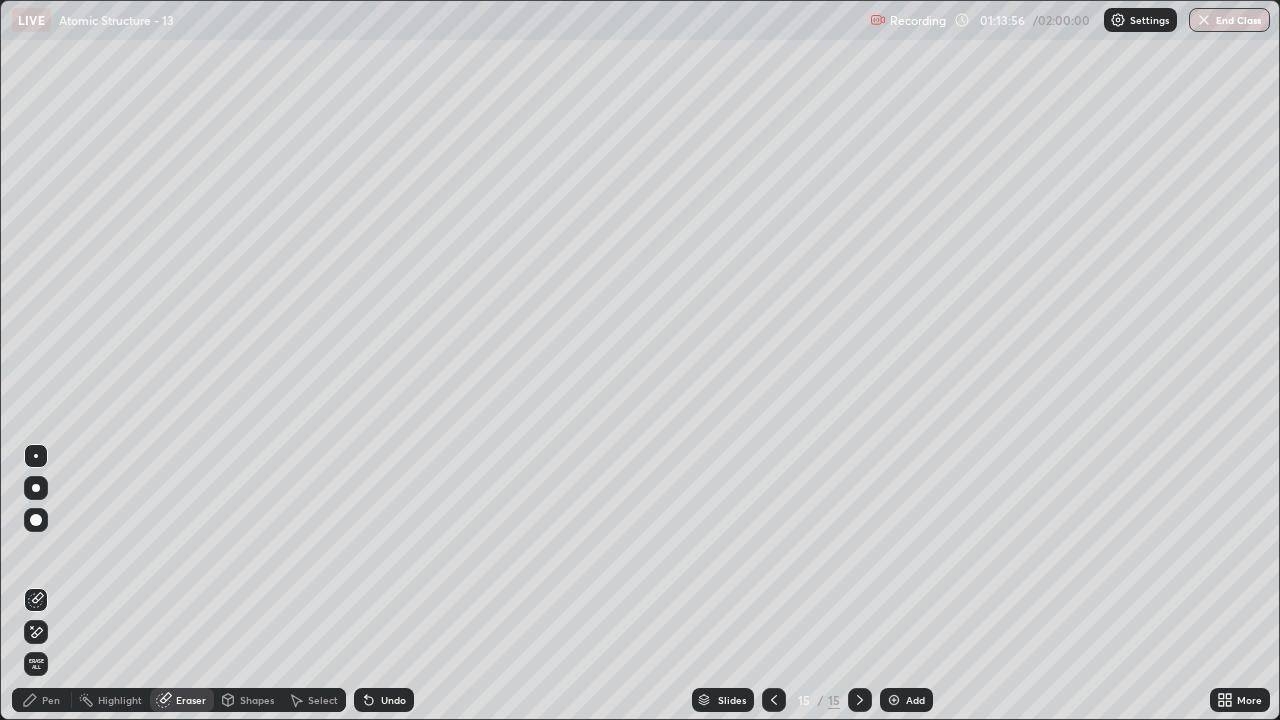 click on "Pen" at bounding box center (51, 700) 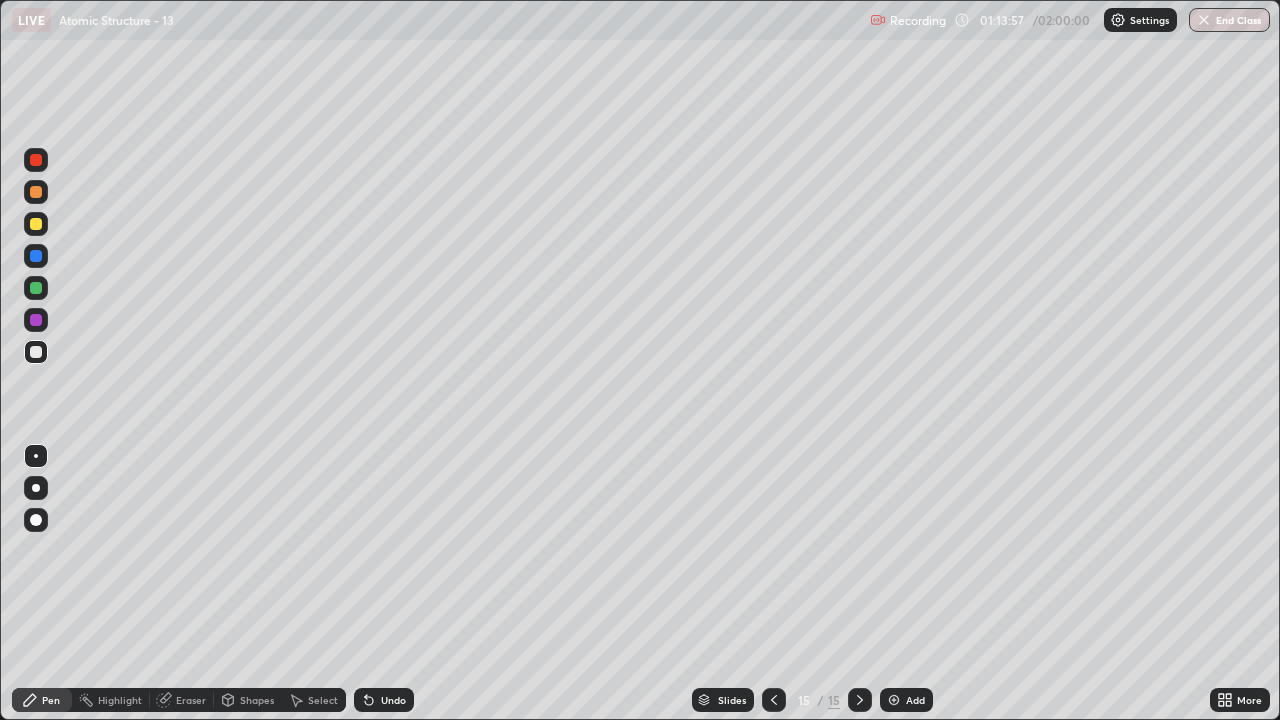 click at bounding box center (36, 352) 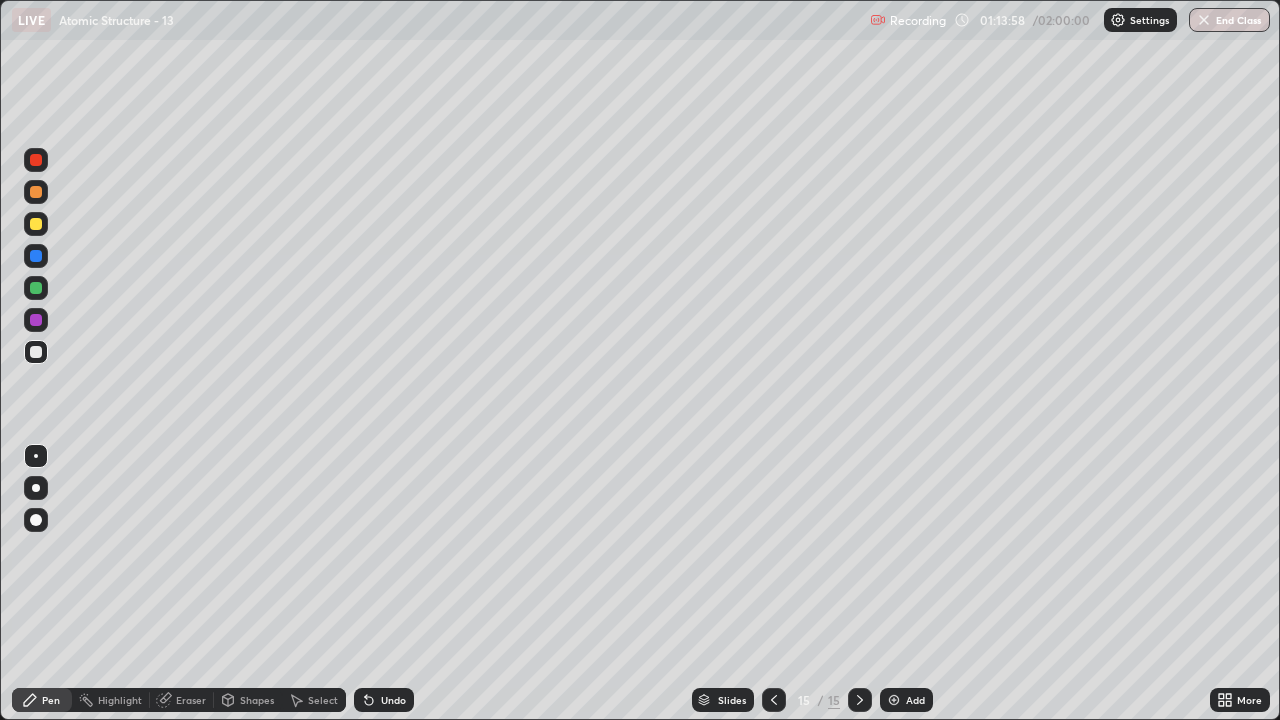 click at bounding box center [36, 224] 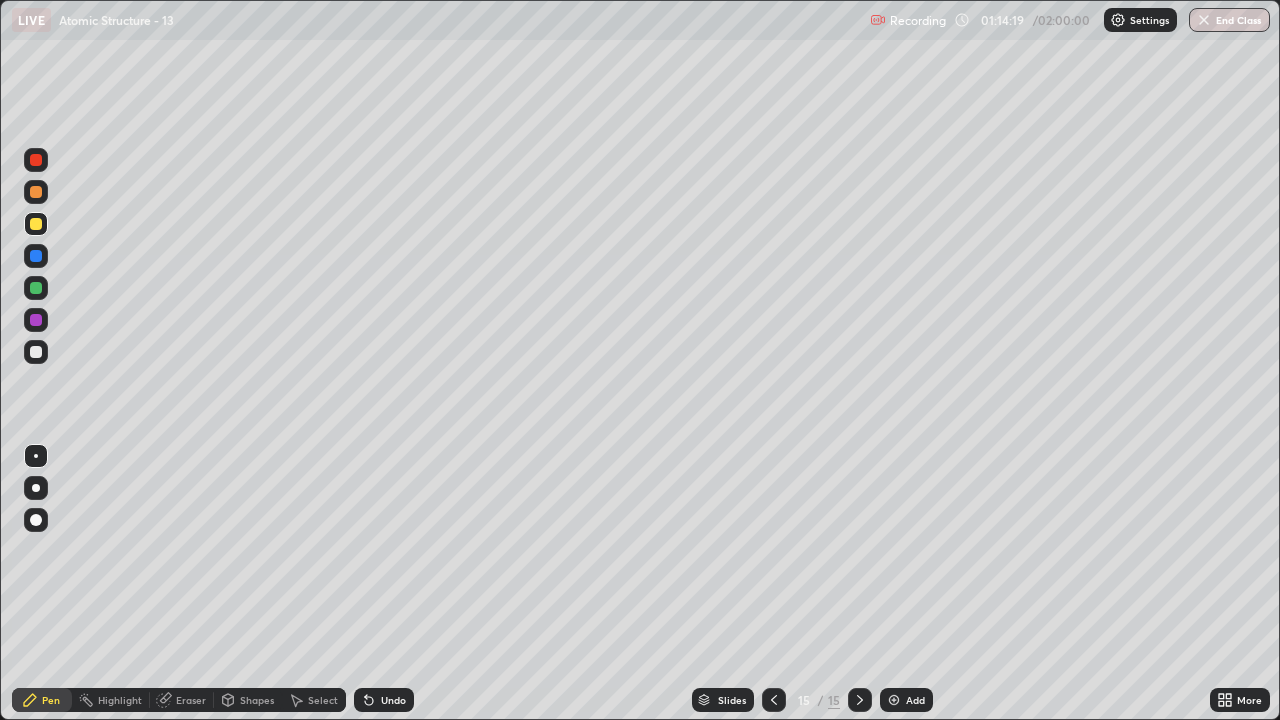 click at bounding box center [36, 352] 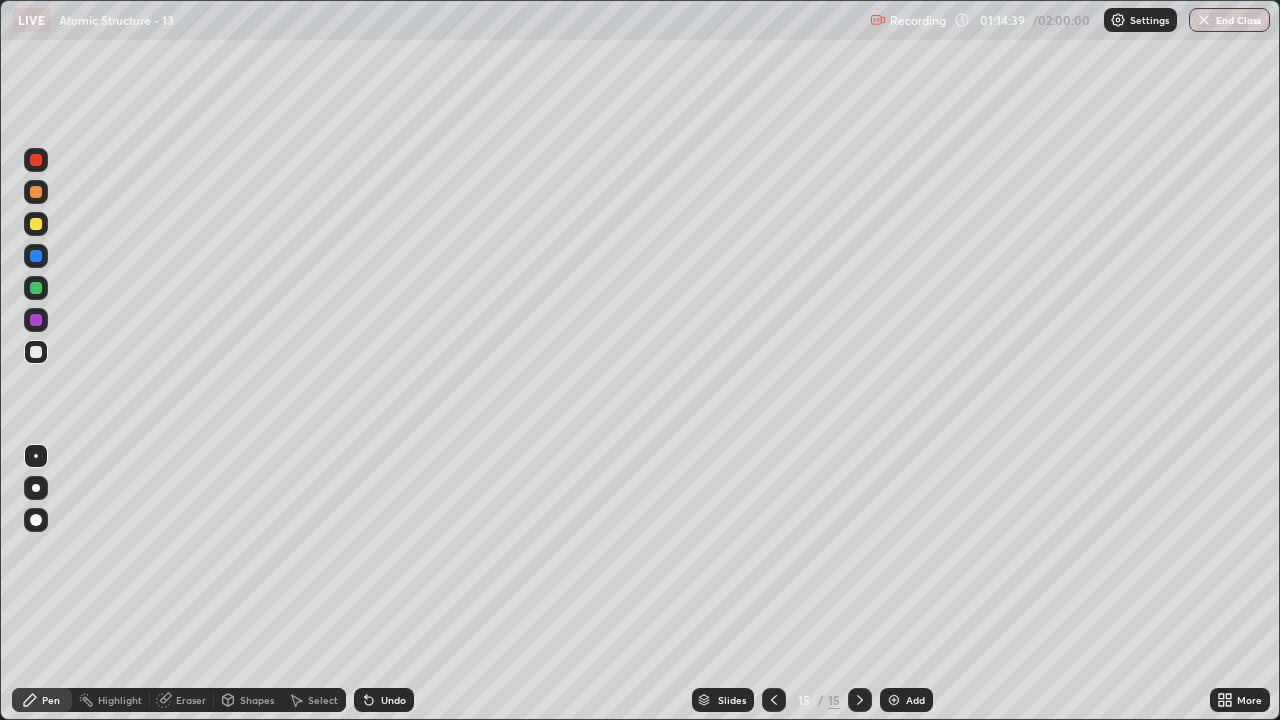 click on "Eraser" at bounding box center (191, 700) 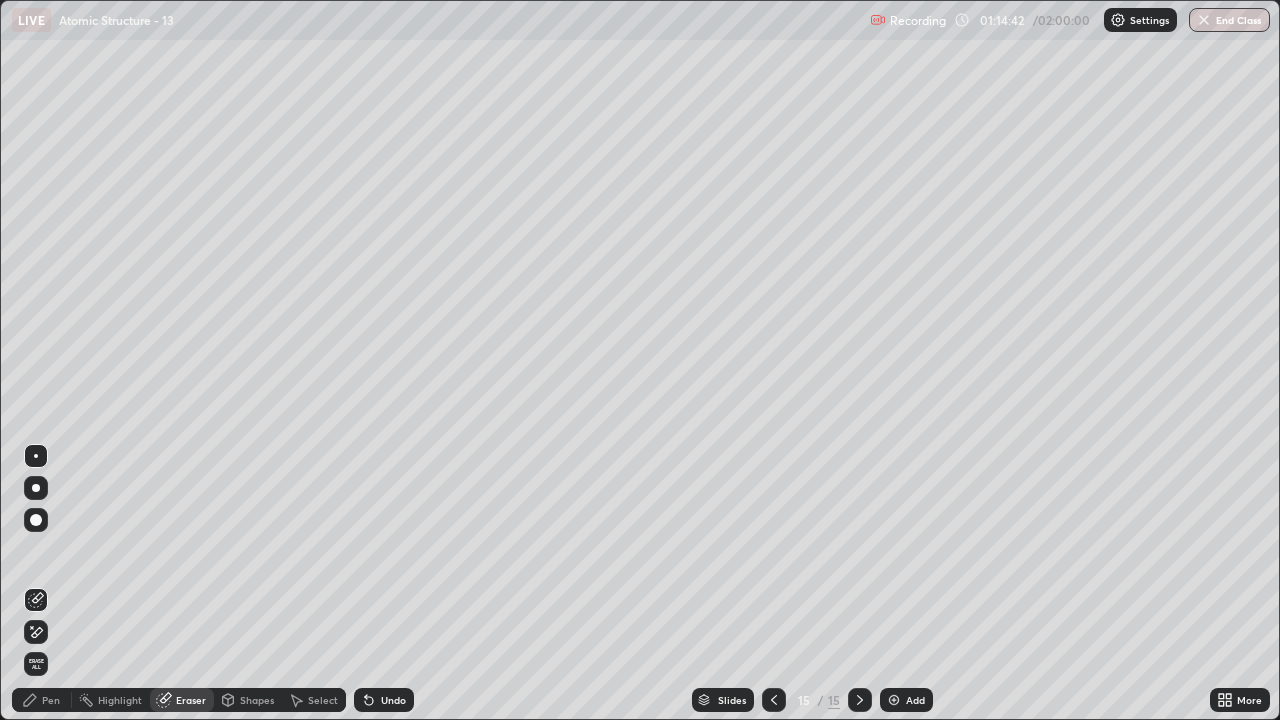 click on "Pen" at bounding box center [51, 700] 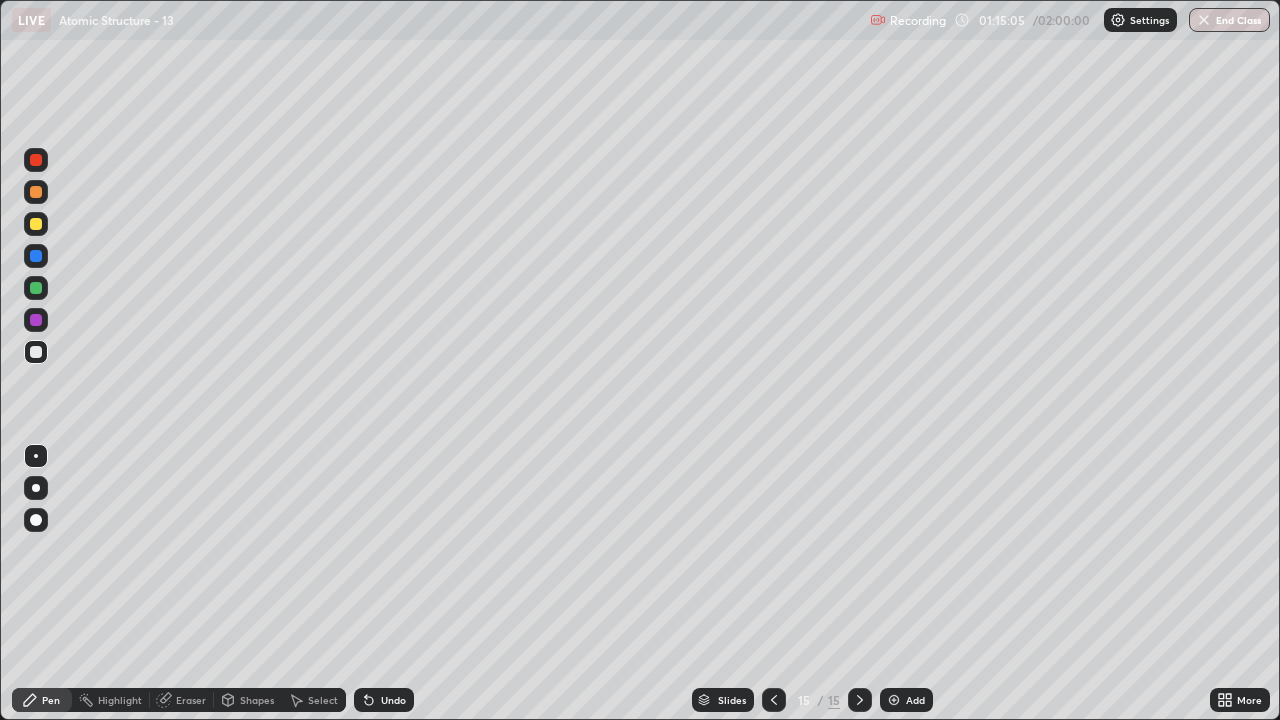 click on "Undo" at bounding box center (393, 700) 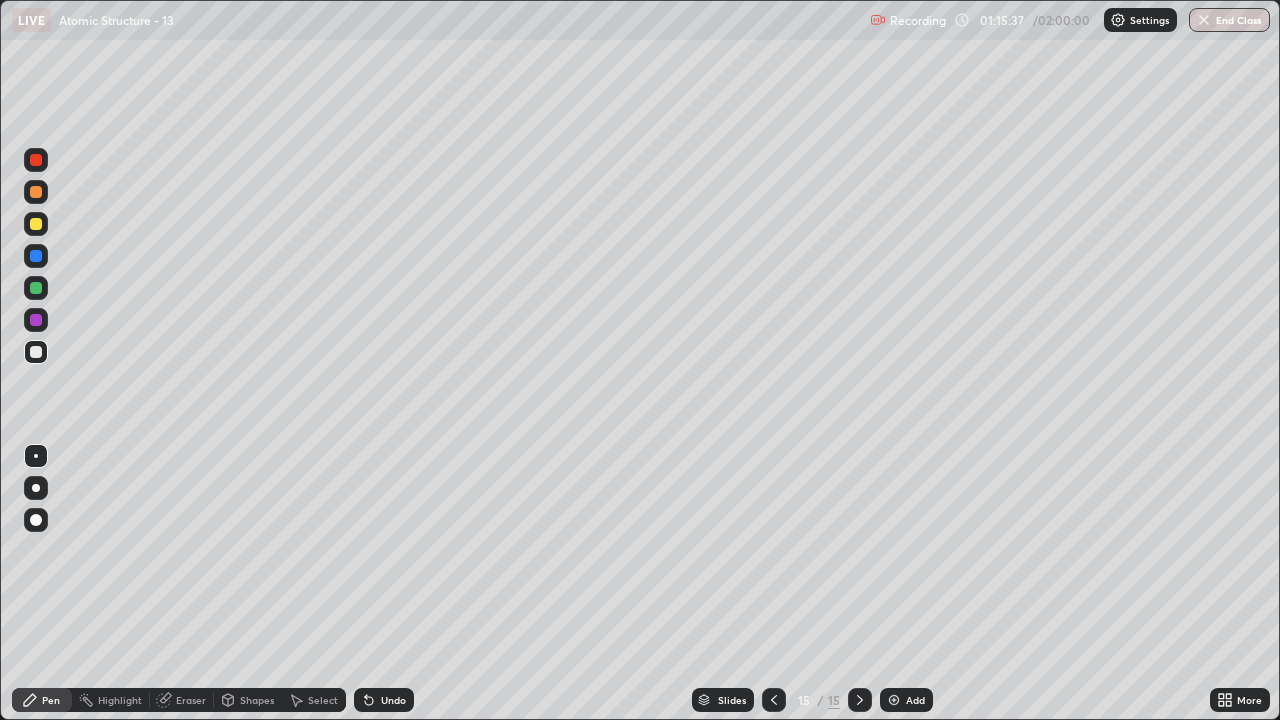 click on "Eraser" at bounding box center [191, 700] 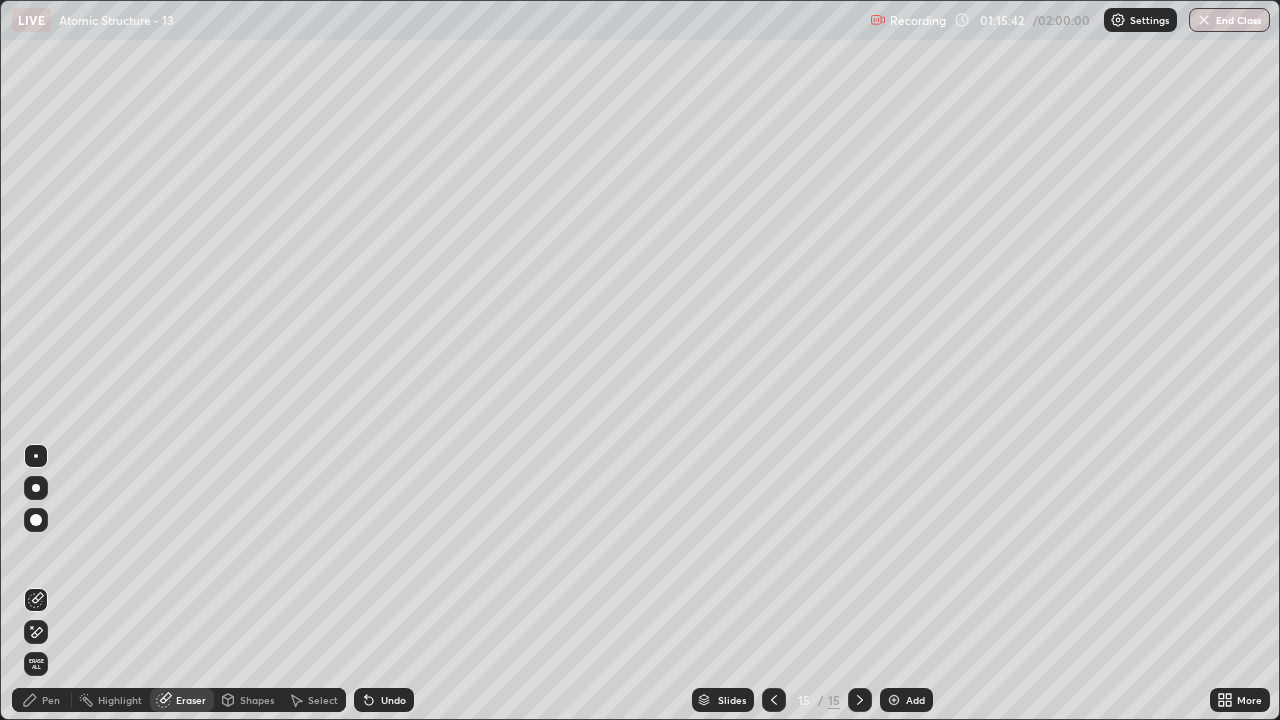 click on "Pen" at bounding box center (51, 700) 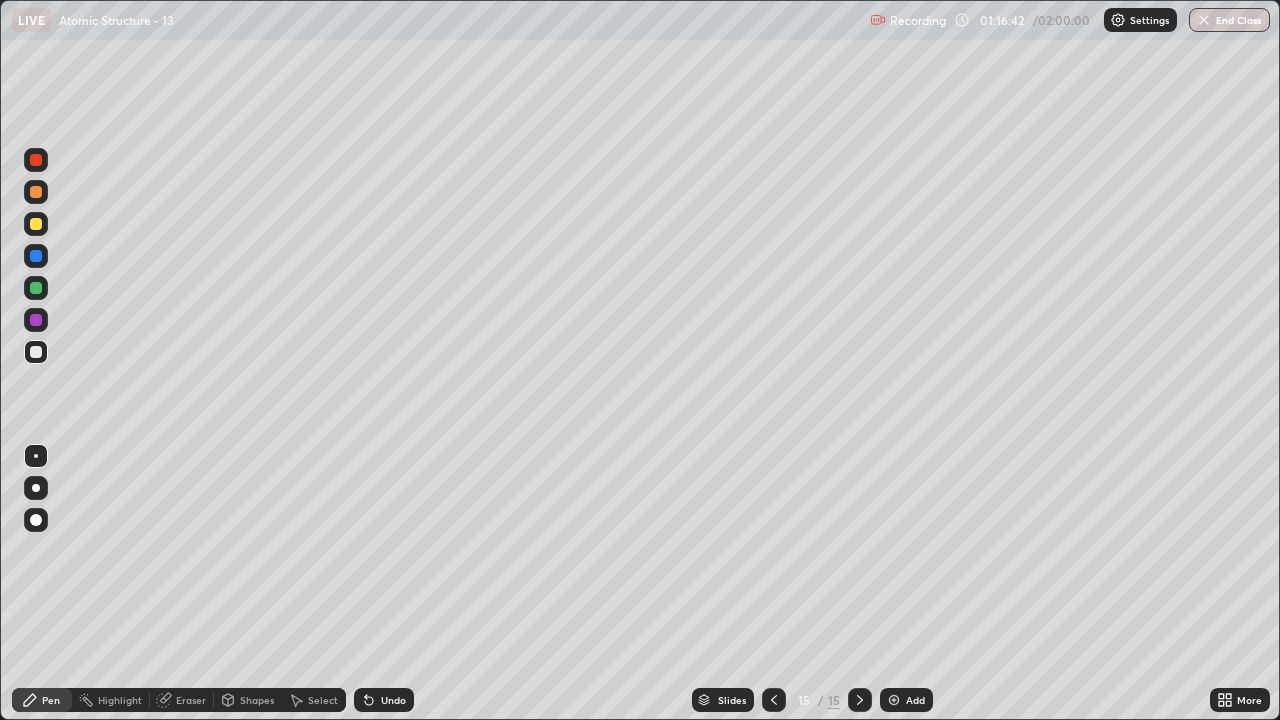 click 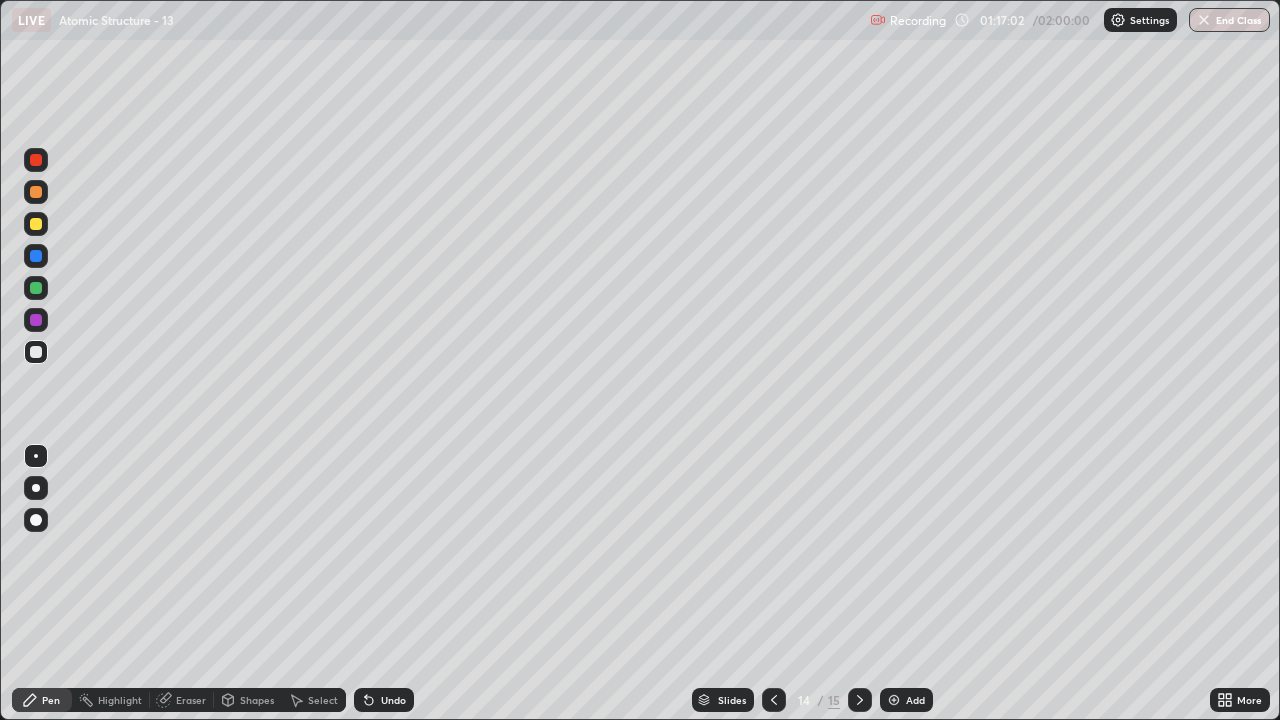 click 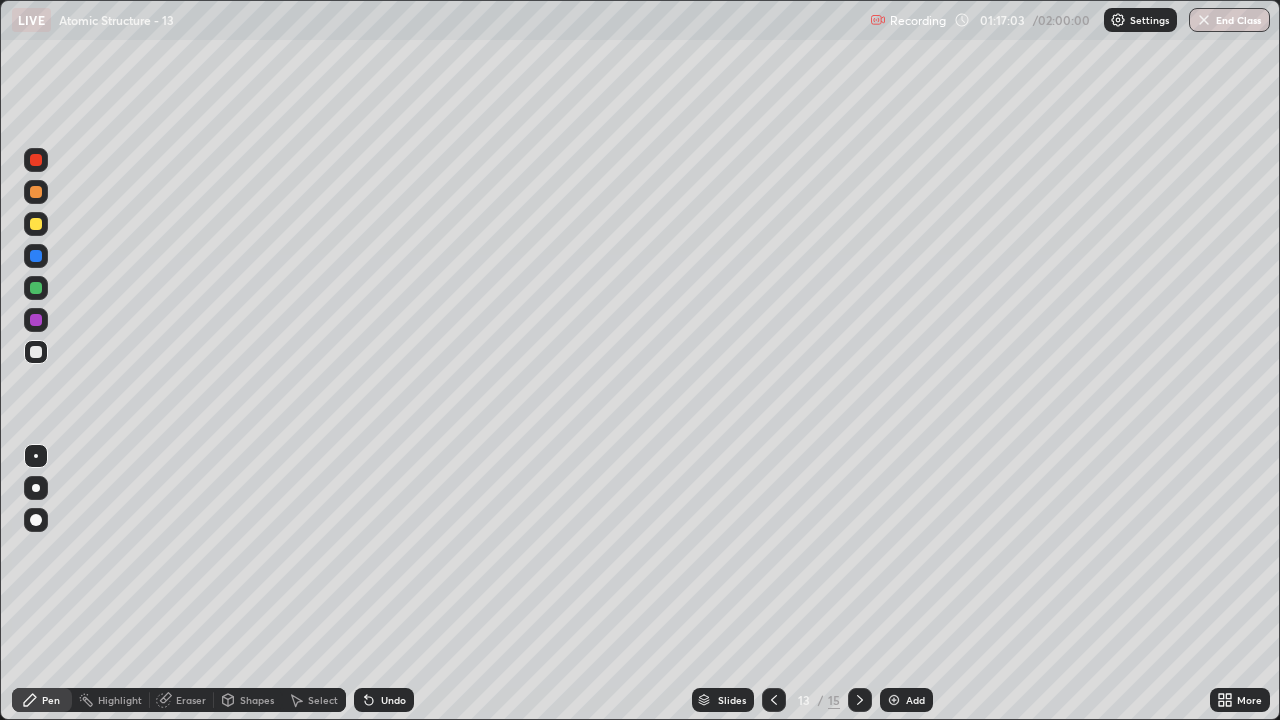 click 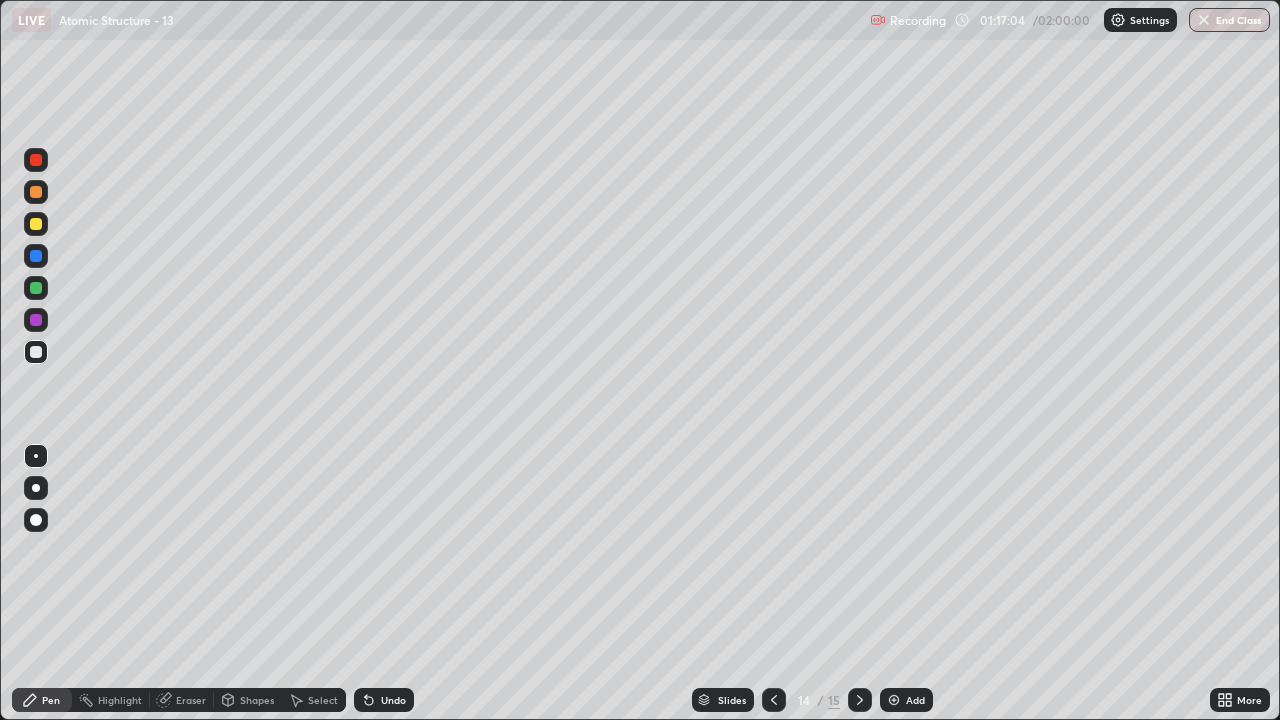 click 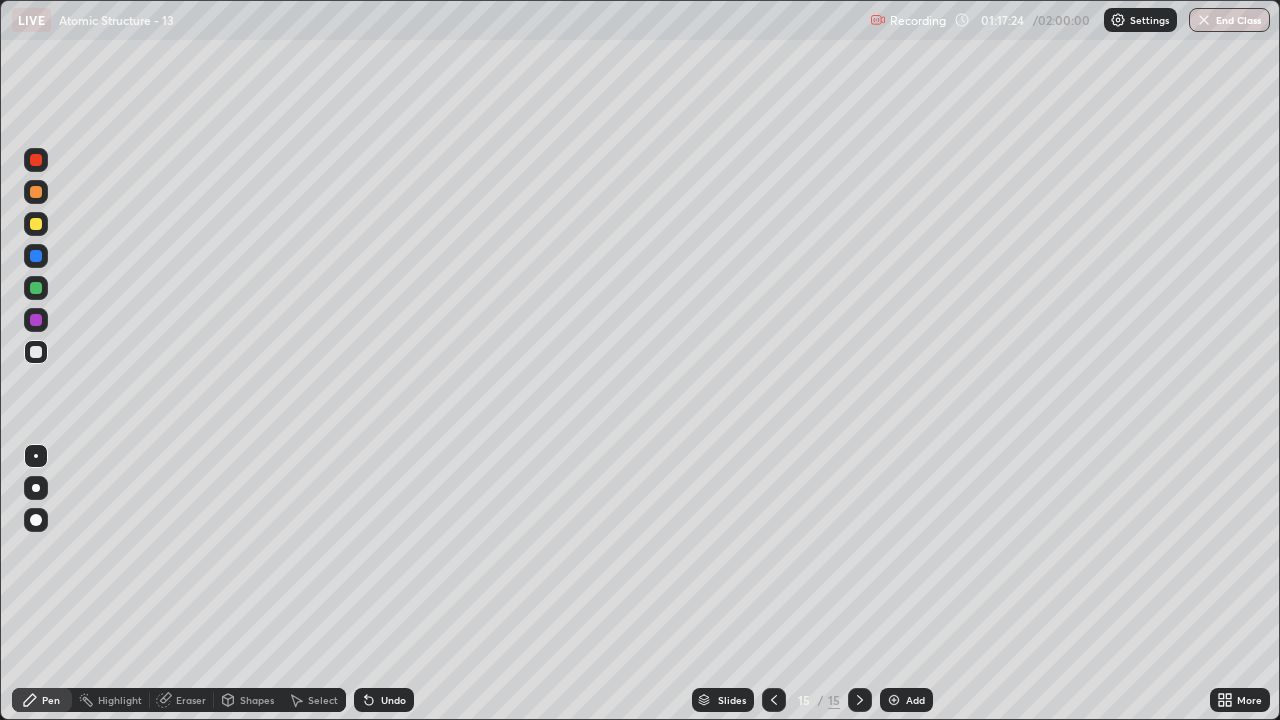 click on "Add" at bounding box center [906, 700] 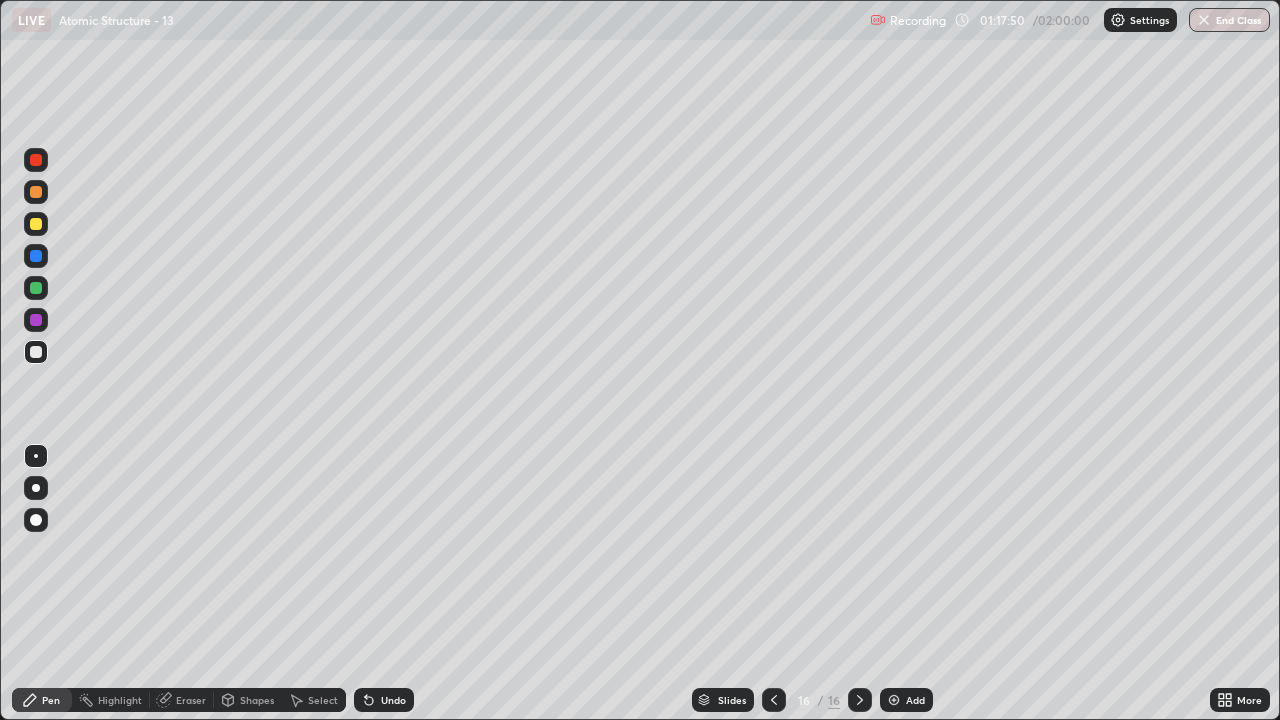 click 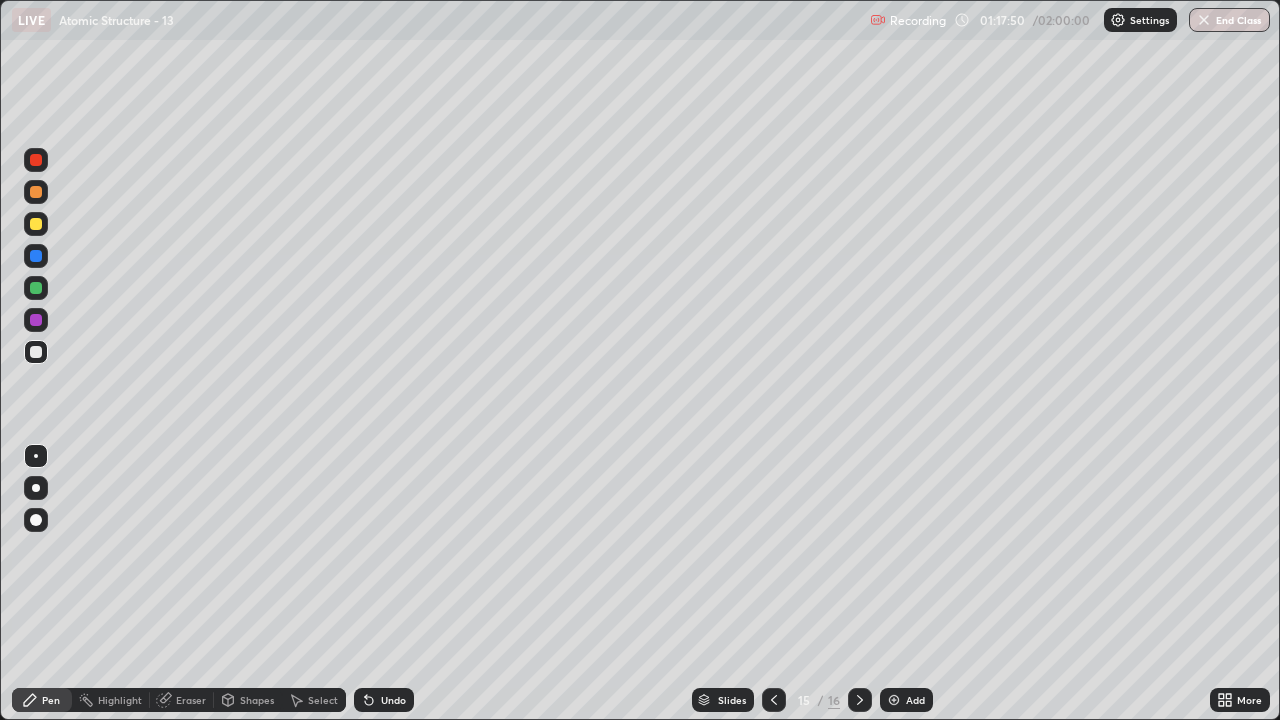 click 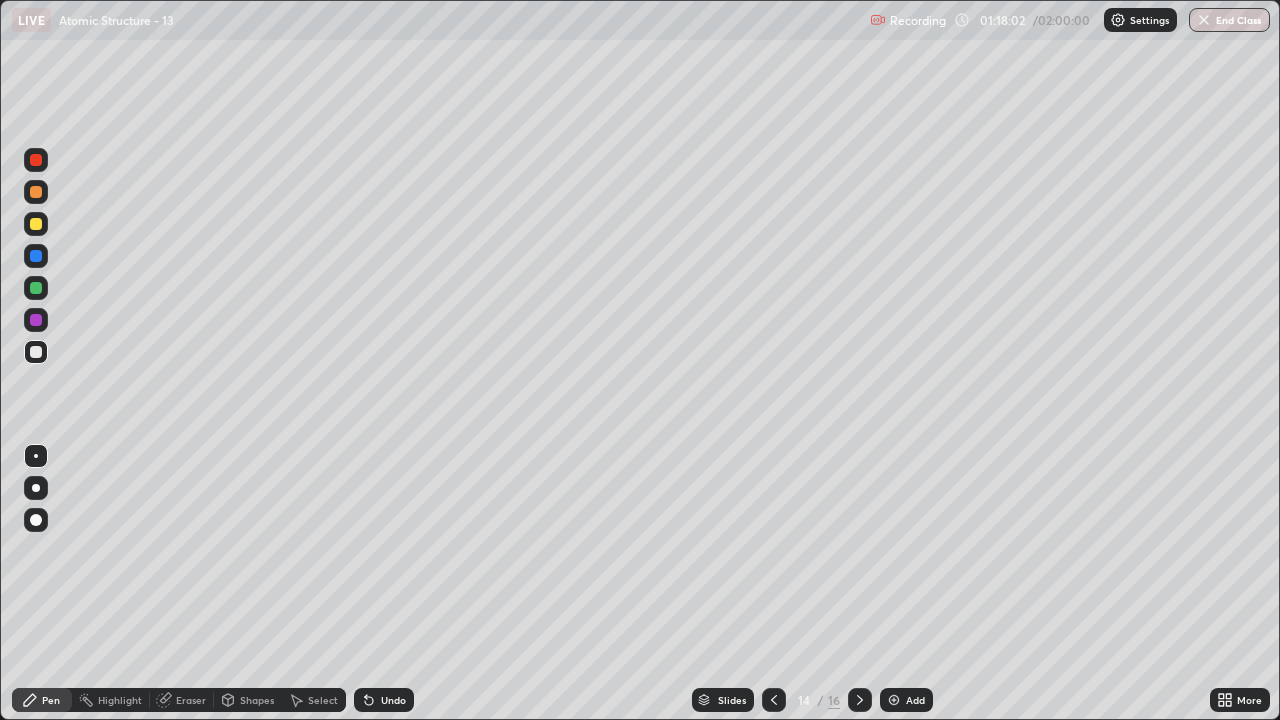 click 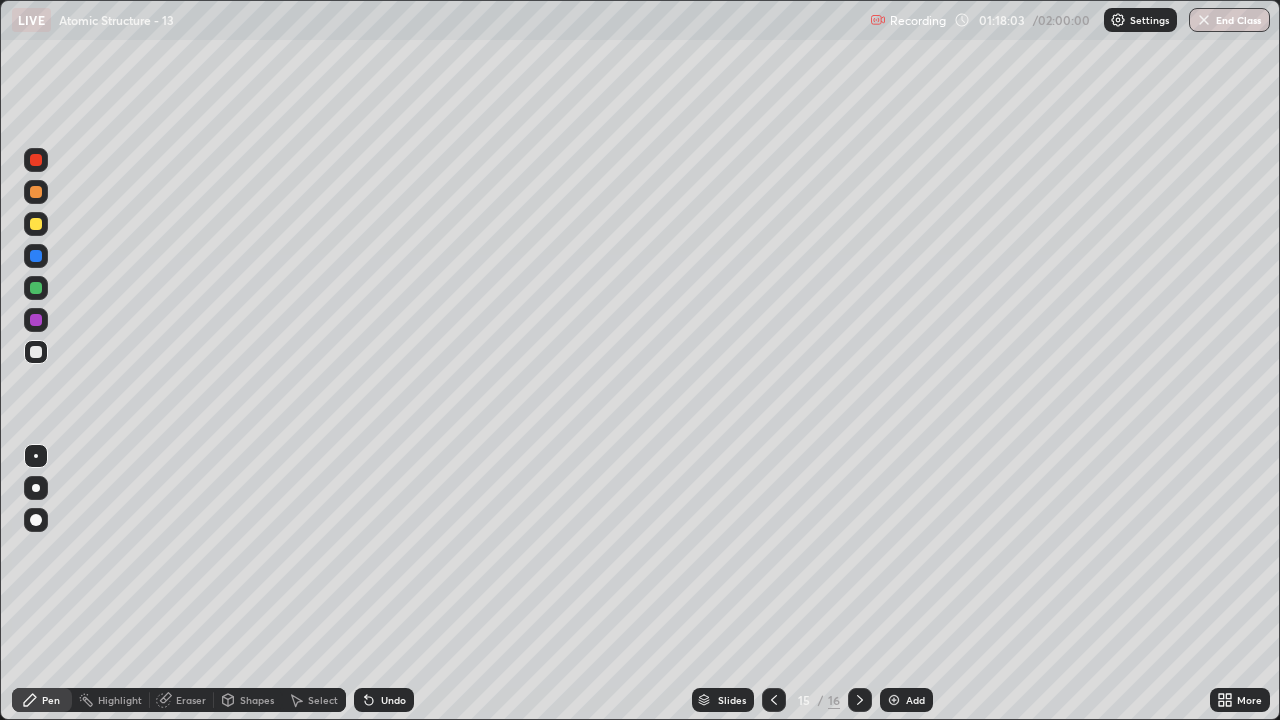 click 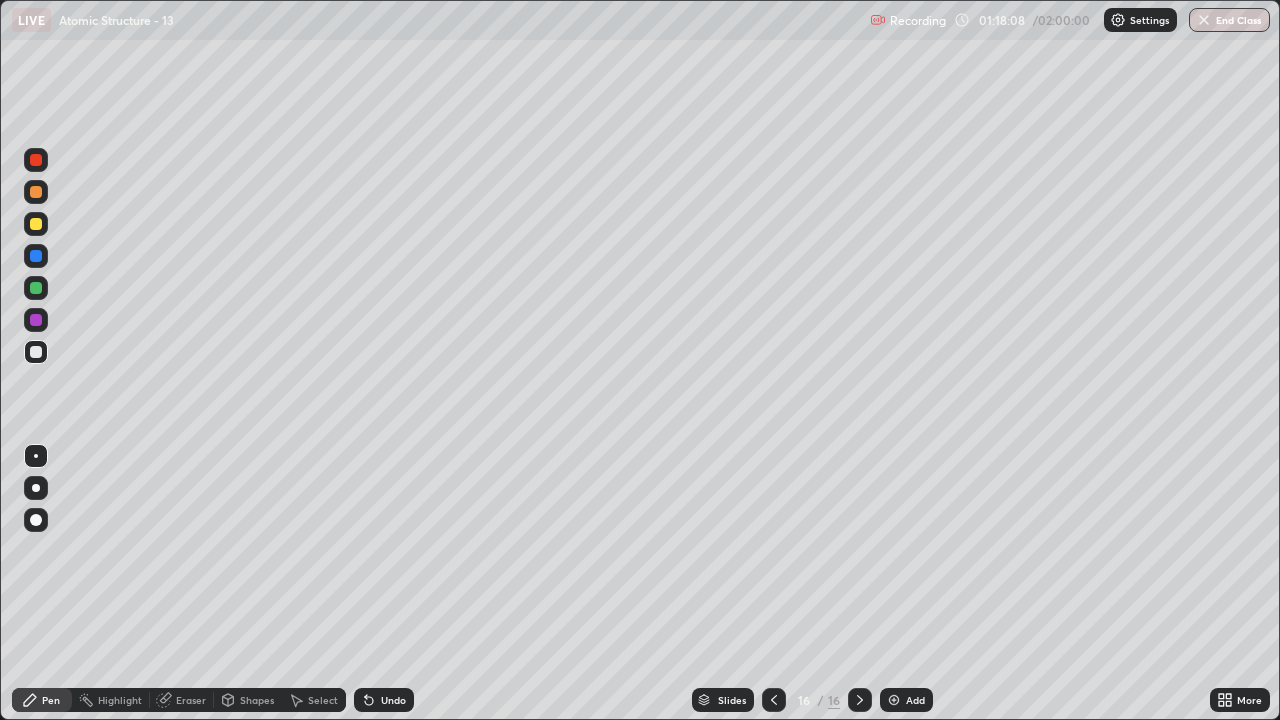 click on "Undo" at bounding box center (384, 700) 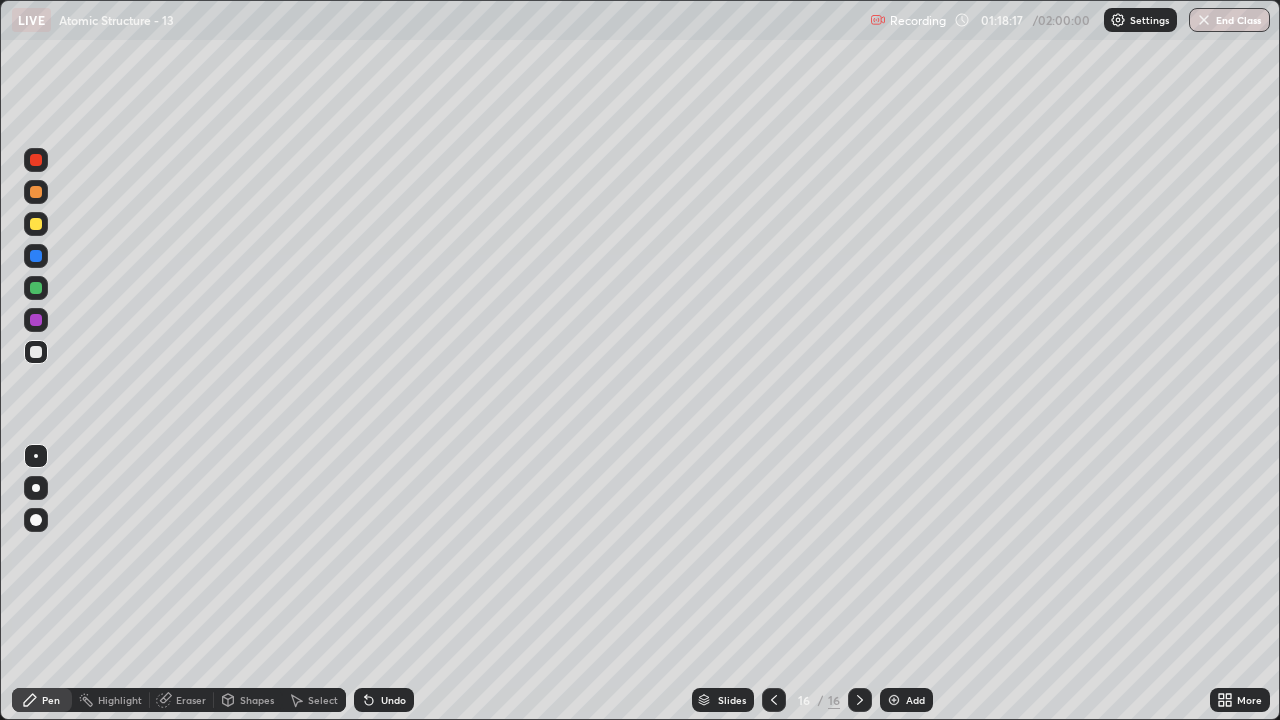 click on "Undo" at bounding box center [393, 700] 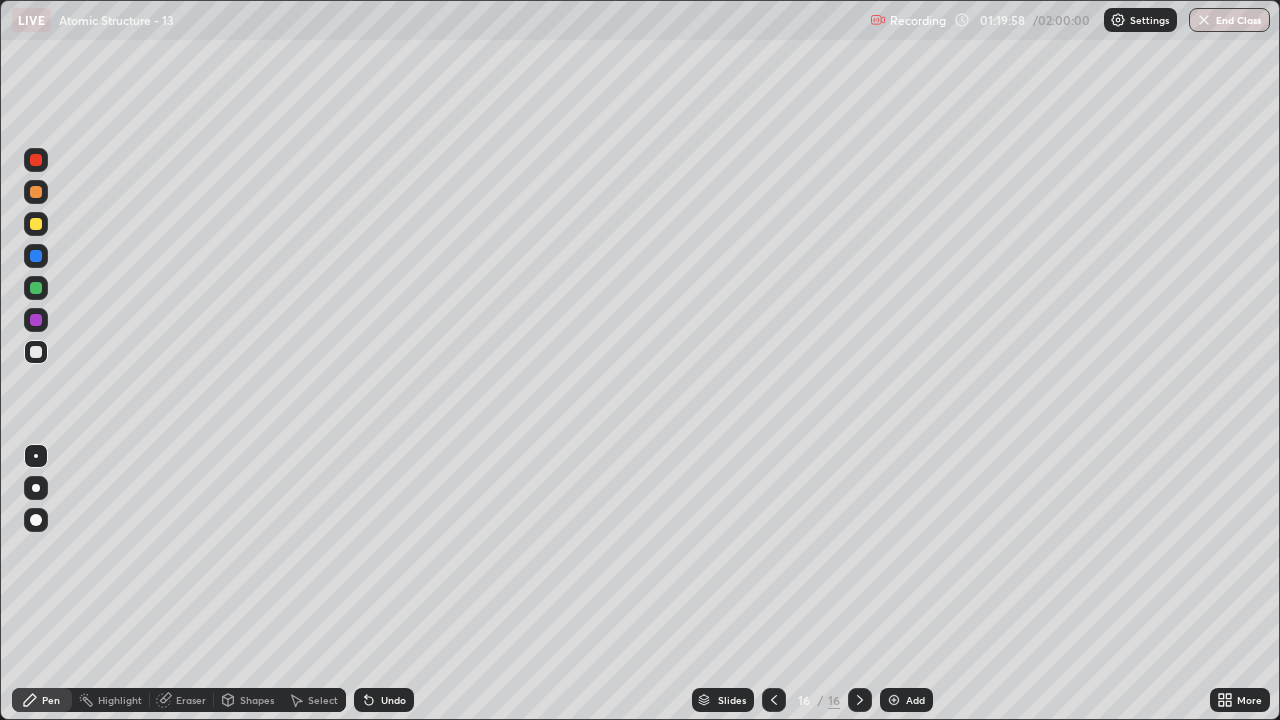 click on "Undo" at bounding box center [384, 700] 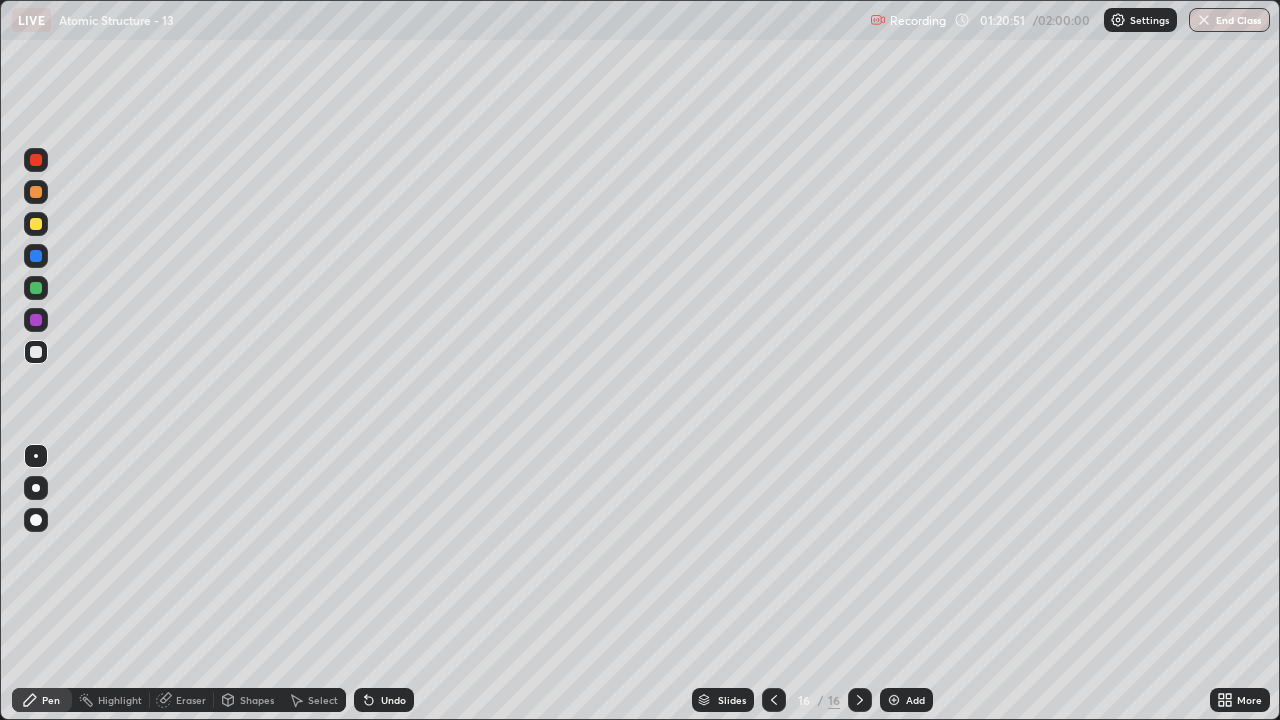 click on "Add" at bounding box center [915, 700] 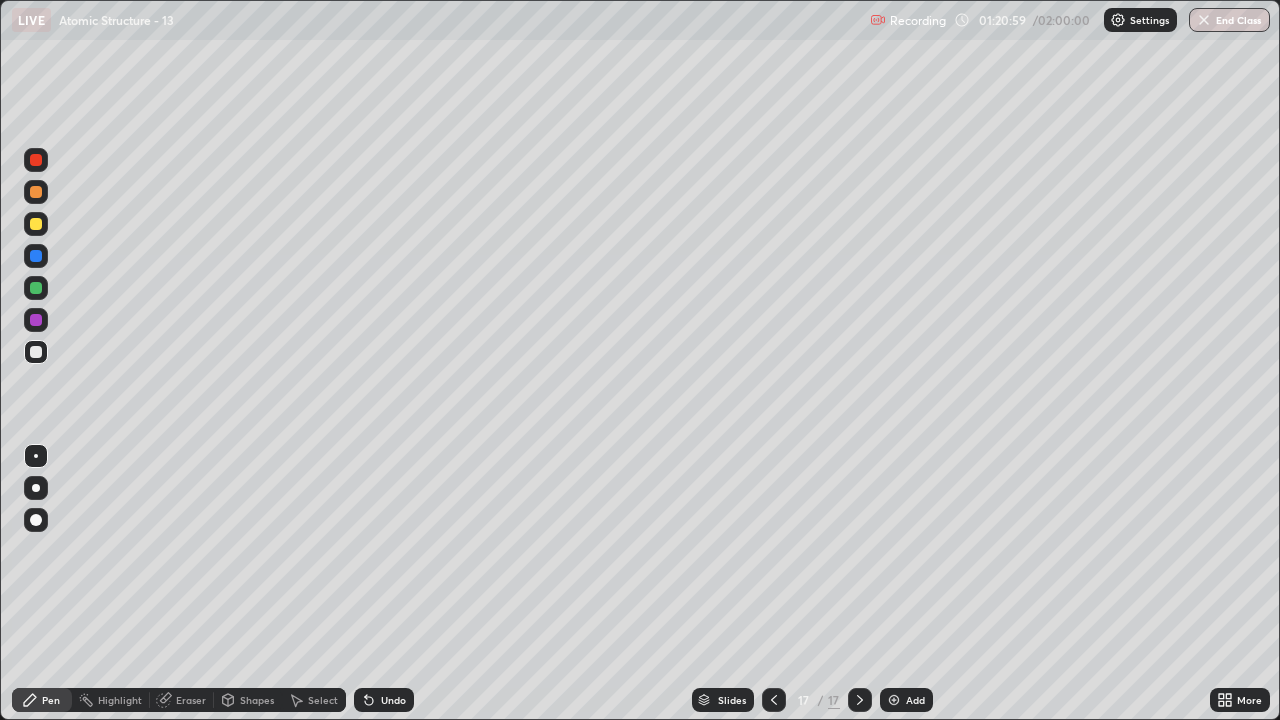 click 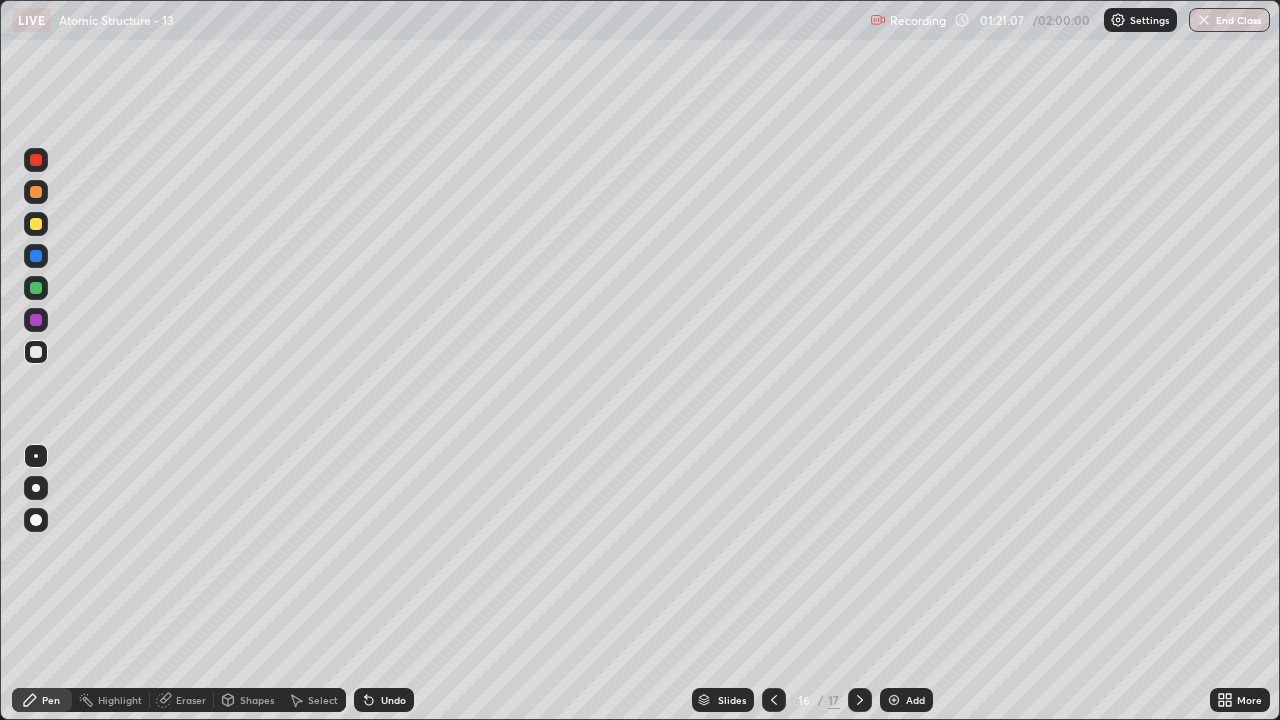 click 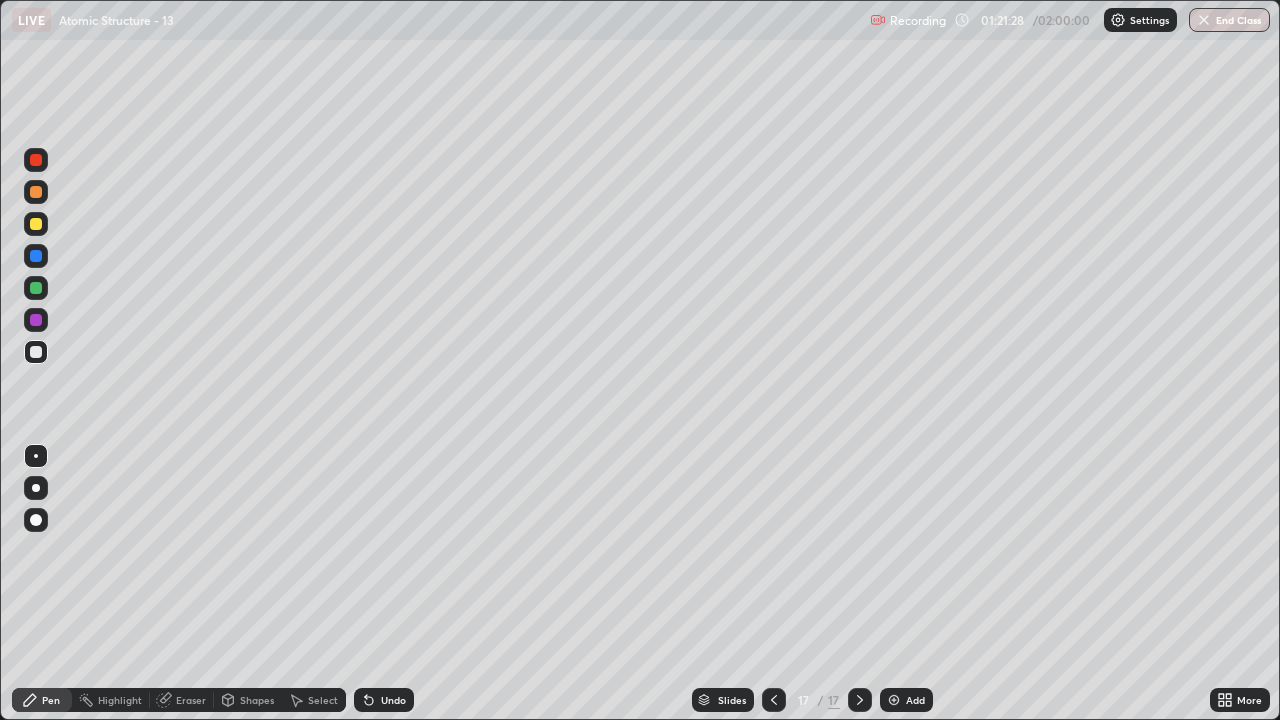click on "Undo" at bounding box center [384, 700] 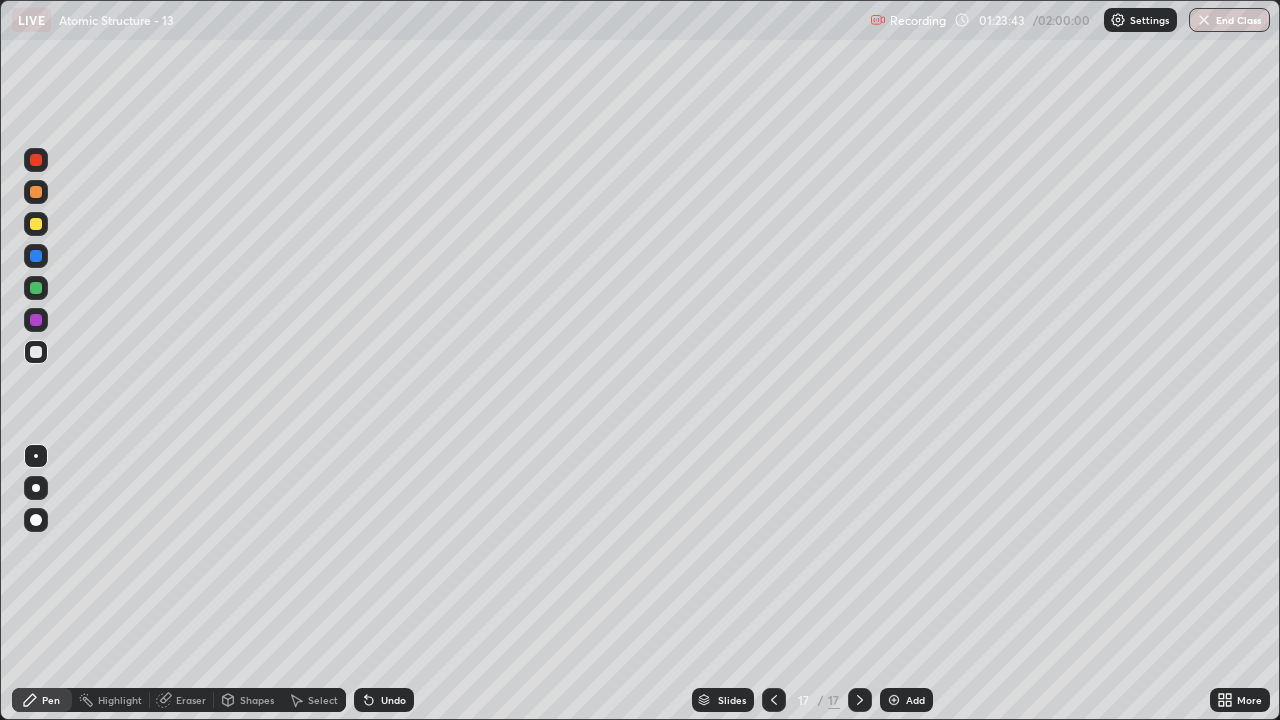 click on "Undo" at bounding box center [384, 700] 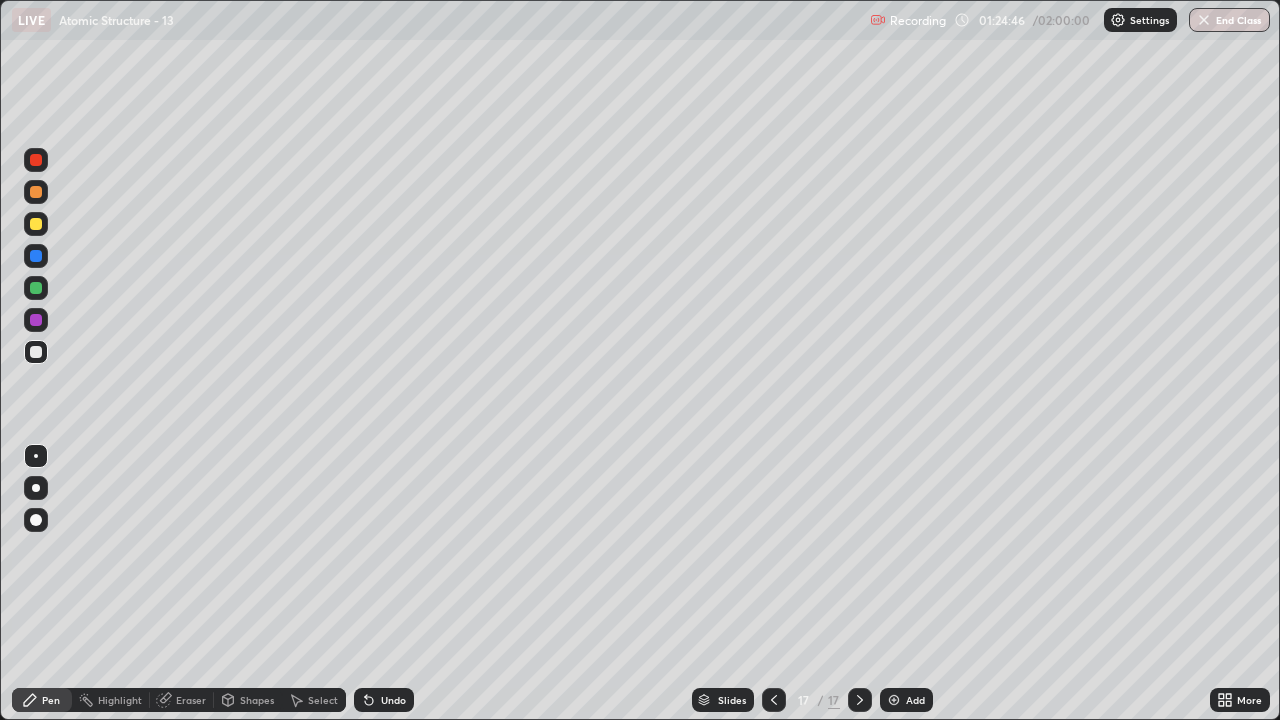 click on "Add" at bounding box center [915, 700] 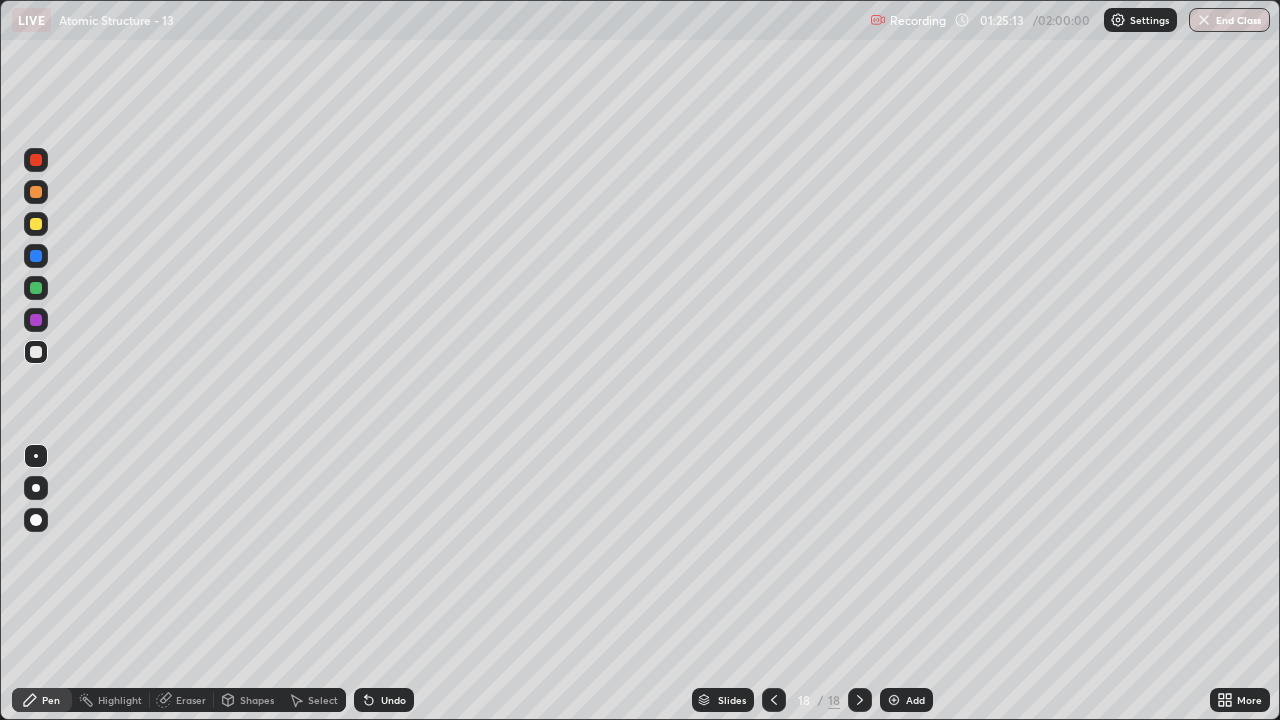 click at bounding box center (36, 224) 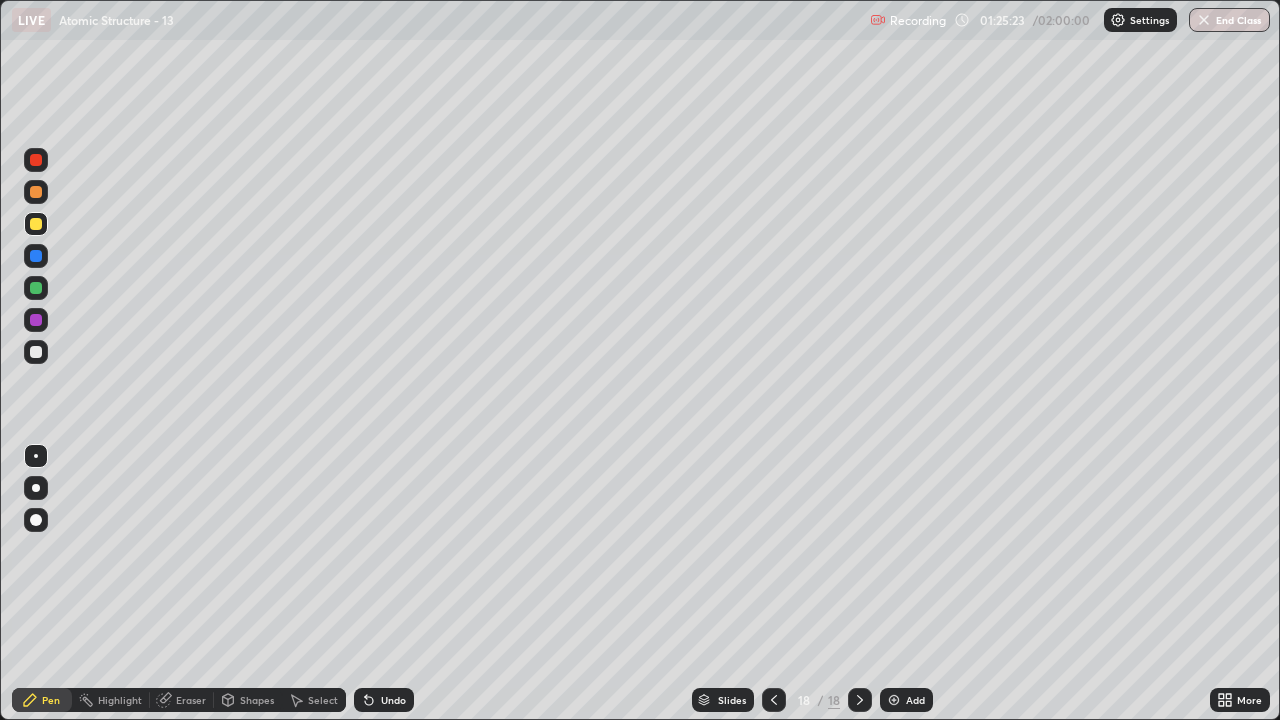 click on "Undo" at bounding box center (384, 700) 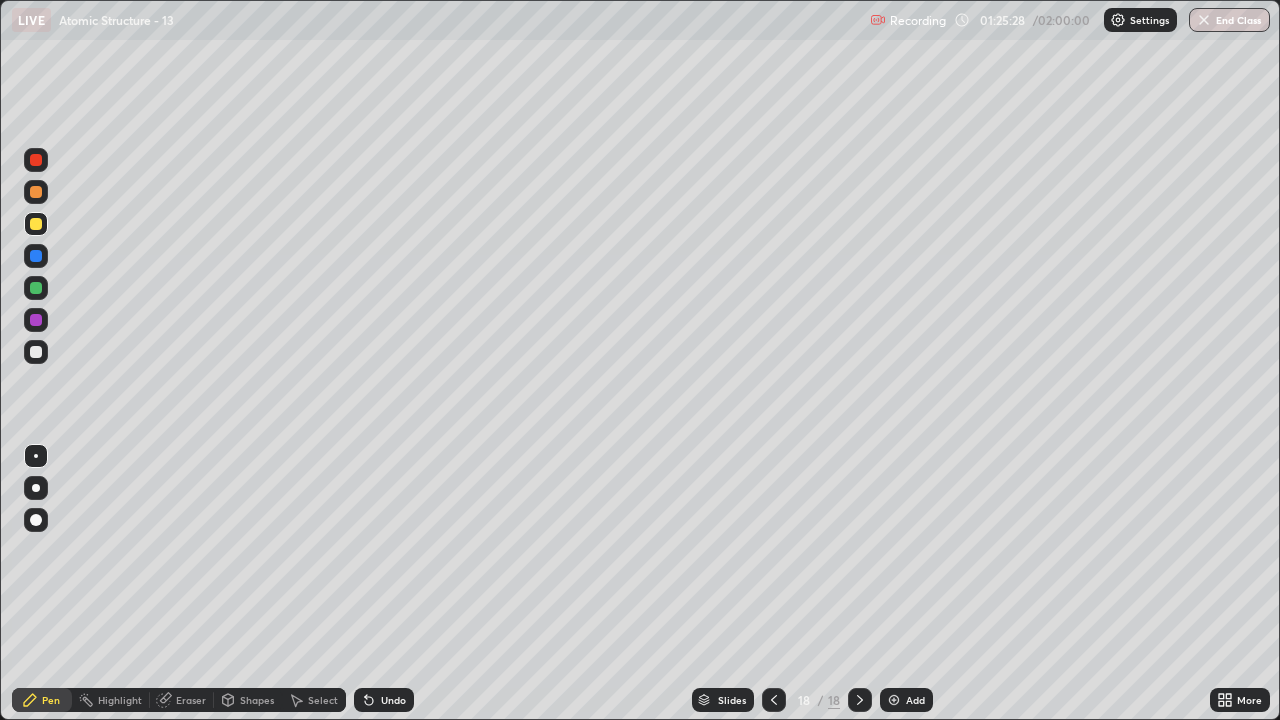 click on "Undo" at bounding box center [384, 700] 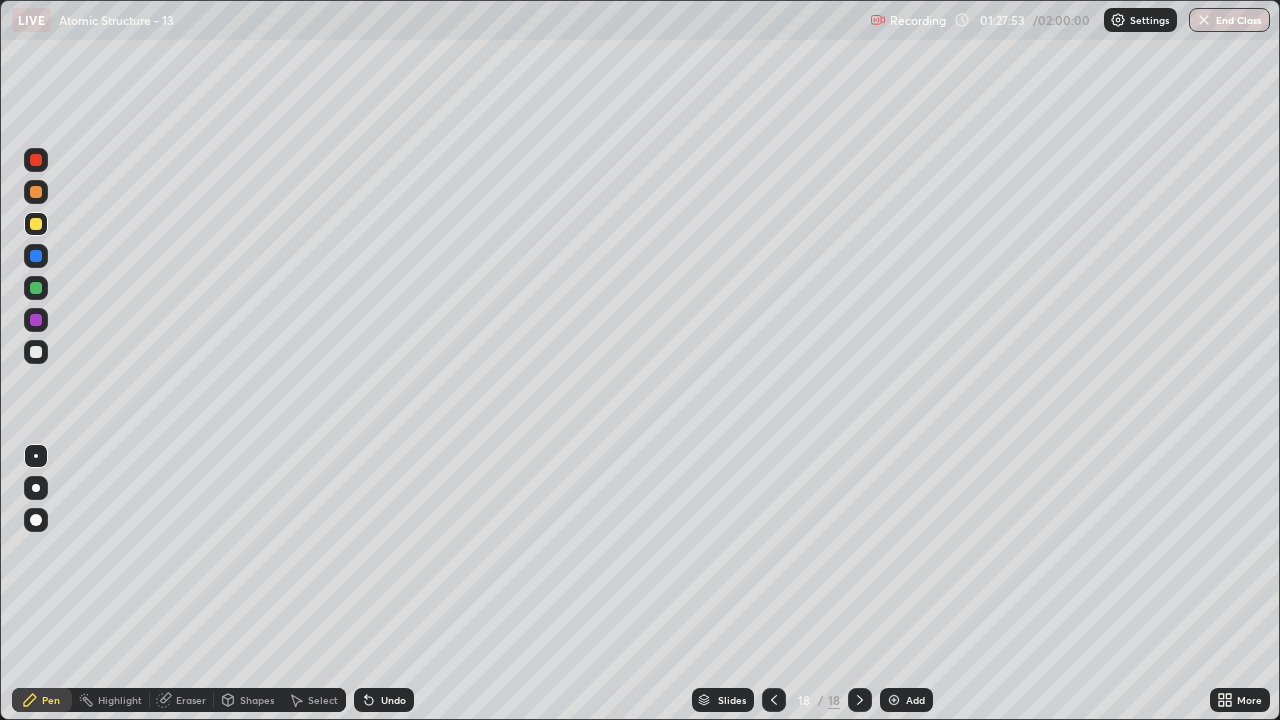 click at bounding box center [774, 700] 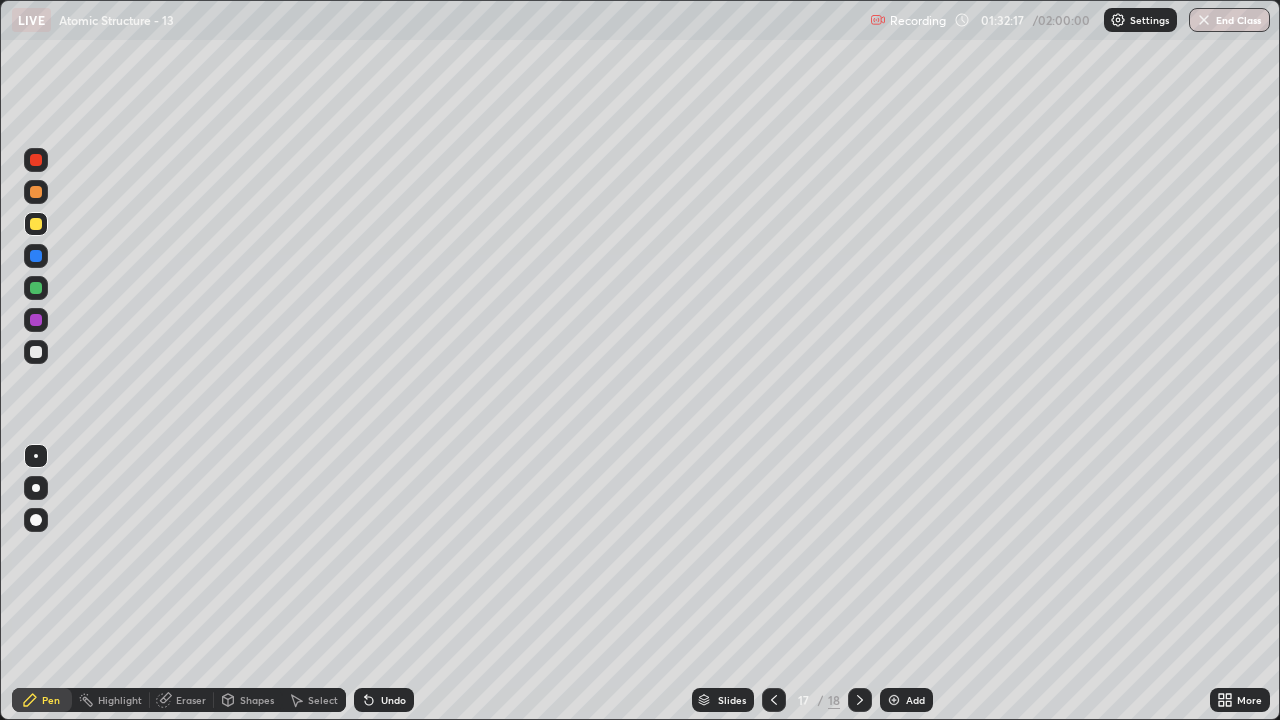 click 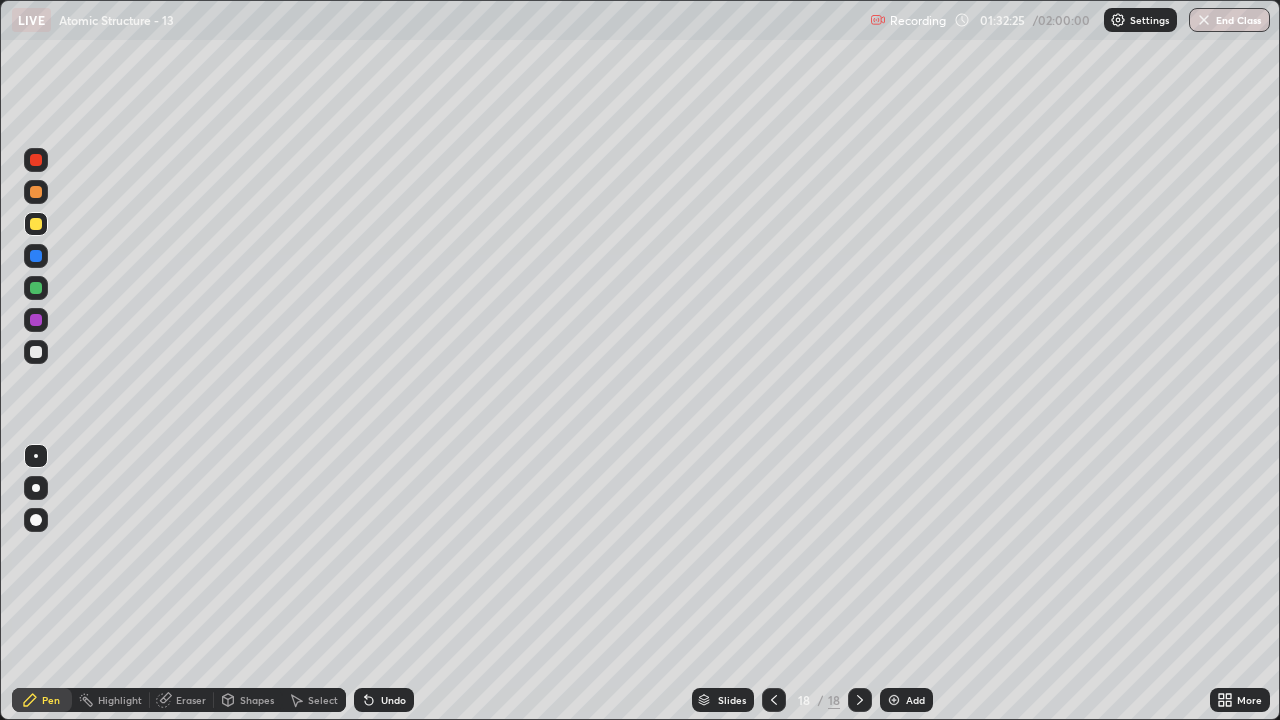 click on "Add" at bounding box center [915, 700] 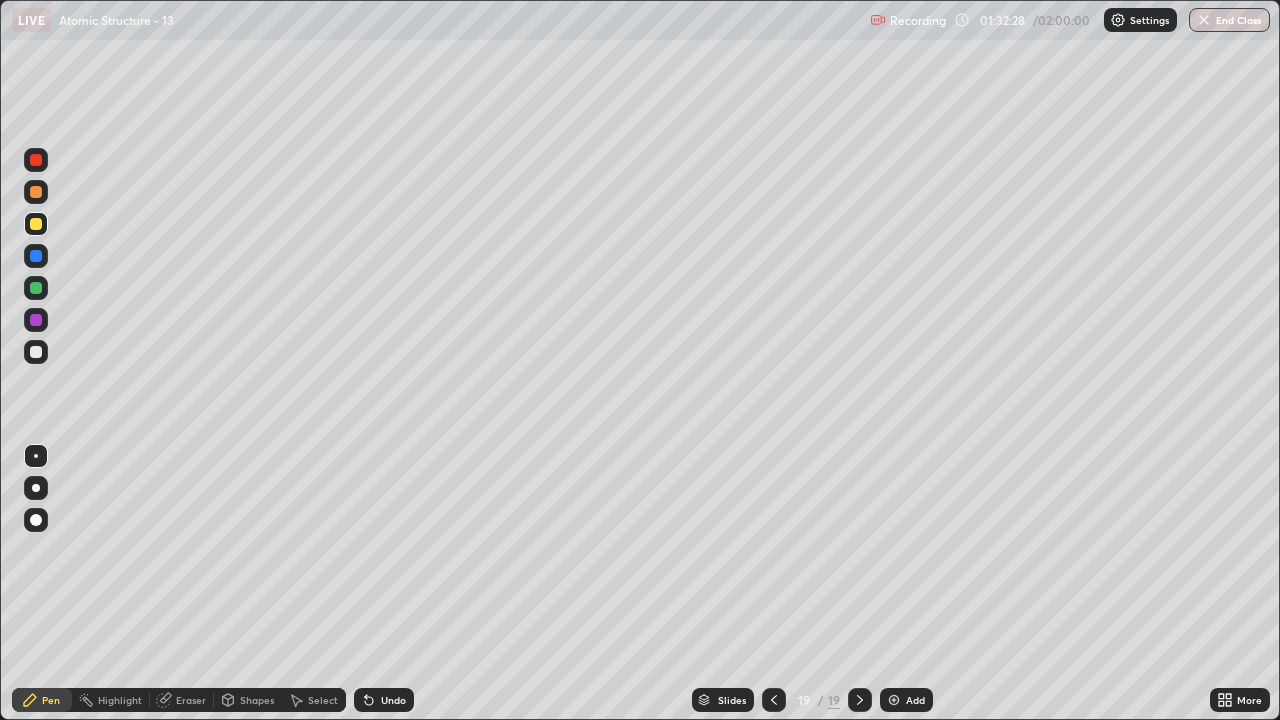 click at bounding box center (36, 224) 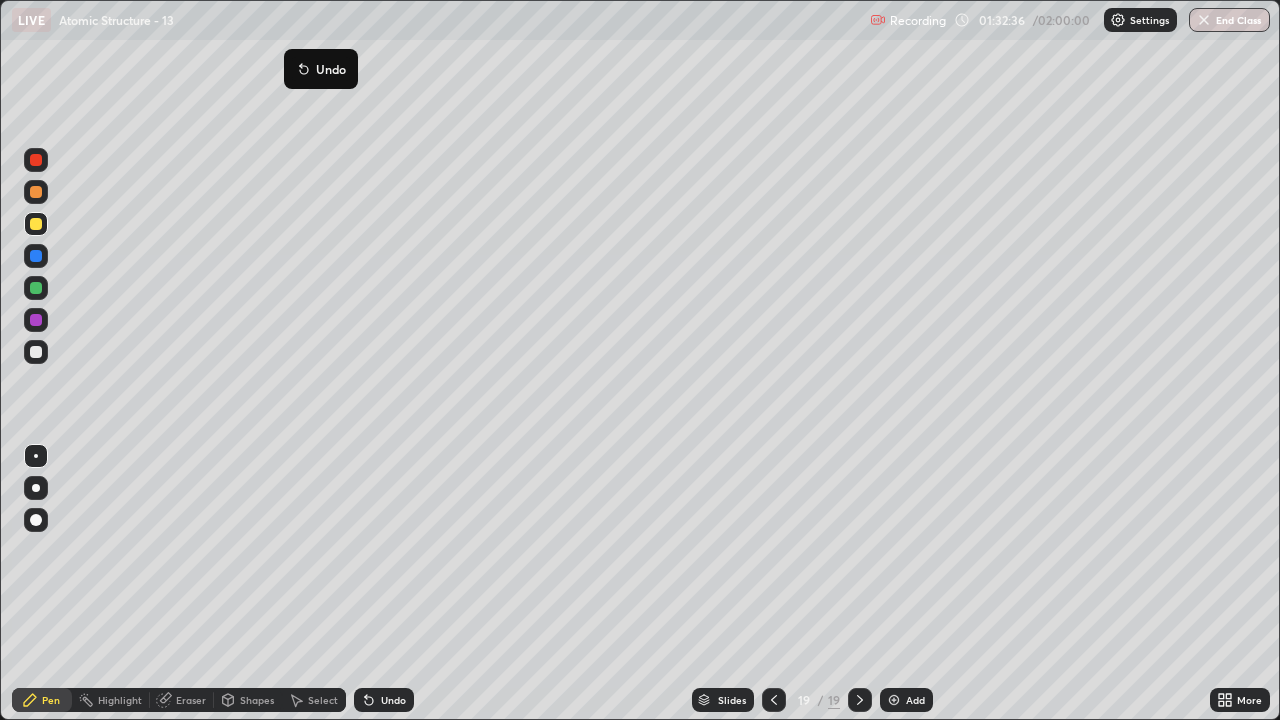 click on "Undo" at bounding box center (321, 69) 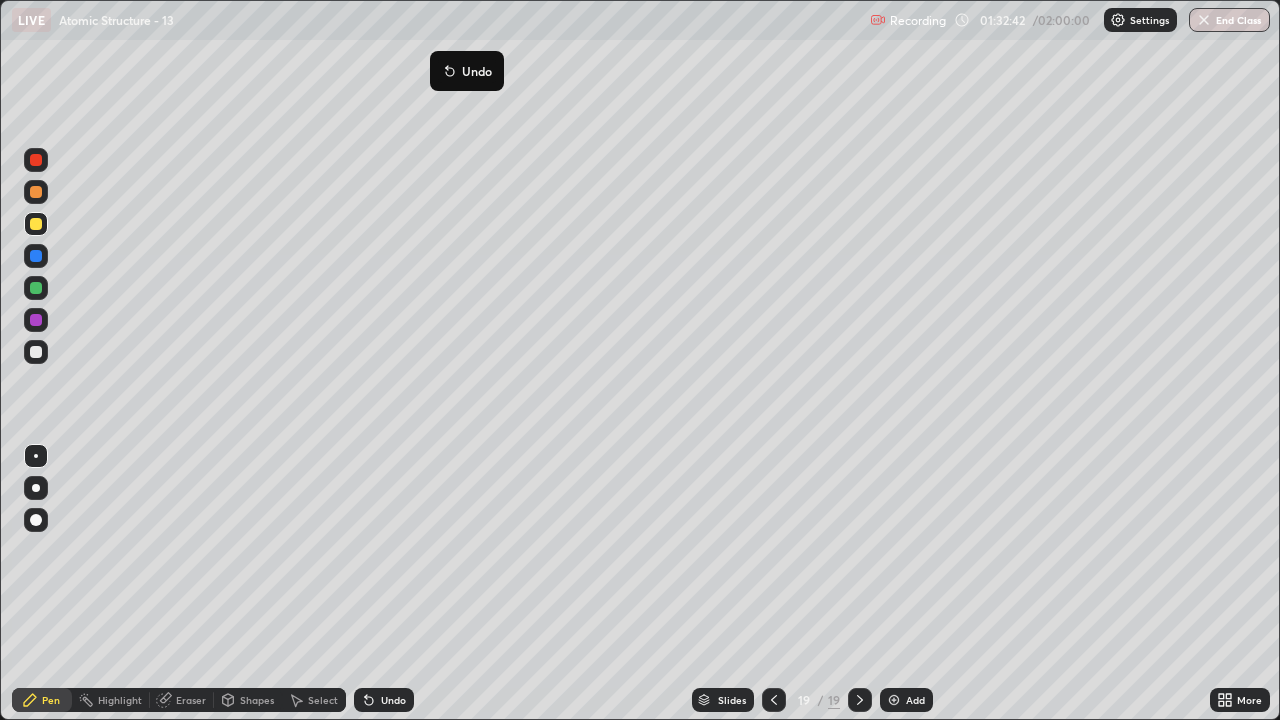 click on "Undo" at bounding box center [467, 71] 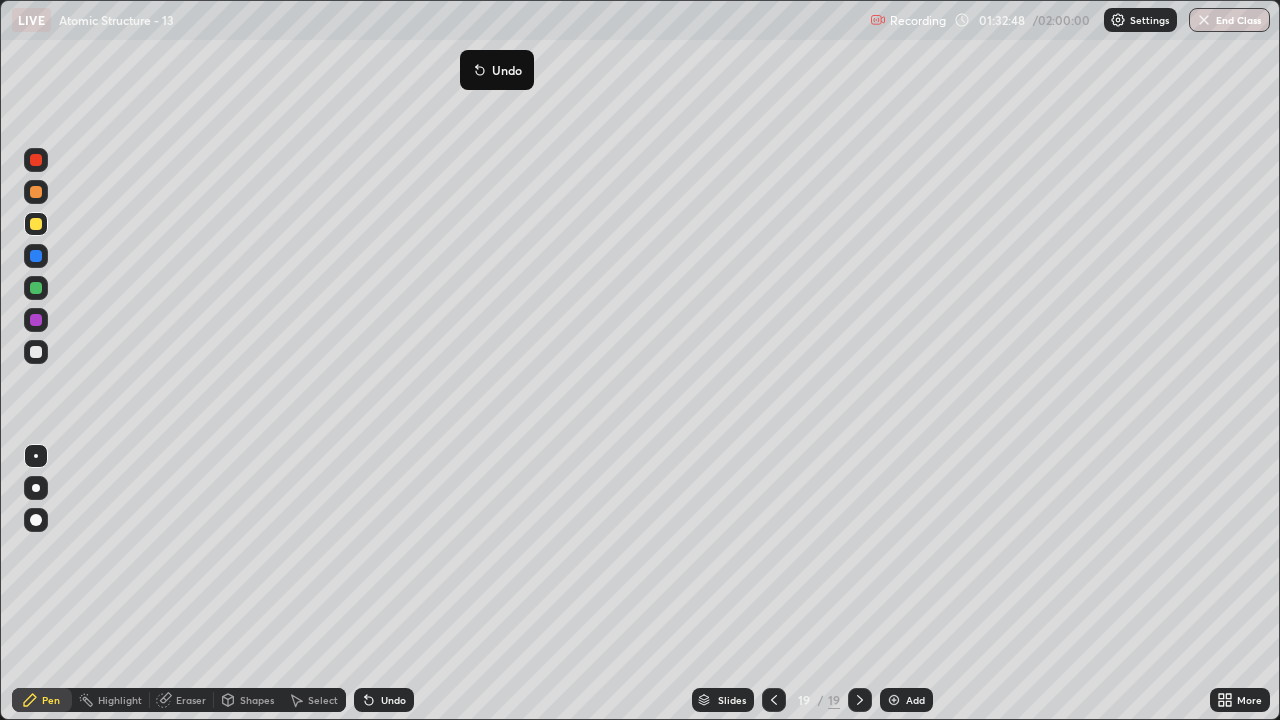 click on "Undo" at bounding box center [497, 70] 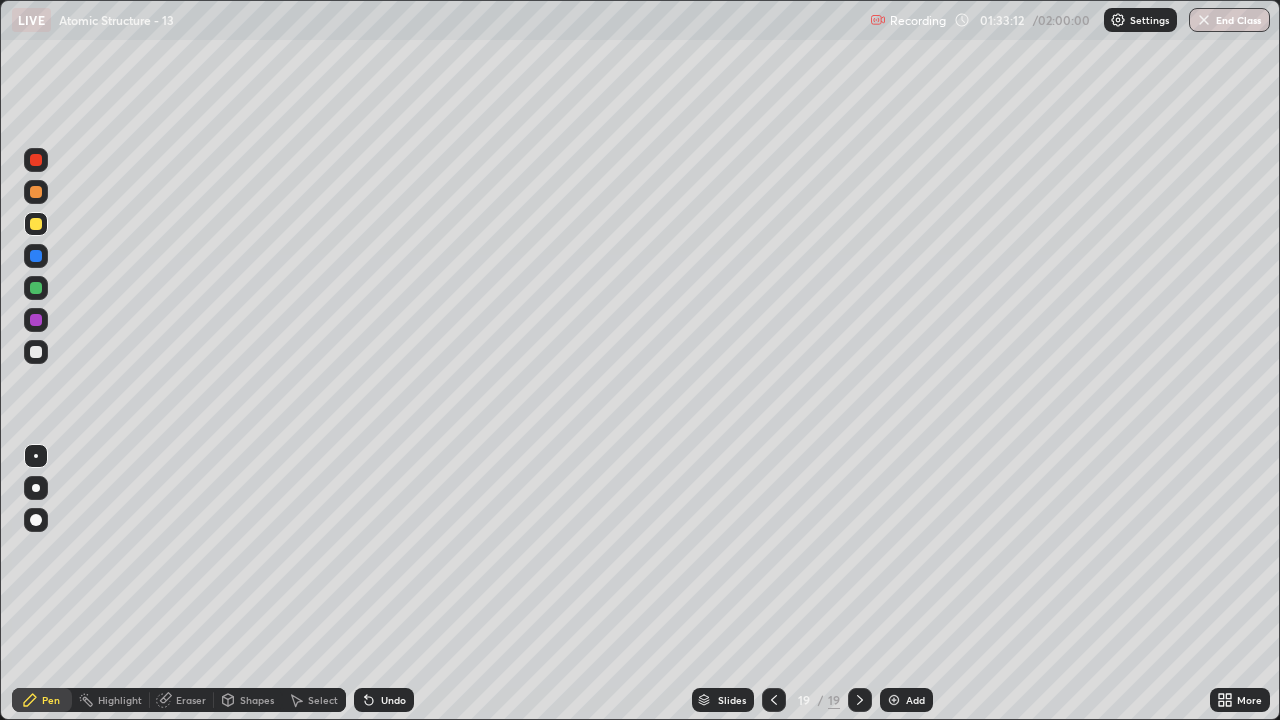 click on "Shapes" at bounding box center [248, 700] 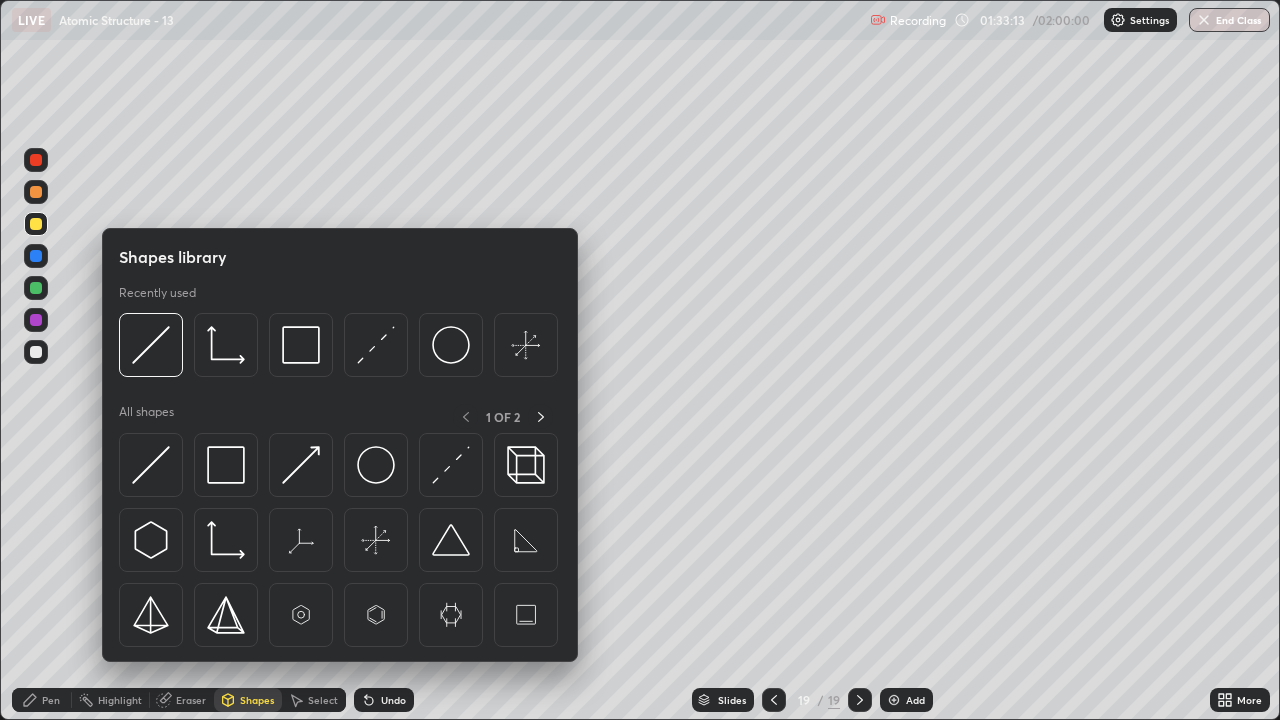 click on "Eraser" at bounding box center (191, 700) 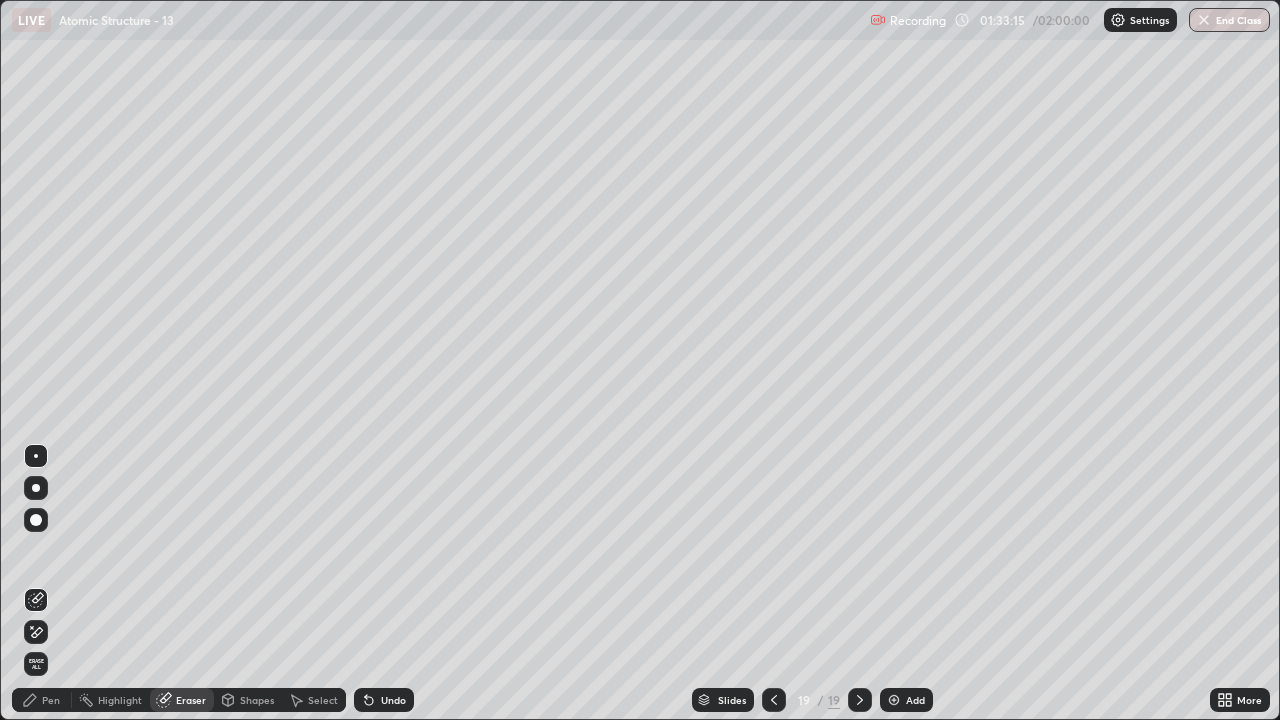 click on "Pen" at bounding box center (51, 700) 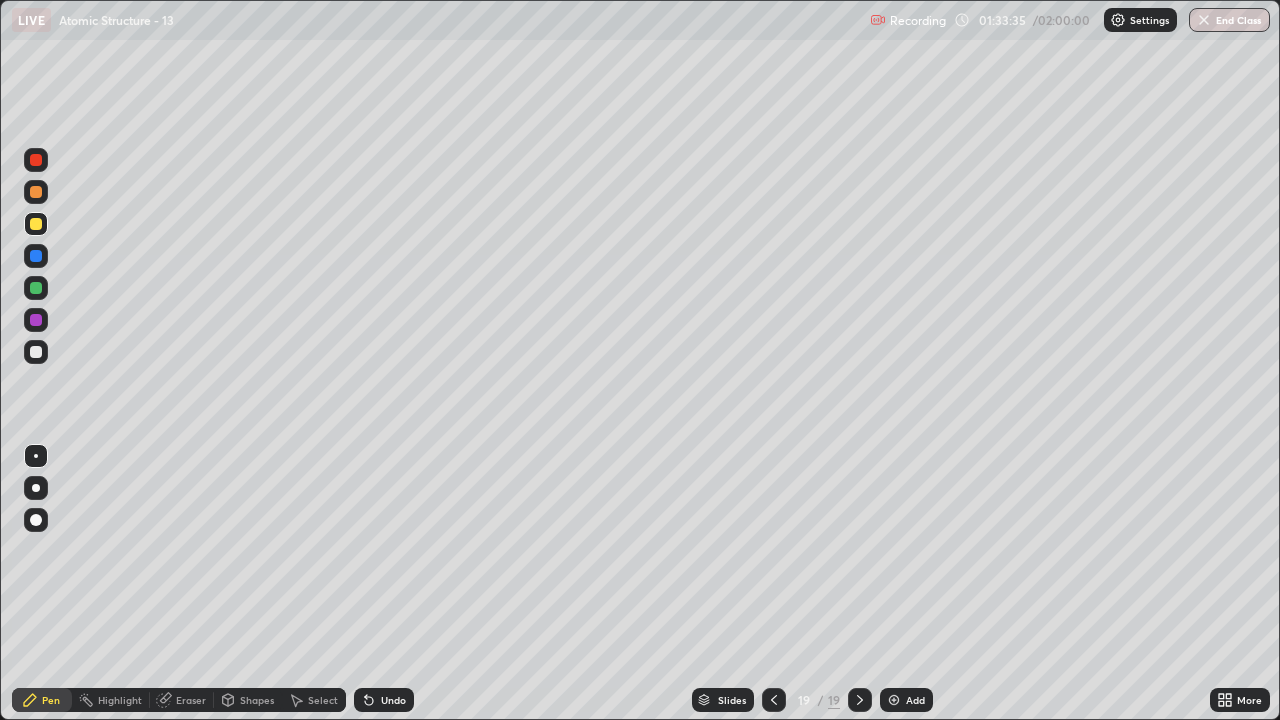 click 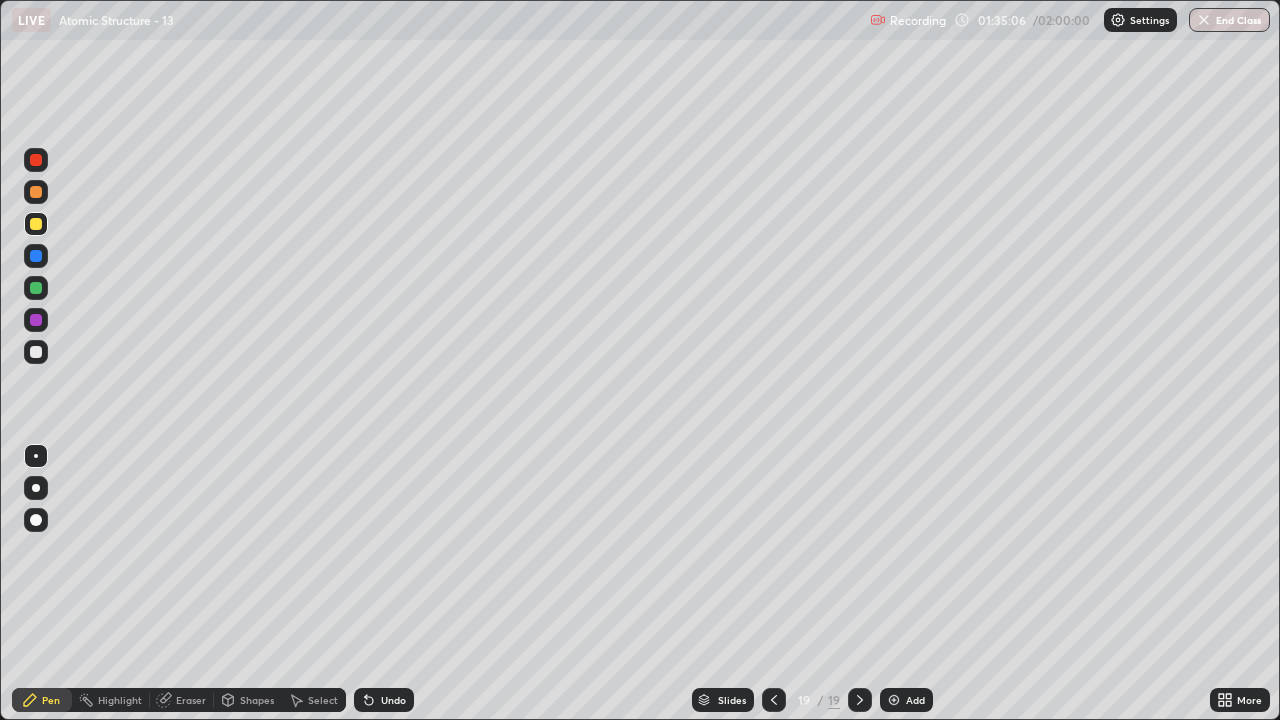 click on "Undo" at bounding box center (393, 700) 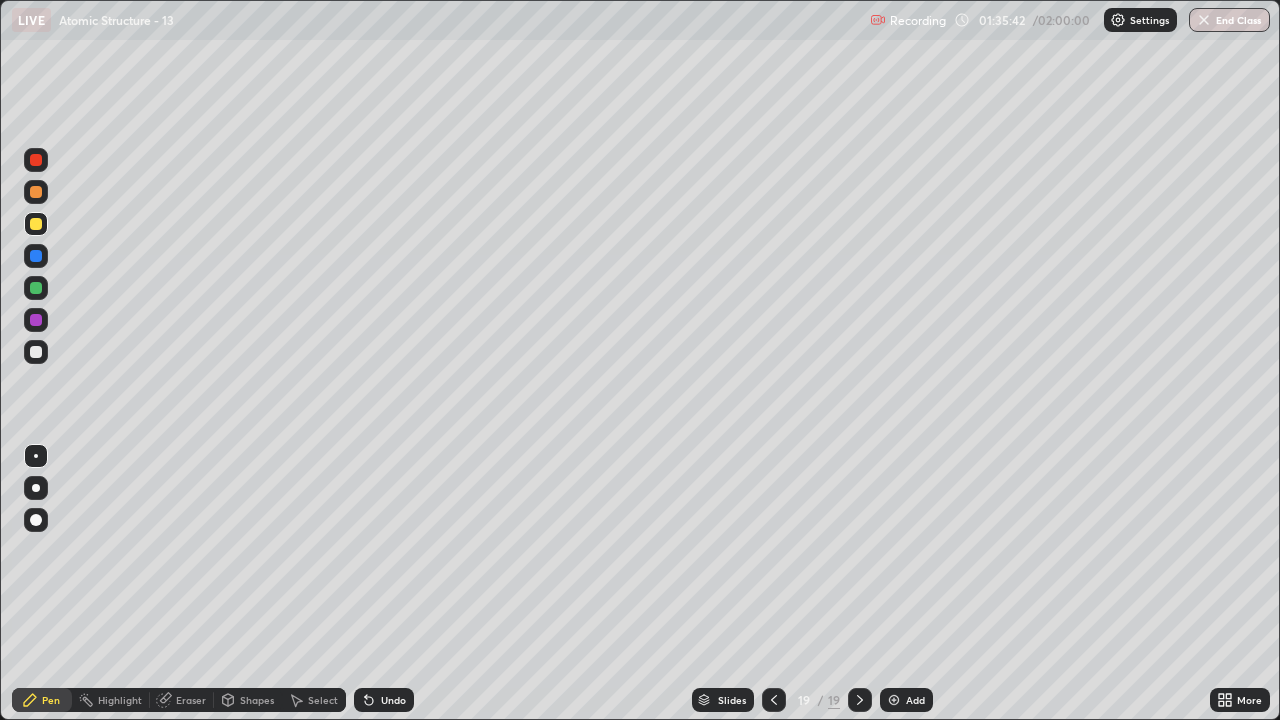 click on "Setting up your live class" at bounding box center [640, 360] 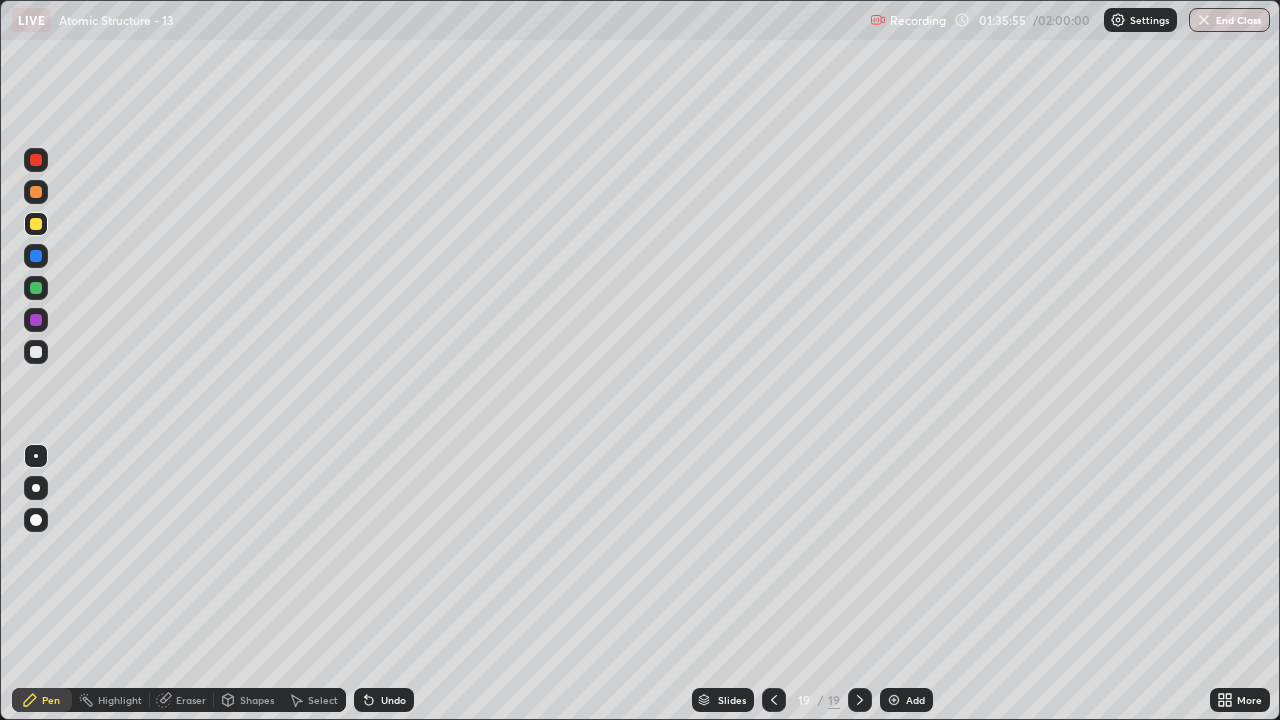 click on "Undo" at bounding box center (393, 700) 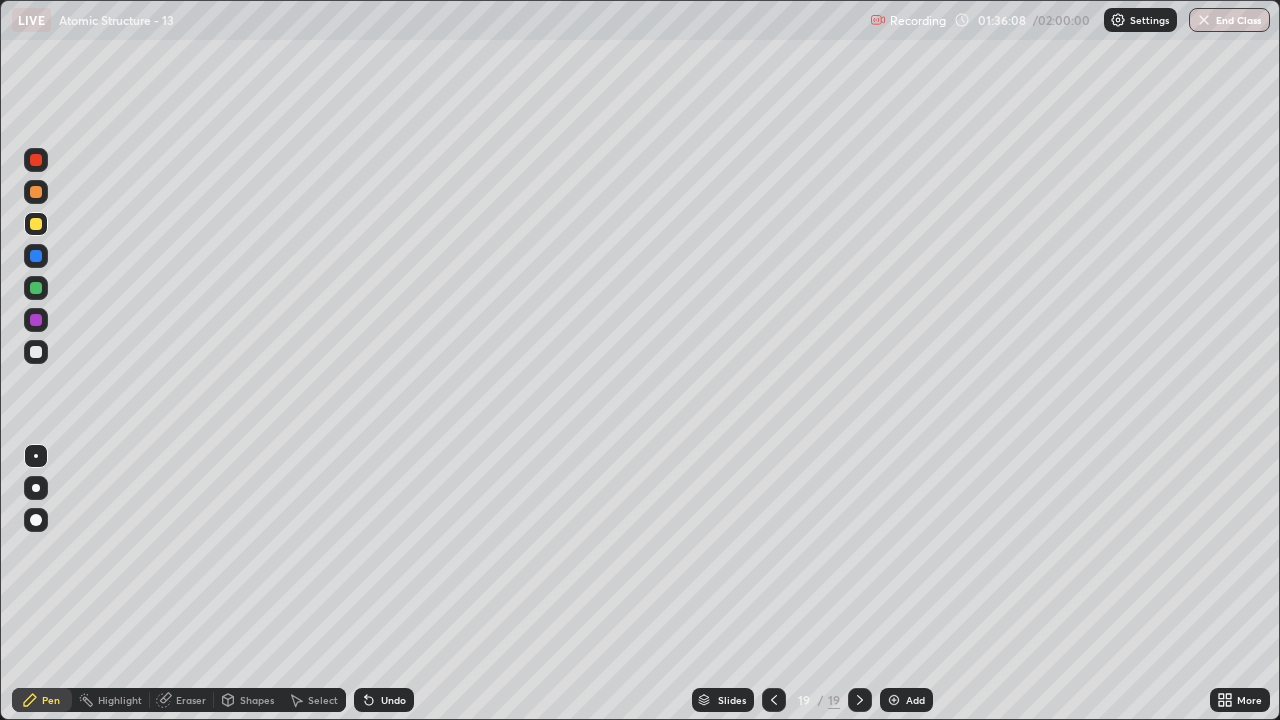 click on "Undo" at bounding box center [393, 700] 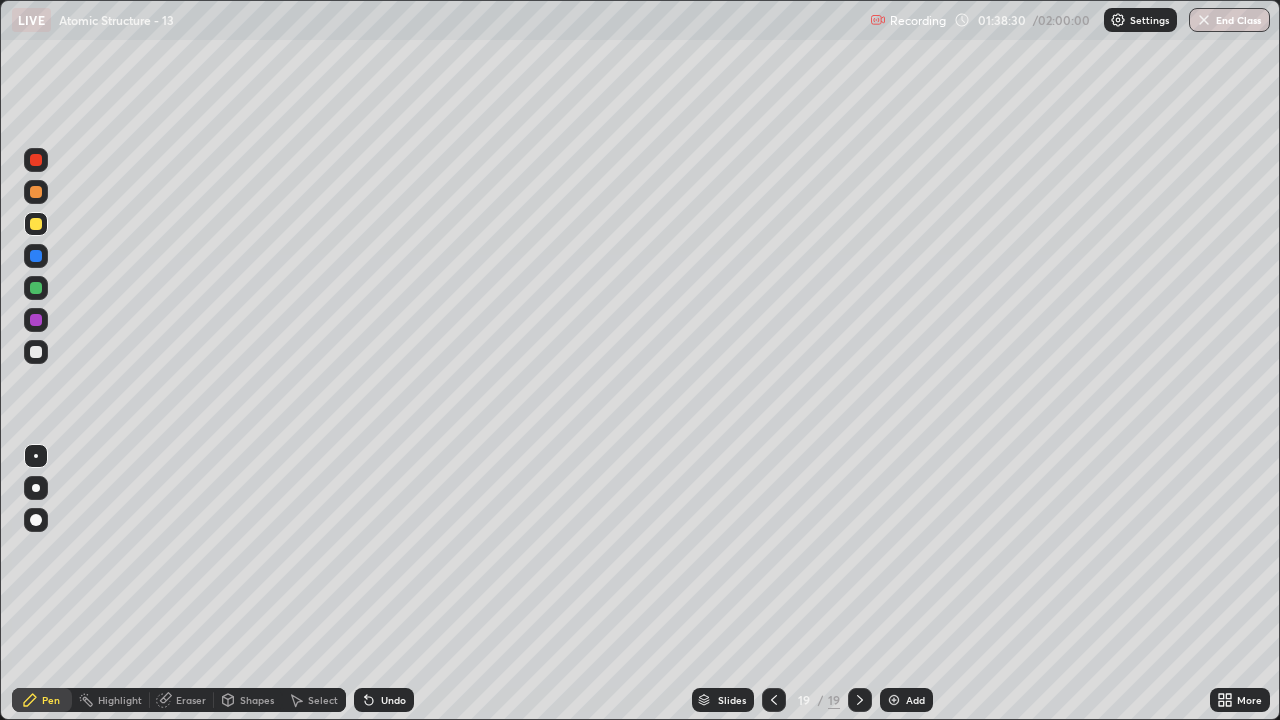 click on "Undo" at bounding box center (393, 700) 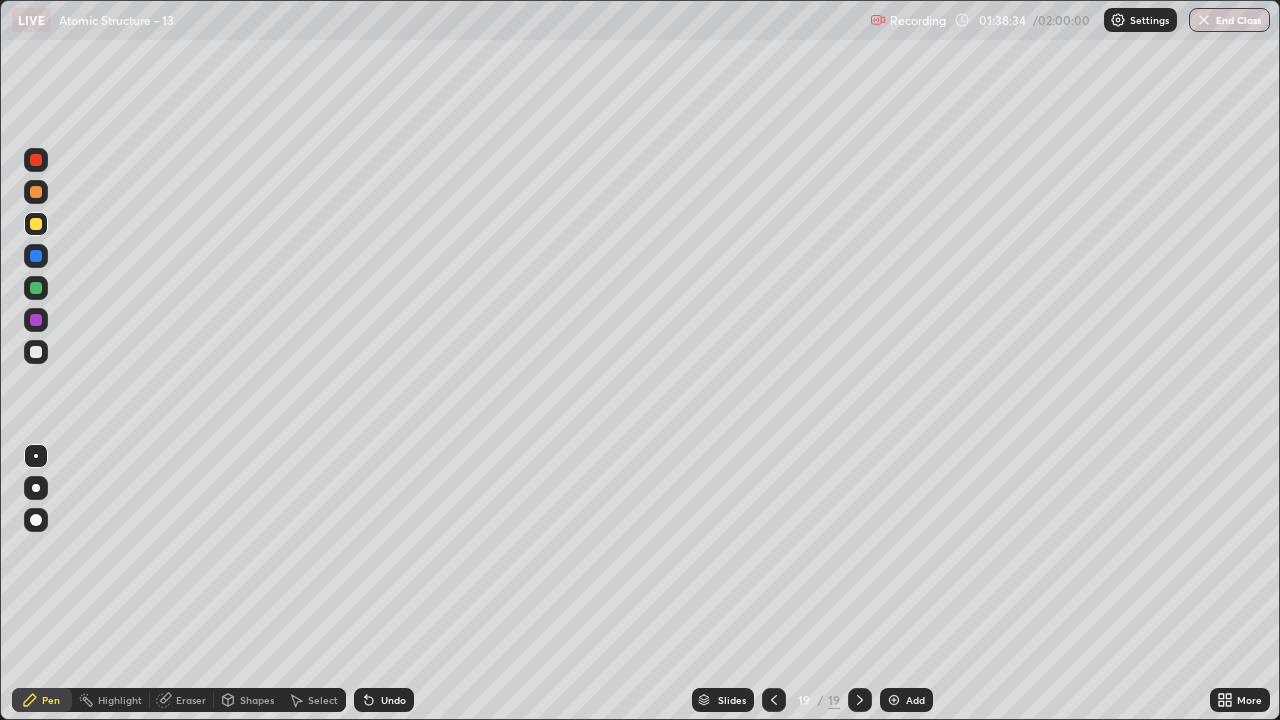 click on "Undo" at bounding box center [384, 700] 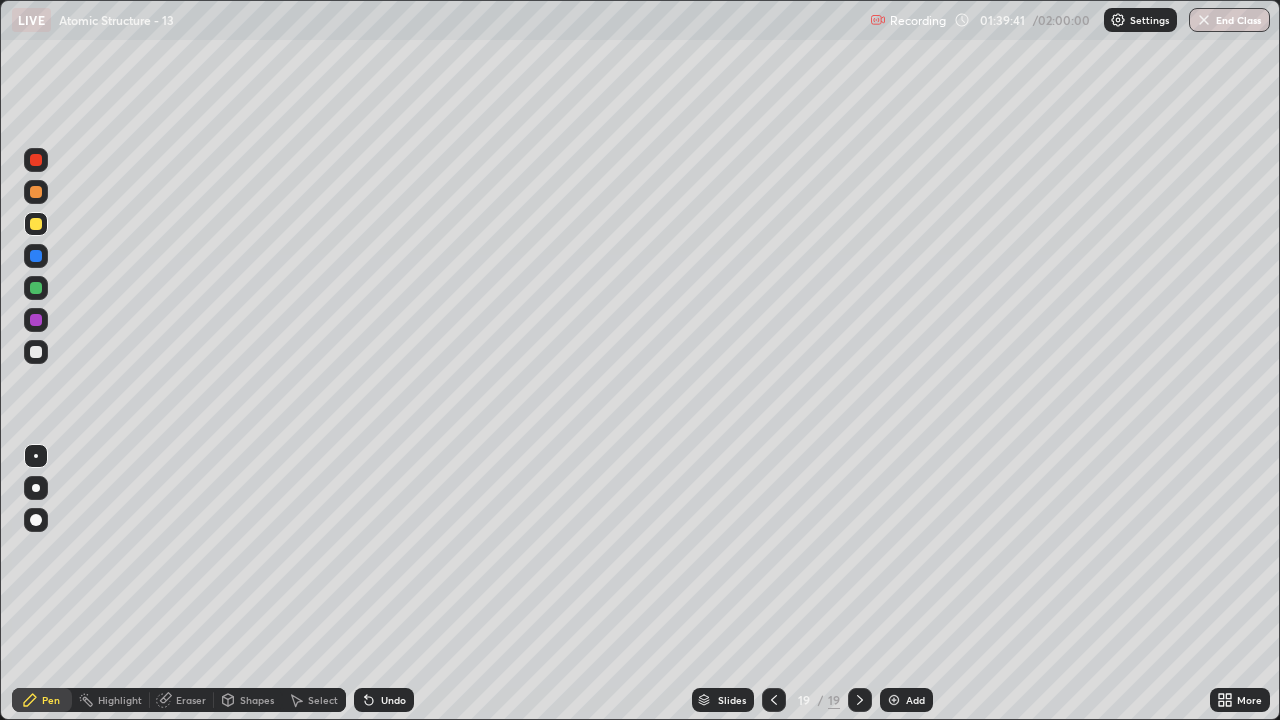 click on "Undo" at bounding box center [384, 700] 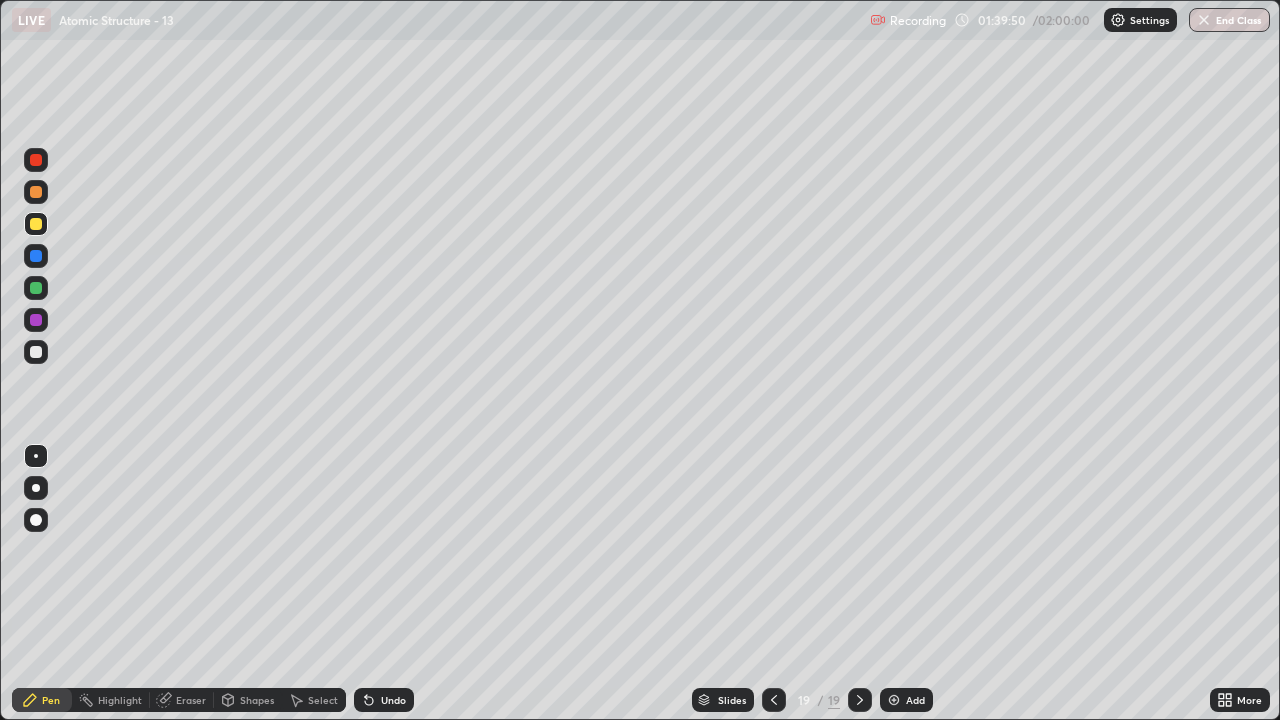 click on "Add" at bounding box center [915, 700] 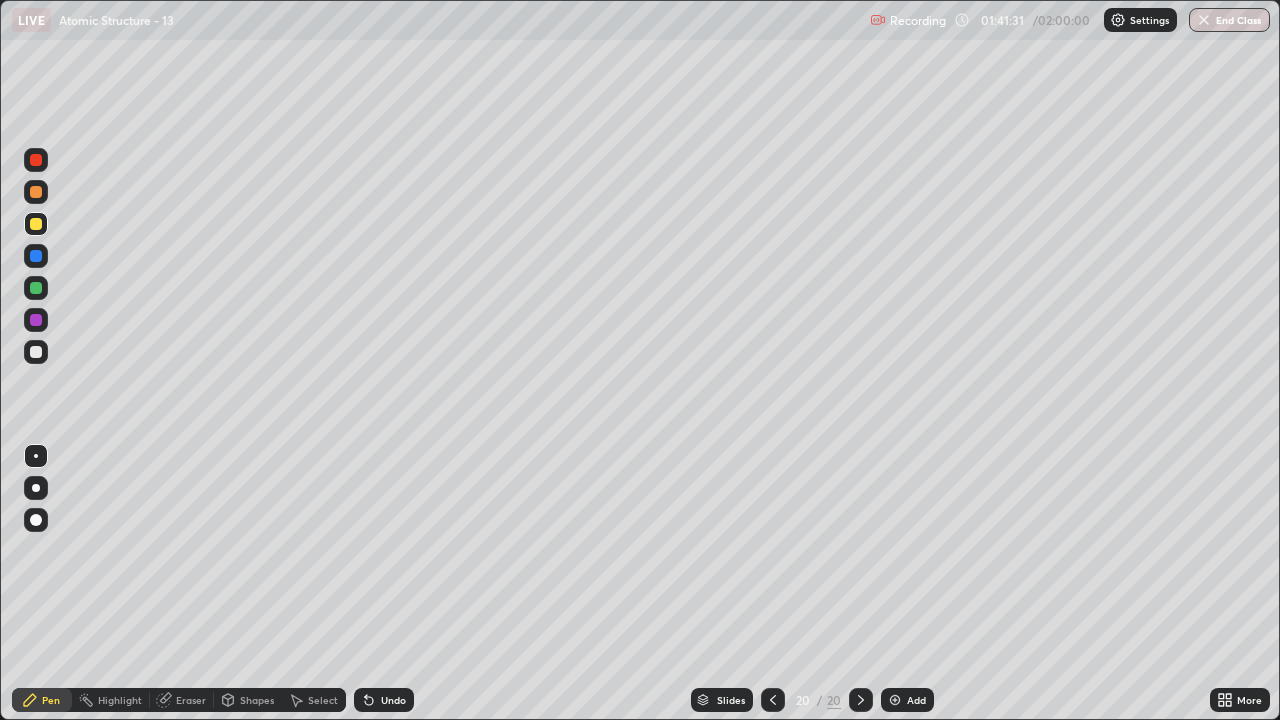 click on "Undo" at bounding box center (384, 700) 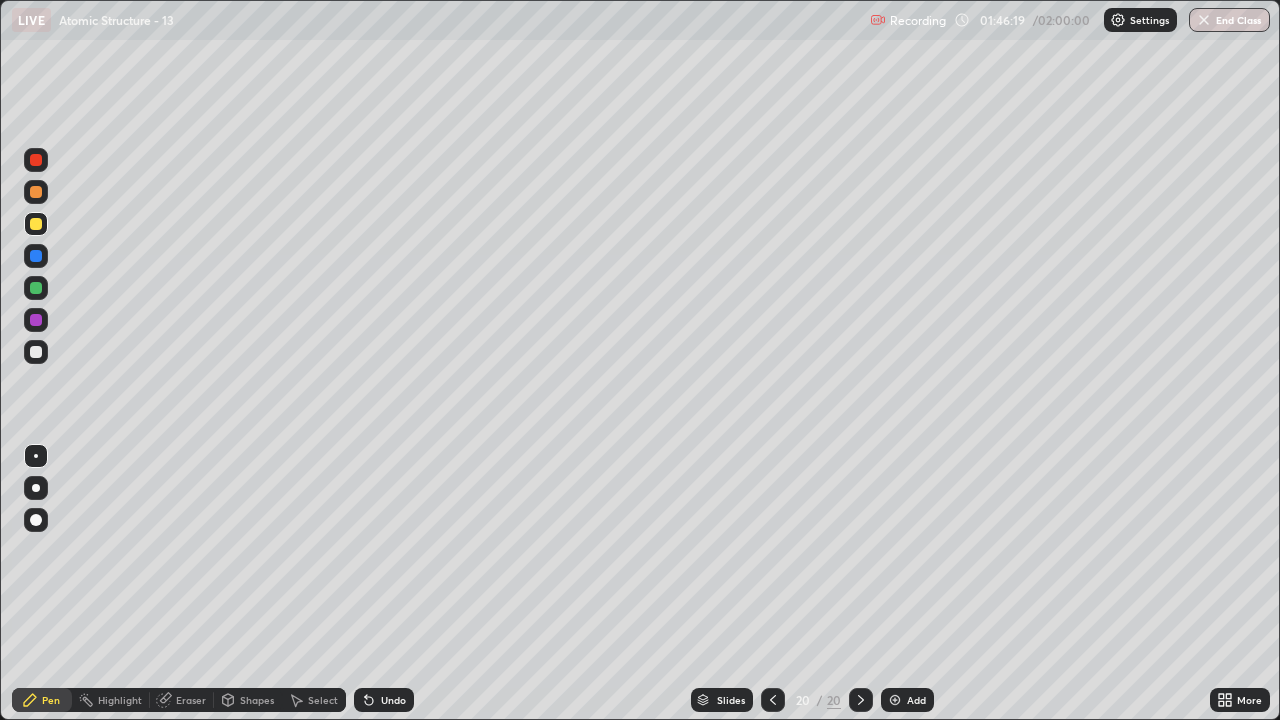 click on "Add" at bounding box center [907, 700] 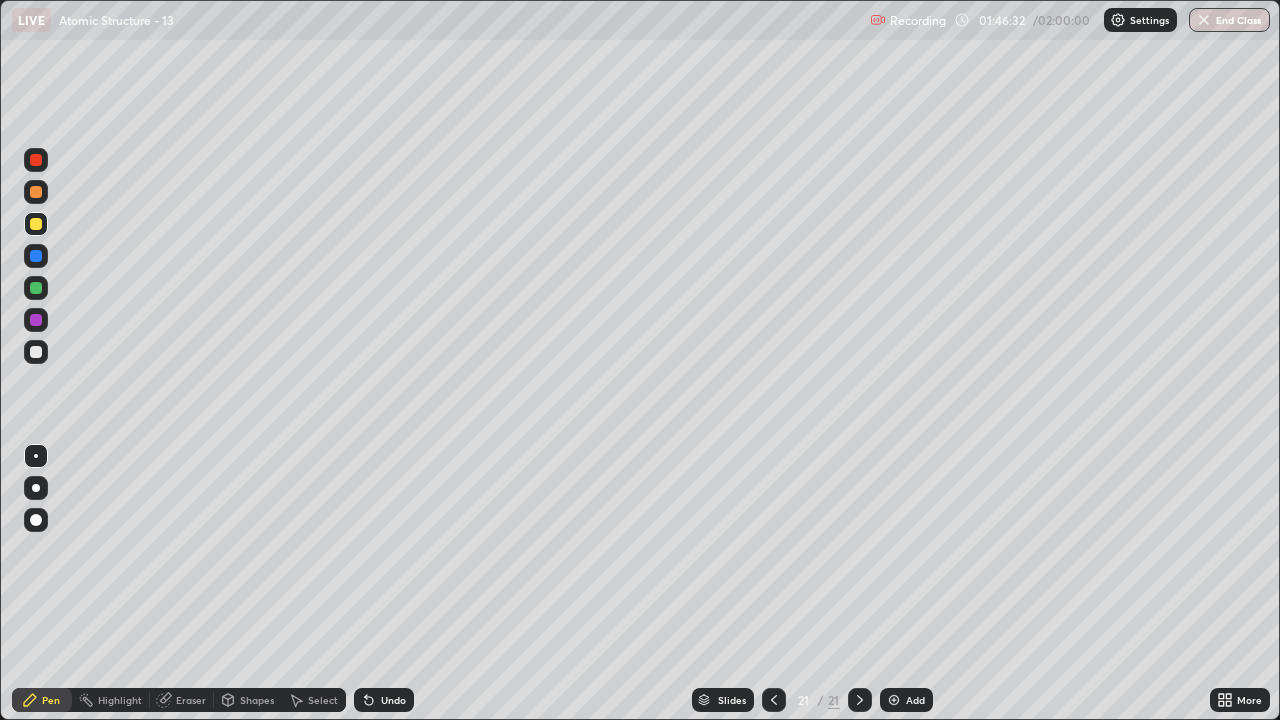 click on "Shapes" at bounding box center (257, 700) 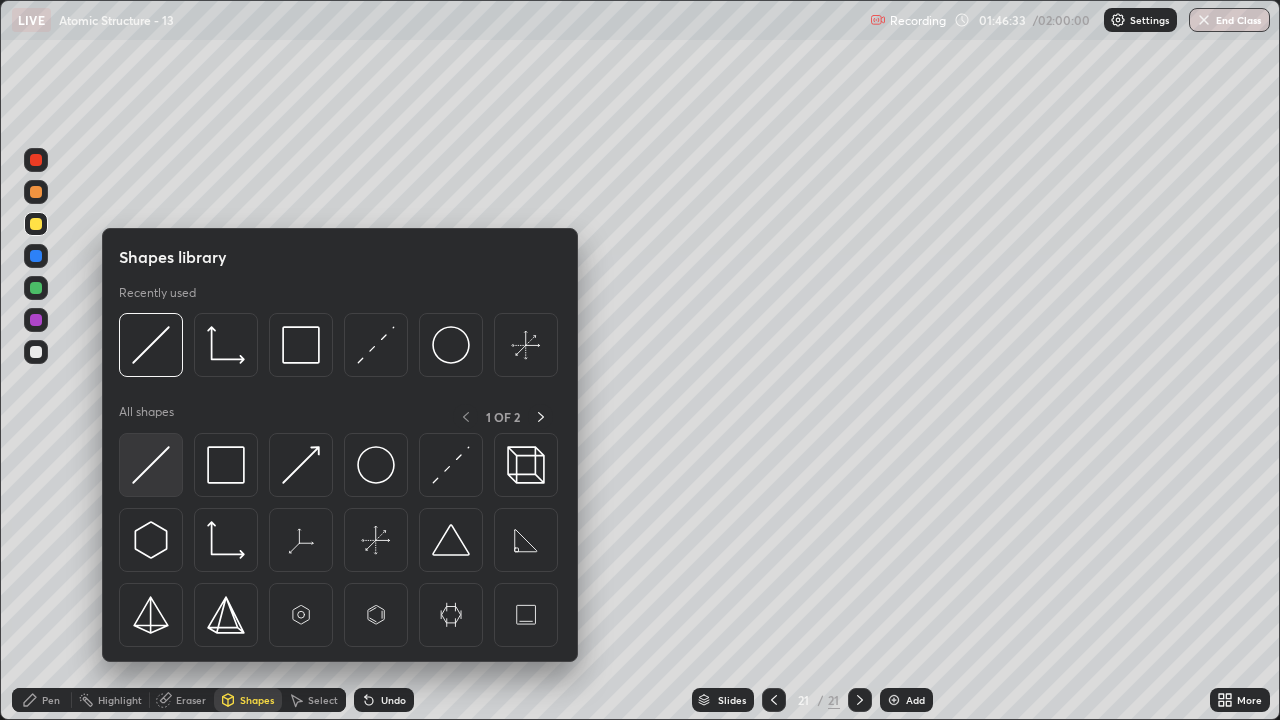 click at bounding box center [151, 465] 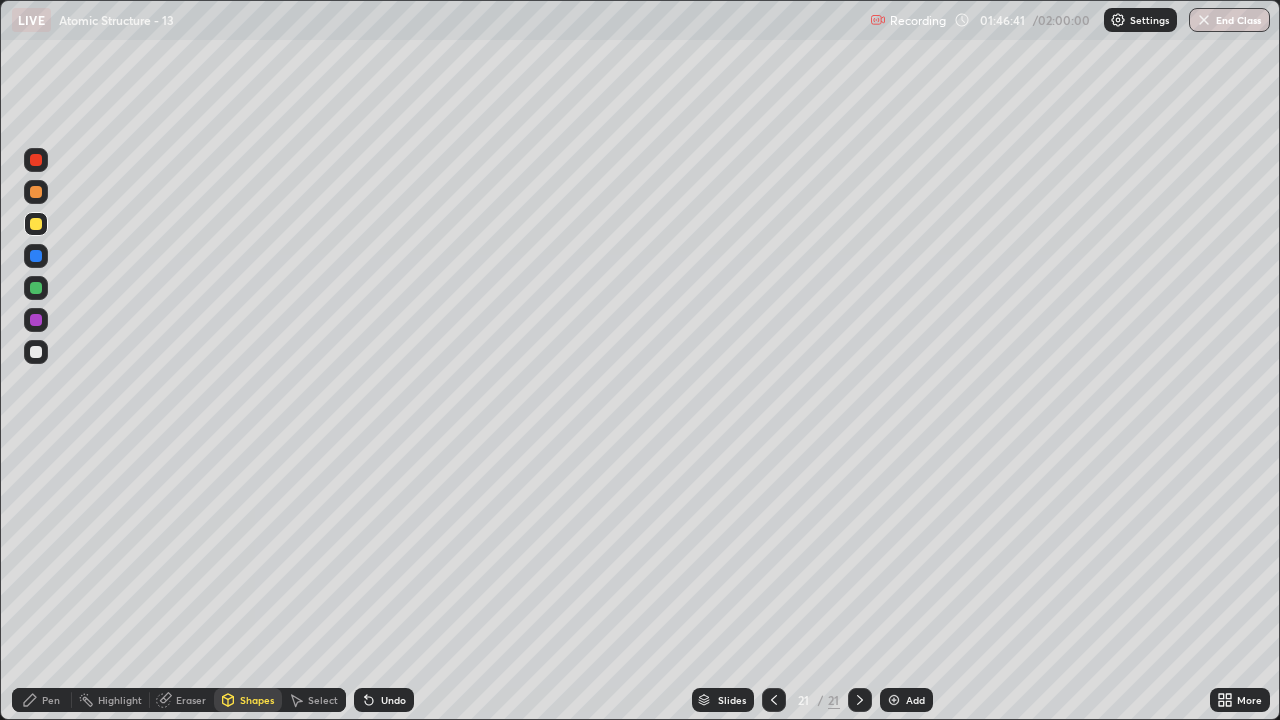 click on "Undo" at bounding box center [384, 700] 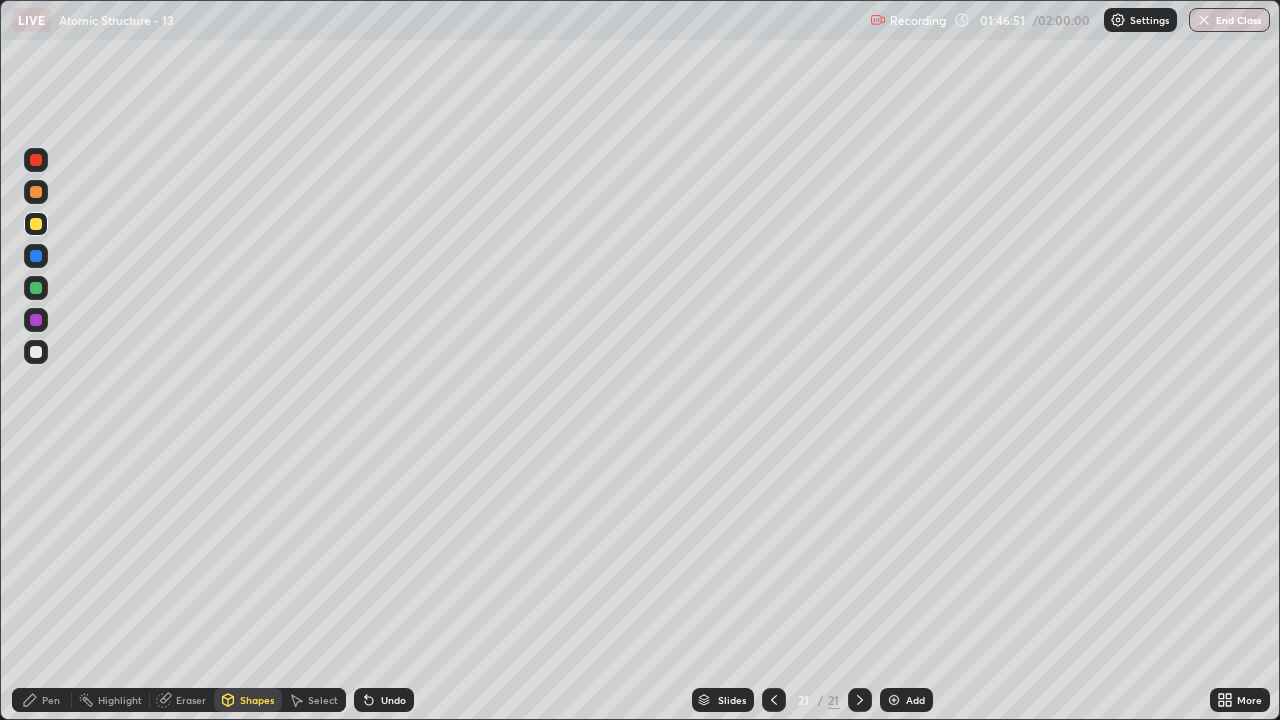click on "Undo" at bounding box center (384, 700) 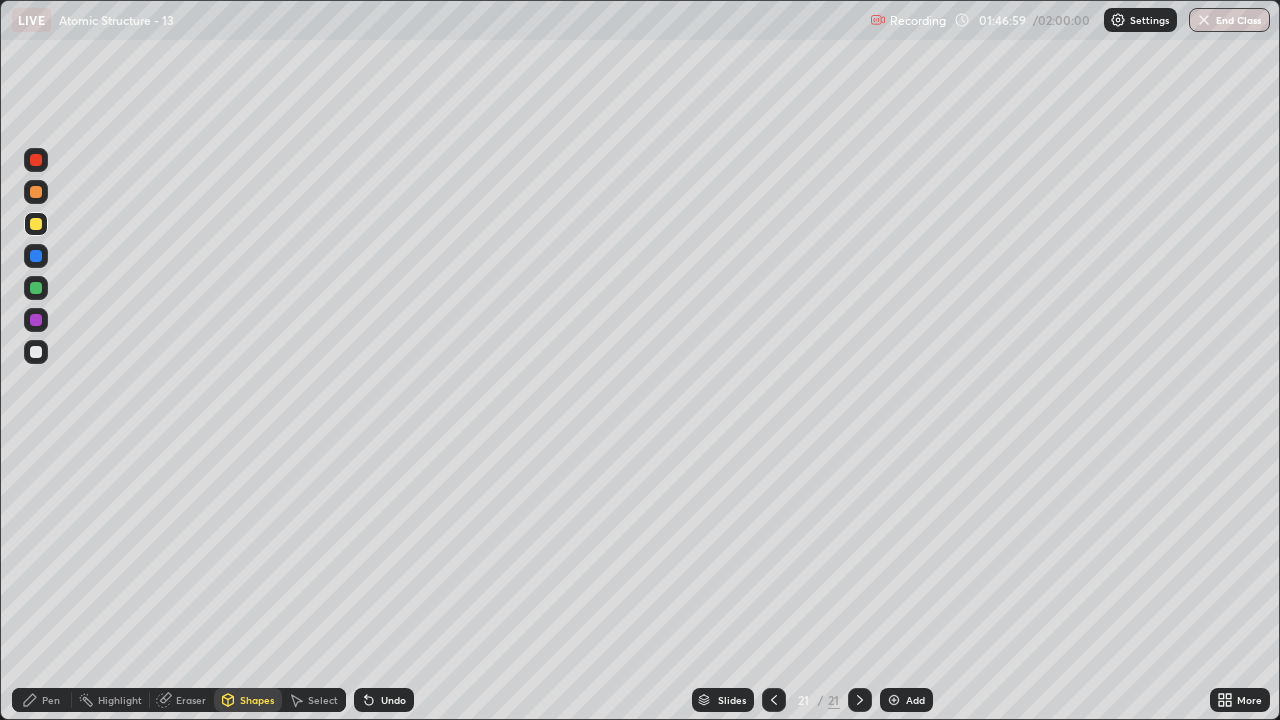 click on "Undo" at bounding box center (393, 700) 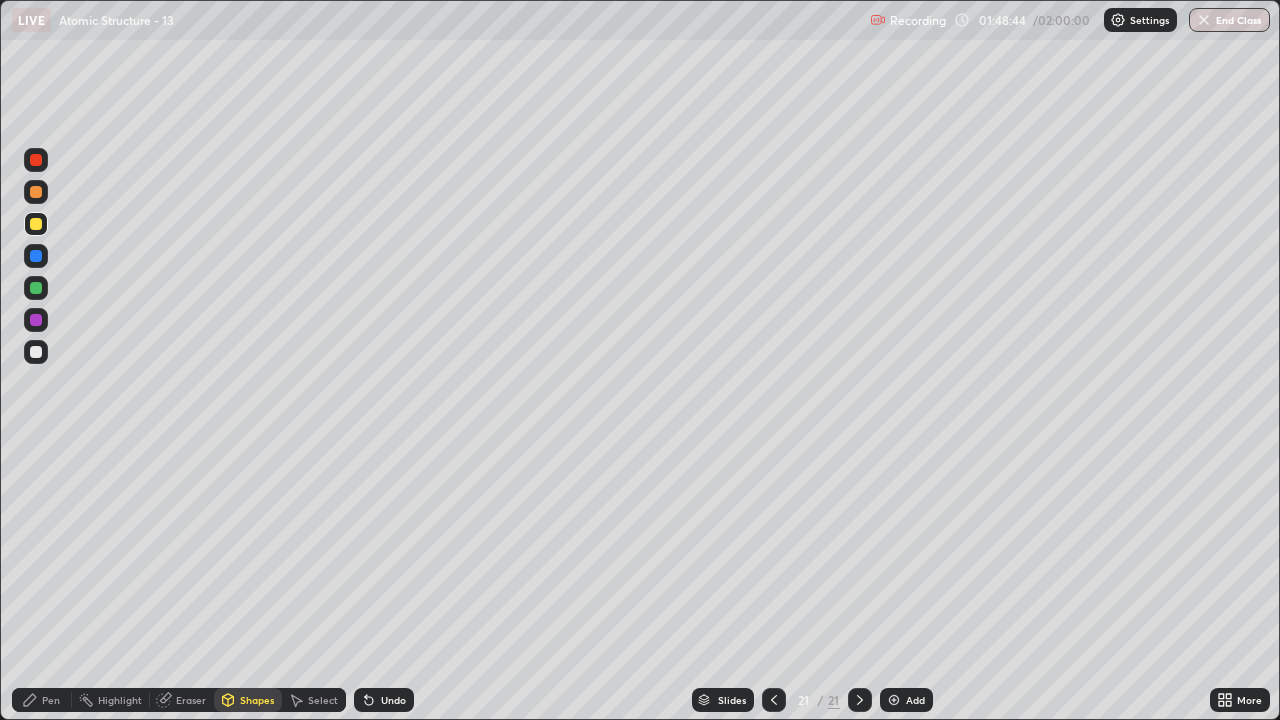 click on "Undo" at bounding box center [393, 700] 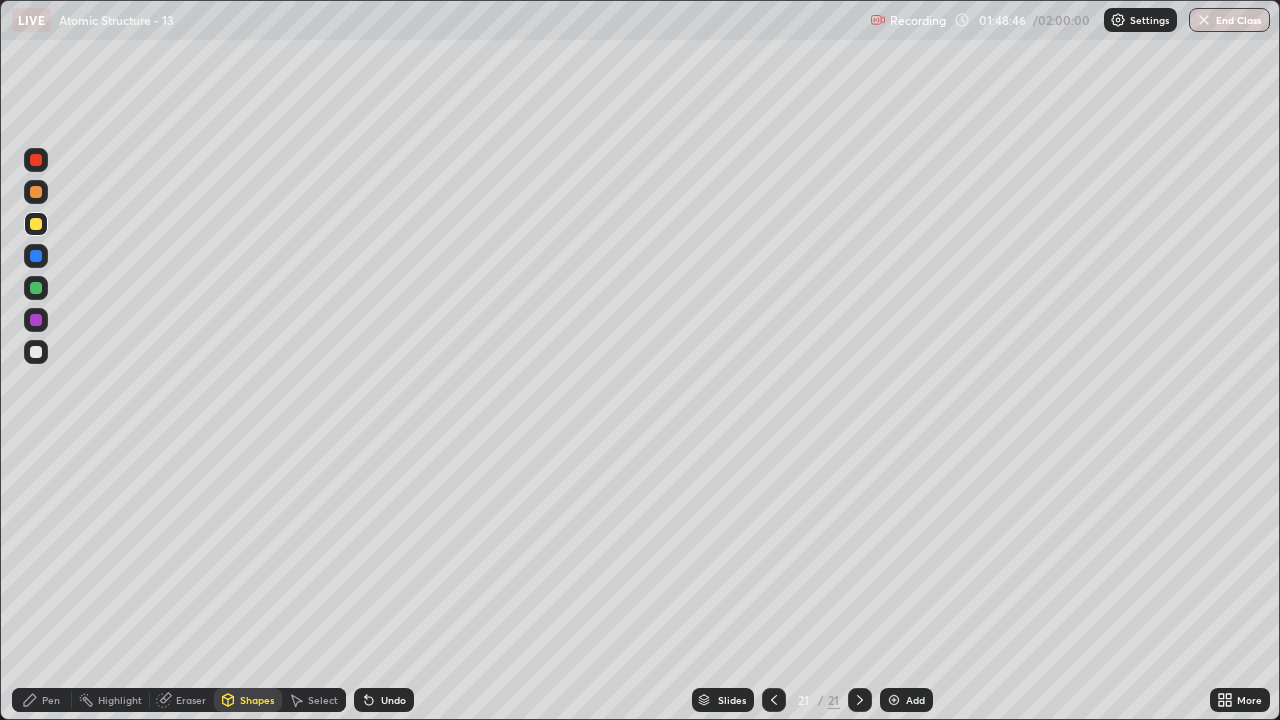 click on "Undo" at bounding box center [393, 700] 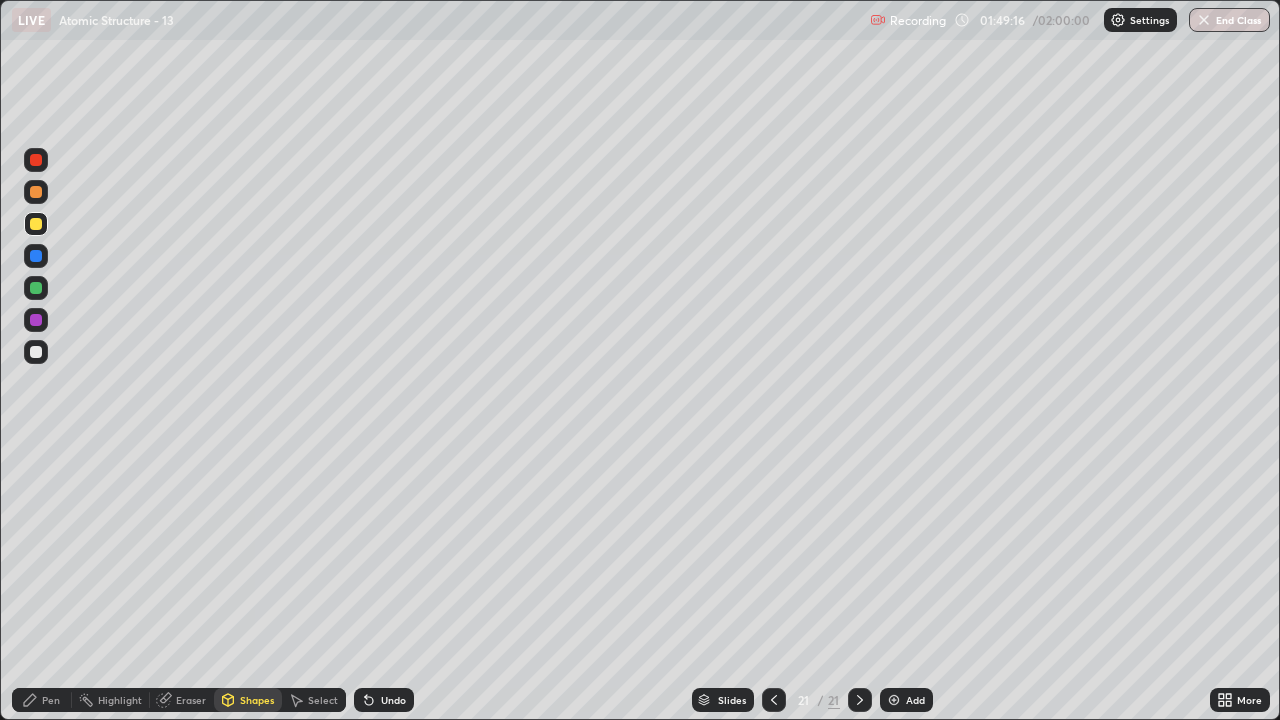 click at bounding box center (36, 352) 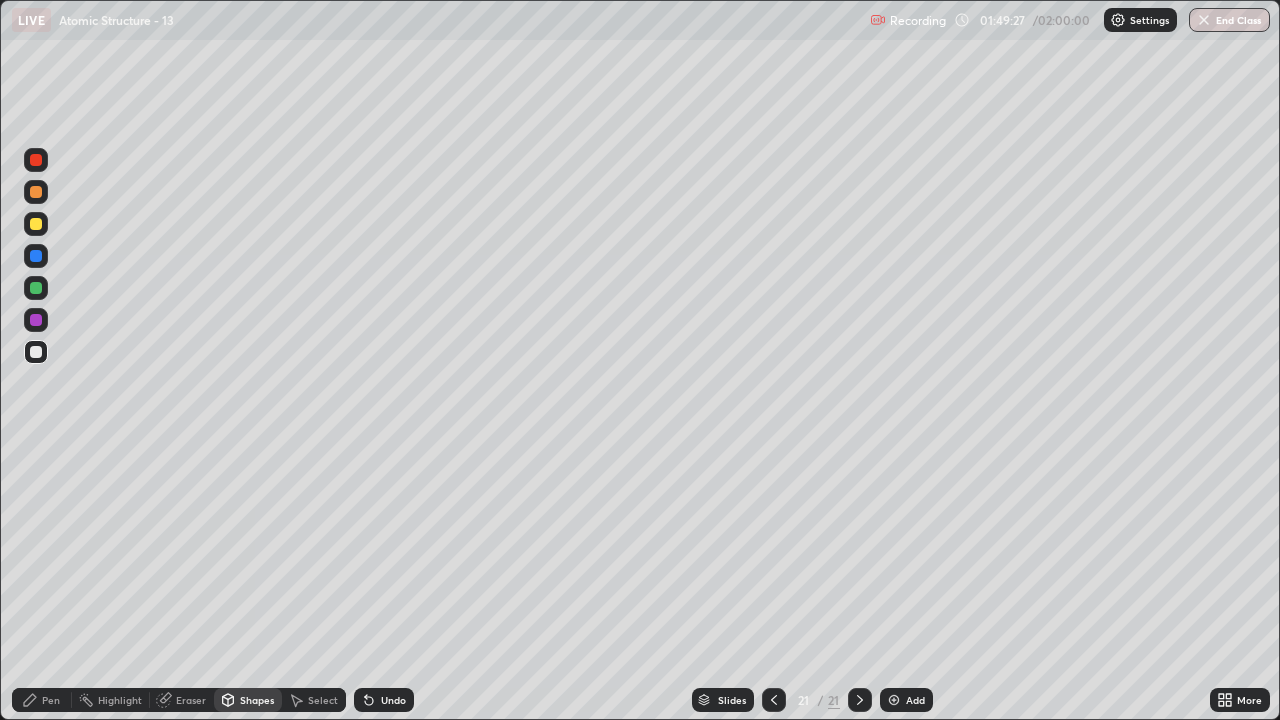 click on "Undo" at bounding box center [393, 700] 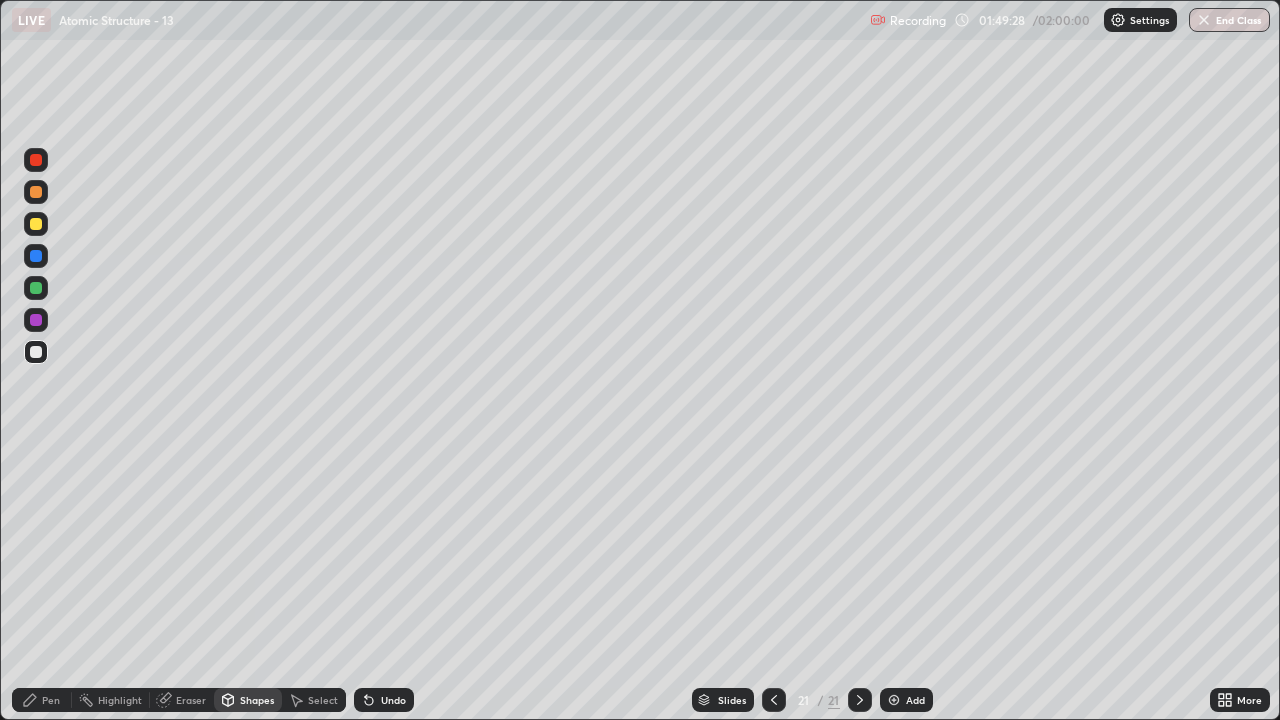 click on "Undo" at bounding box center (384, 700) 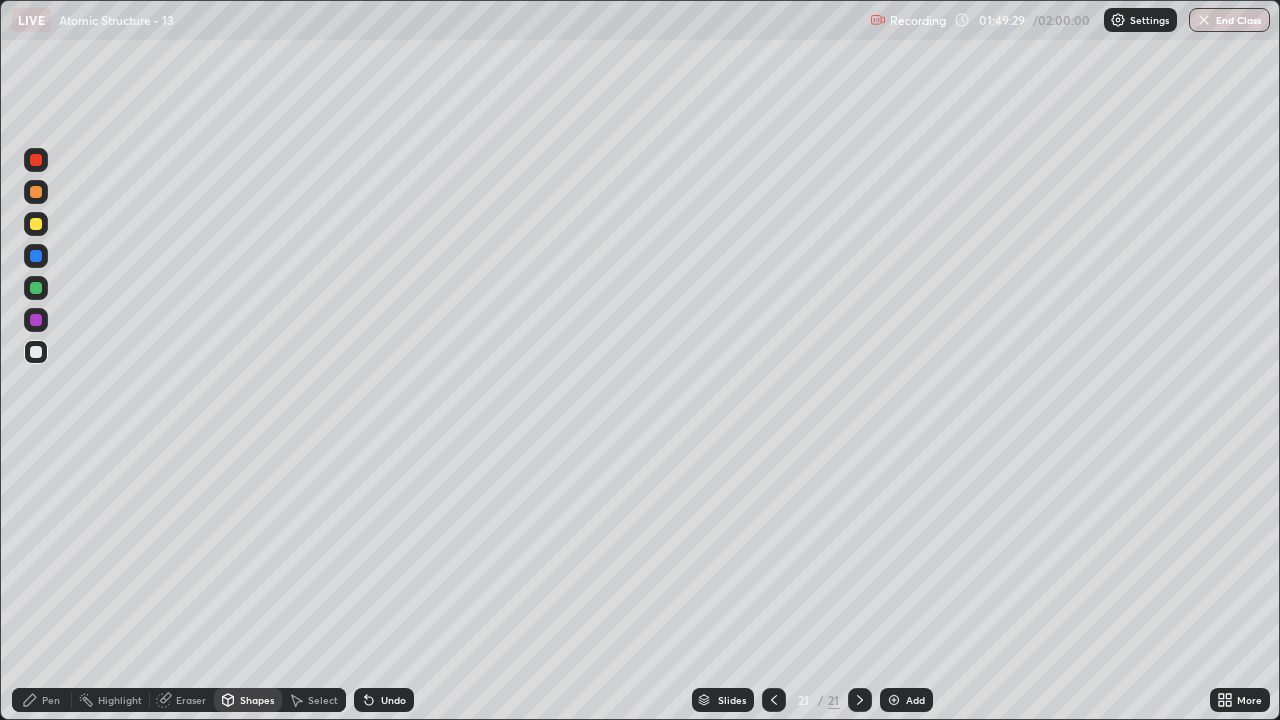 click on "Undo" at bounding box center (393, 700) 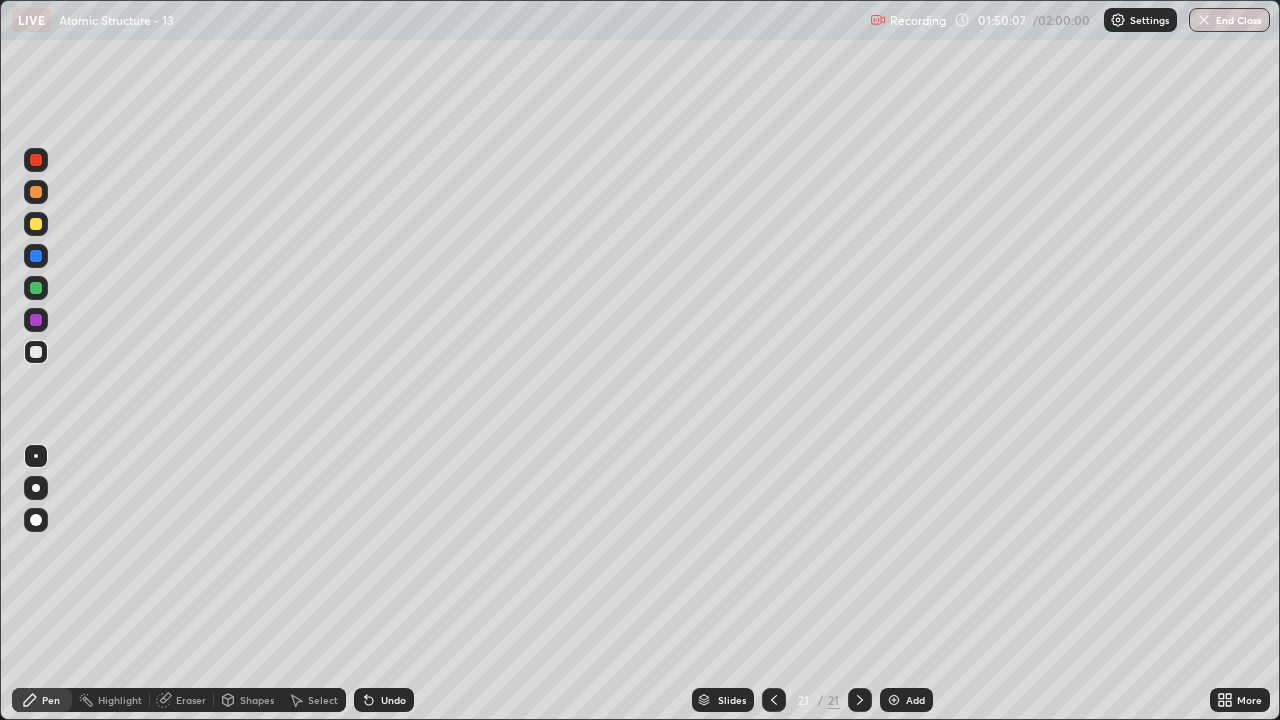 click on "Undo" at bounding box center [393, 700] 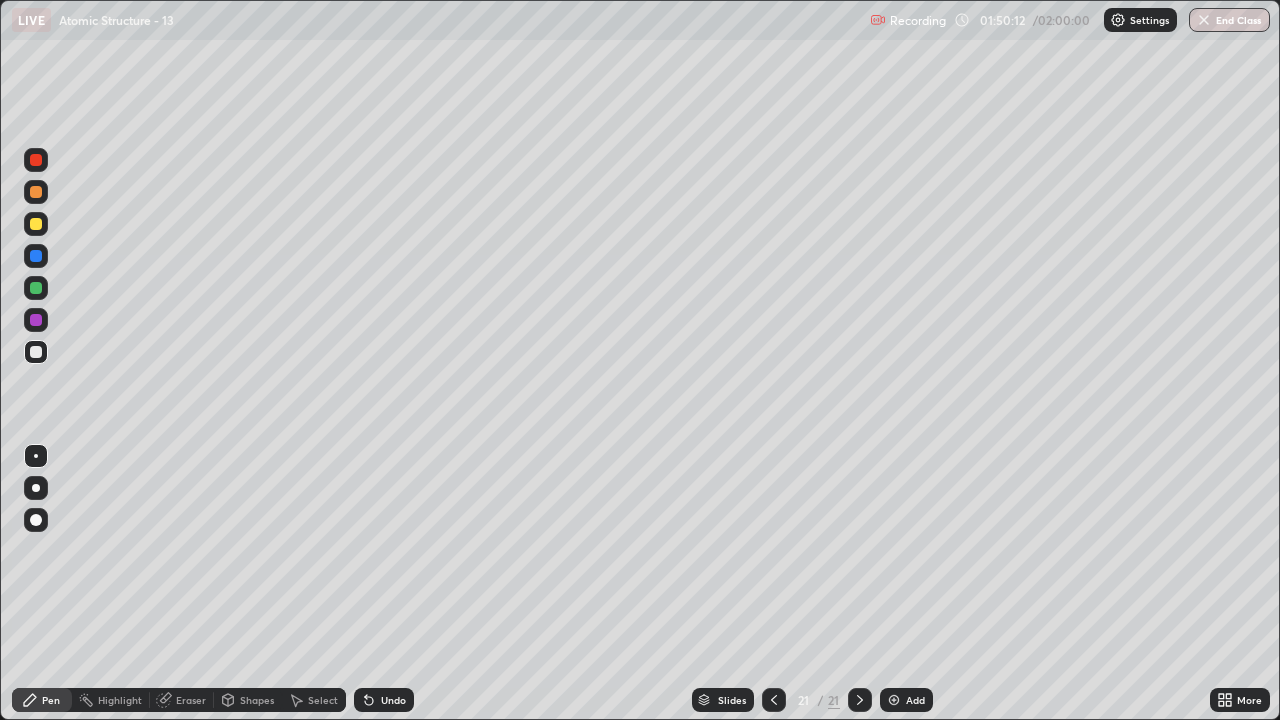 click on "Undo" at bounding box center [393, 700] 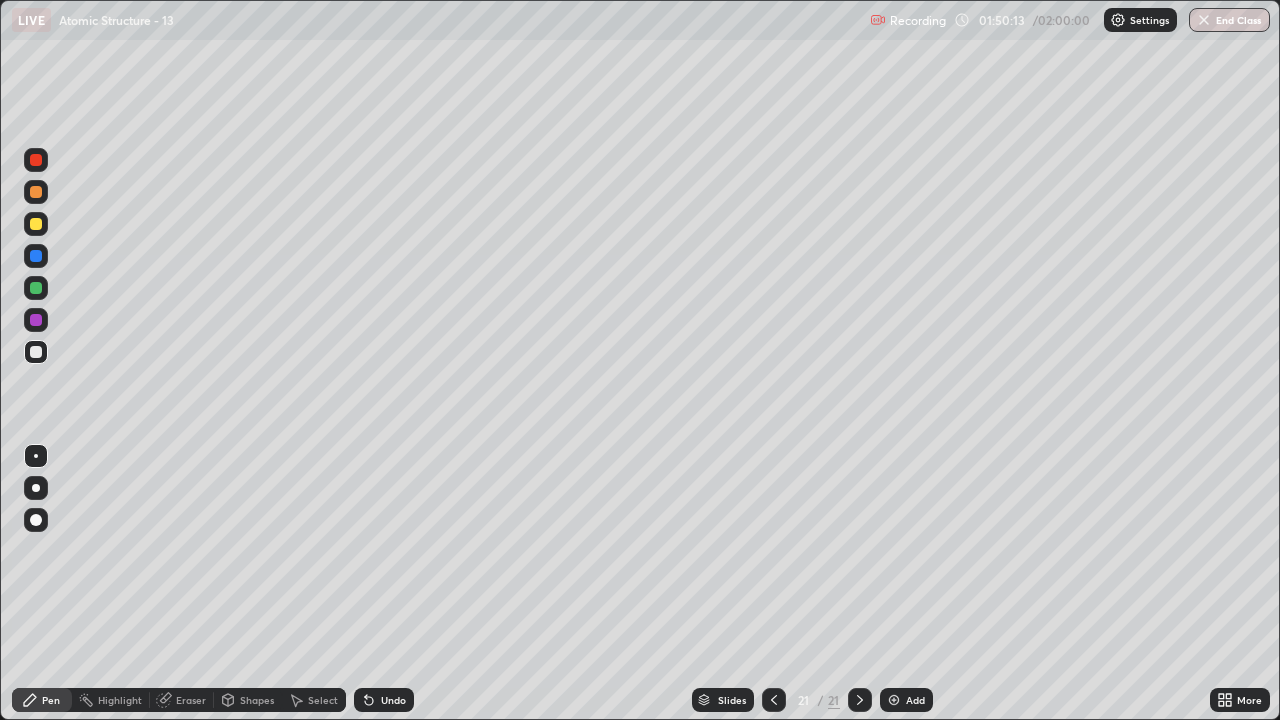 click on "Undo" at bounding box center [393, 700] 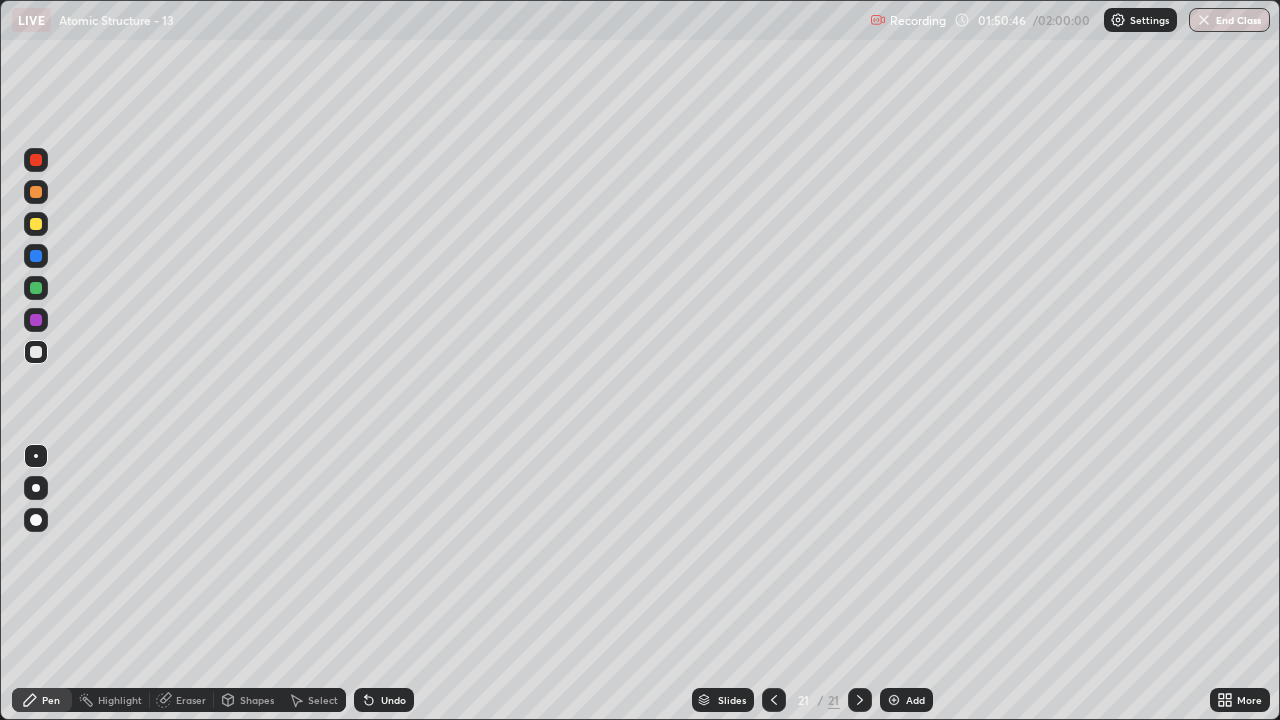 click at bounding box center [36, 352] 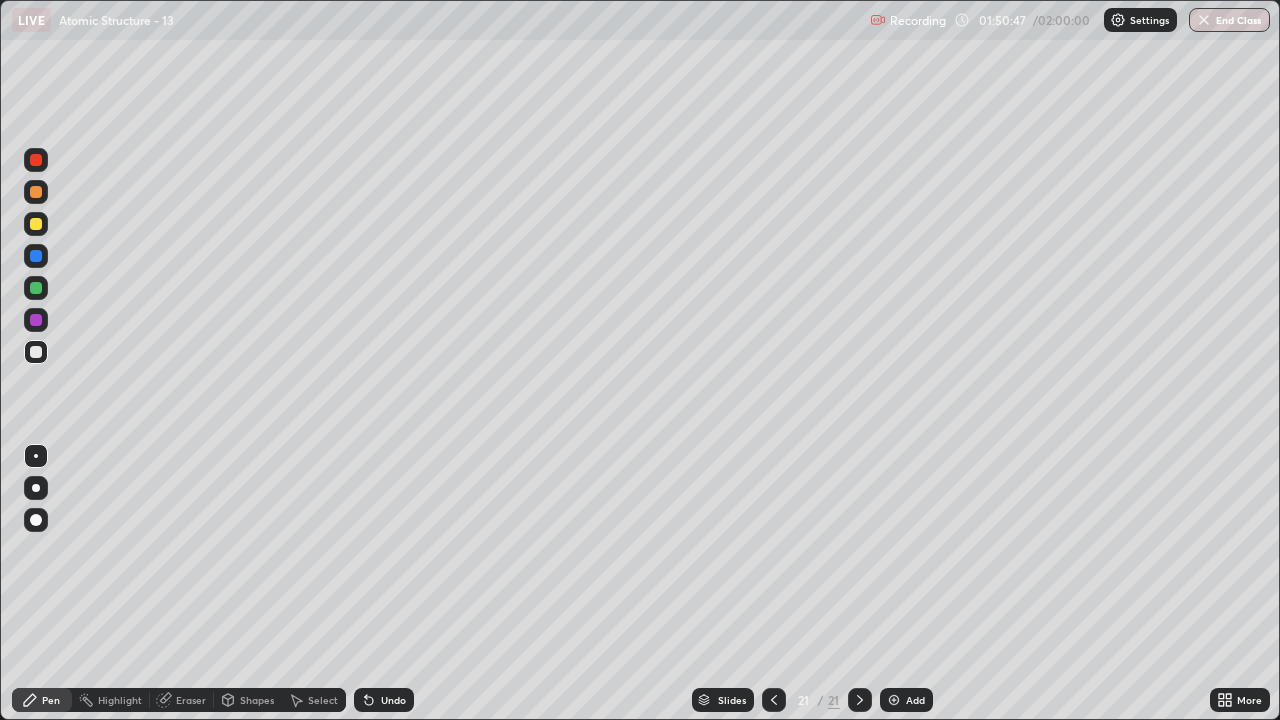 click at bounding box center [36, 320] 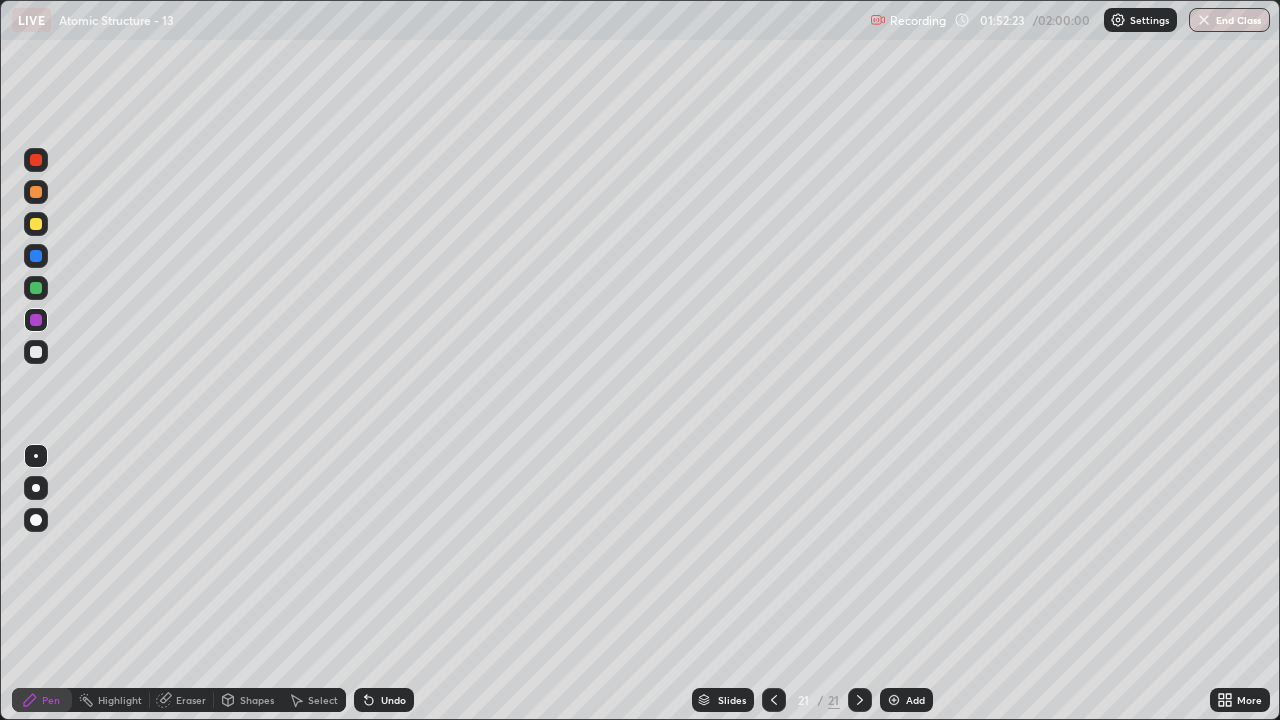 click on "Eraser" at bounding box center (191, 700) 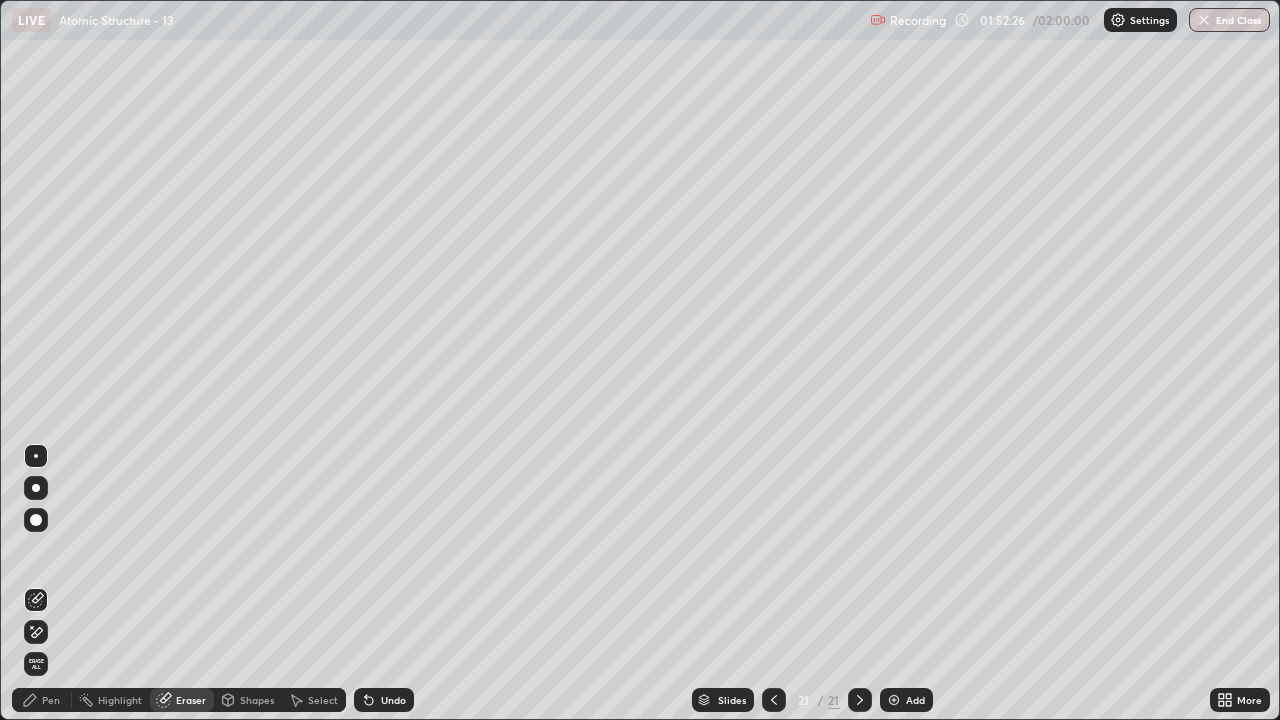 click 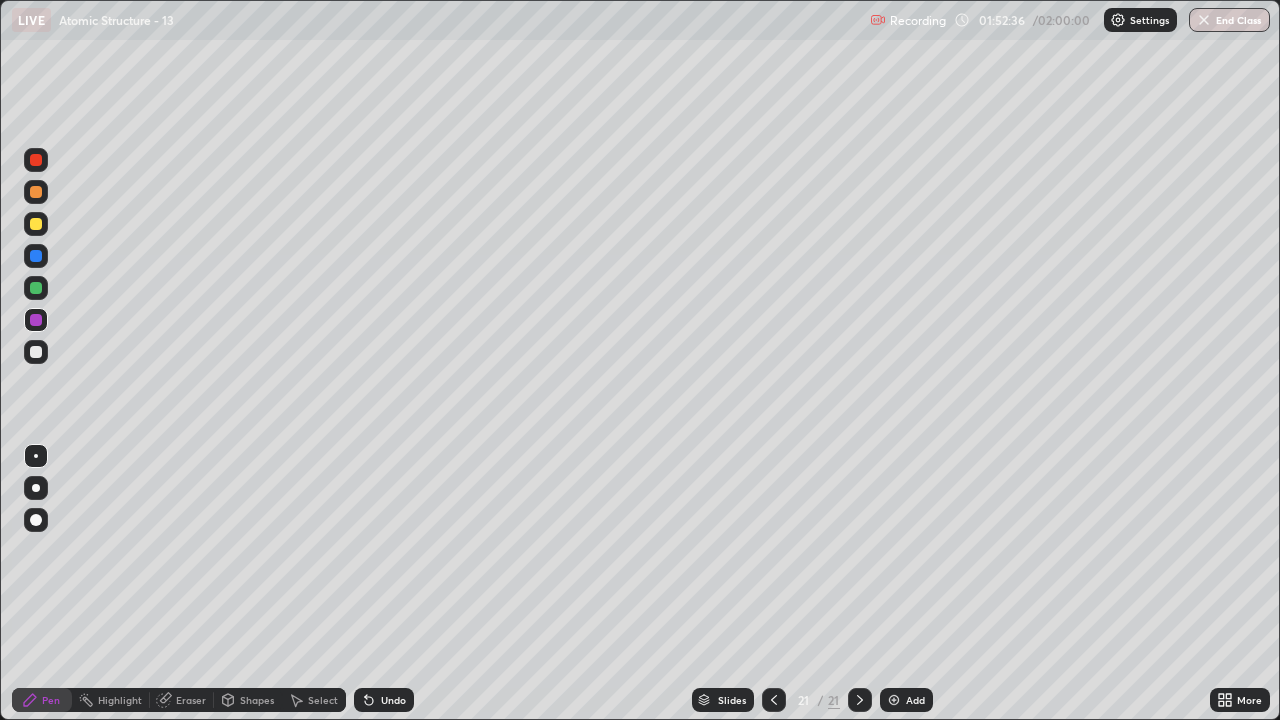 click on "Undo" at bounding box center (393, 700) 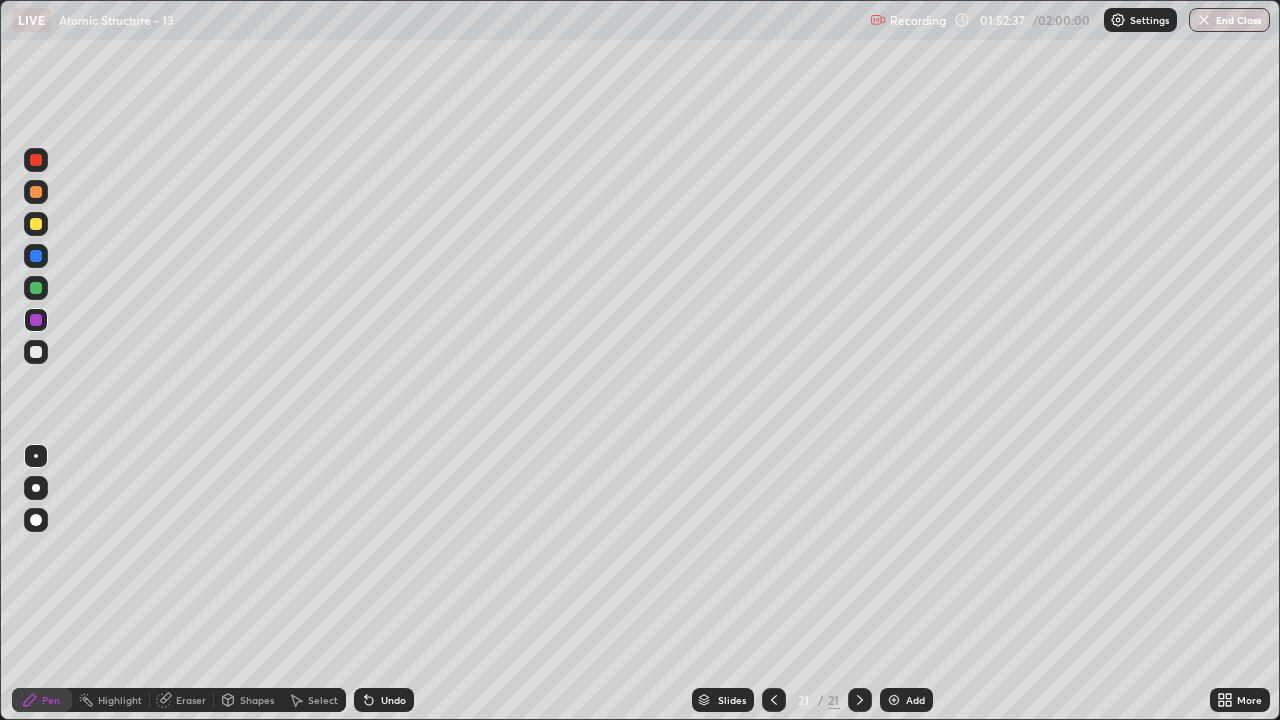 click on "Undo" at bounding box center (393, 700) 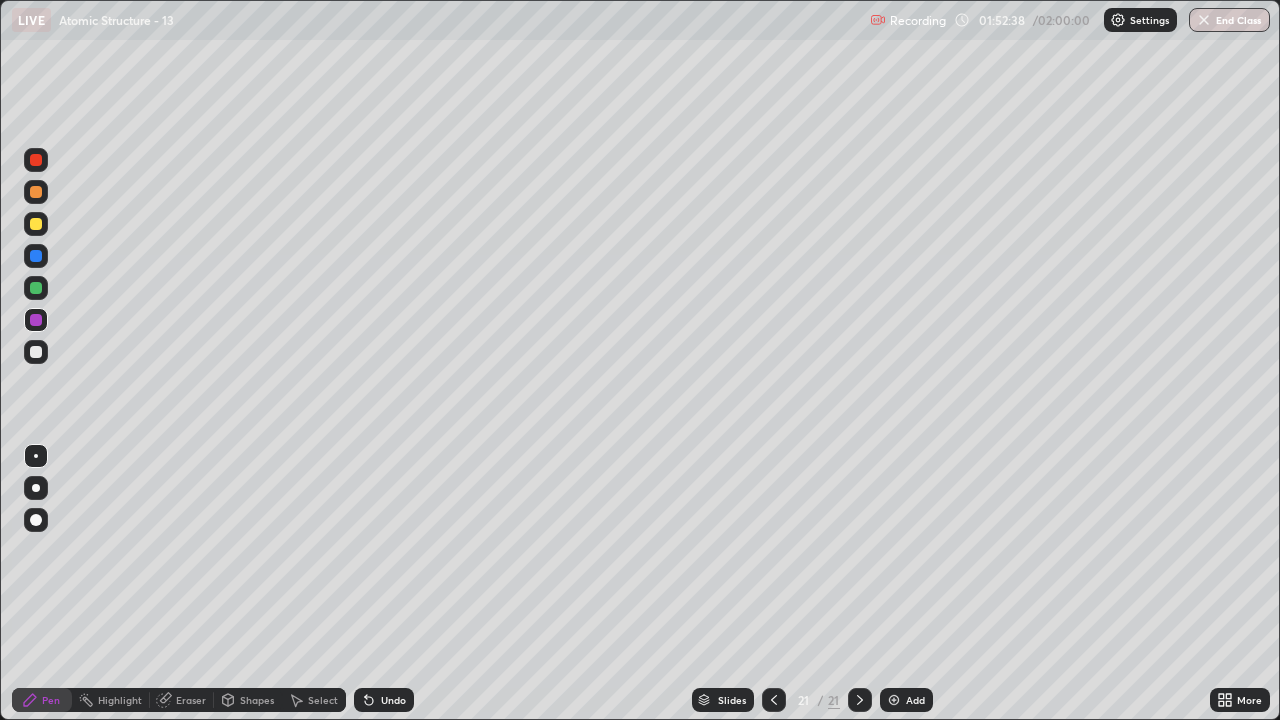 click on "Undo" at bounding box center (393, 700) 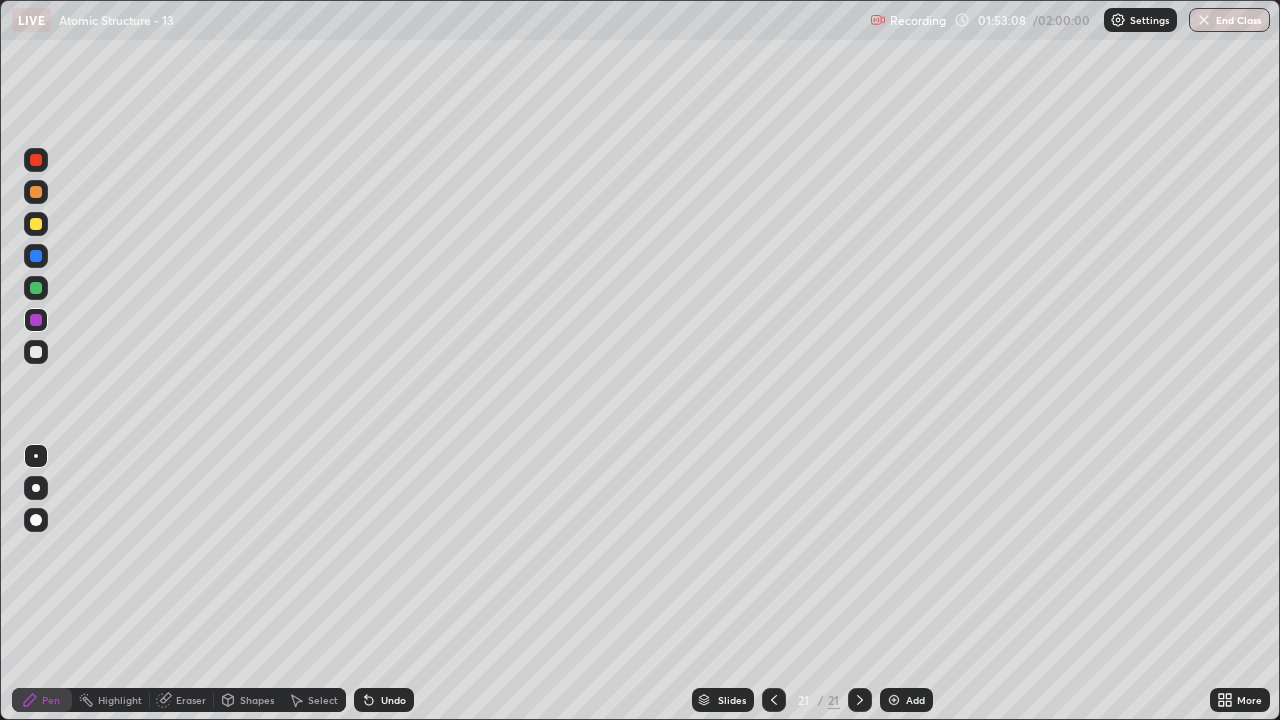click at bounding box center (36, 352) 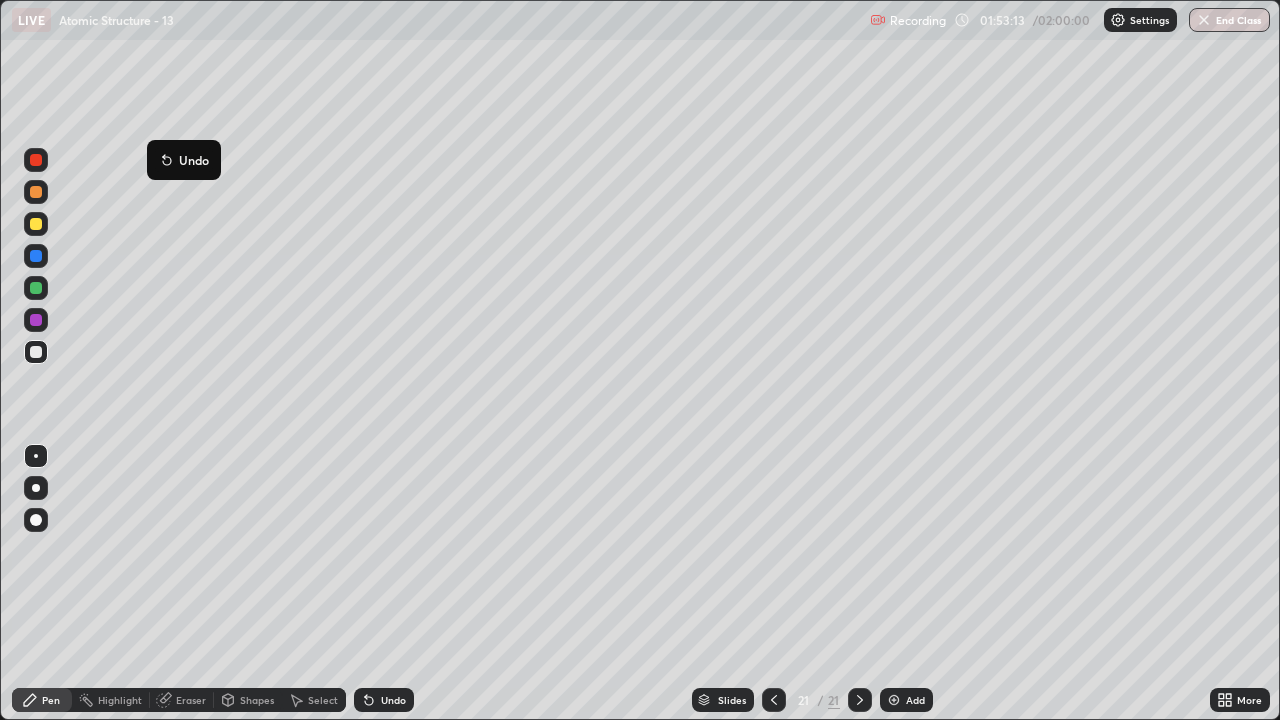 click on "Undo" at bounding box center [184, 160] 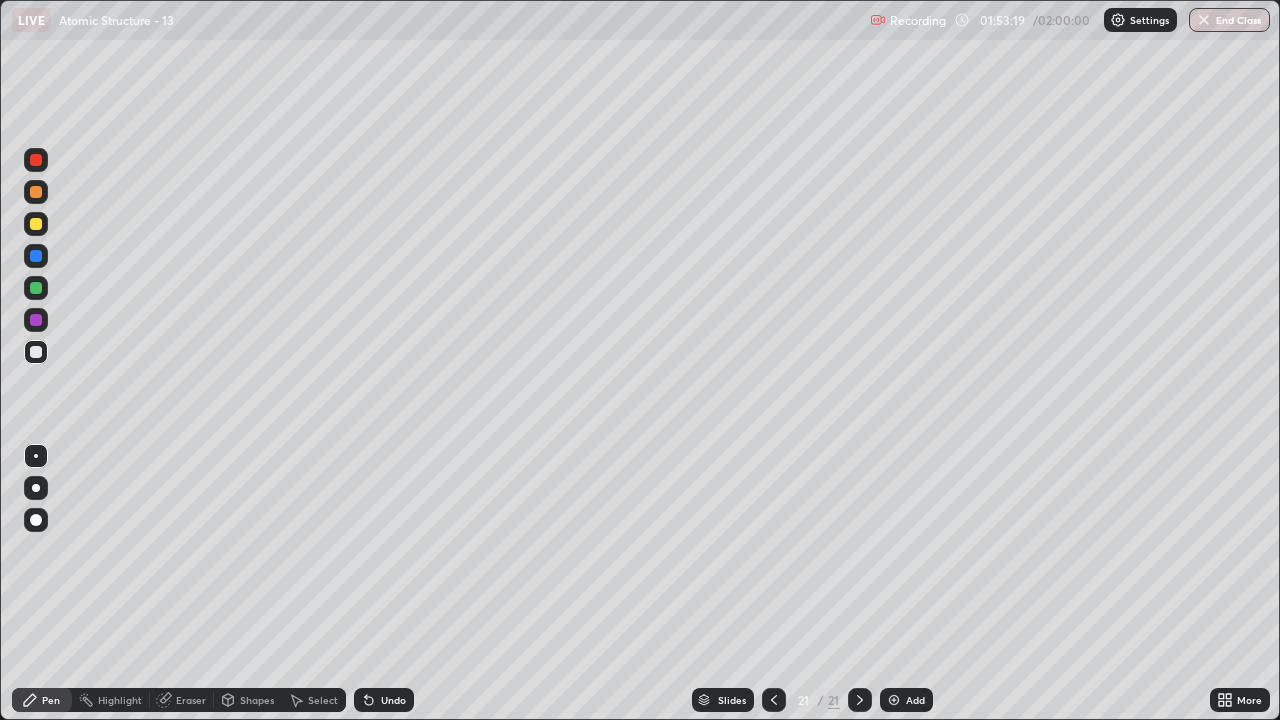 click on "Undo" at bounding box center (384, 700) 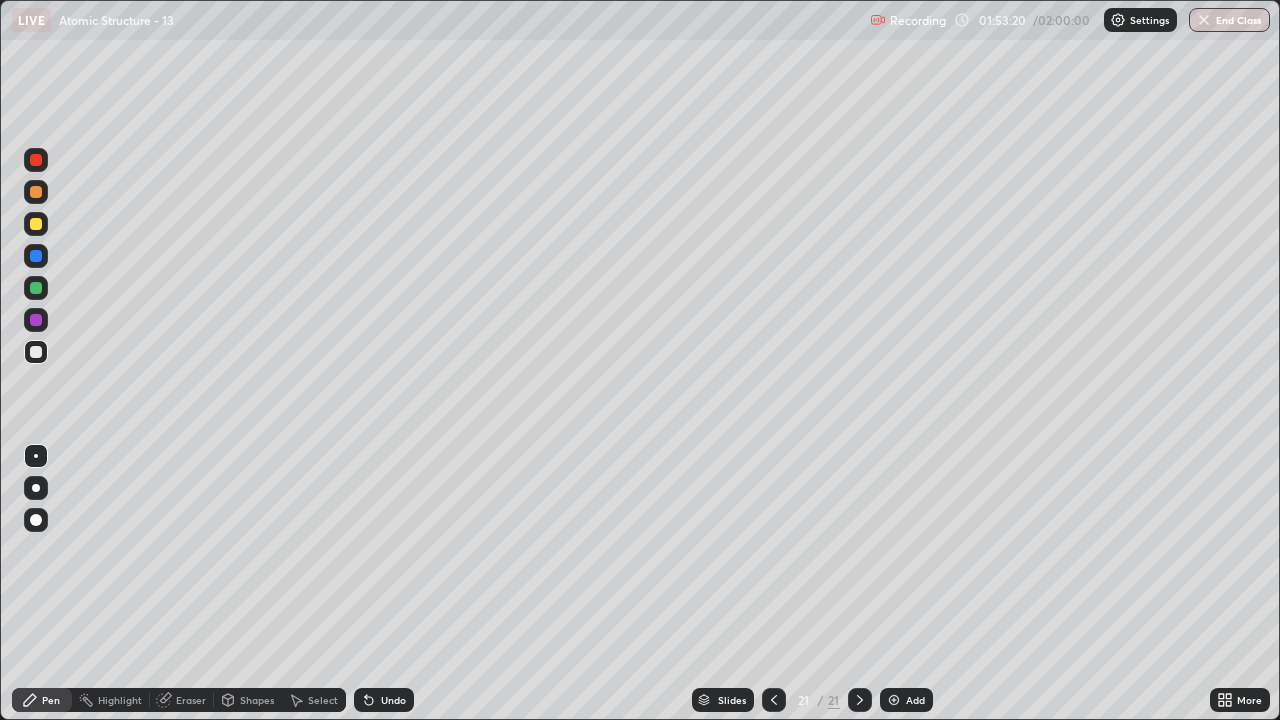 click 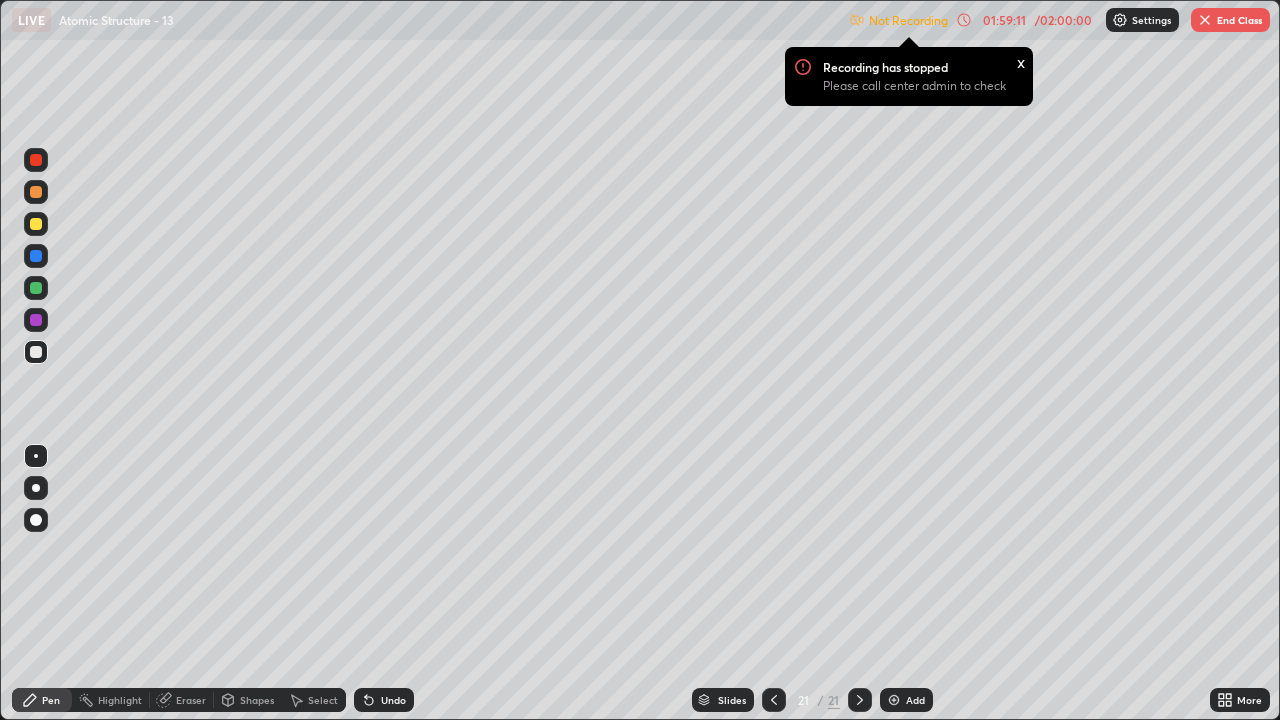 click at bounding box center [1120, 20] 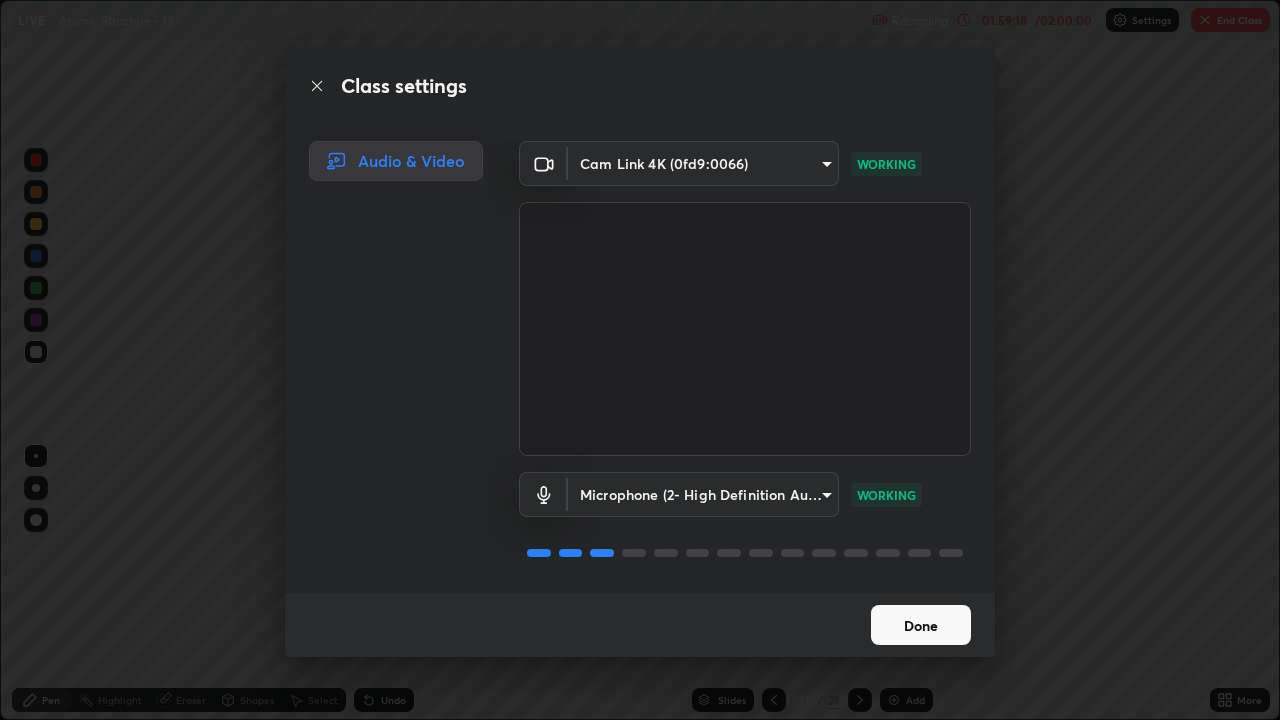 click on "Done" at bounding box center (921, 625) 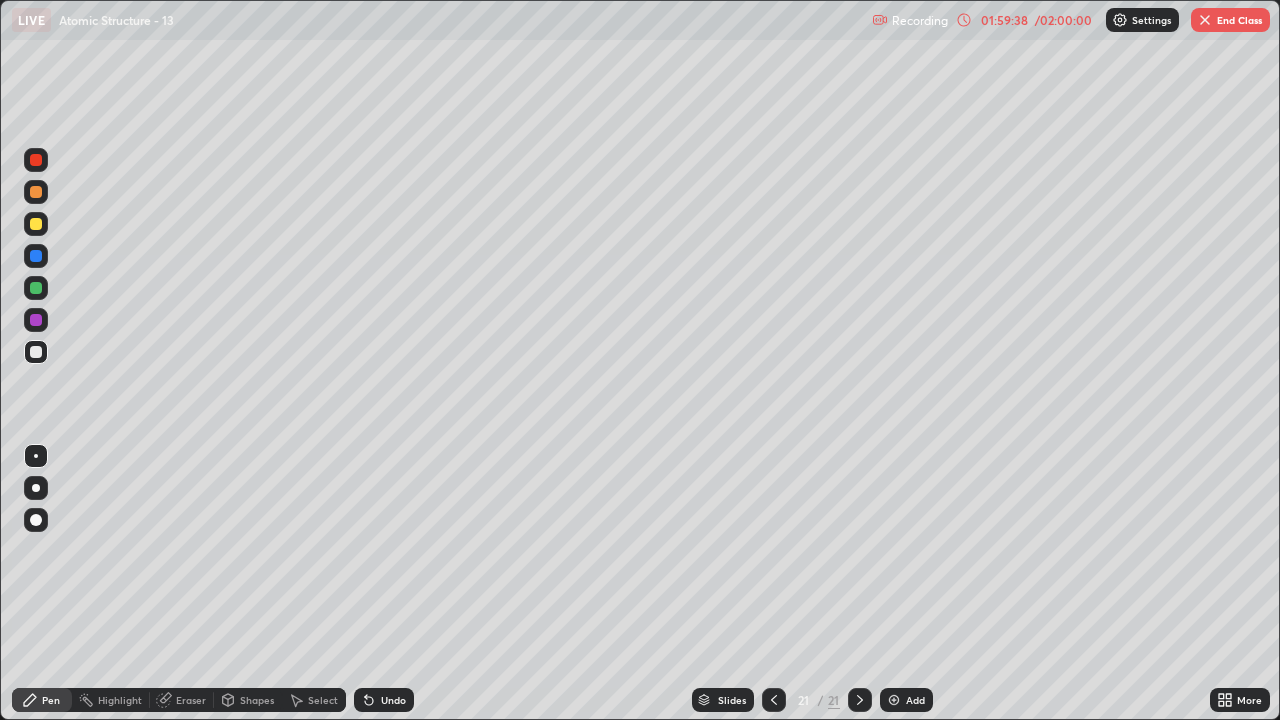 click at bounding box center (36, 320) 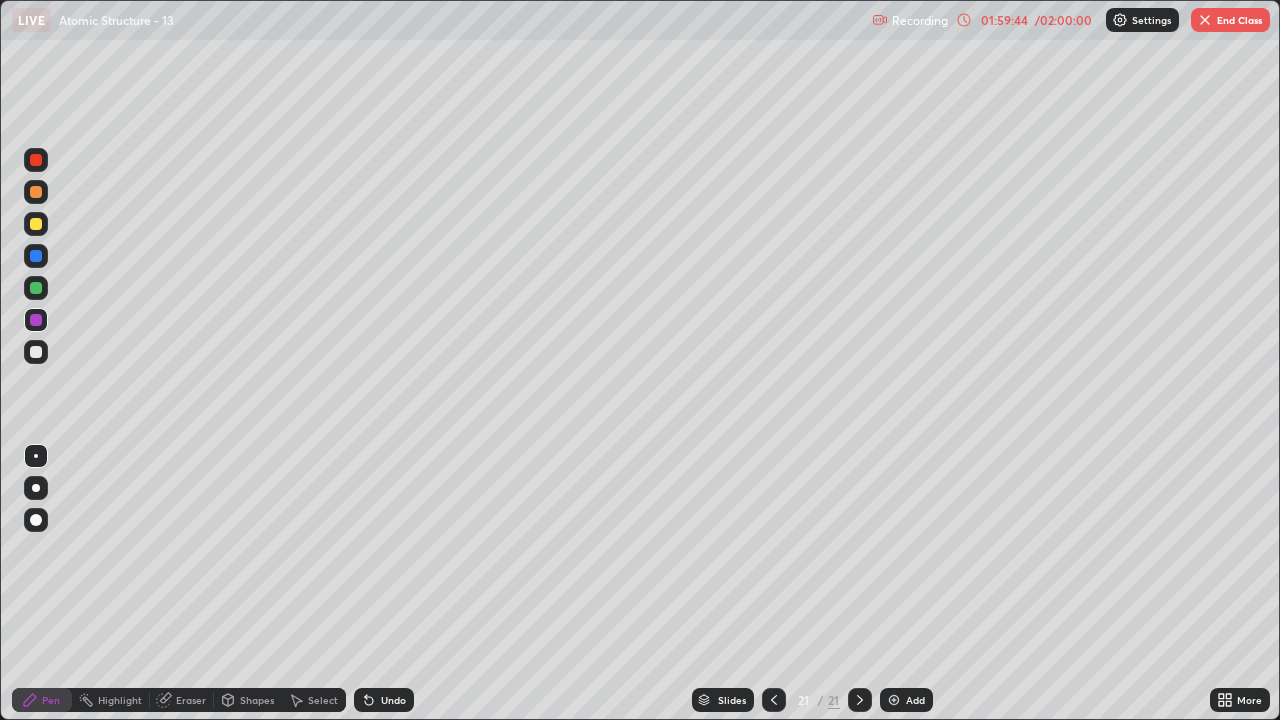 click at bounding box center (36, 224) 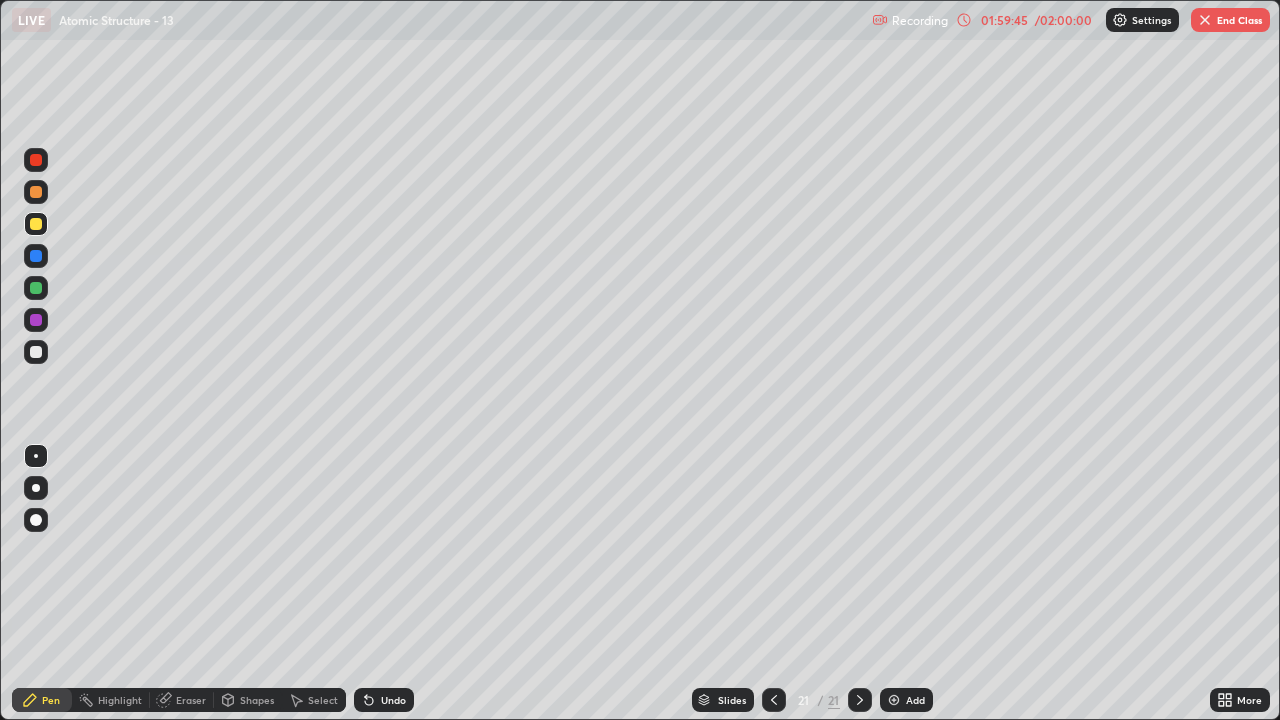 click at bounding box center [36, 352] 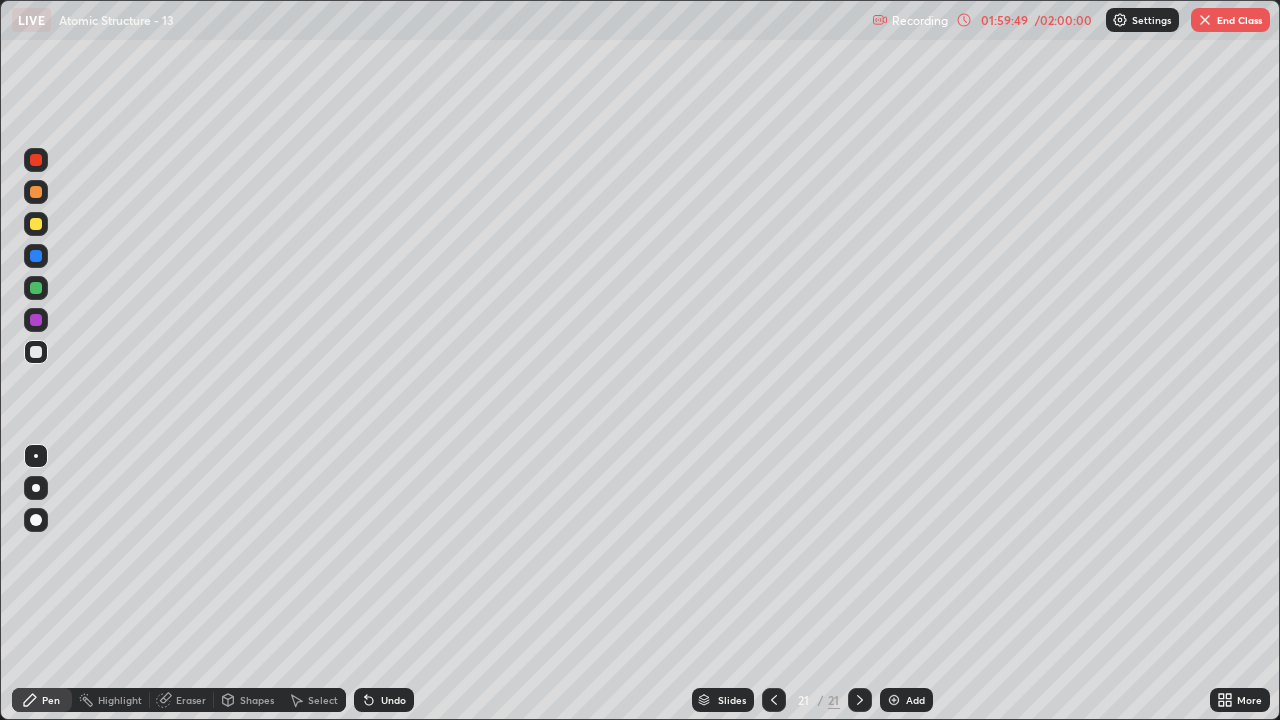 click at bounding box center (36, 320) 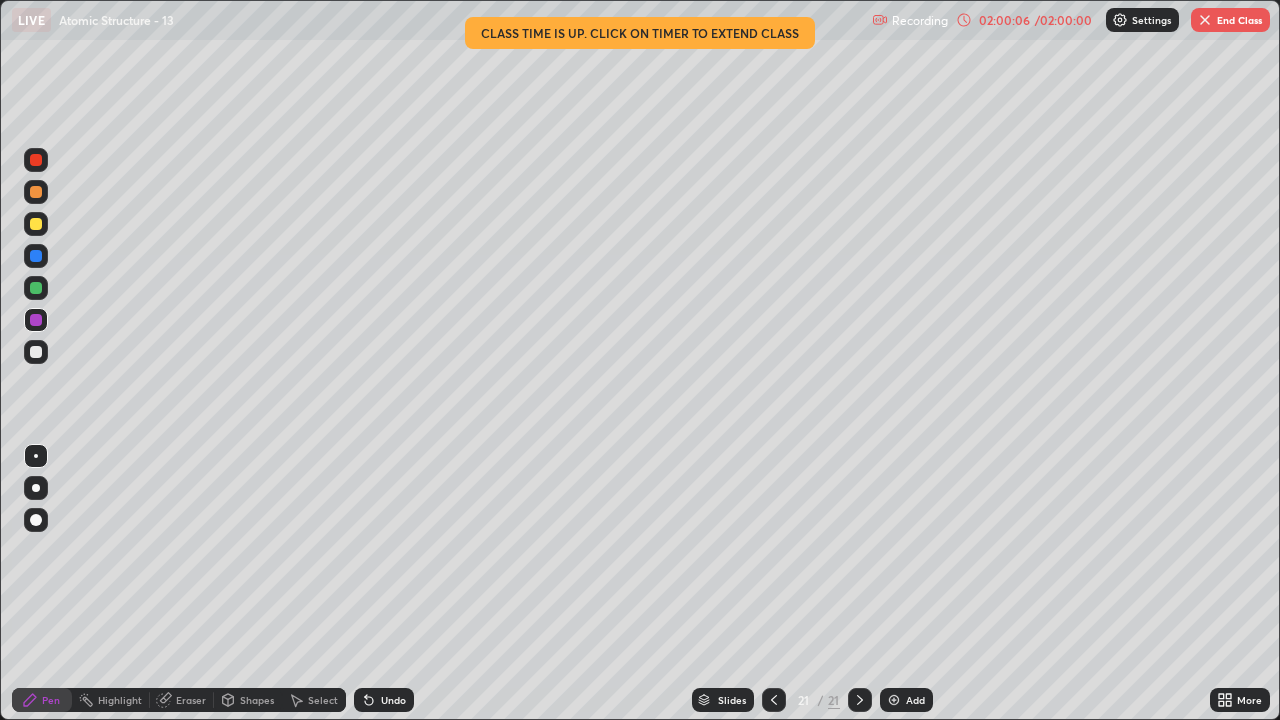 click at bounding box center (36, 352) 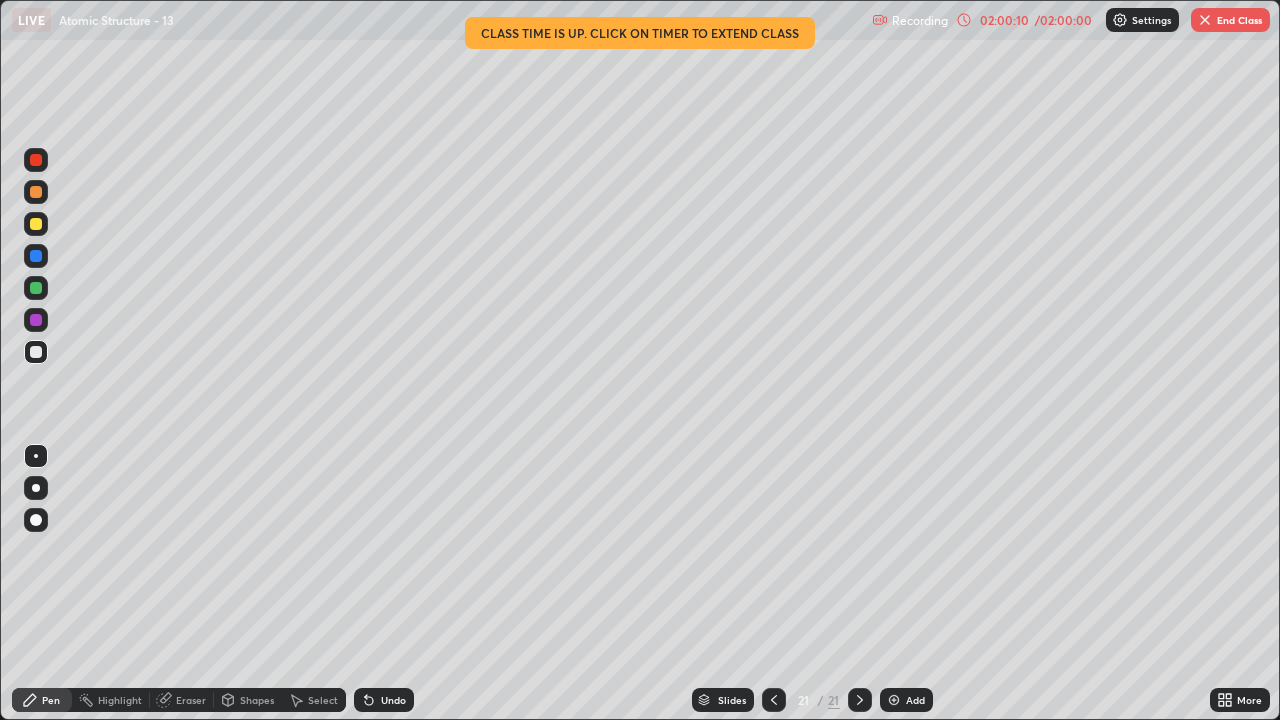 click on "Undo" at bounding box center (393, 700) 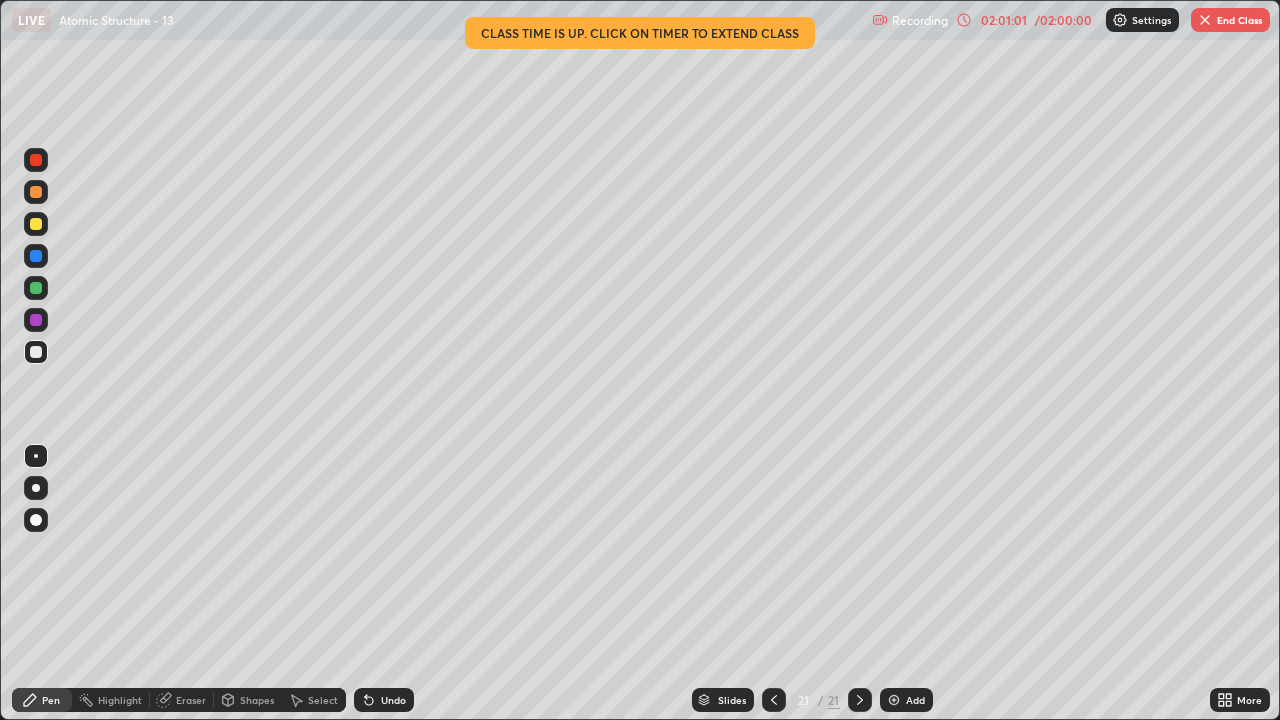 click at bounding box center (36, 320) 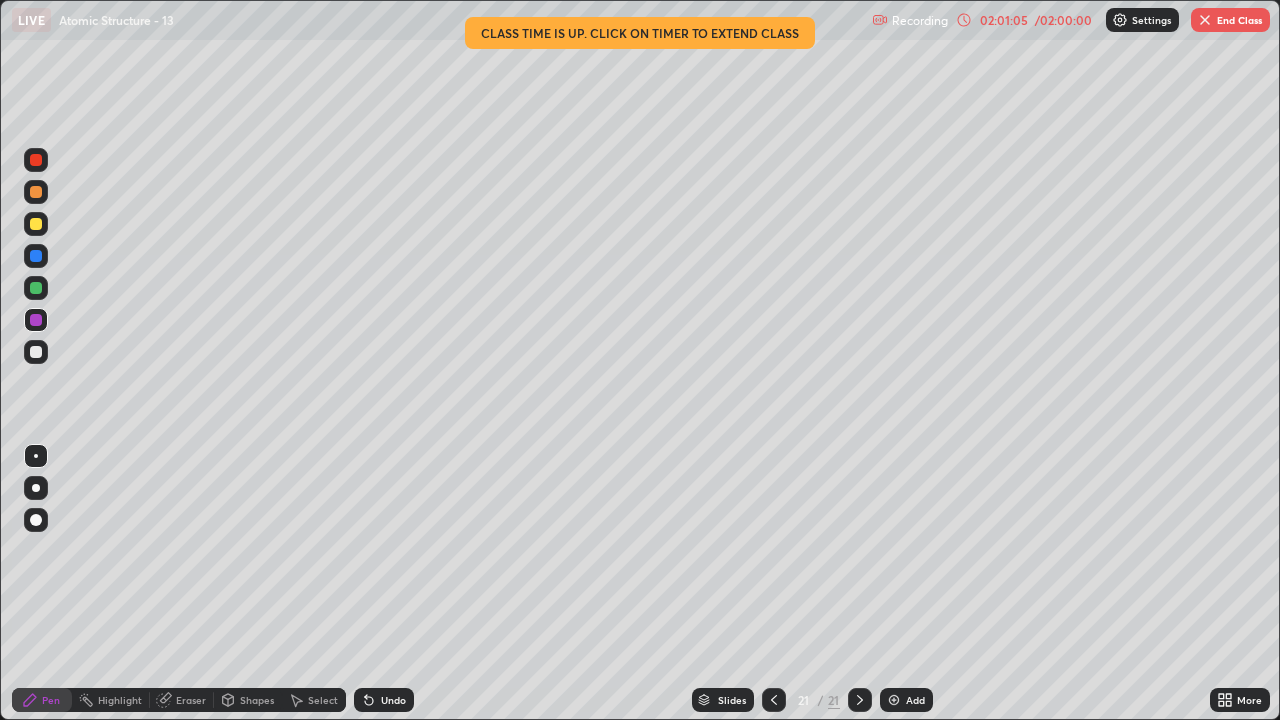 click at bounding box center [36, 320] 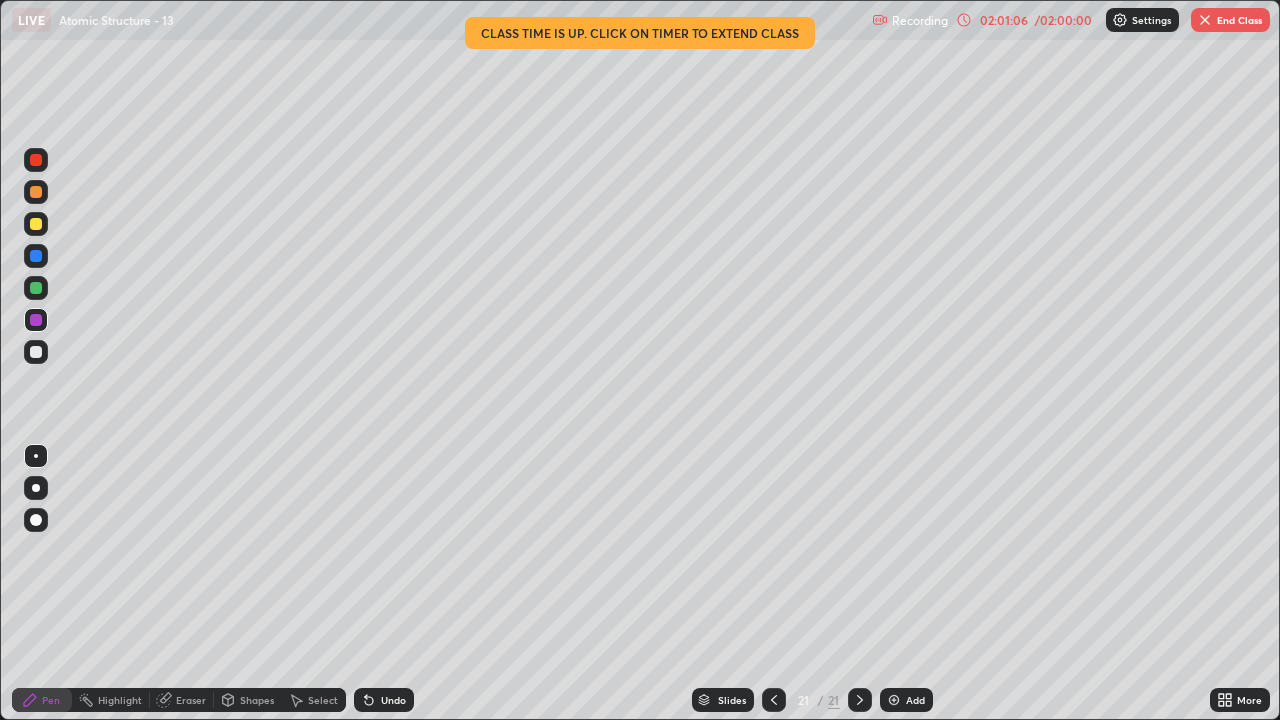 click at bounding box center [36, 352] 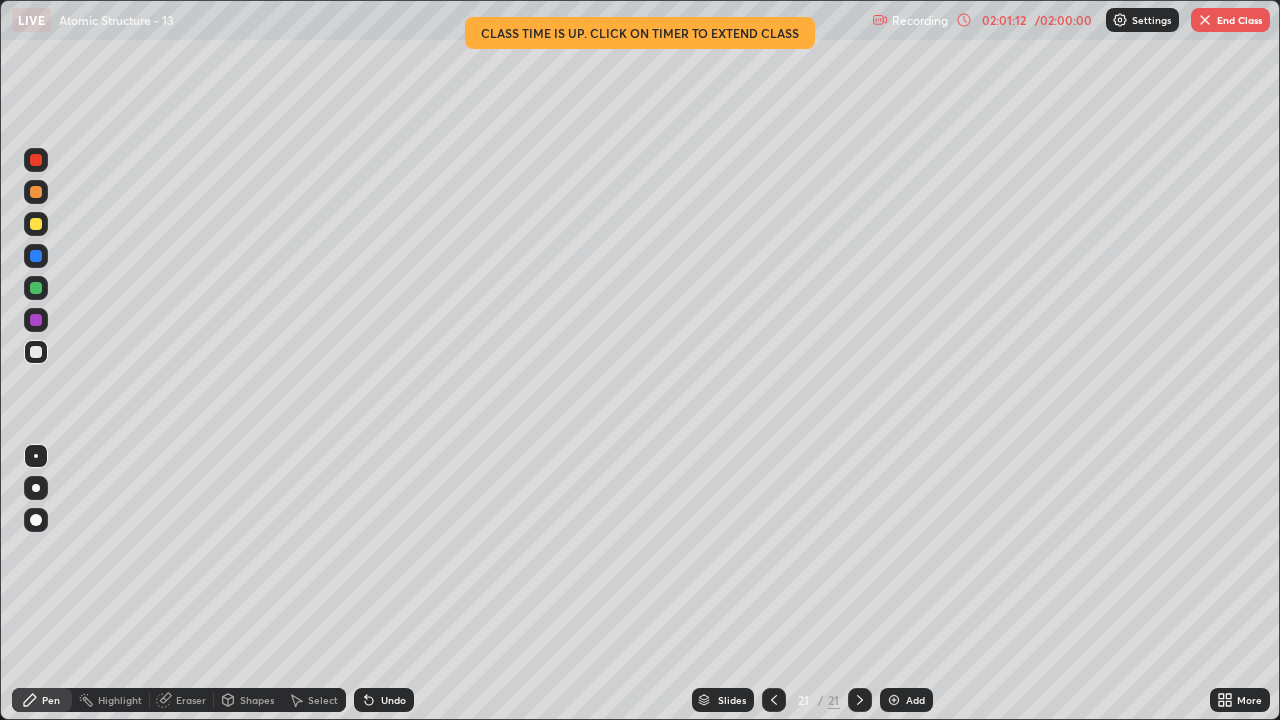click at bounding box center (36, 320) 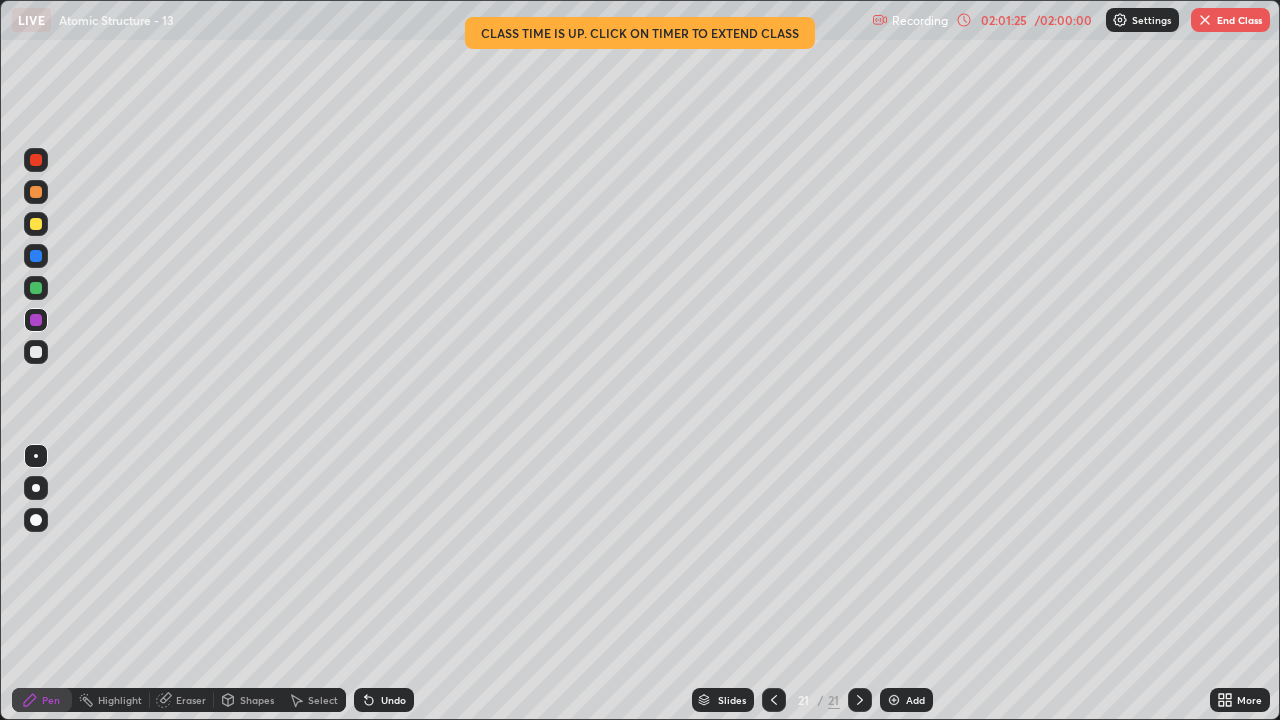 click on "Eraser" at bounding box center (182, 700) 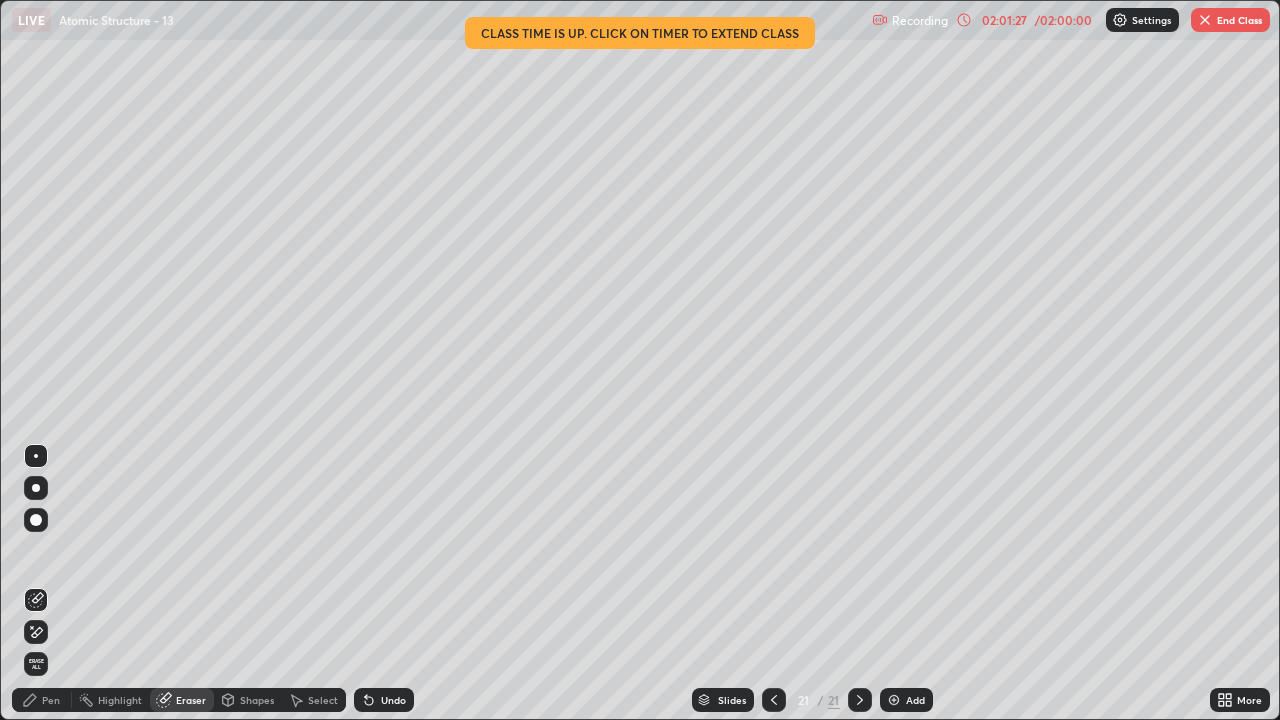 click on "Pen" at bounding box center [42, 700] 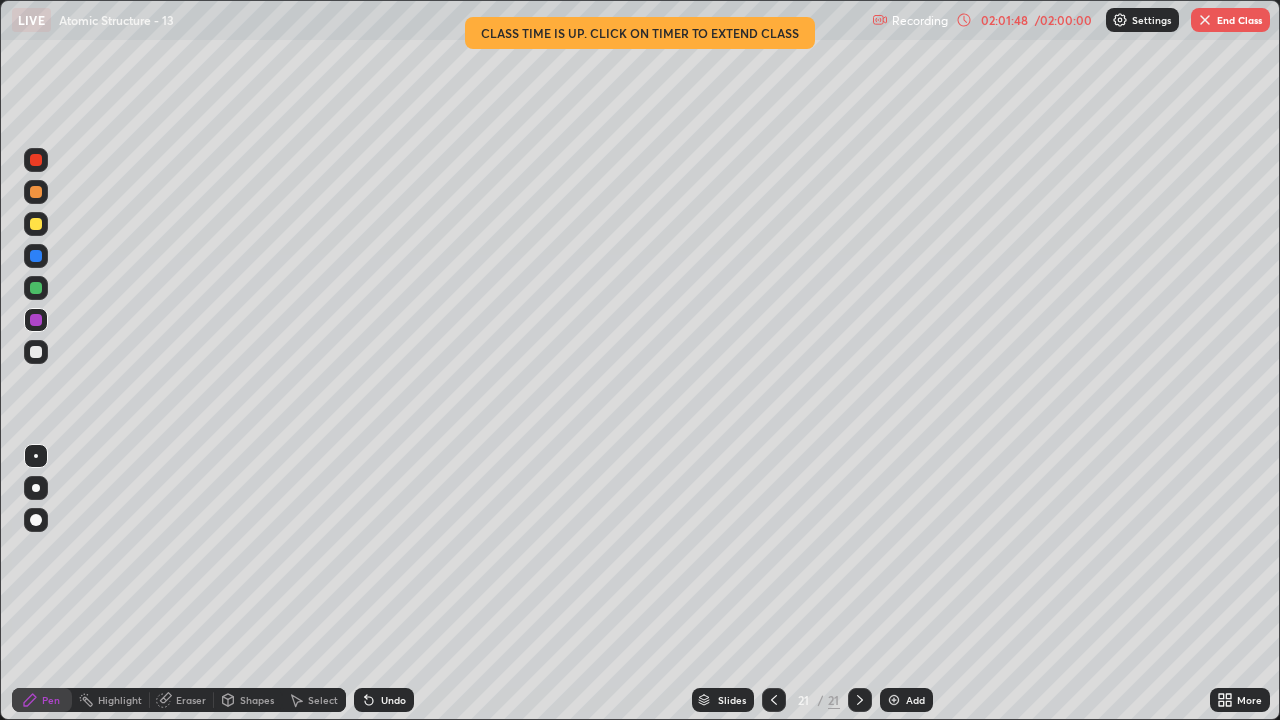 click at bounding box center (894, 700) 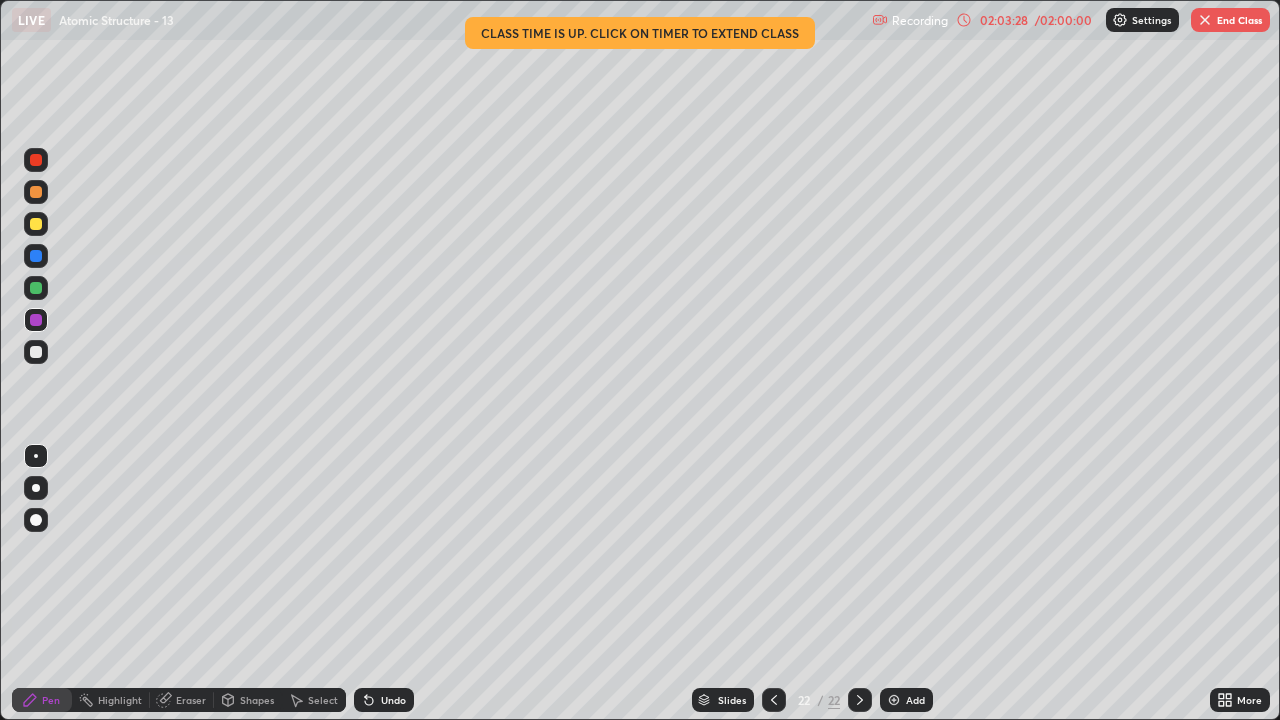 click 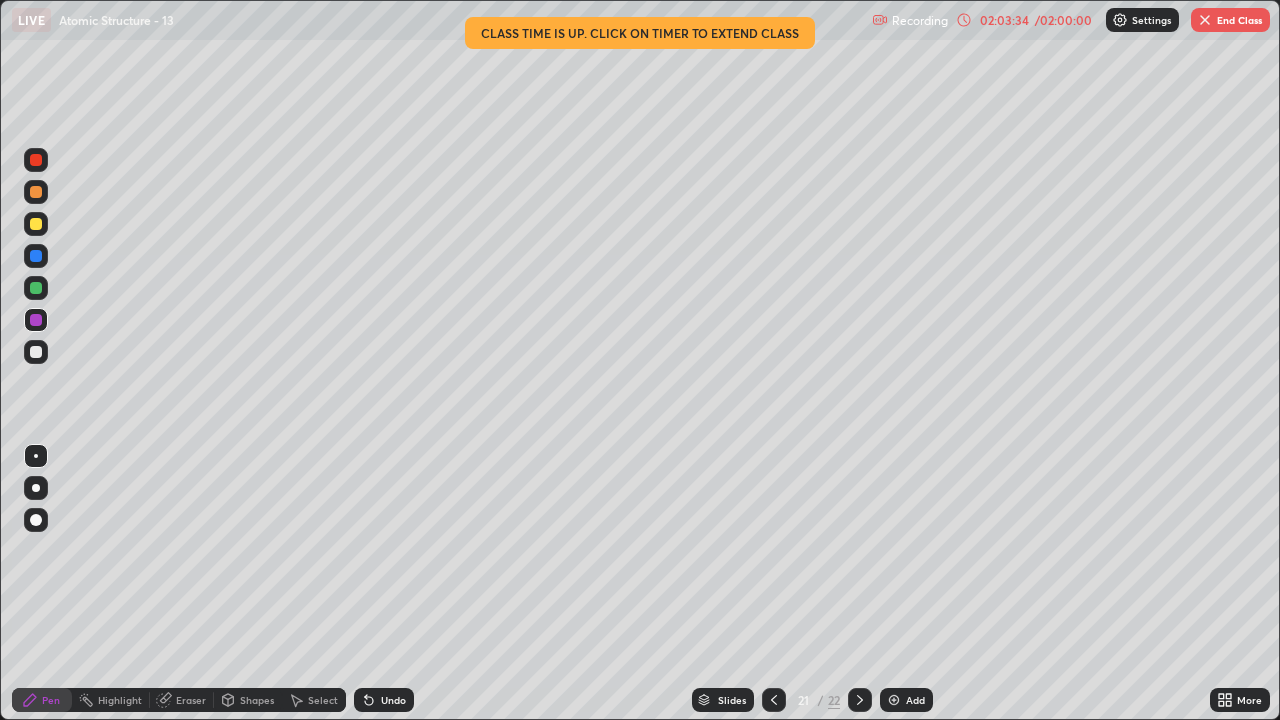 click 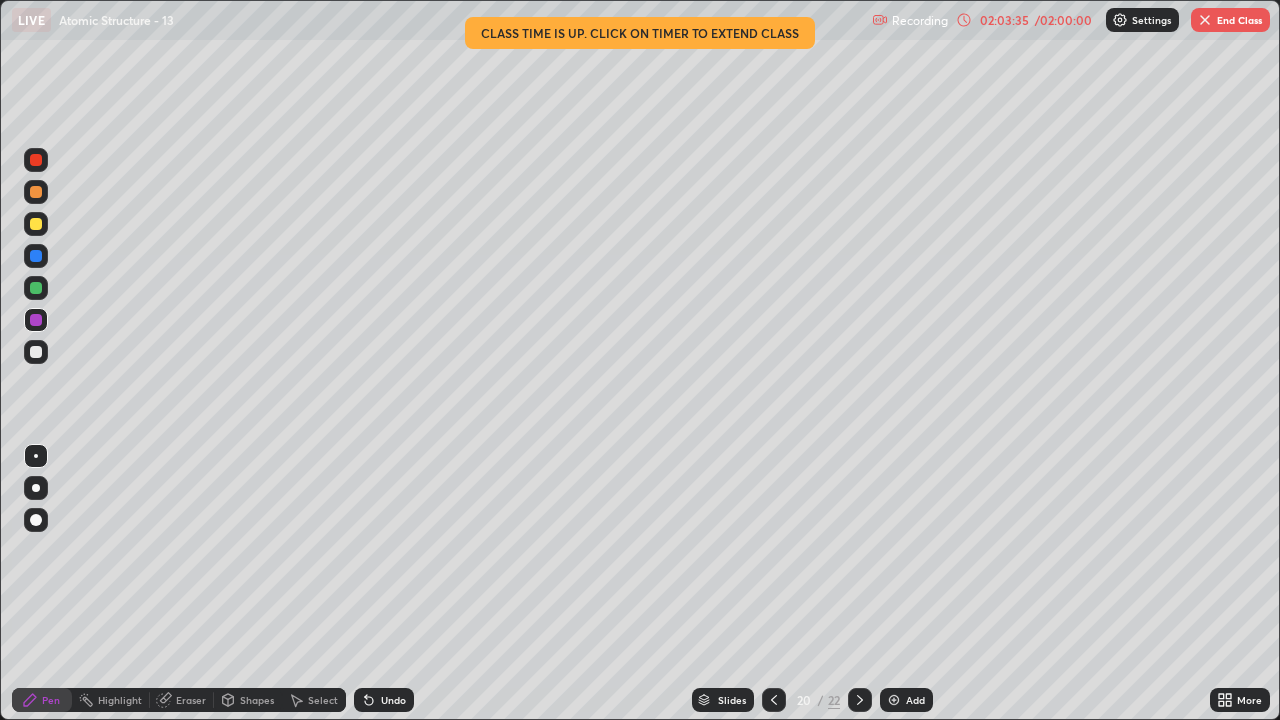 click at bounding box center [860, 700] 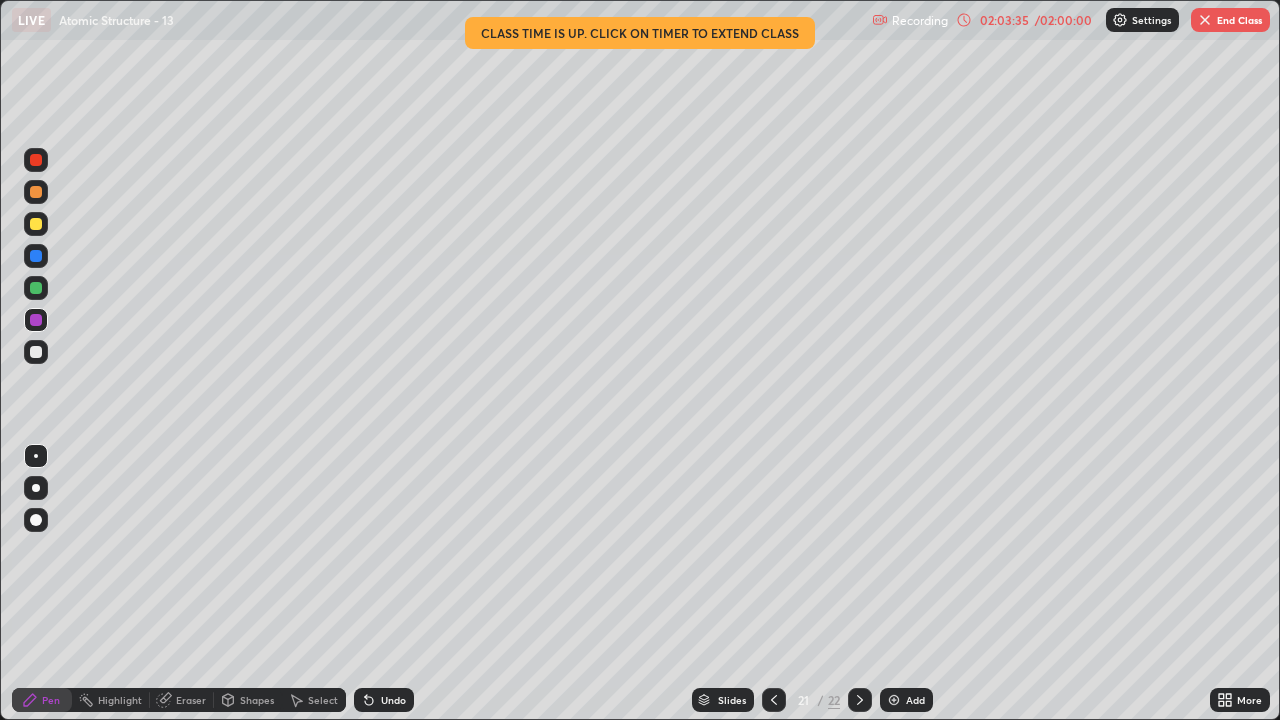 click 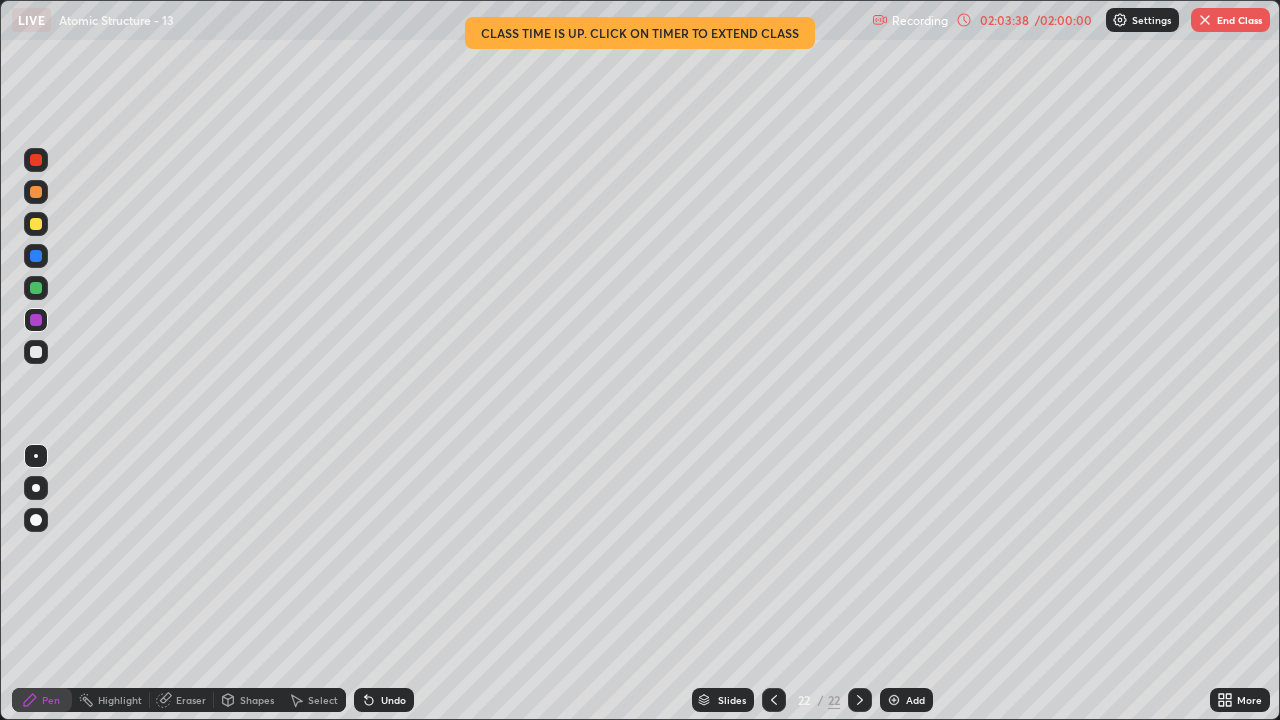 click 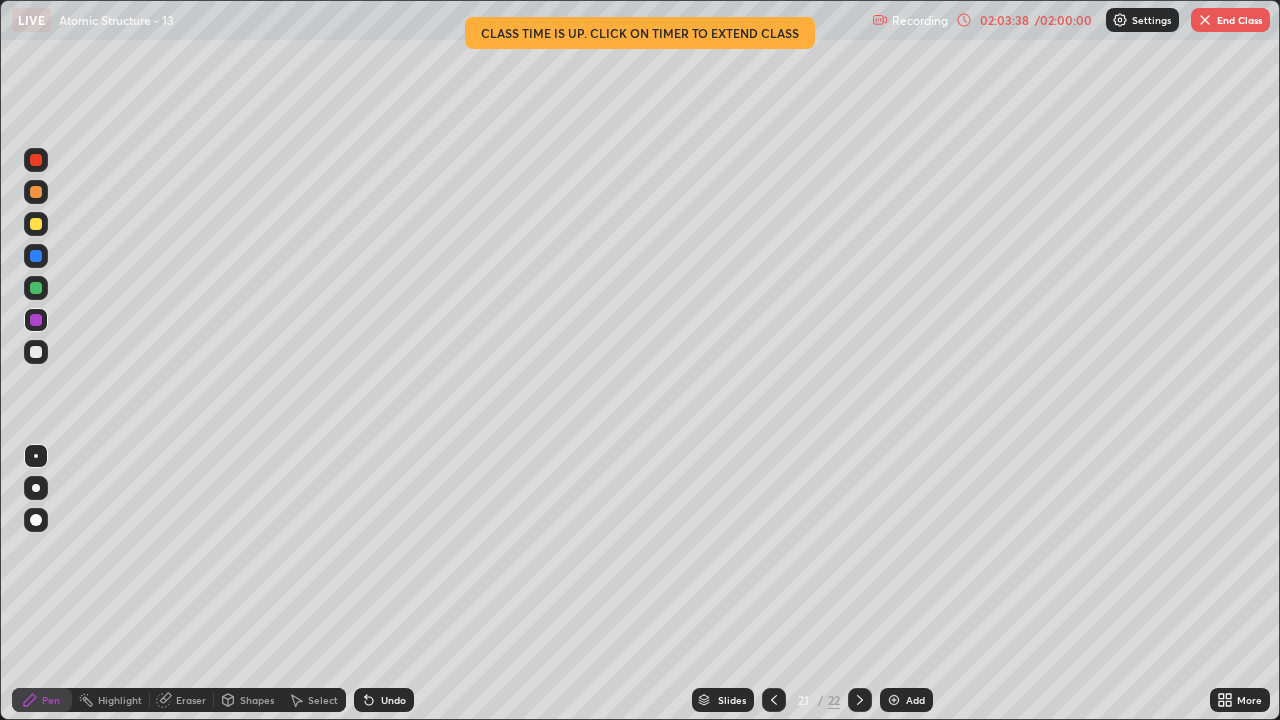click 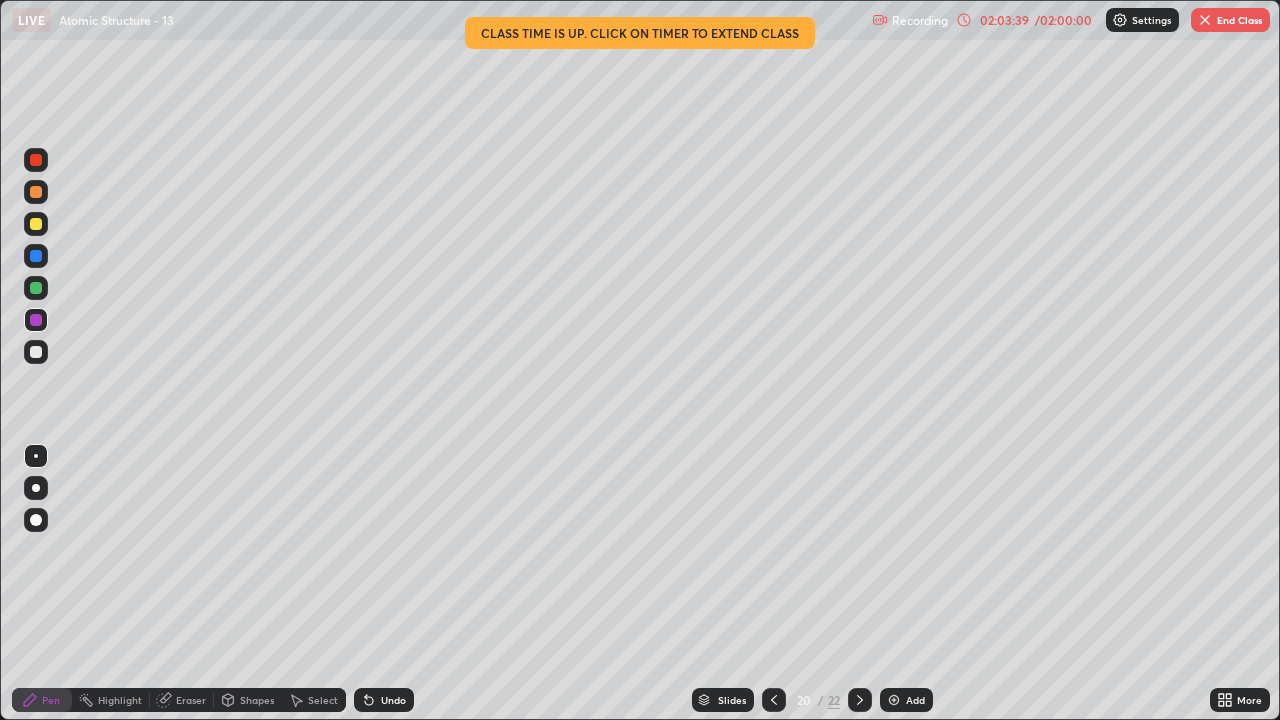click 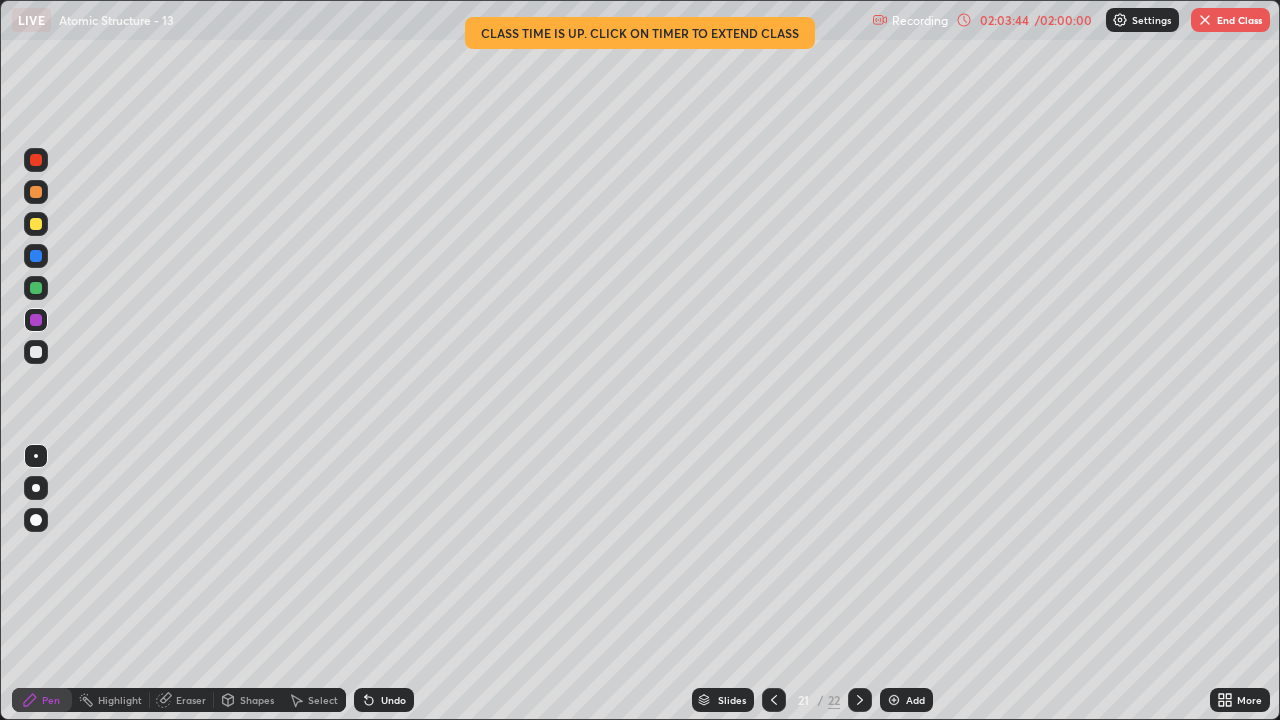 click 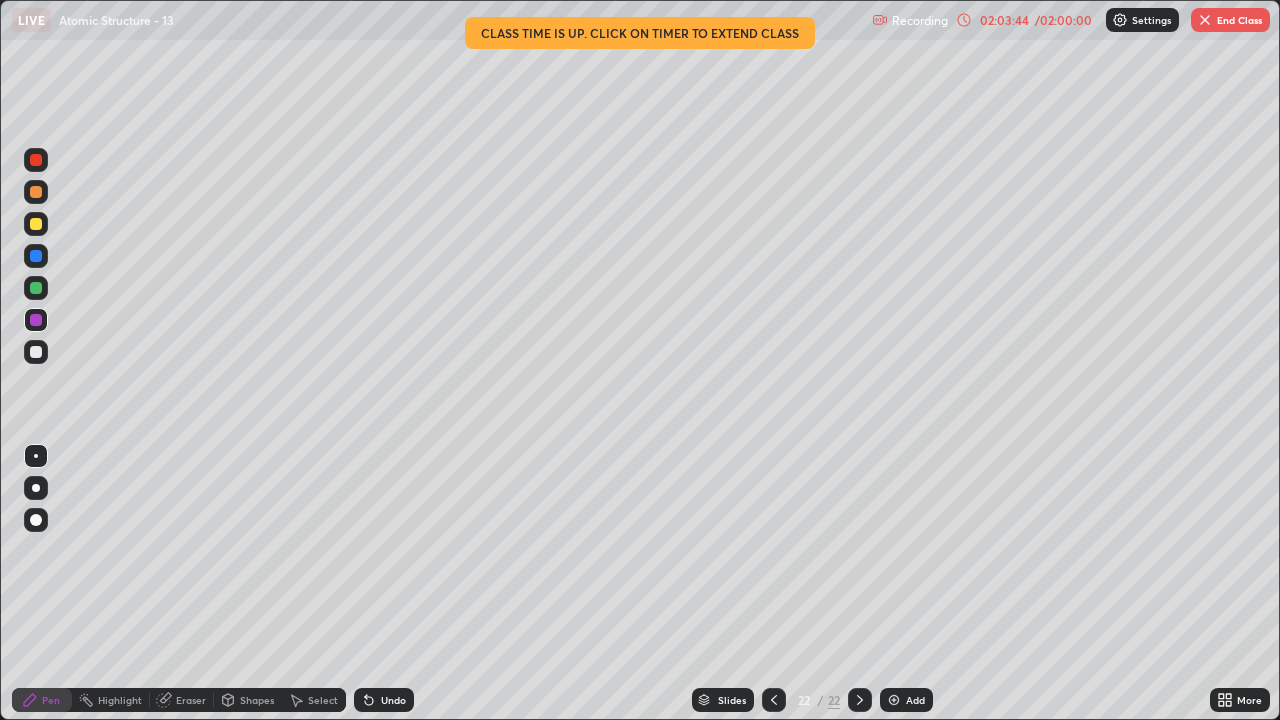 click 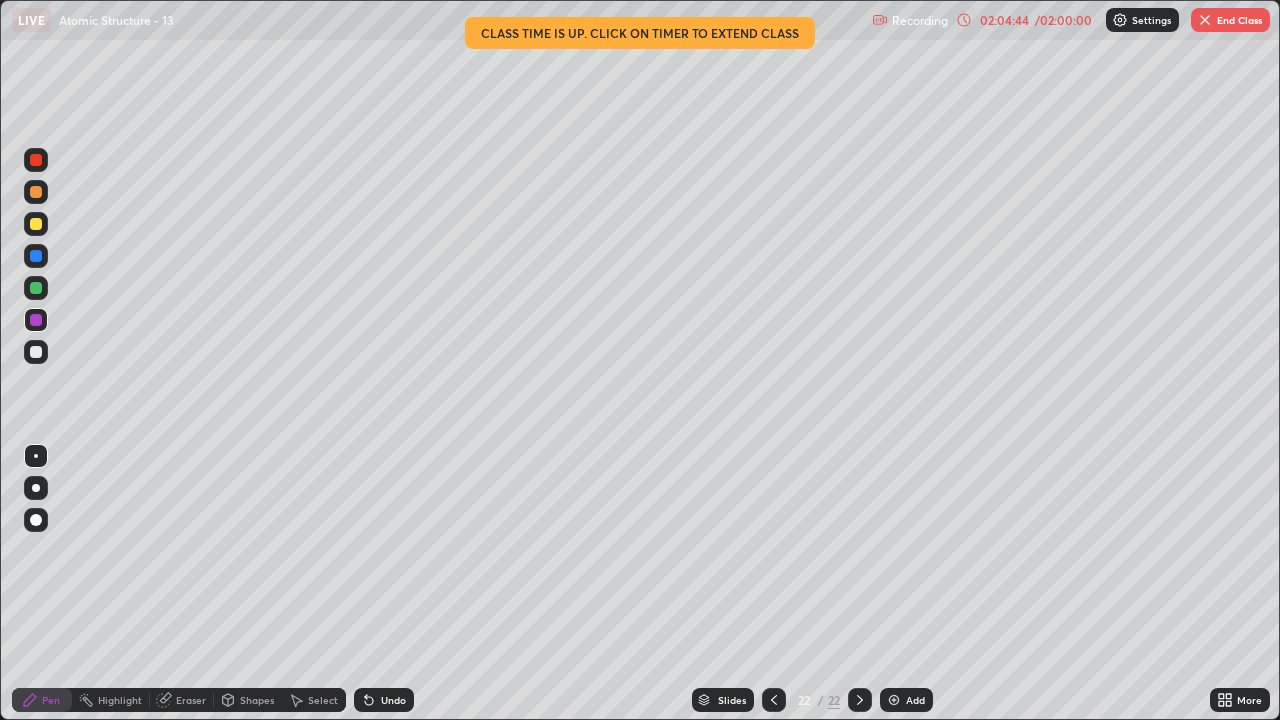 click 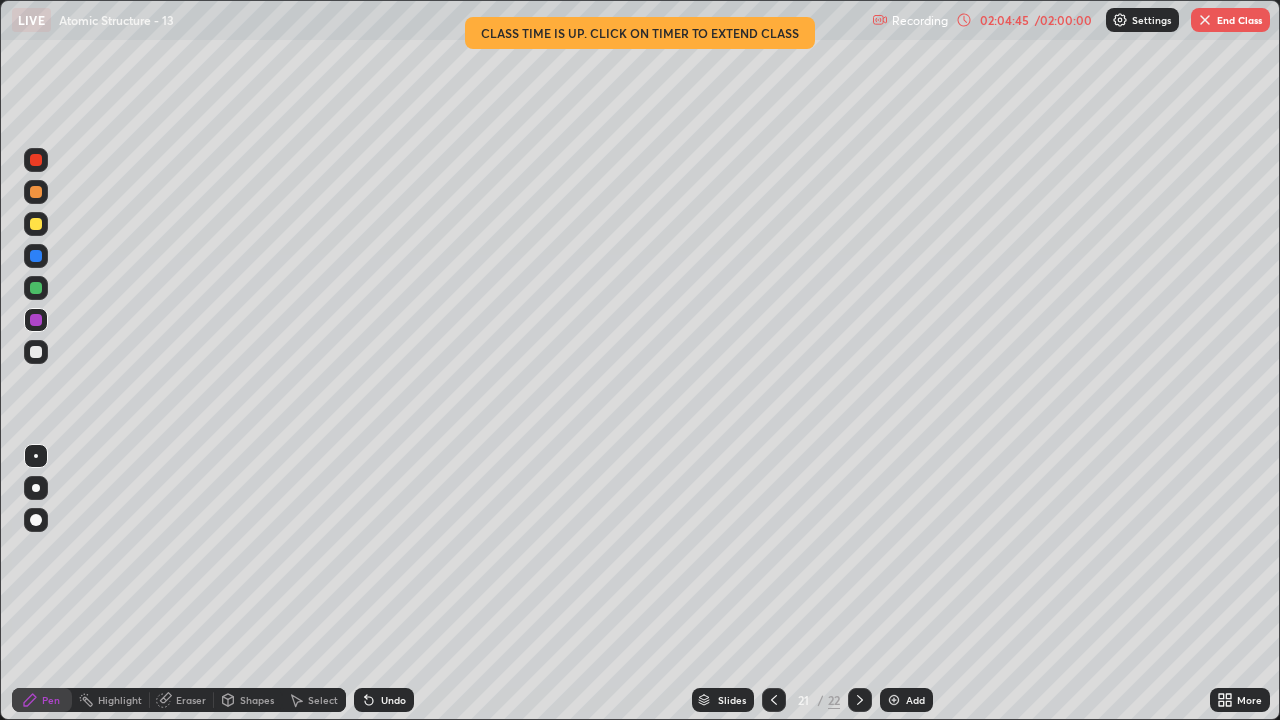 click at bounding box center (36, 352) 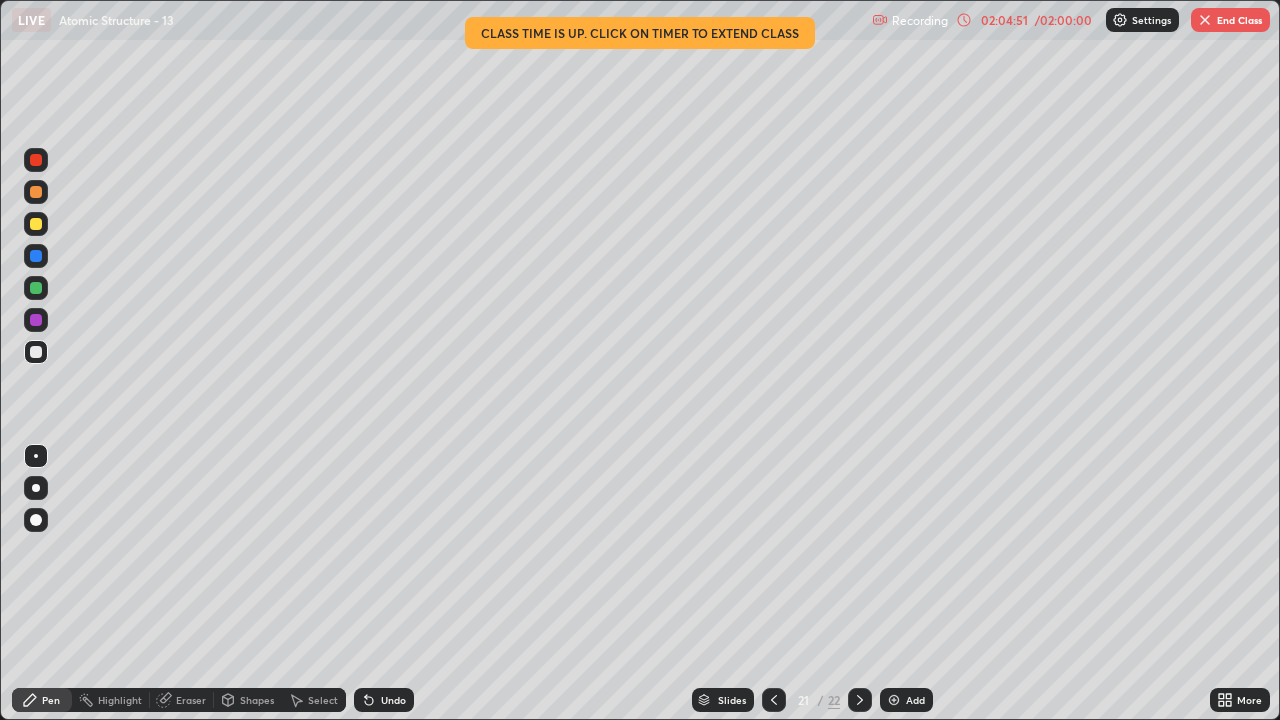 click 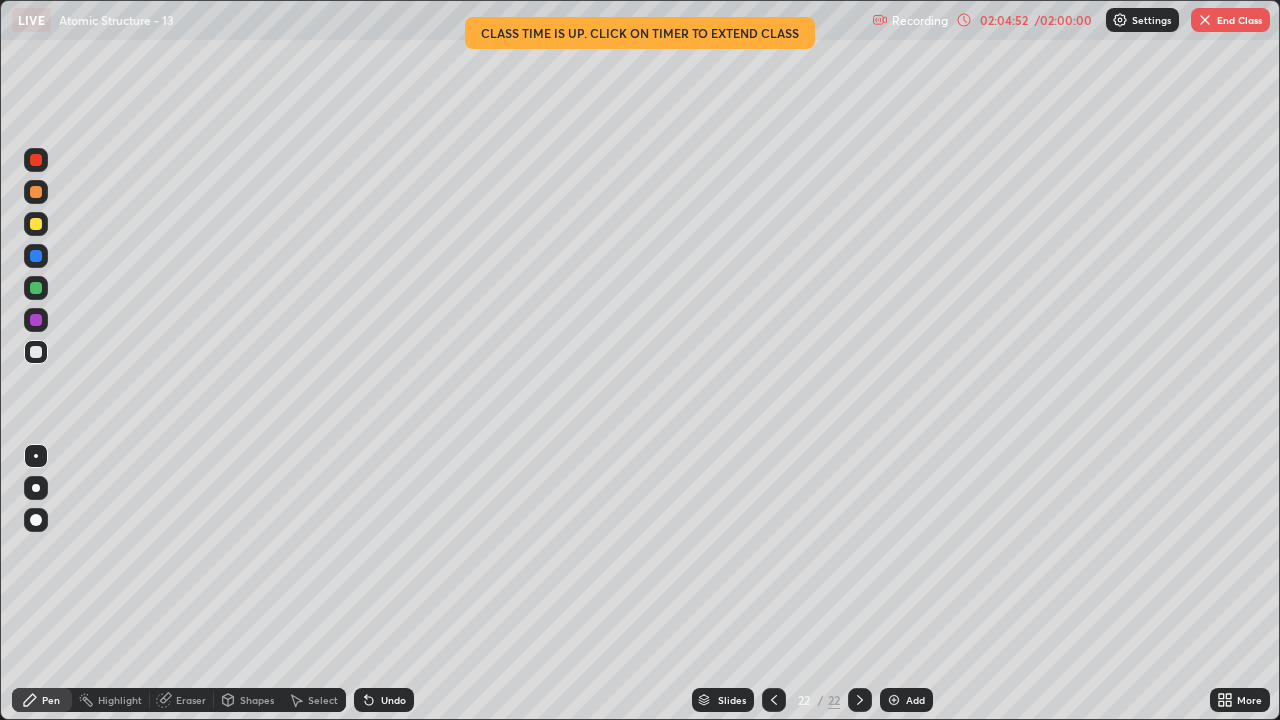 click 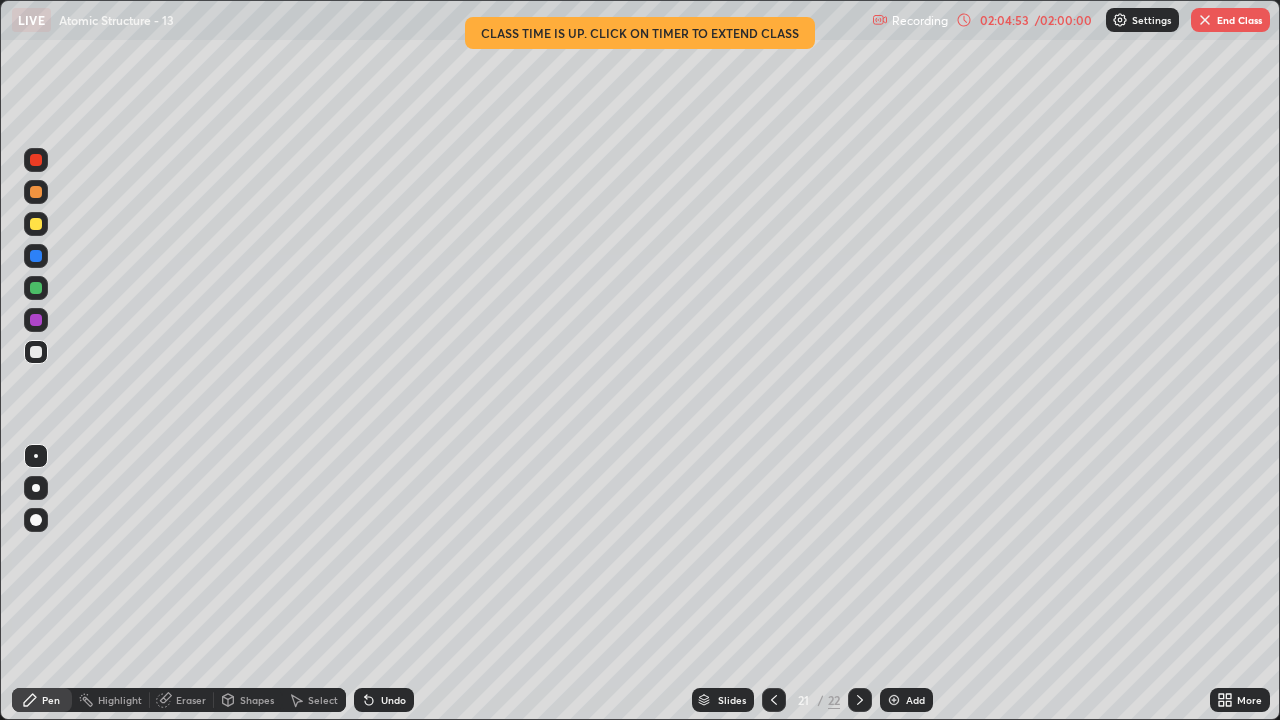 click on "Undo" at bounding box center [393, 700] 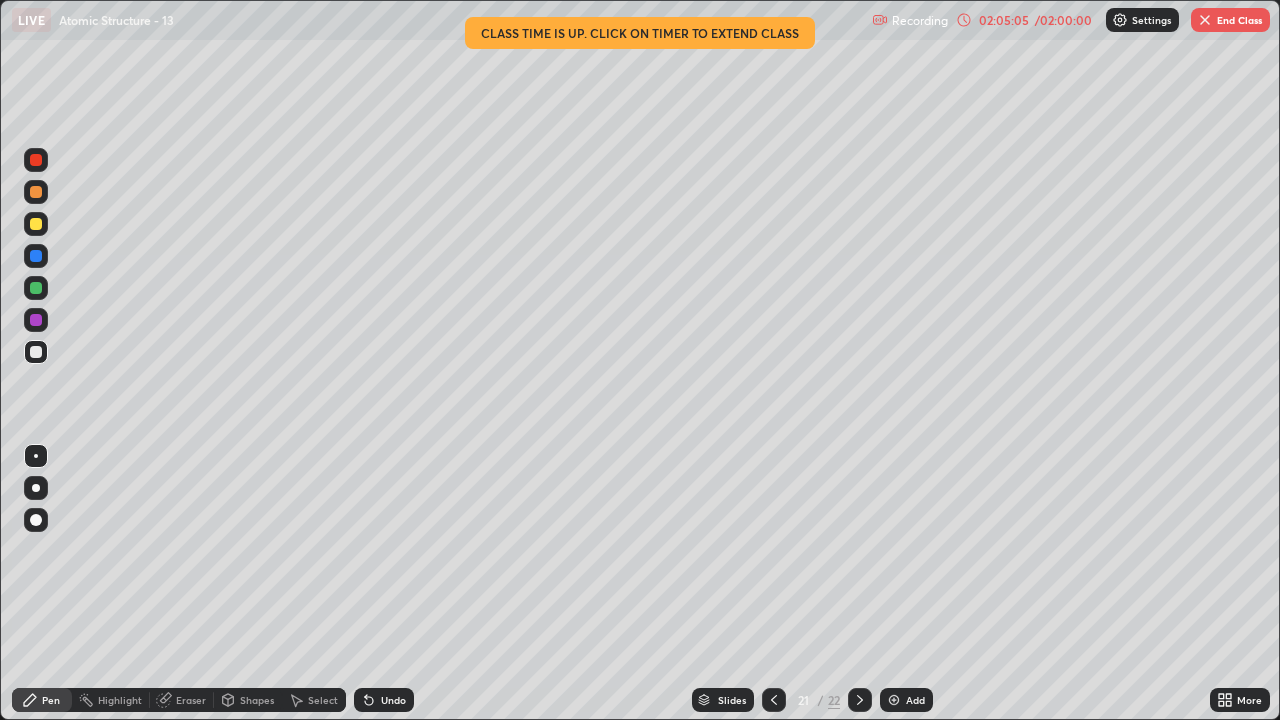 click on "Undo" at bounding box center (384, 700) 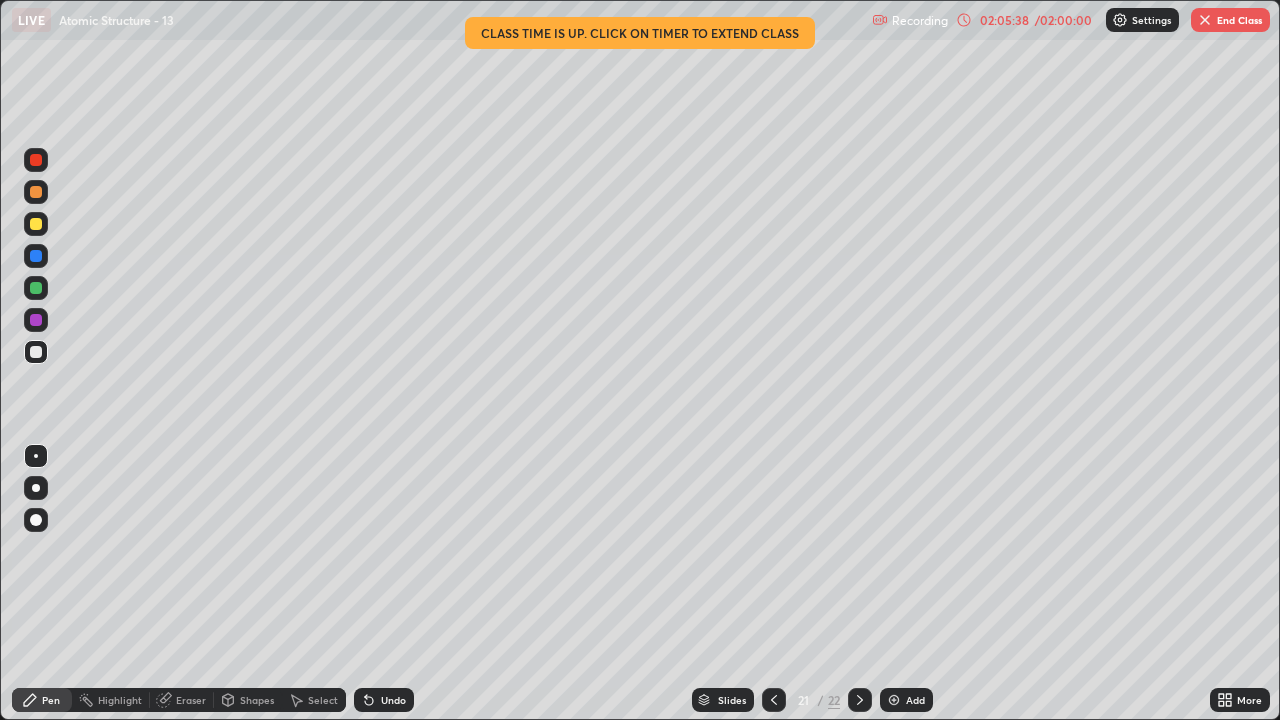 click on "End Class" at bounding box center [1230, 20] 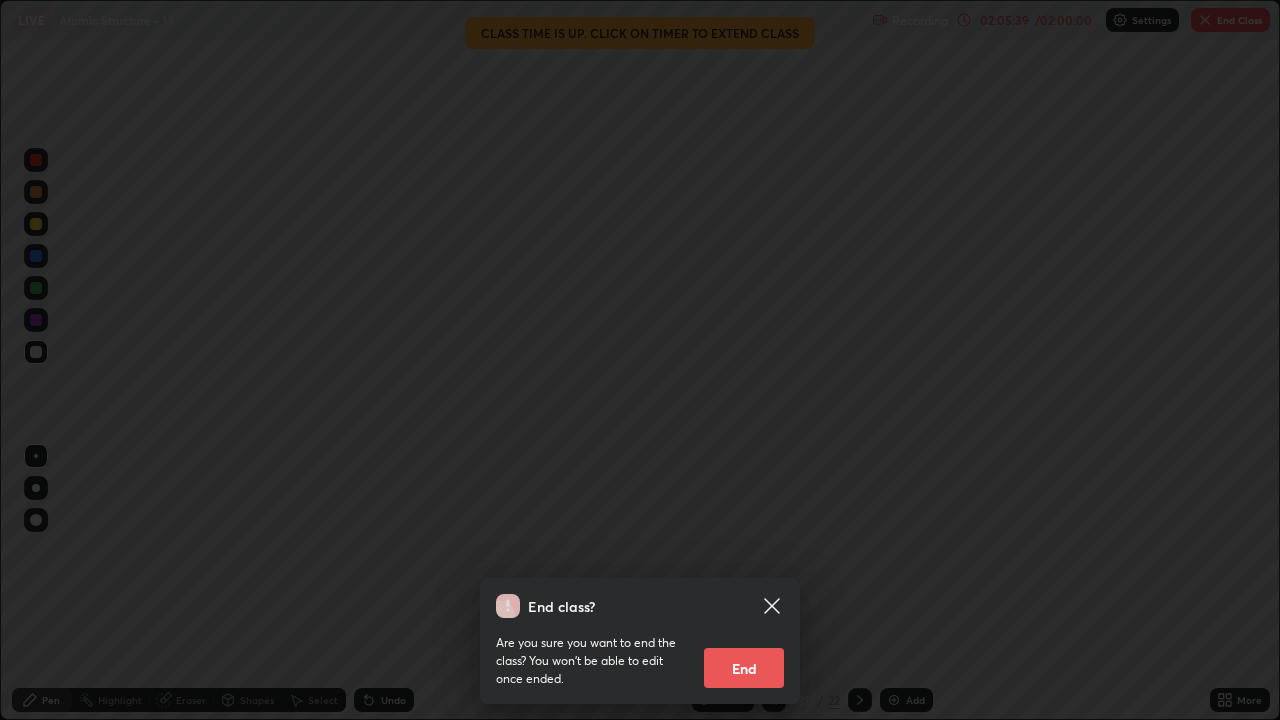 click on "End" at bounding box center [744, 668] 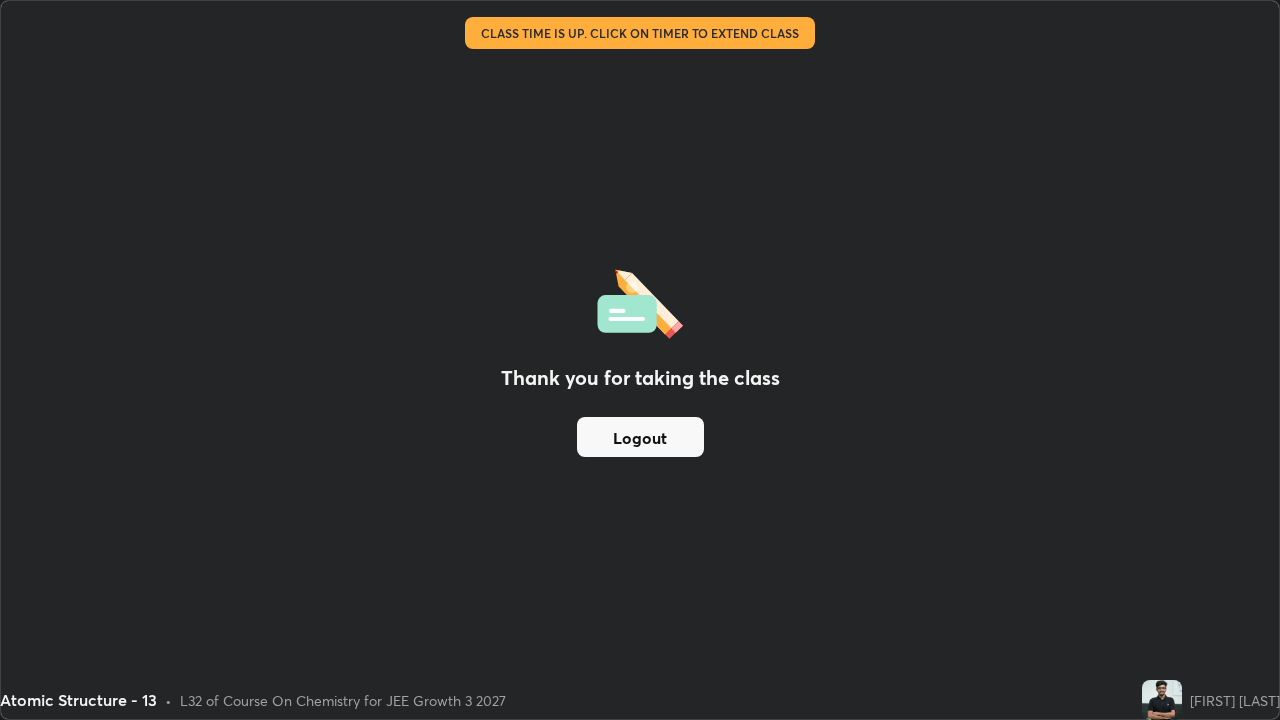 click on "Logout" at bounding box center [640, 437] 